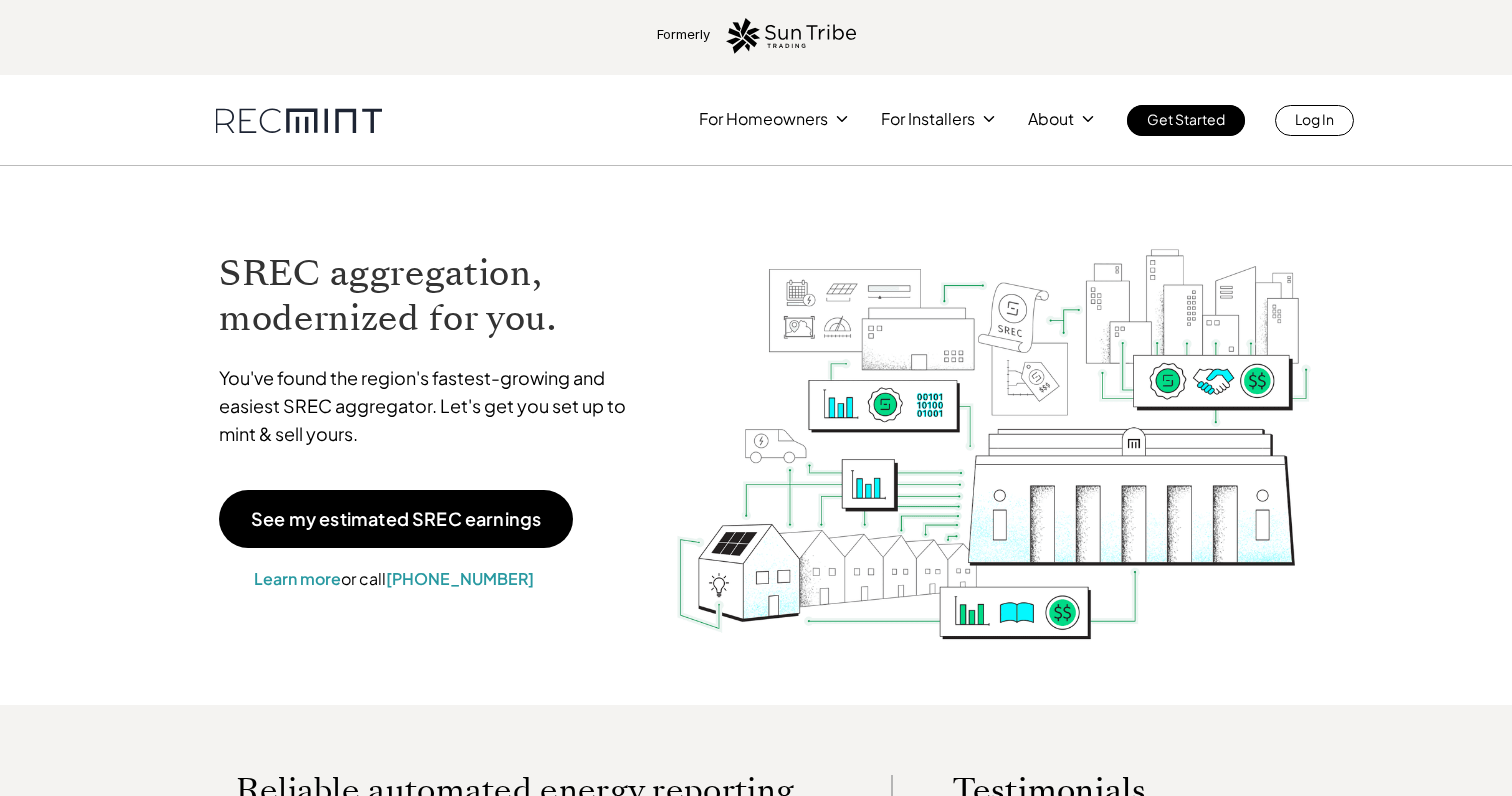 scroll, scrollTop: 0, scrollLeft: 0, axis: both 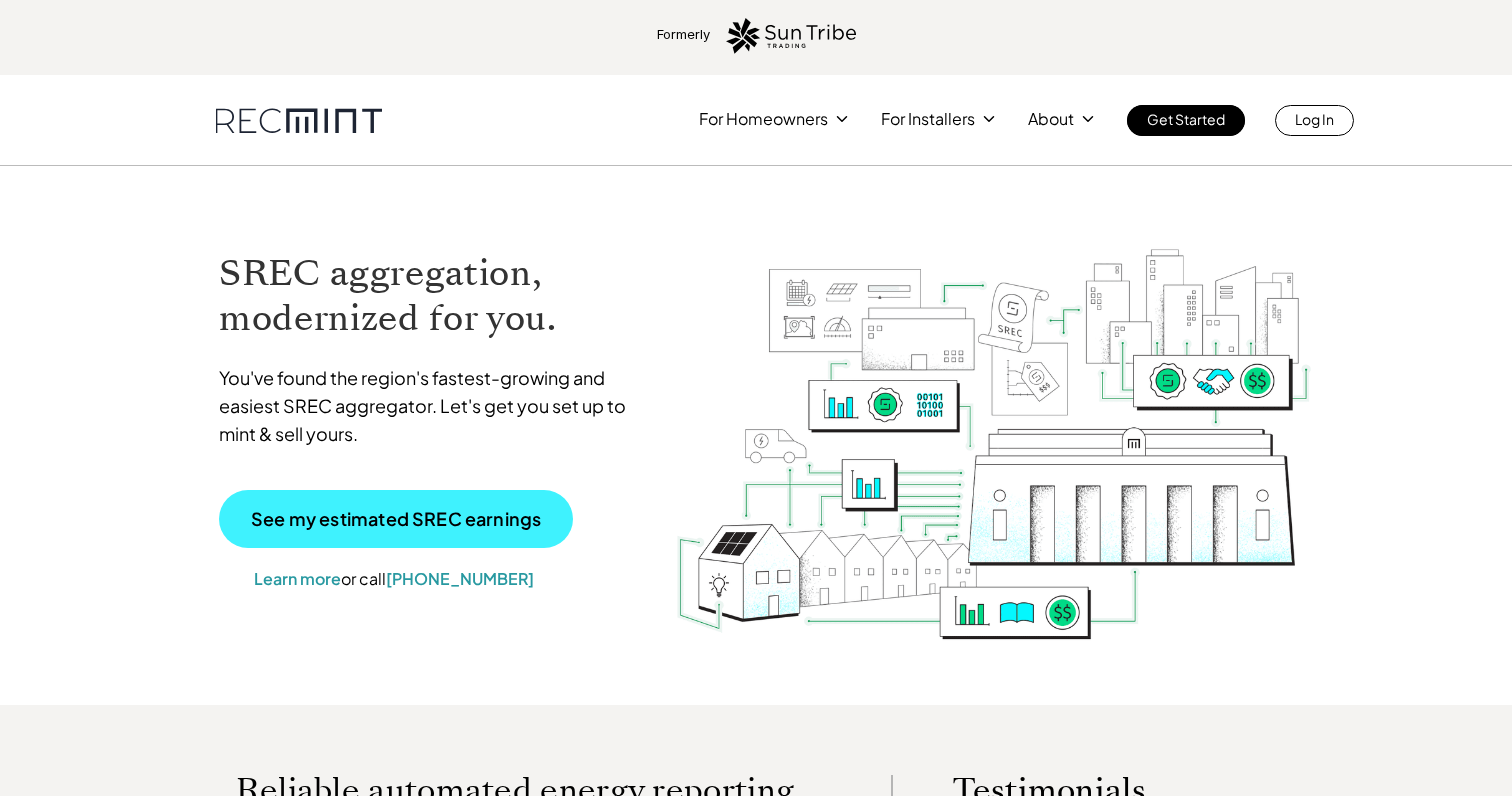 click on "See my estimated SREC earnings" at bounding box center [396, 519] 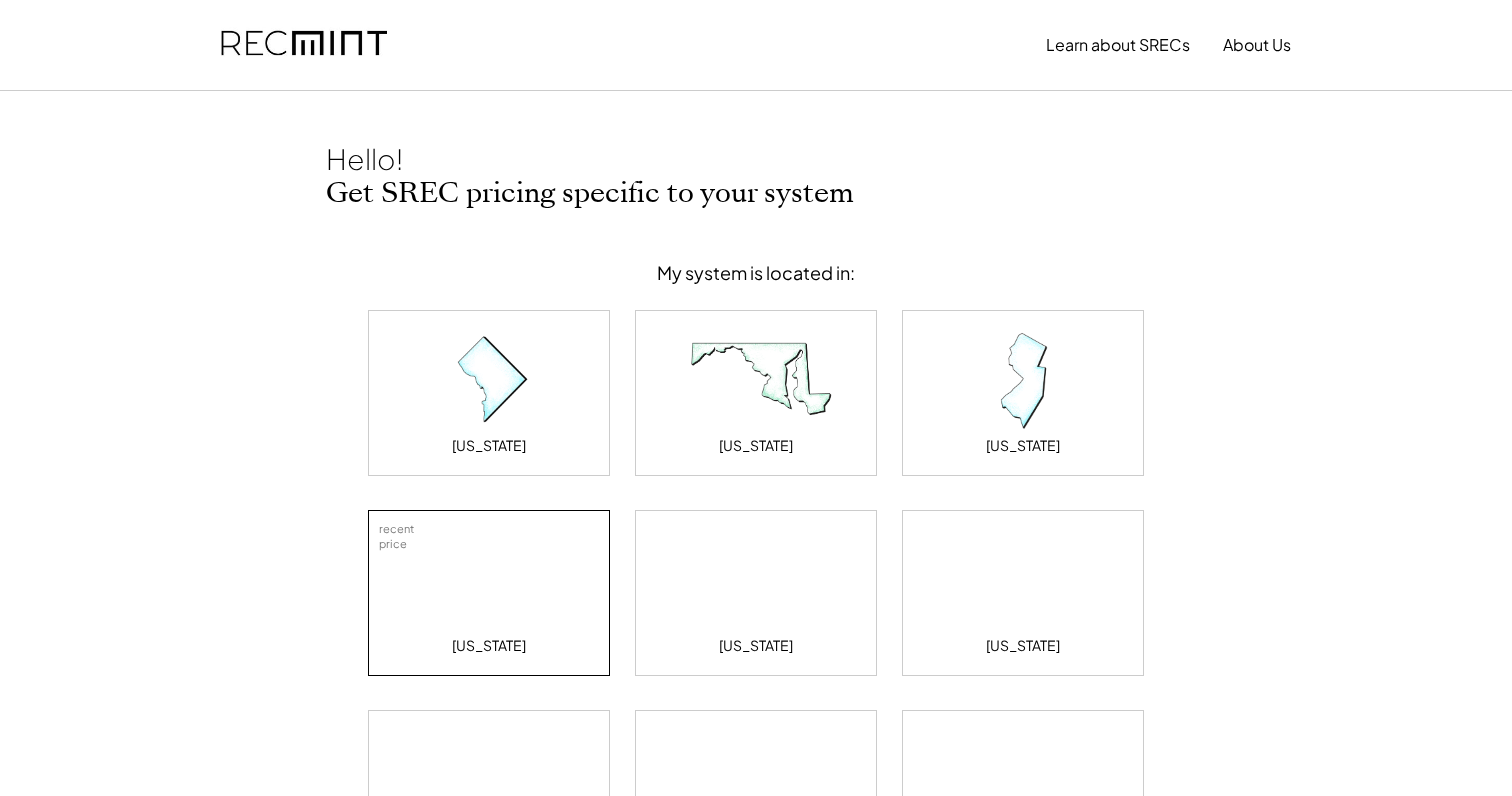 scroll, scrollTop: 0, scrollLeft: 0, axis: both 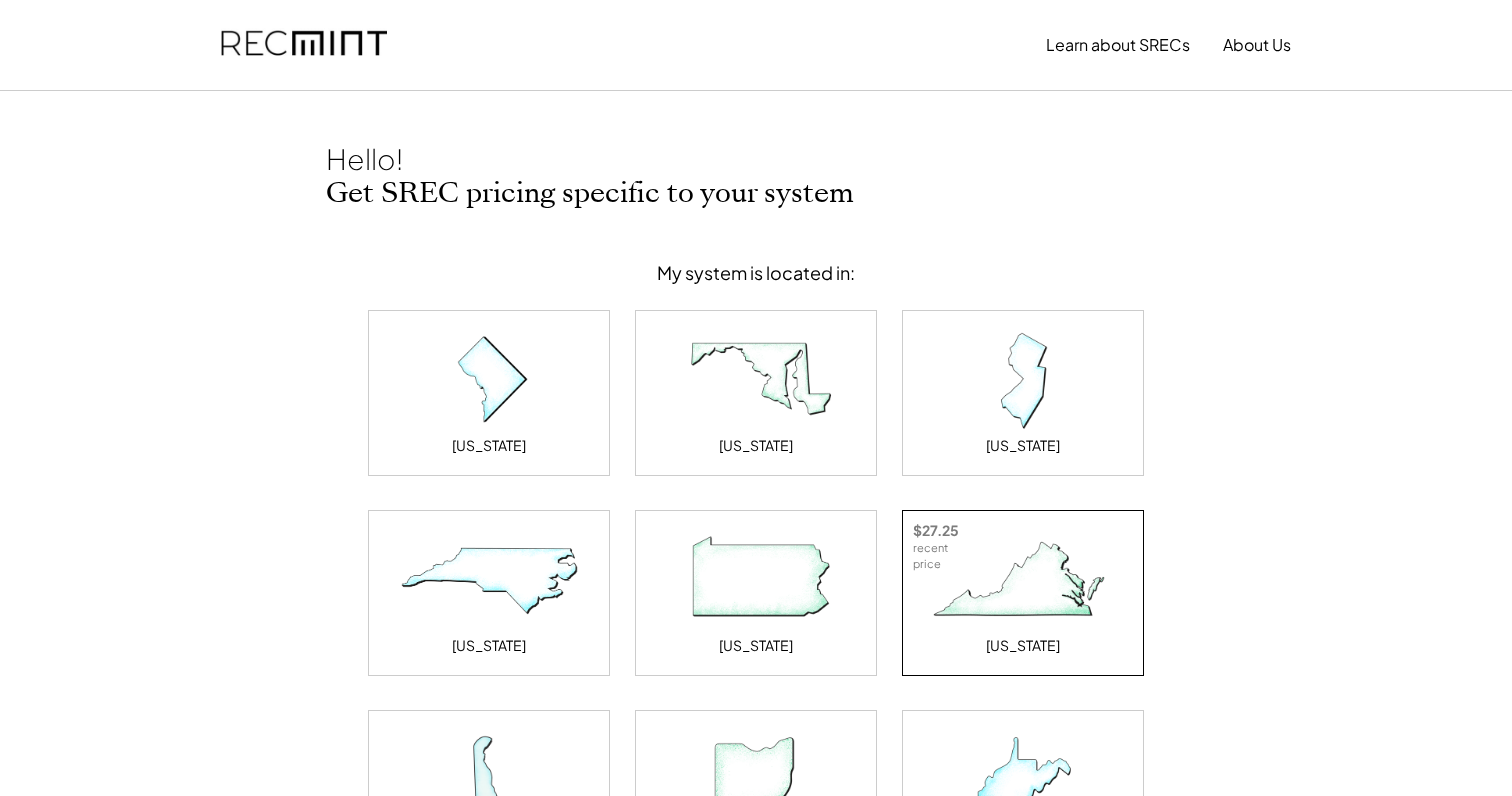 click at bounding box center [1023, 581] 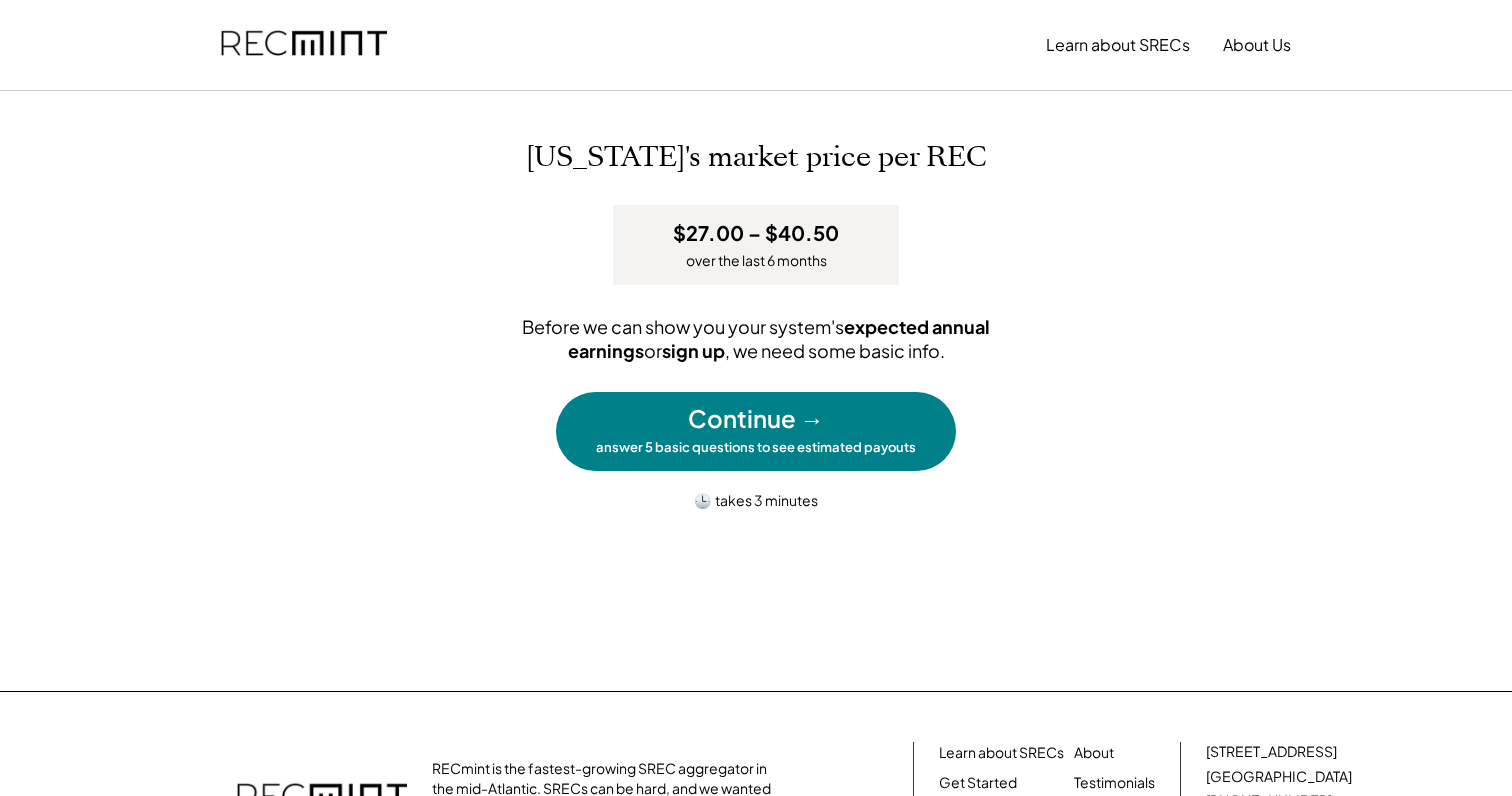 click on "Continue →" at bounding box center (756, 419) 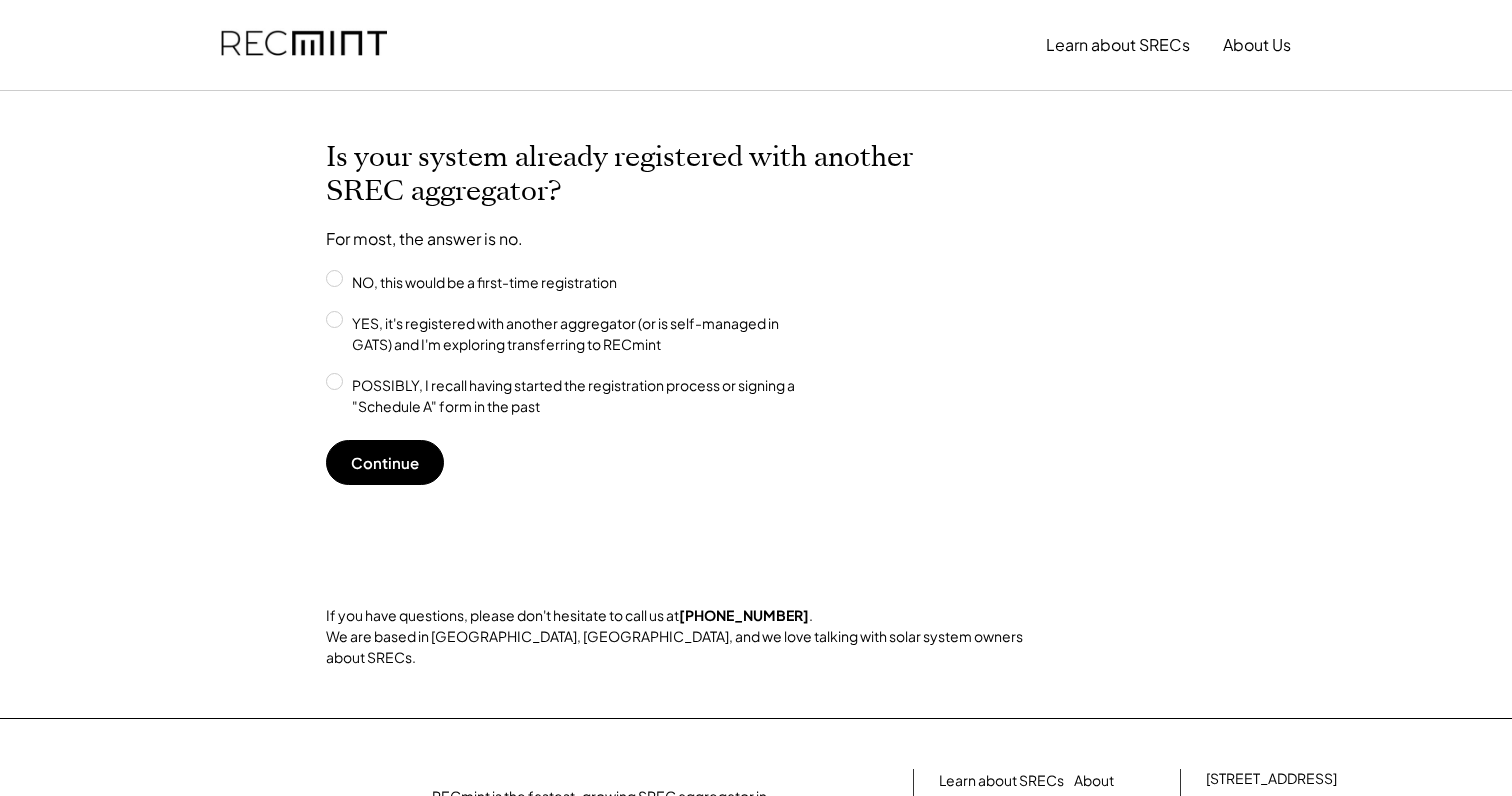 click on "POSSIBLY, I recall having started the registration process or signing a "Schedule A" form in the past" at bounding box center (586, 396) 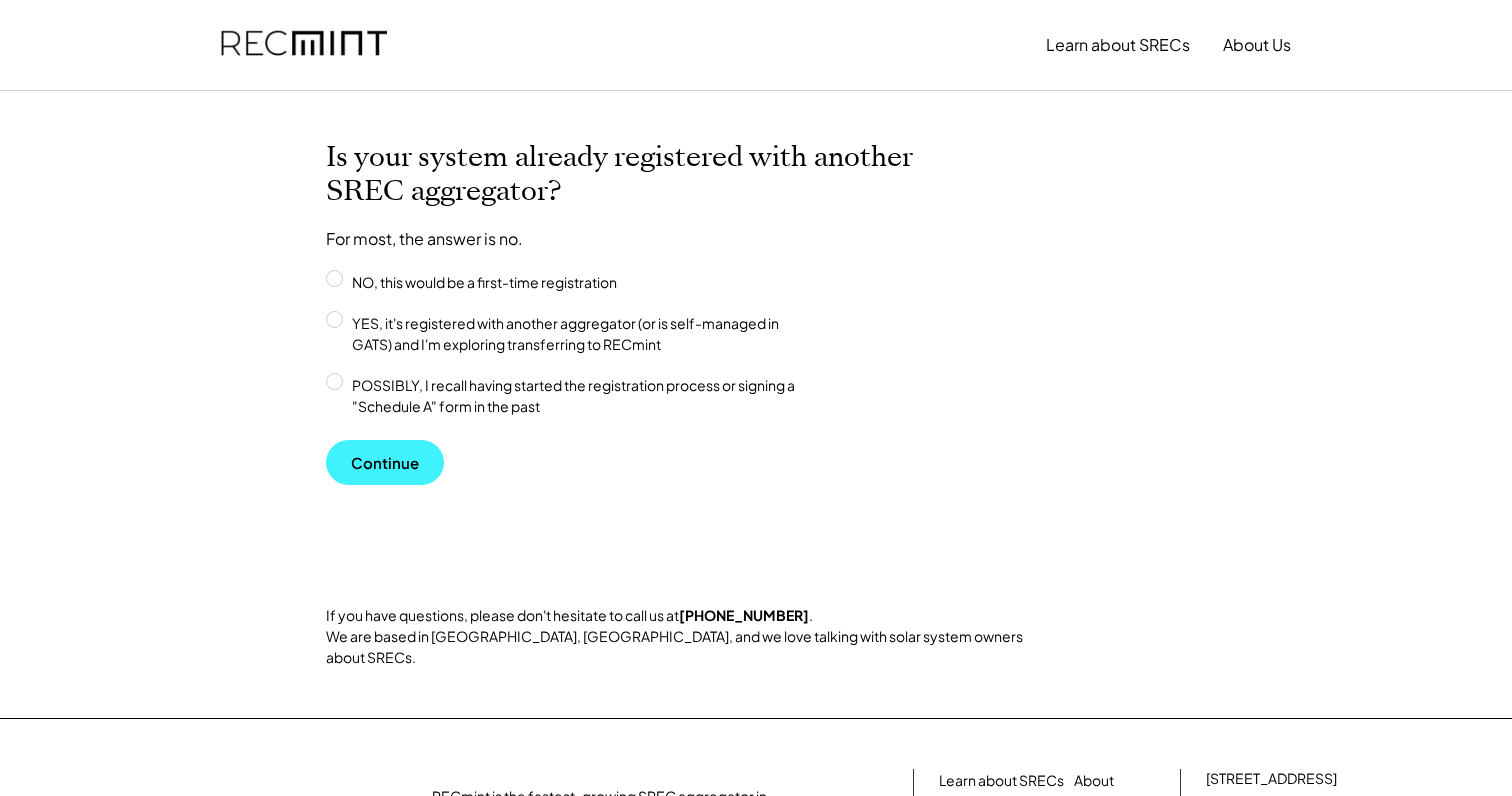 click on "Continue" at bounding box center (385, 462) 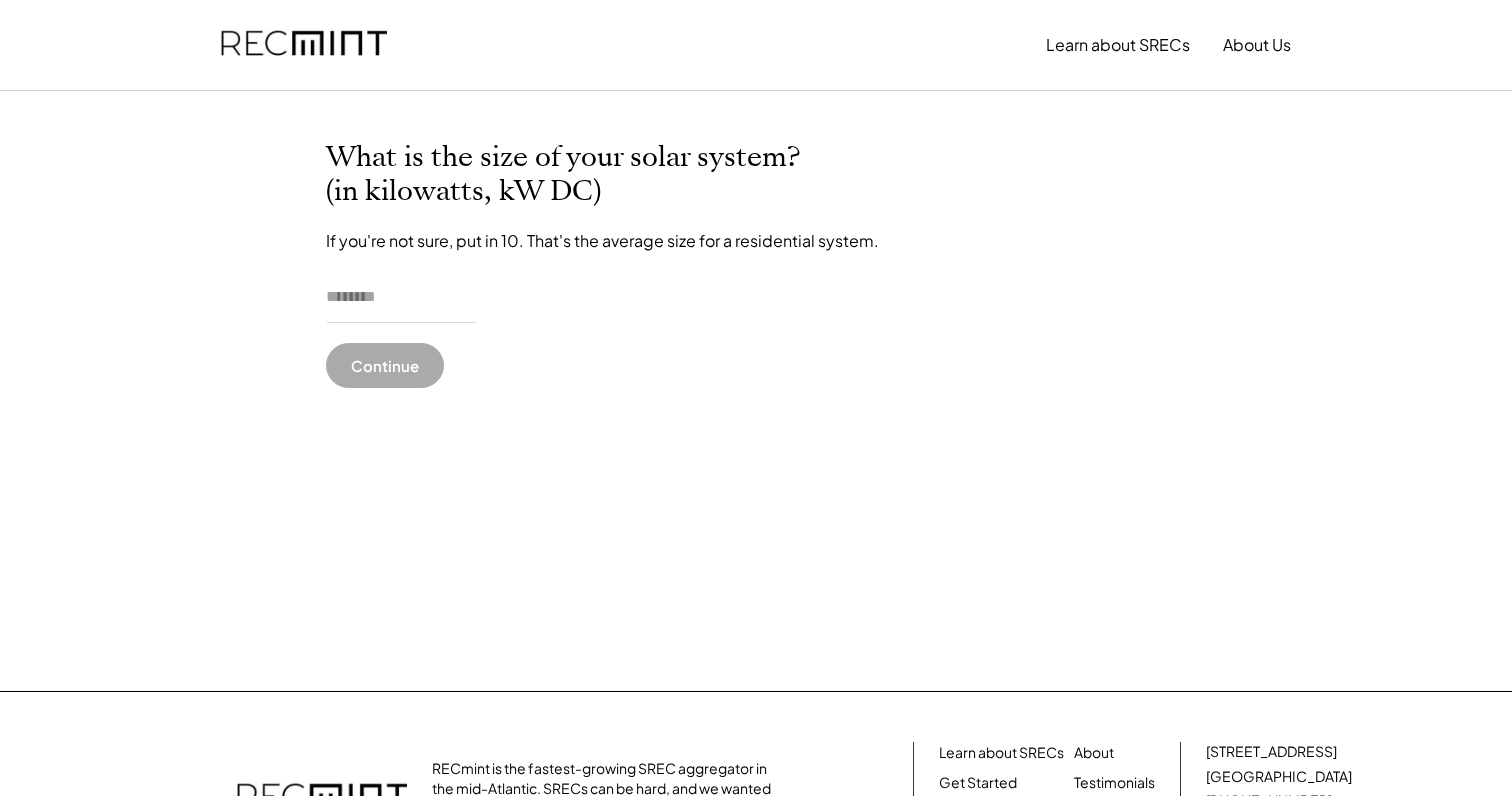 click at bounding box center (401, 298) 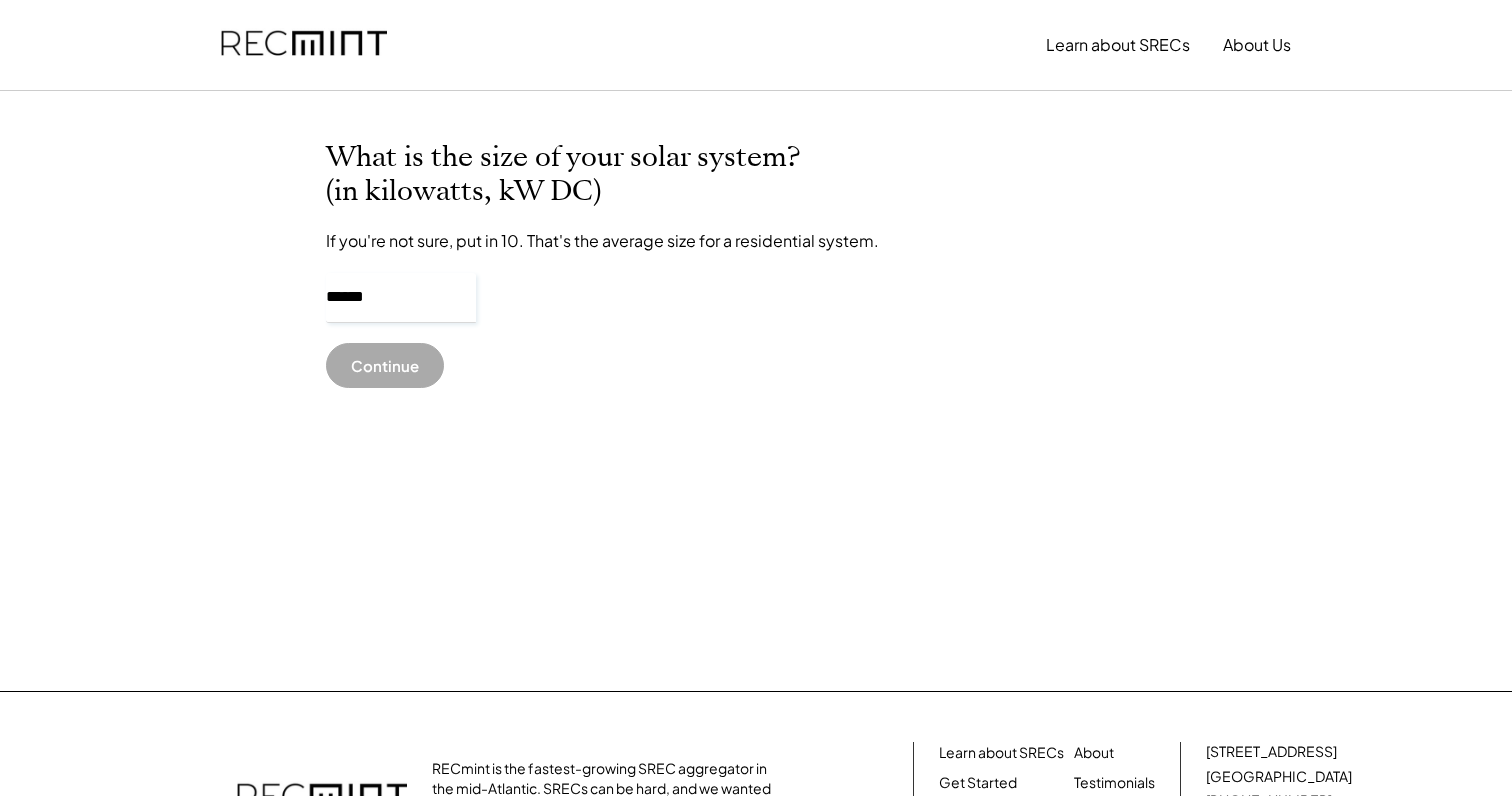 type on "******" 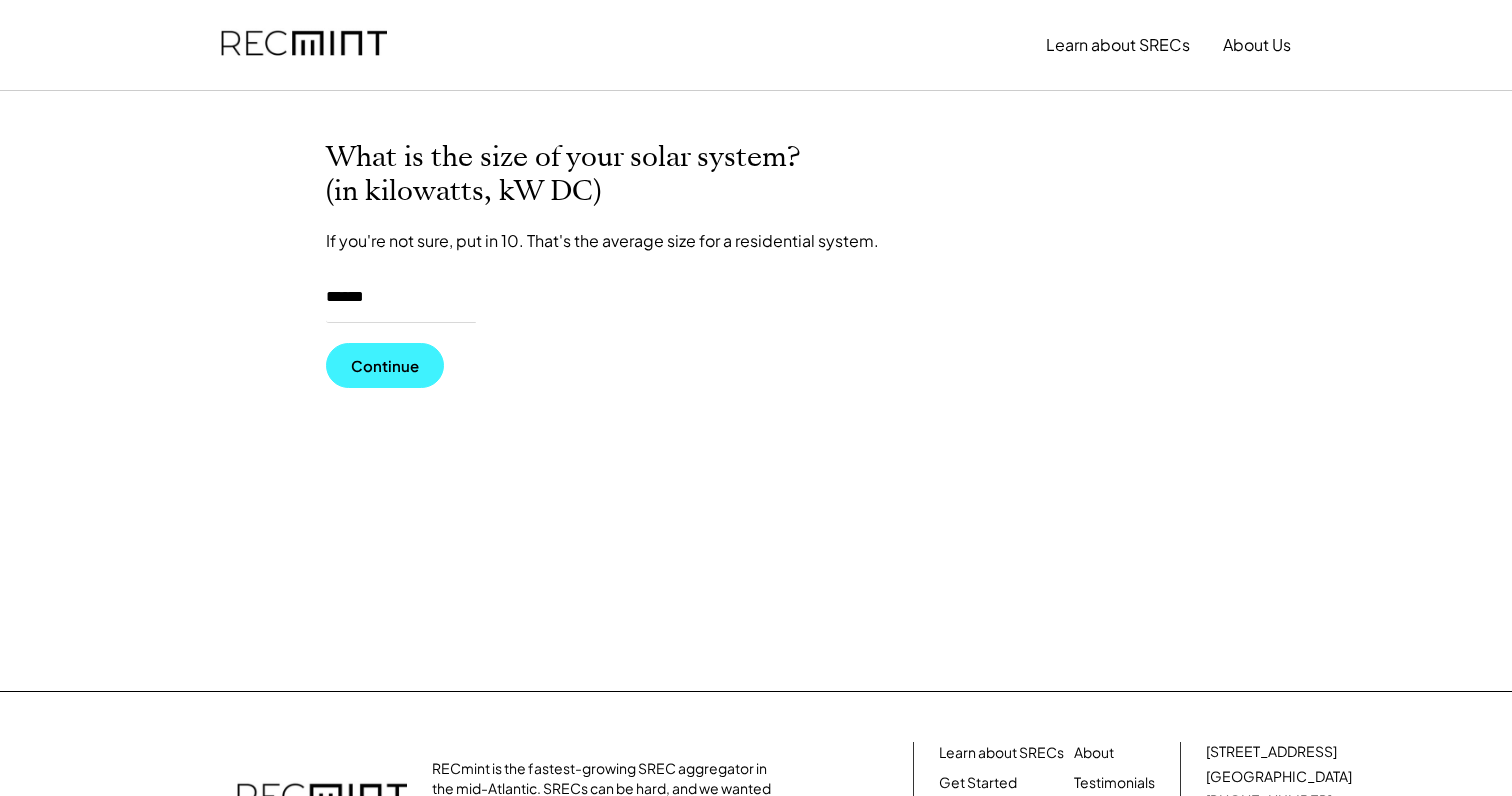 click on "Continue" at bounding box center (385, 365) 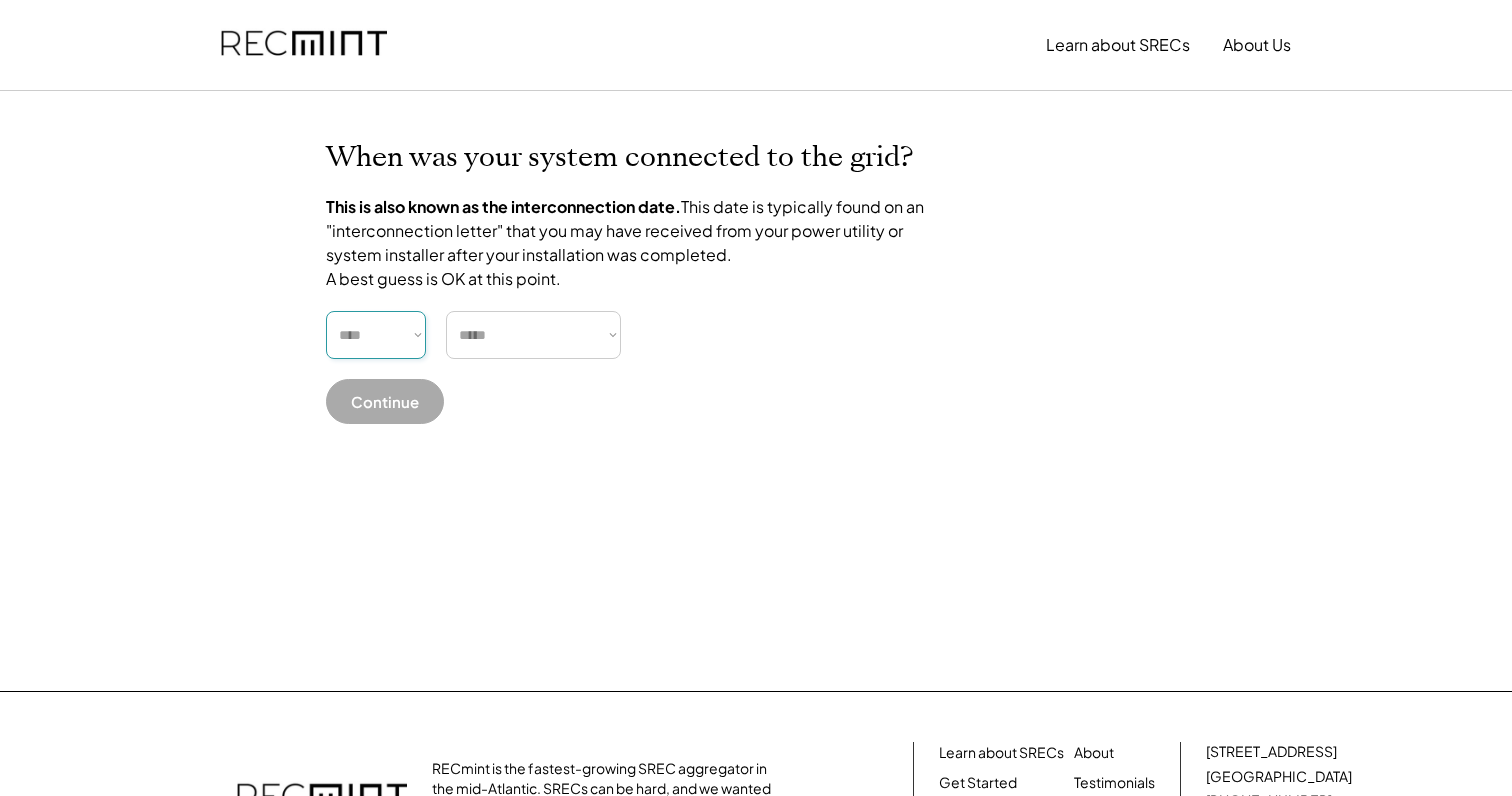 select on "****" 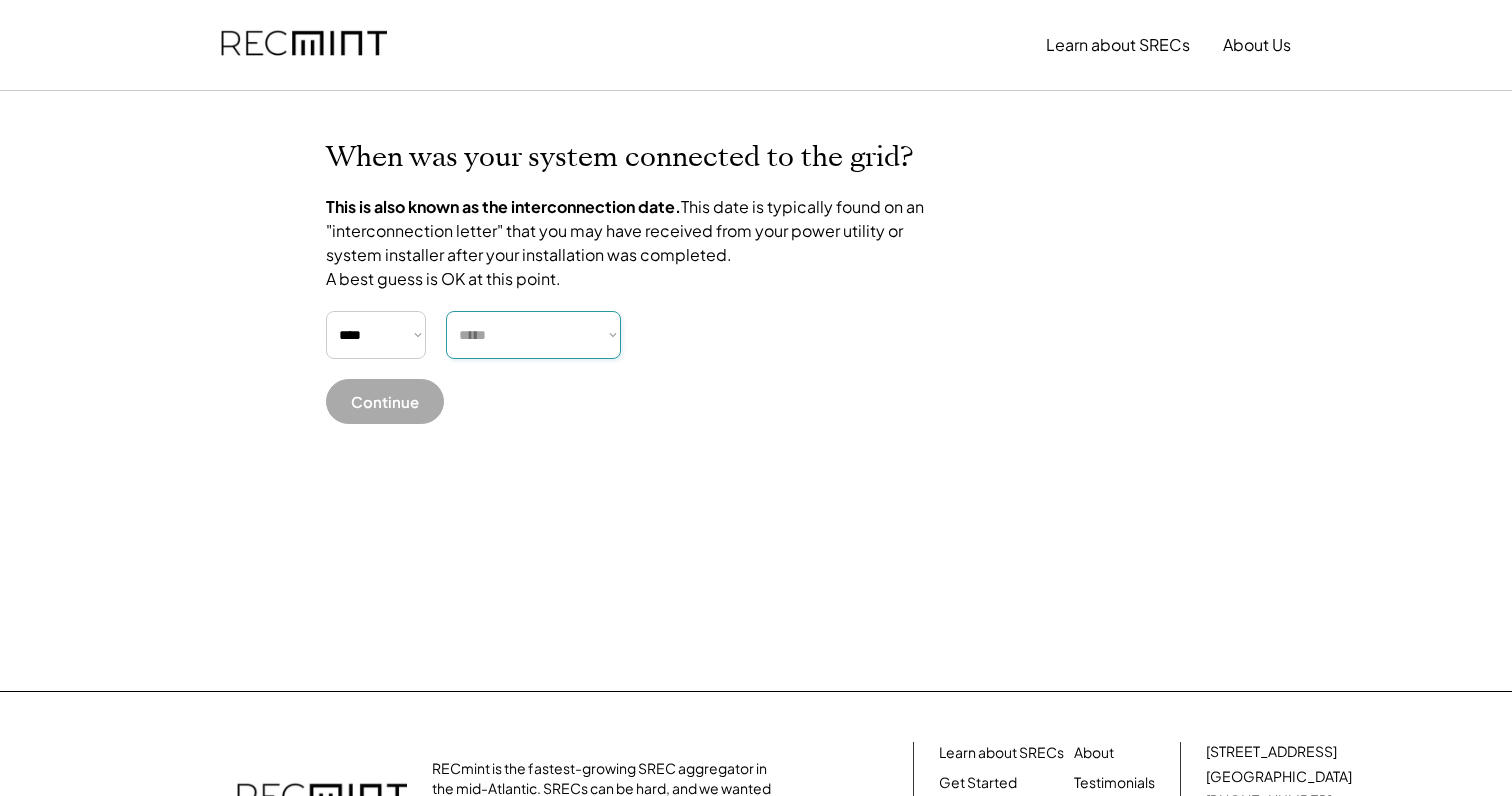 select on "******" 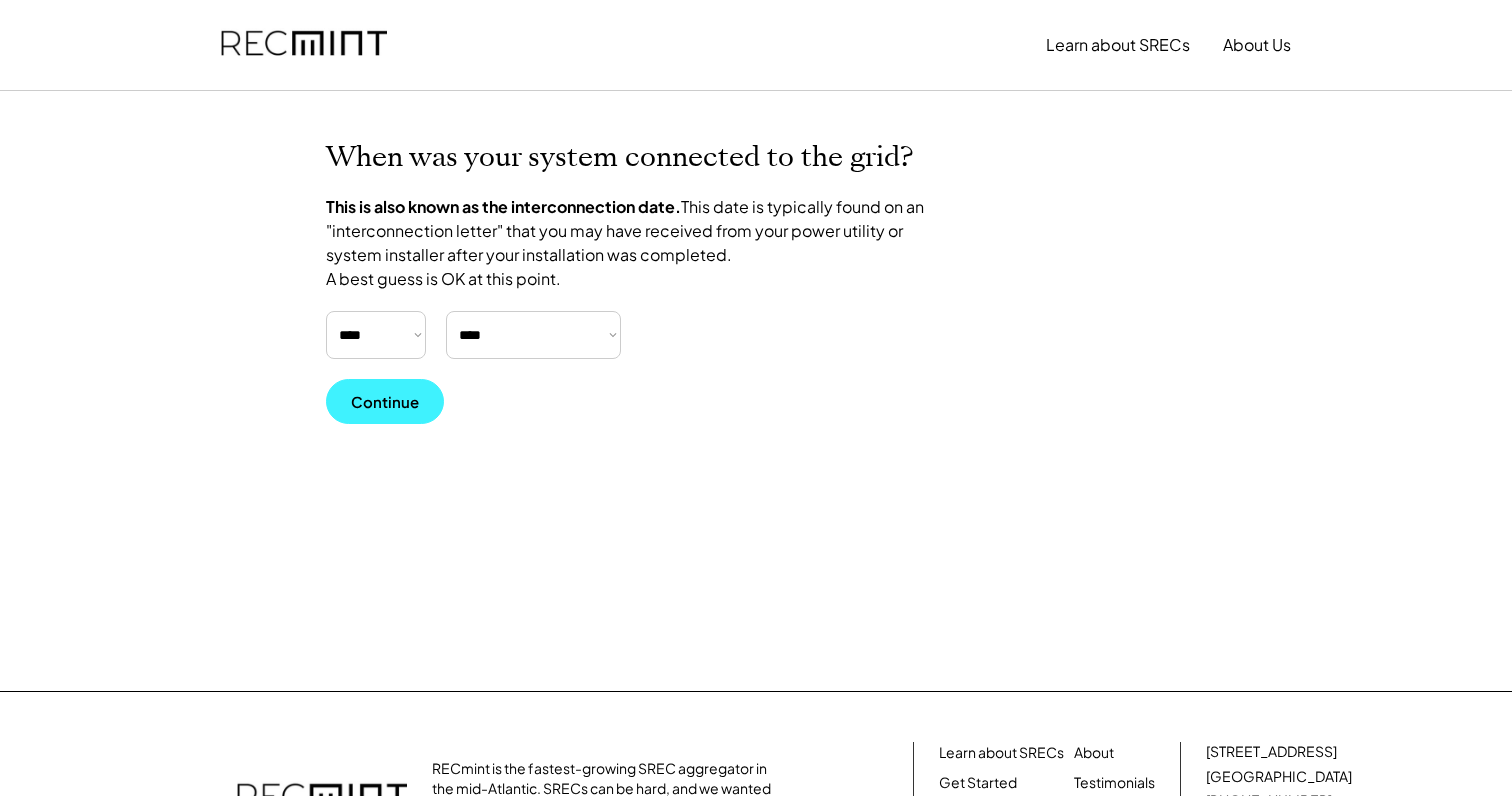 click on "Continue" at bounding box center [385, 401] 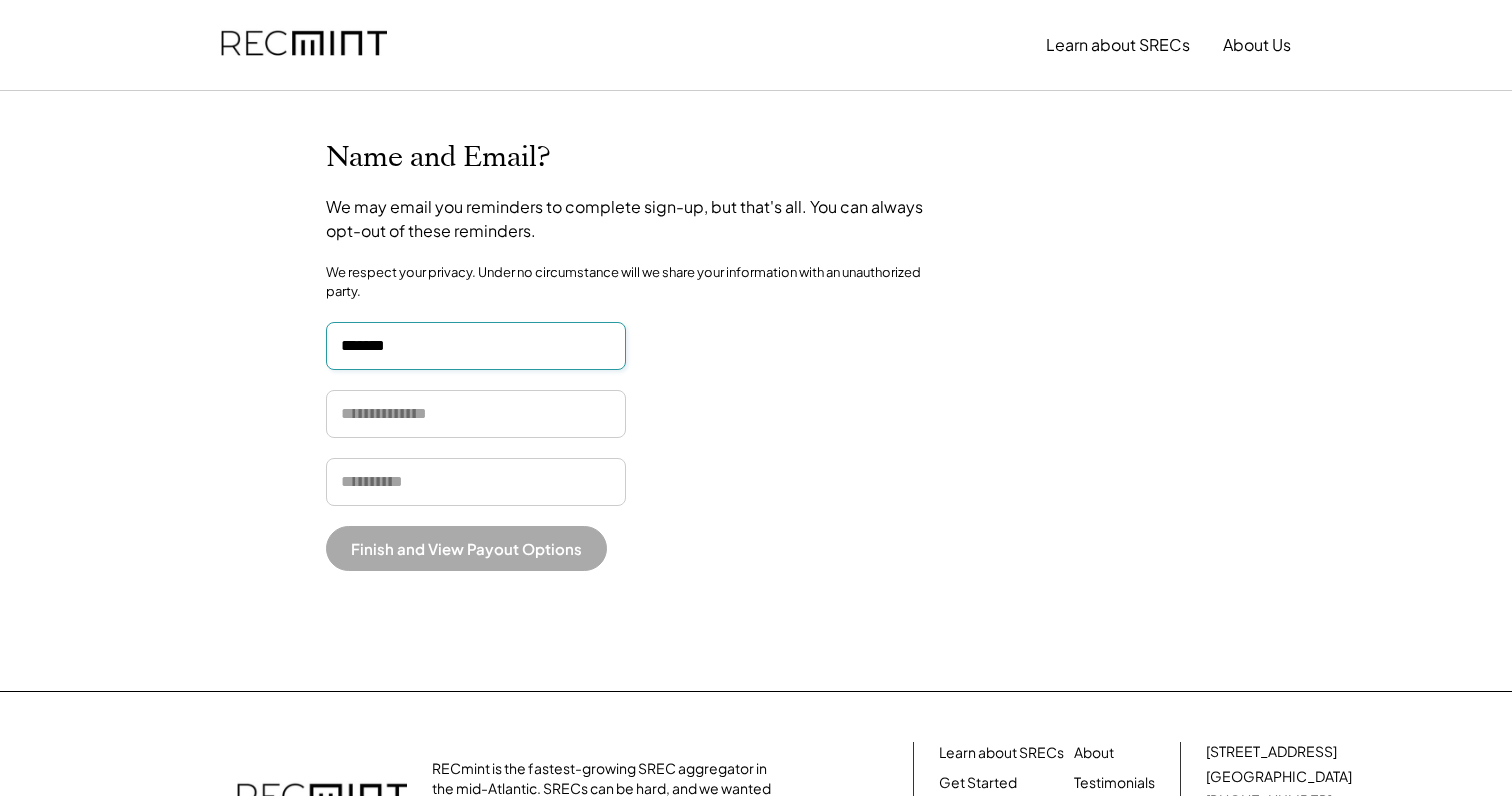 type on "*******" 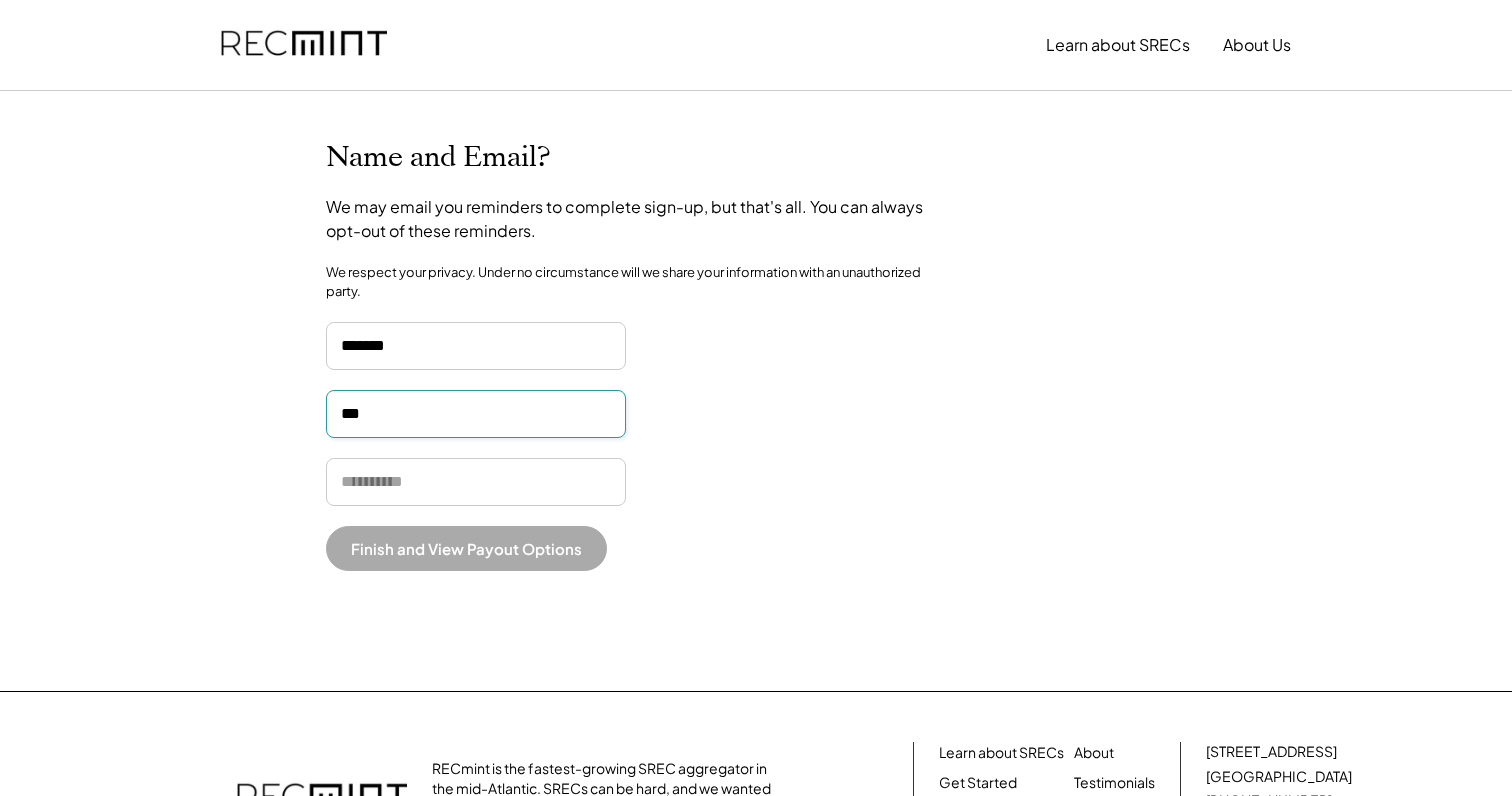 type on "***" 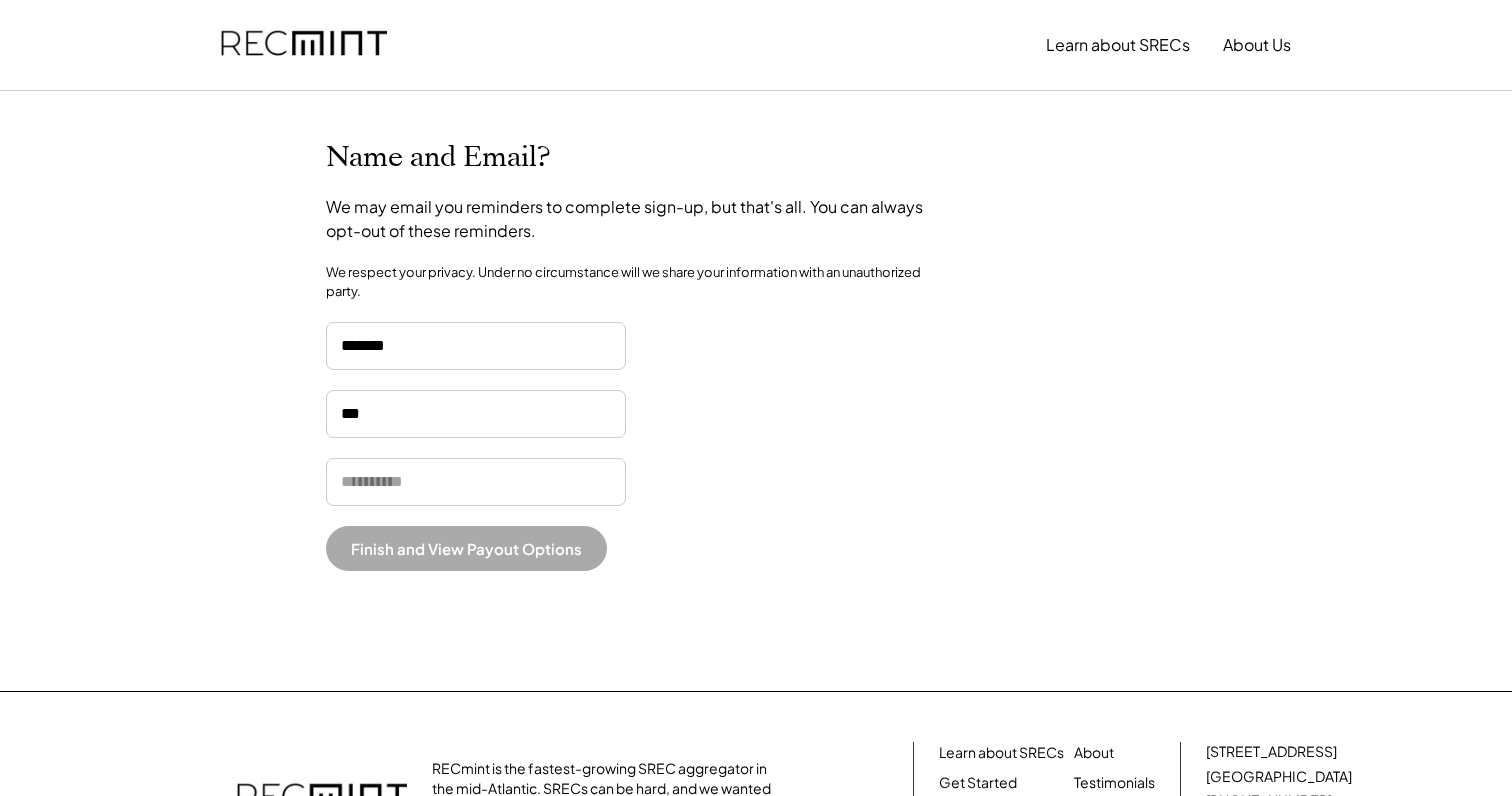 click on "Name and Email? We may email you reminders to complete sign-up, but that's all. You can always opt-out of these reminders. We respect your privacy. Under no circumstance will we share your information with an unauthorized party. Finish and View Payout Options" at bounding box center (756, 391) 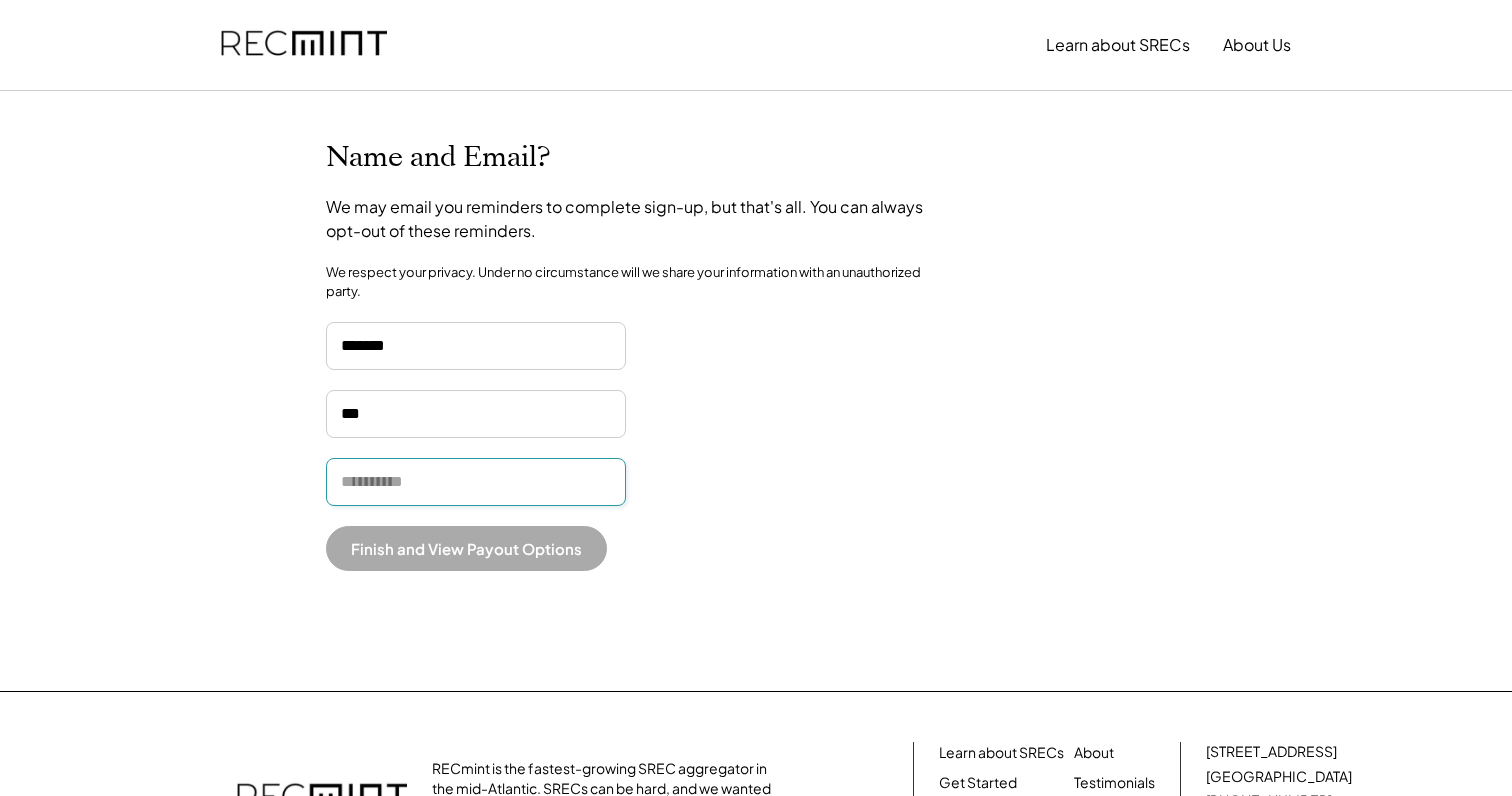 click at bounding box center [476, 482] 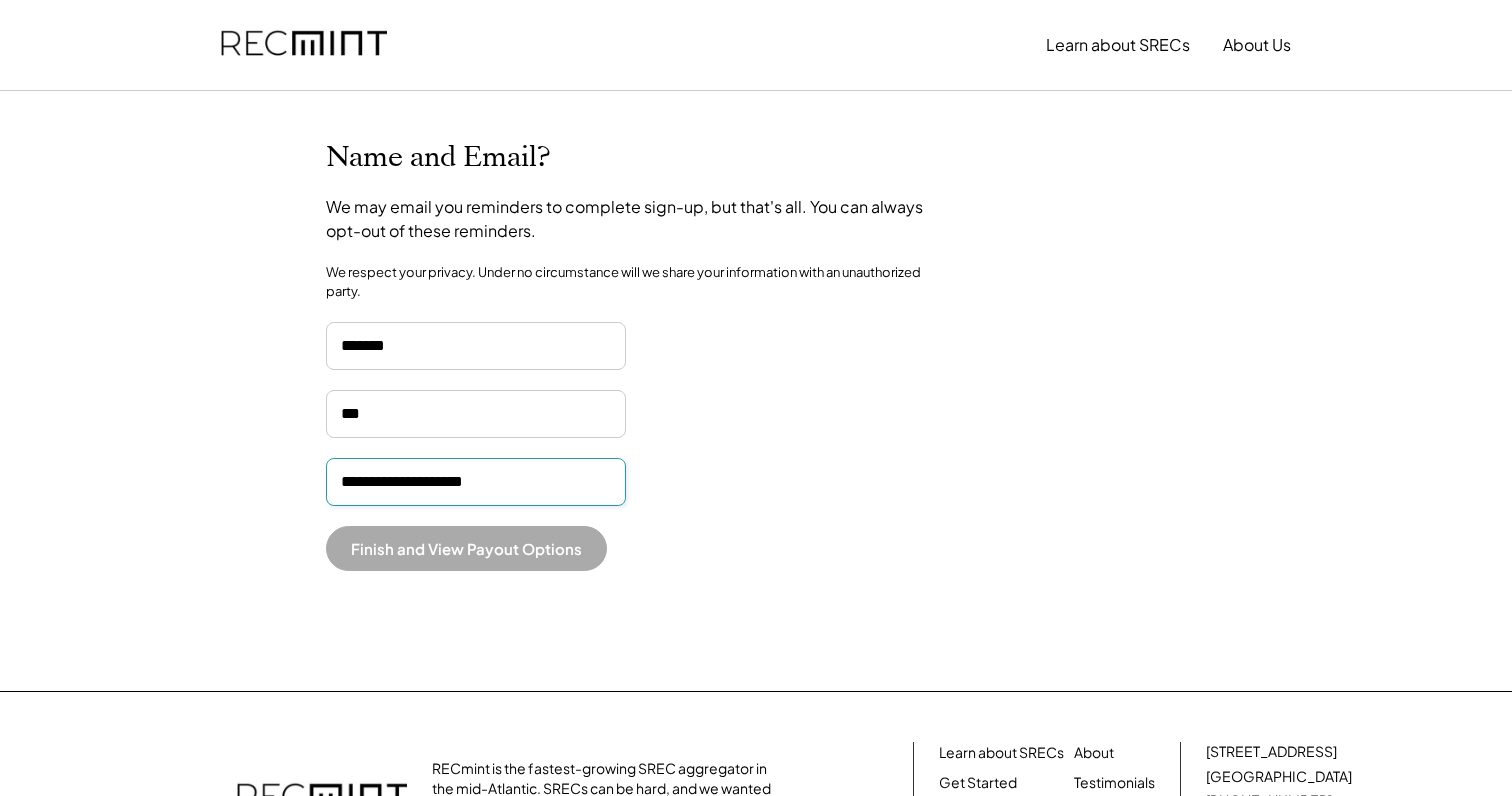 type on "**********" 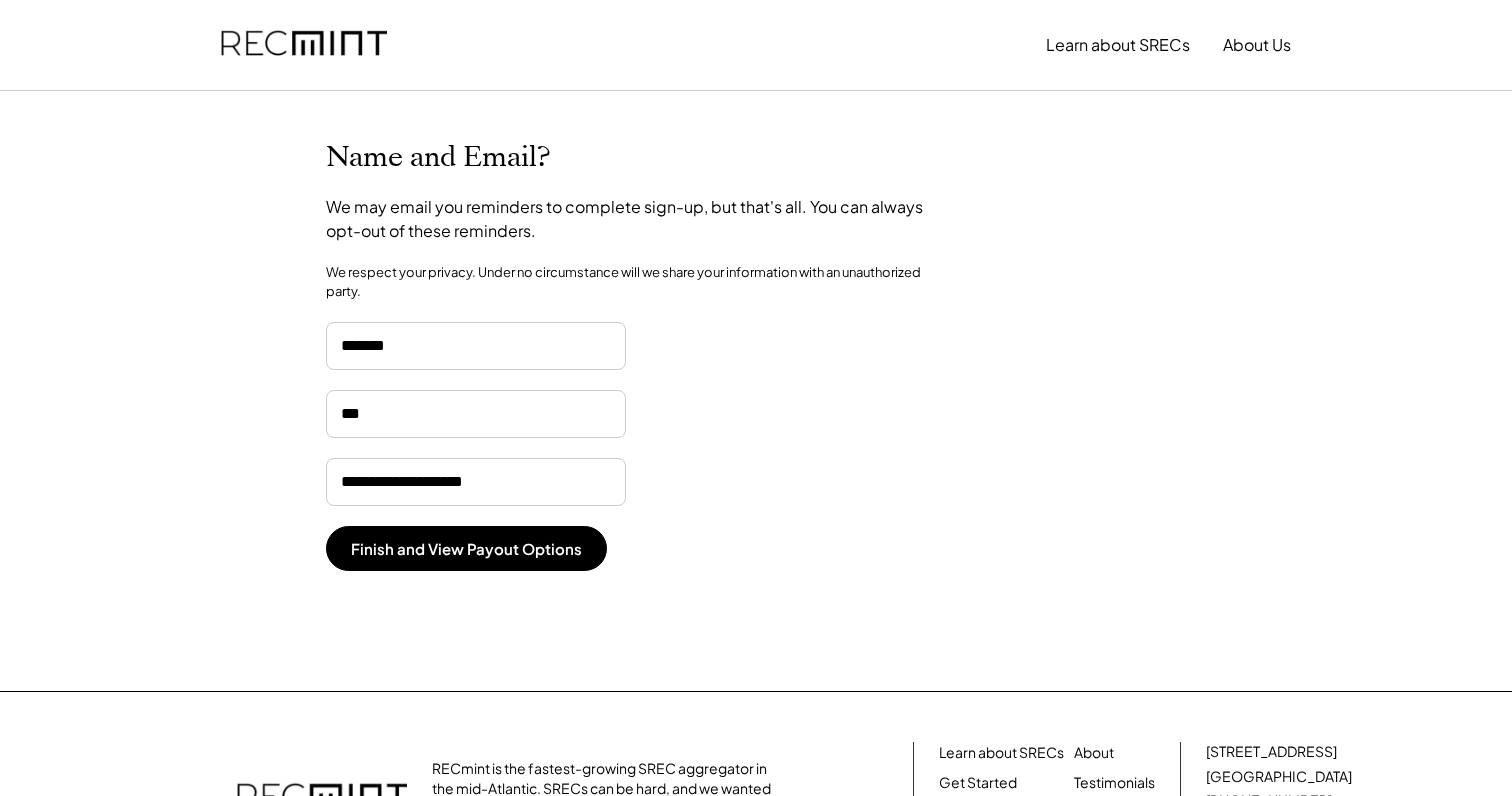 click on "**********" at bounding box center (756, 391) 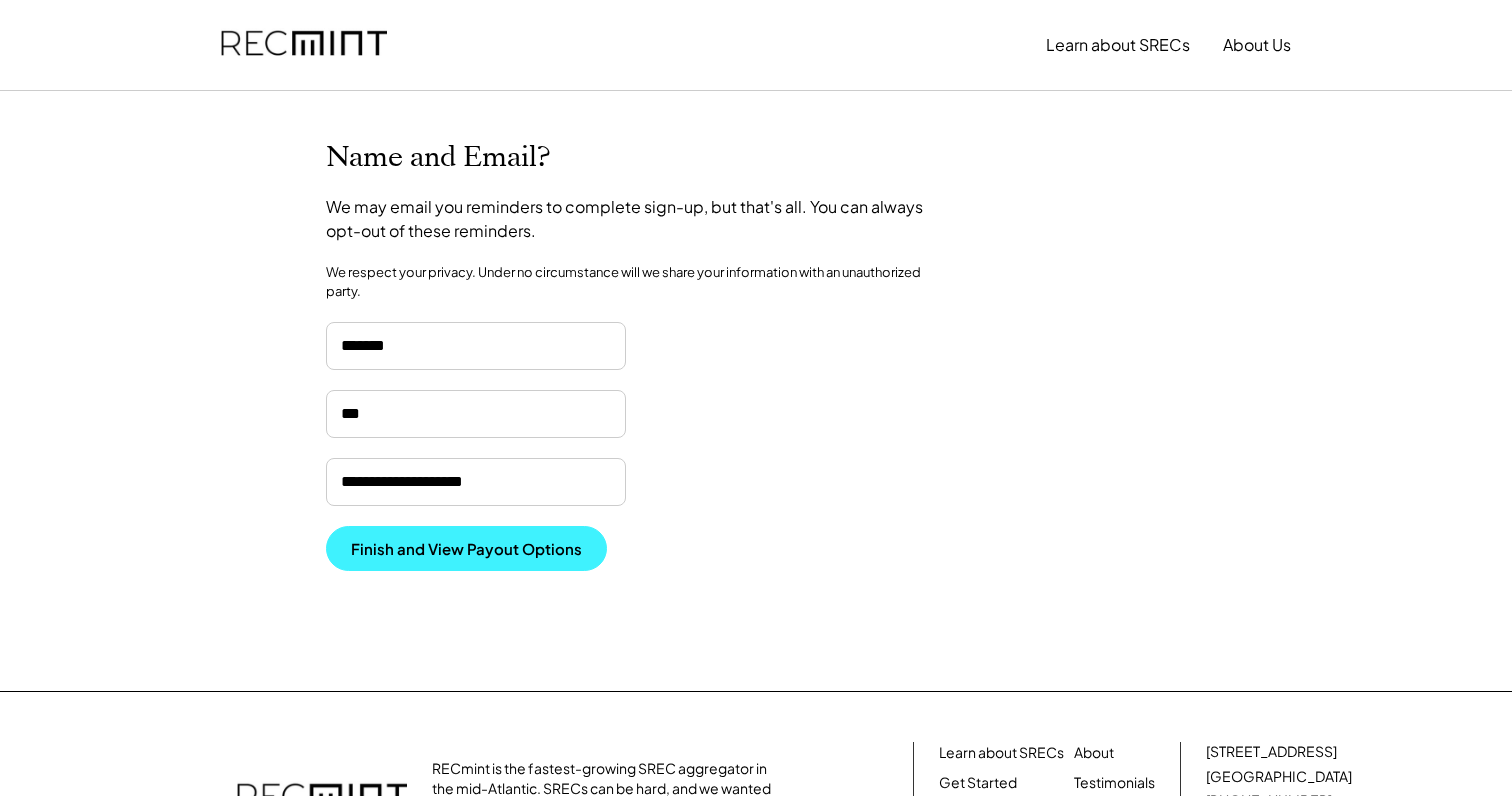 click on "Finish and View Payout Options" at bounding box center (466, 548) 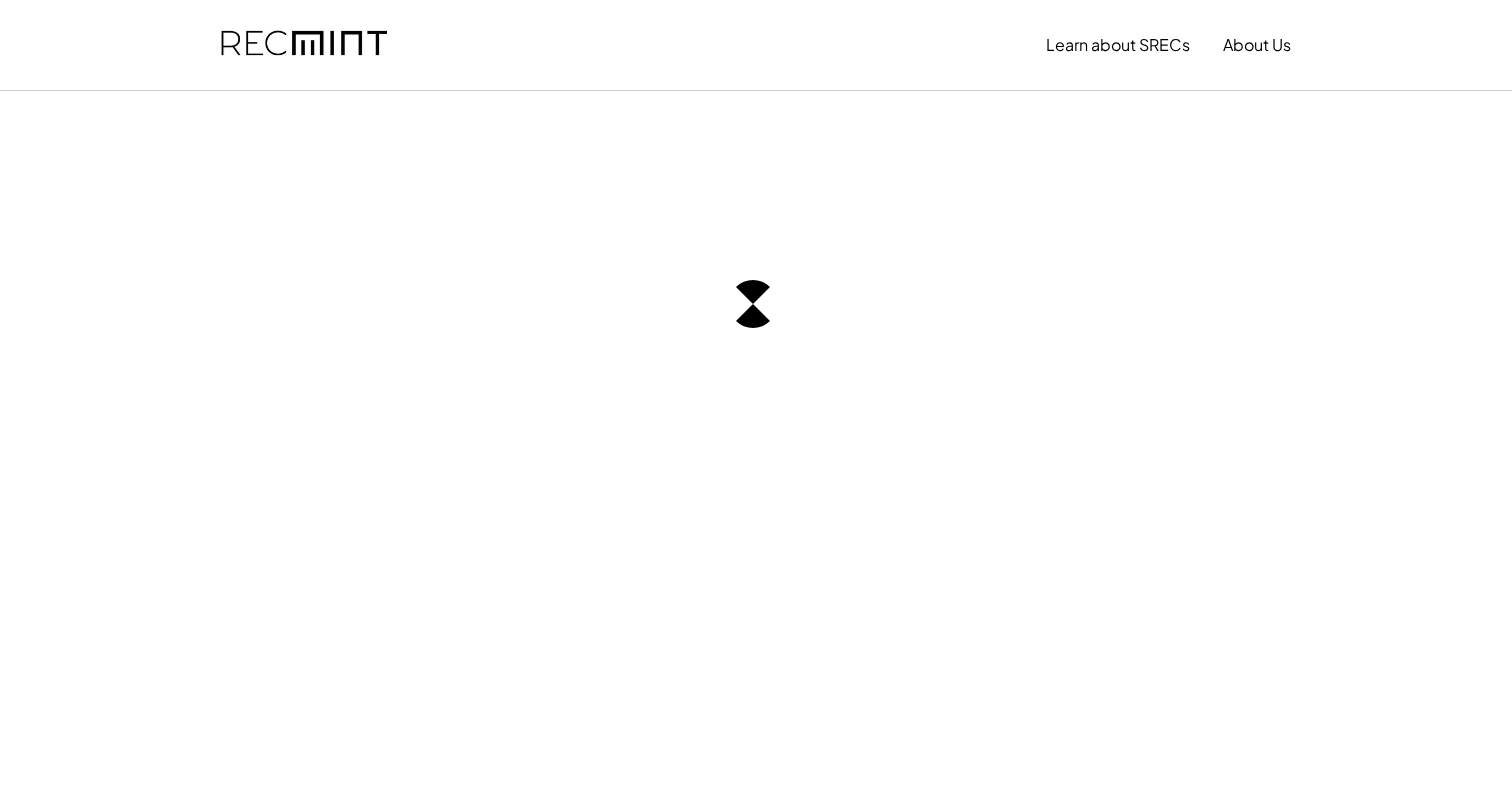 scroll, scrollTop: 0, scrollLeft: 0, axis: both 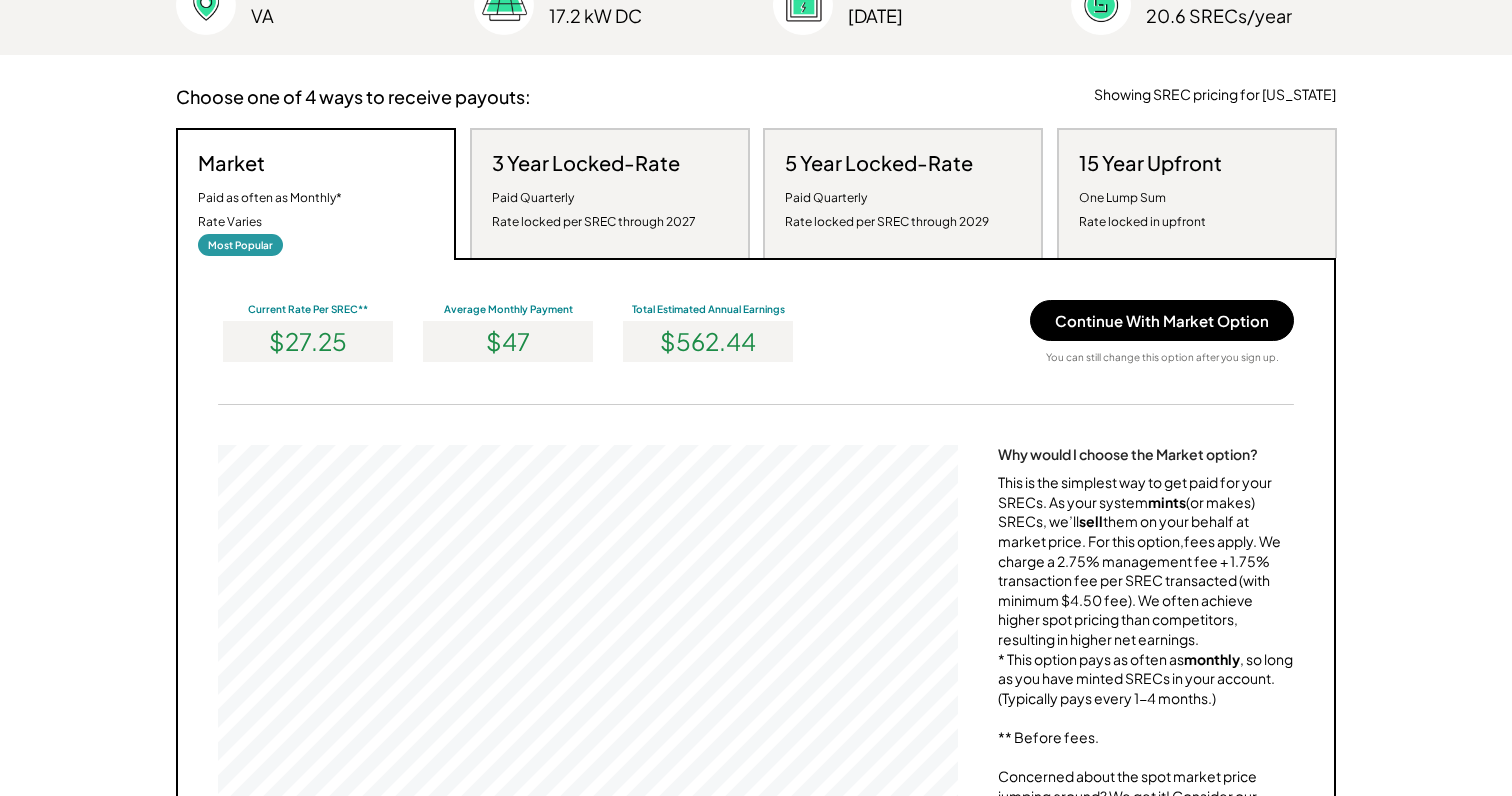 click on "3 Year Locked-Rate" at bounding box center (586, 163) 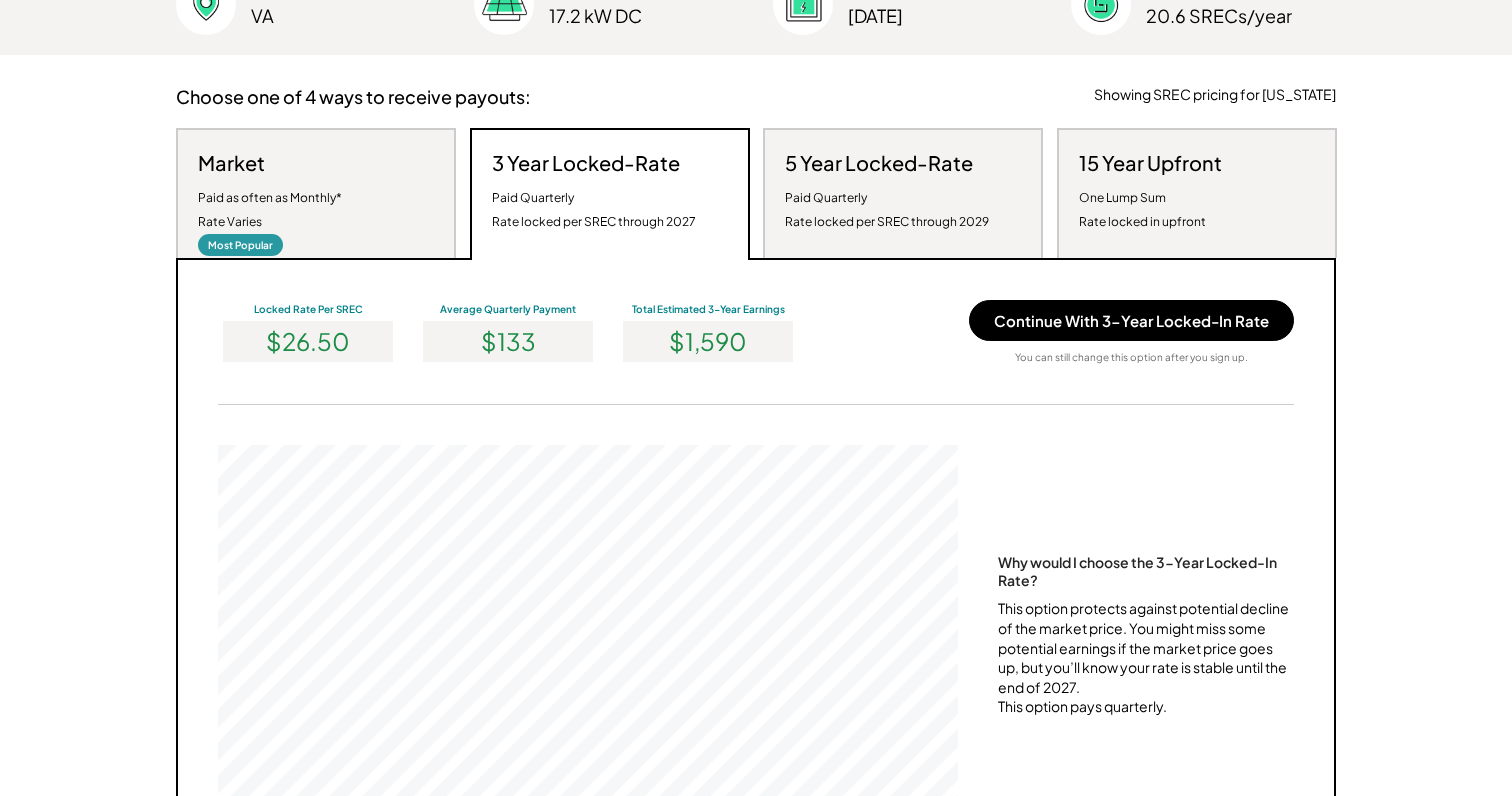 scroll, scrollTop: 999620, scrollLeft: 999260, axis: both 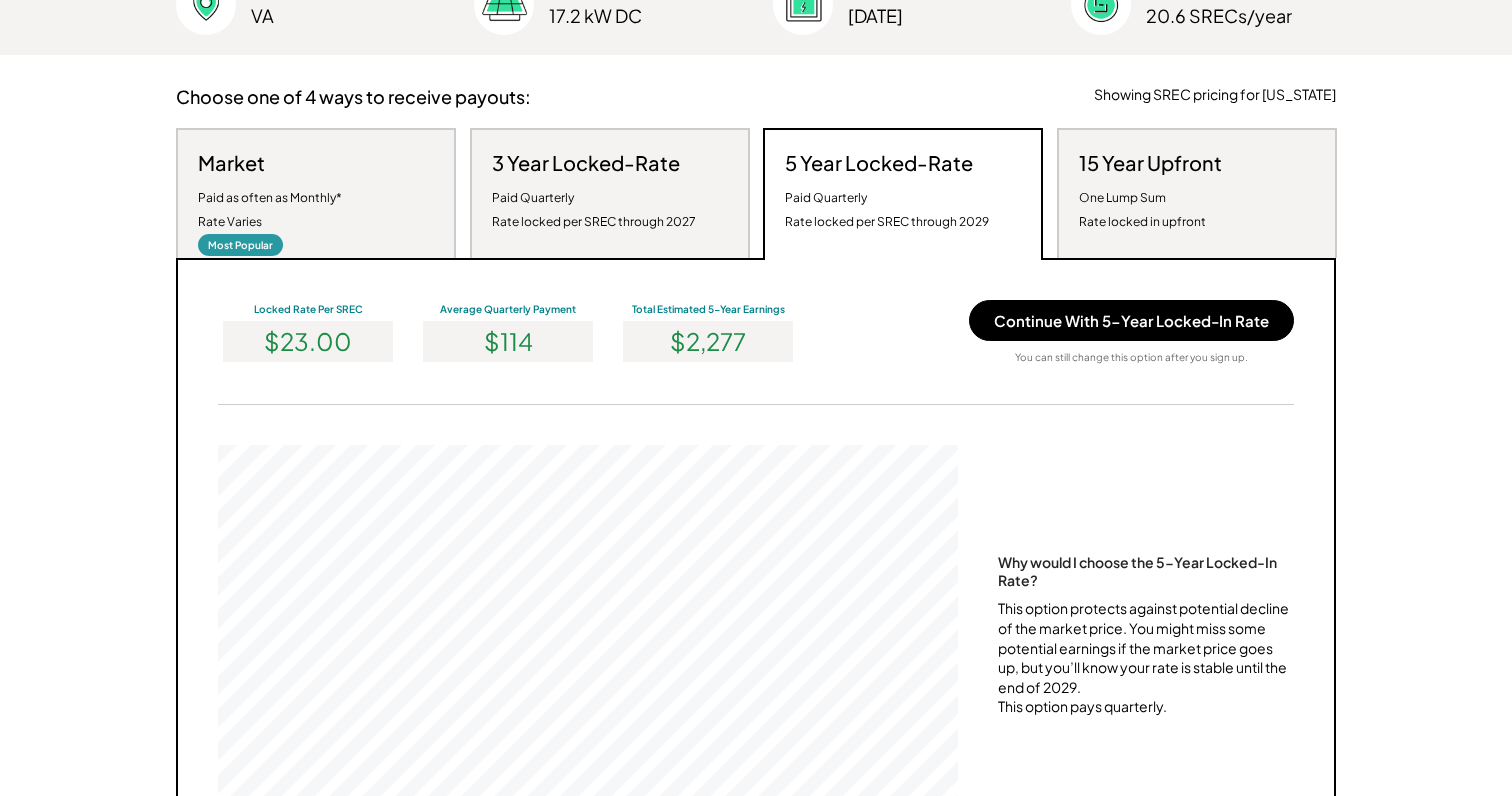 click on "15 Year Upfront One Lump Sum
Rate locked in upfront" at bounding box center (1150, 192) 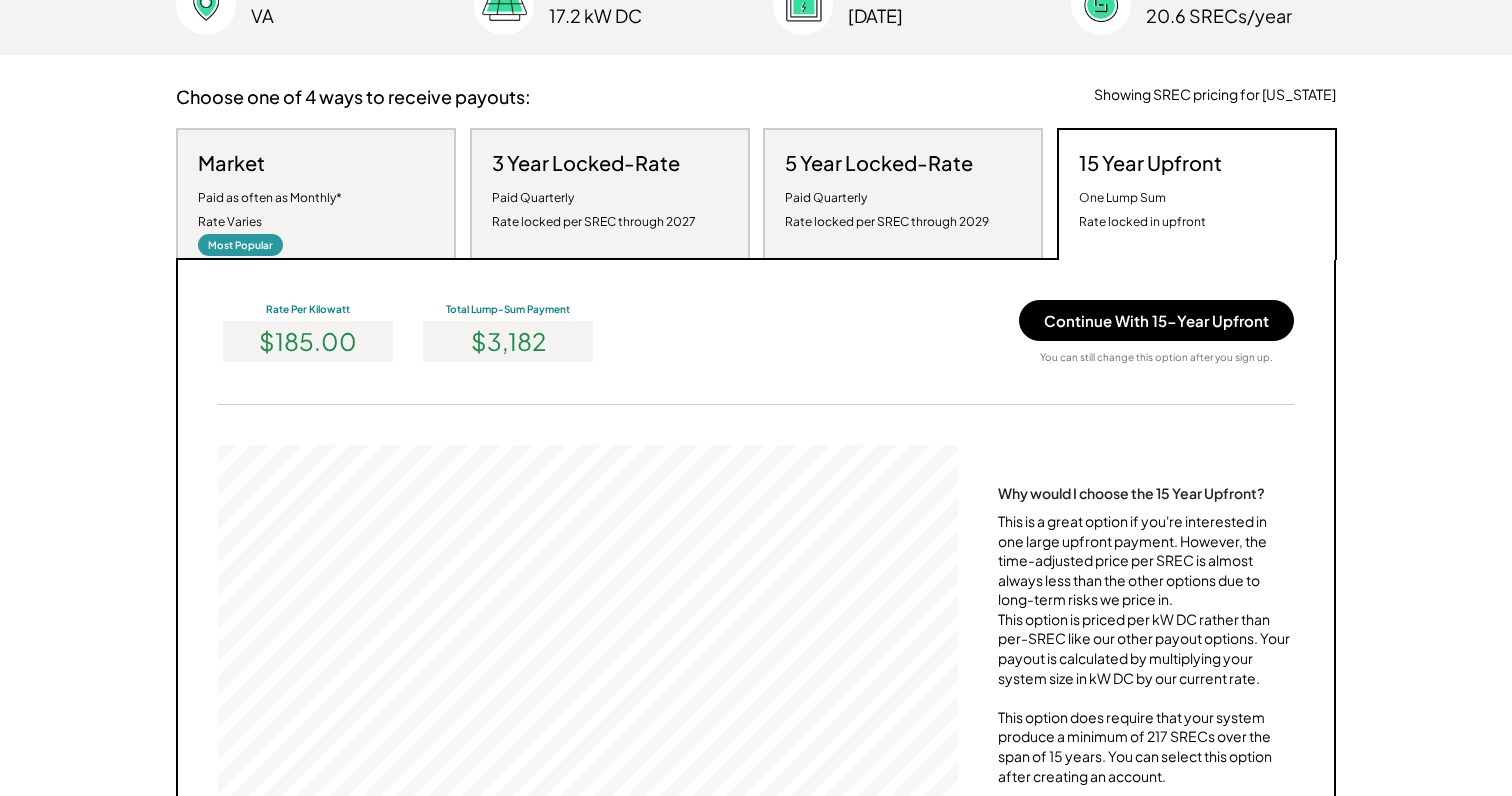 scroll, scrollTop: 999620, scrollLeft: 999260, axis: both 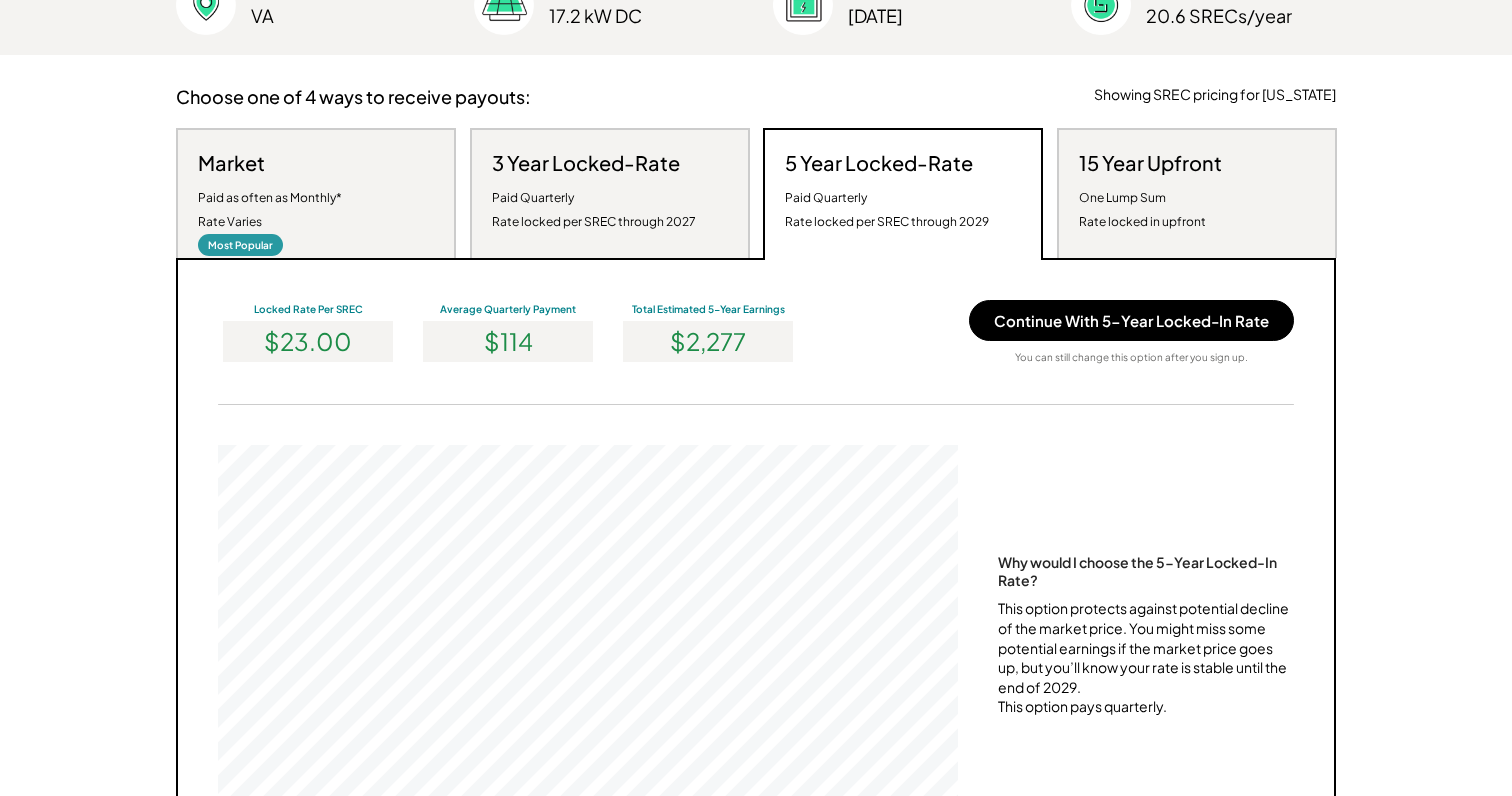 click on "One Lump Sum
Rate locked in upfront" at bounding box center [1142, 210] 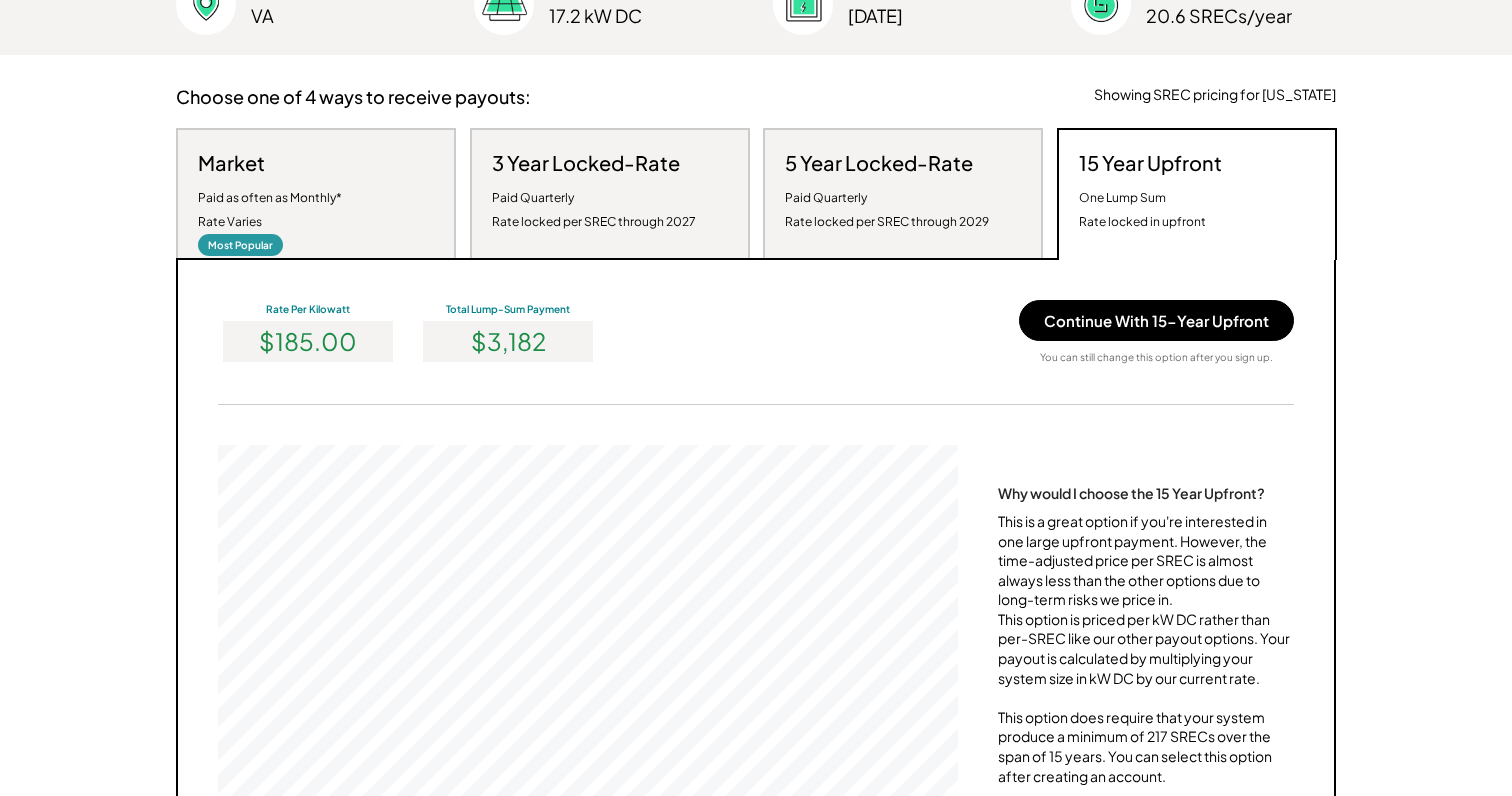 scroll, scrollTop: 999620, scrollLeft: 999260, axis: both 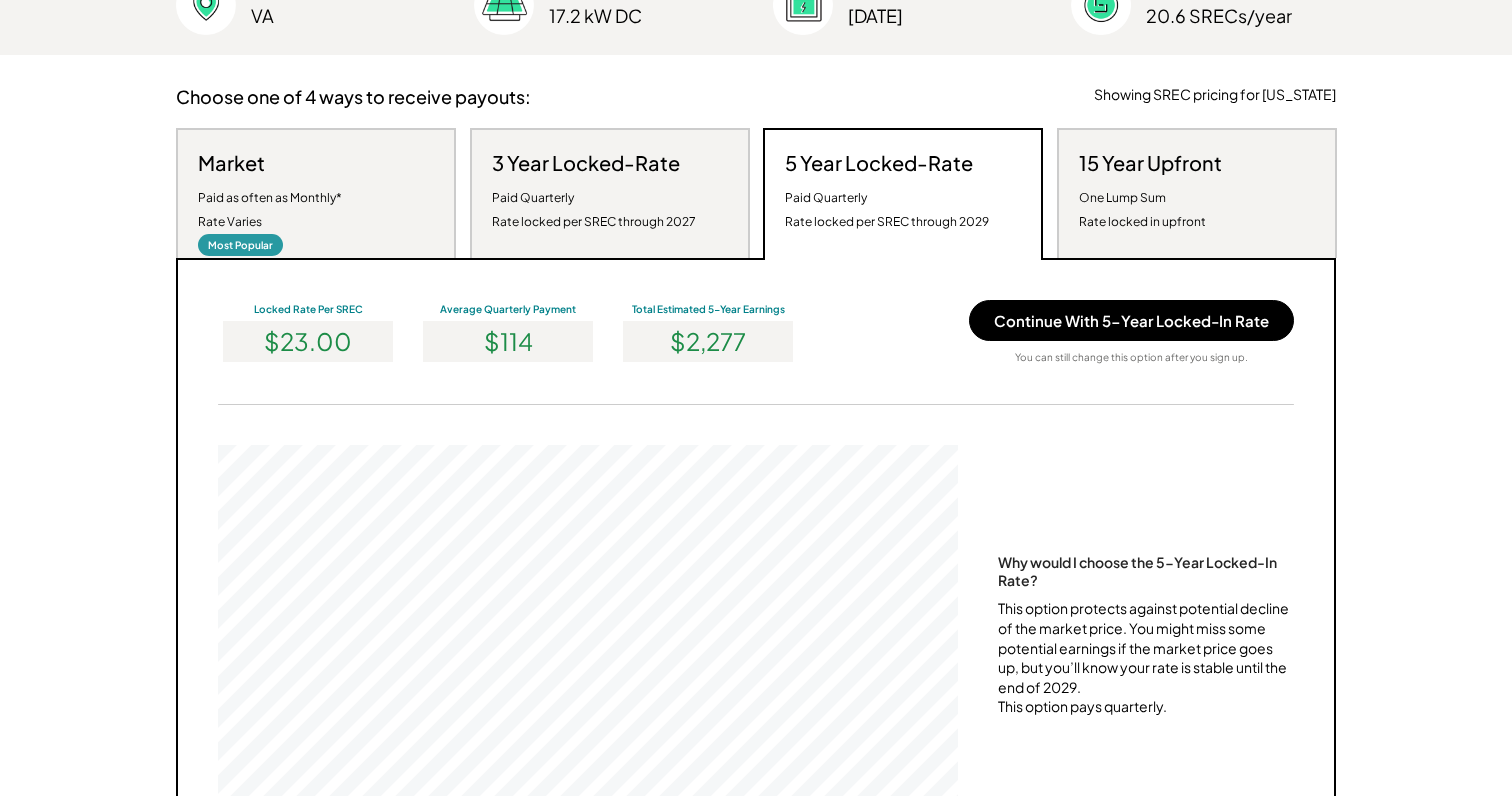 click on "Paid Quarterly
Rate locked per SREC through 2027" at bounding box center (594, 210) 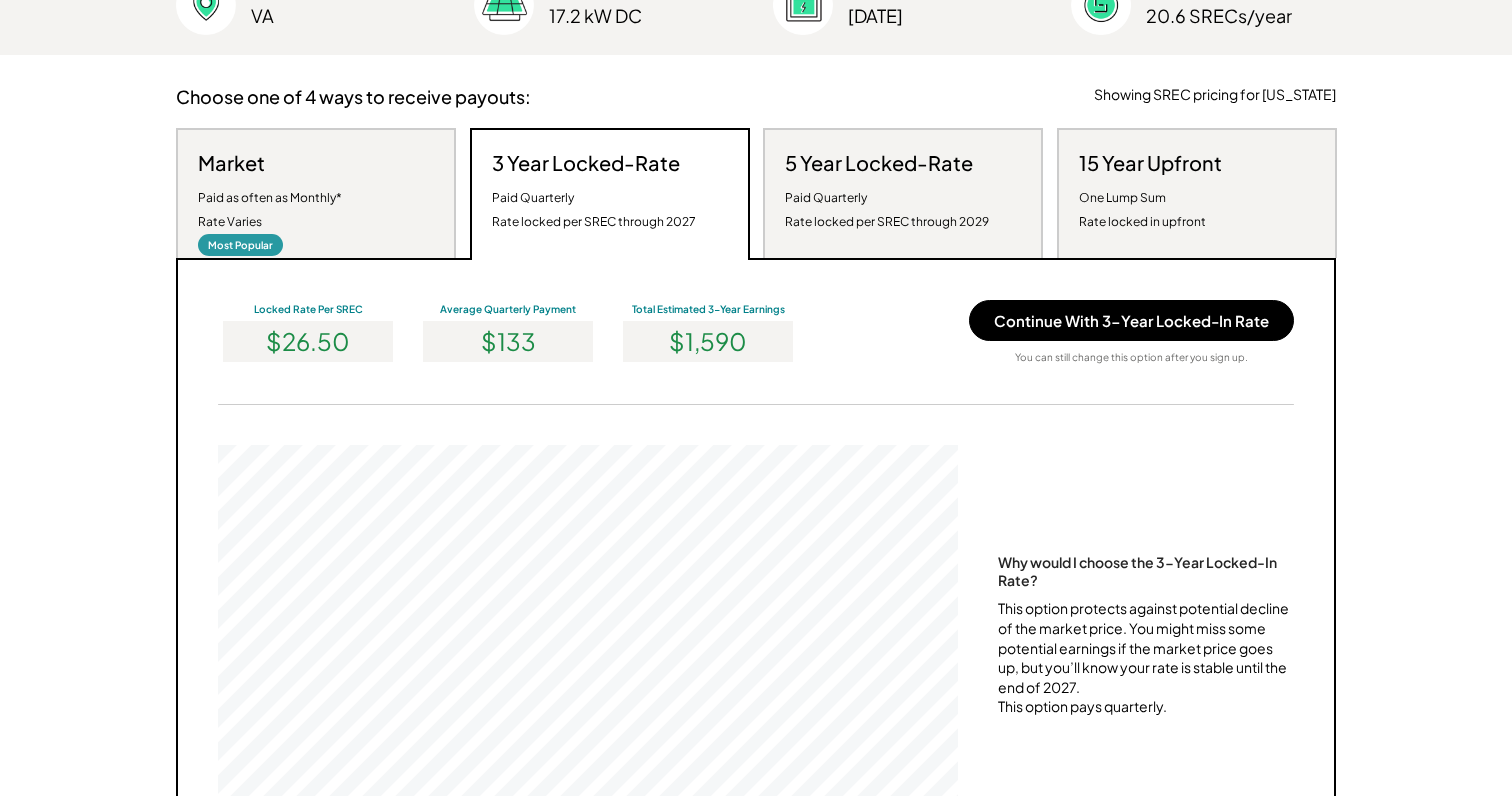 scroll, scrollTop: 999620, scrollLeft: 999260, axis: both 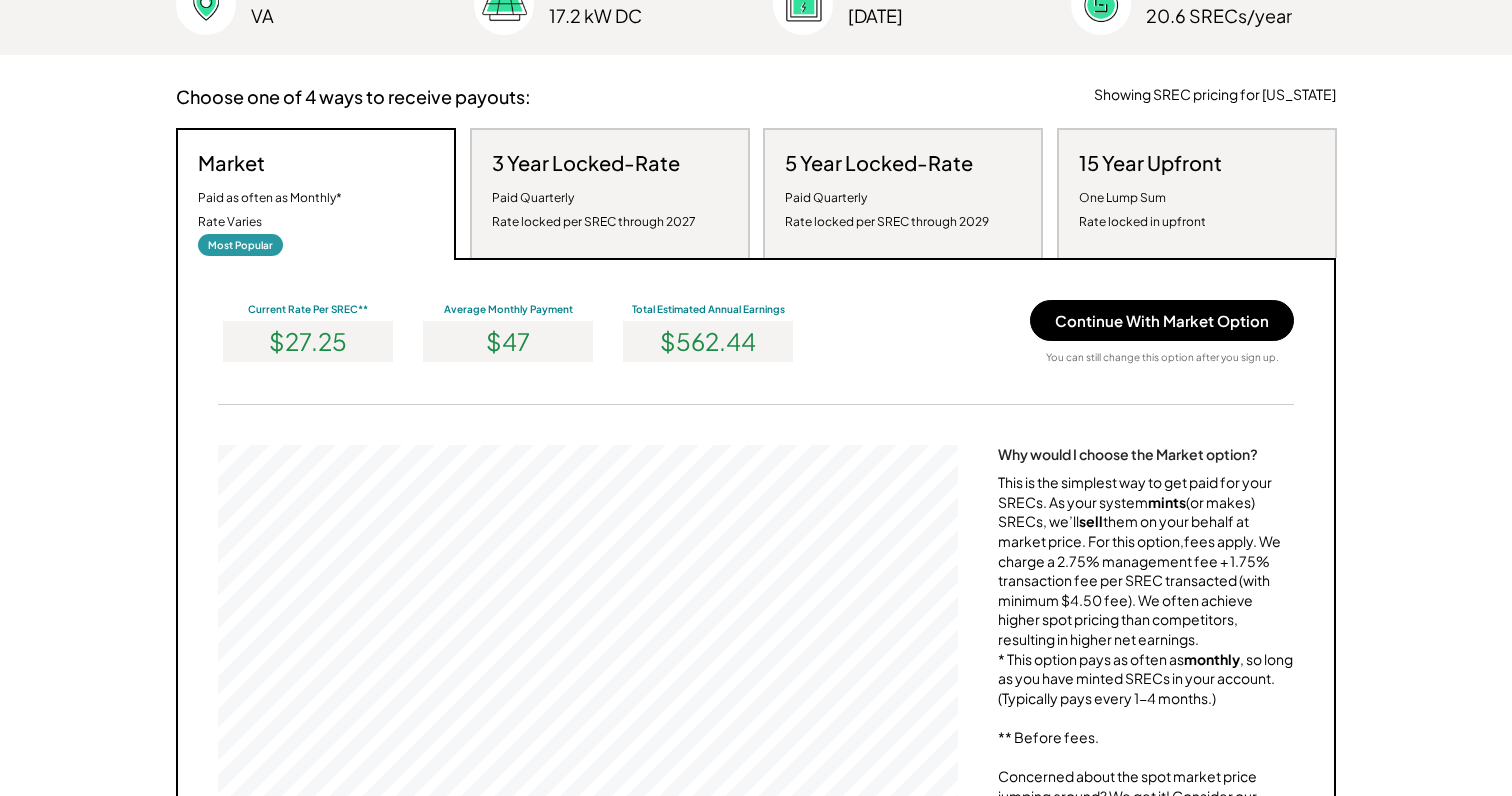click on "Paid Quarterly
Rate locked per SREC through 2027" at bounding box center (594, 210) 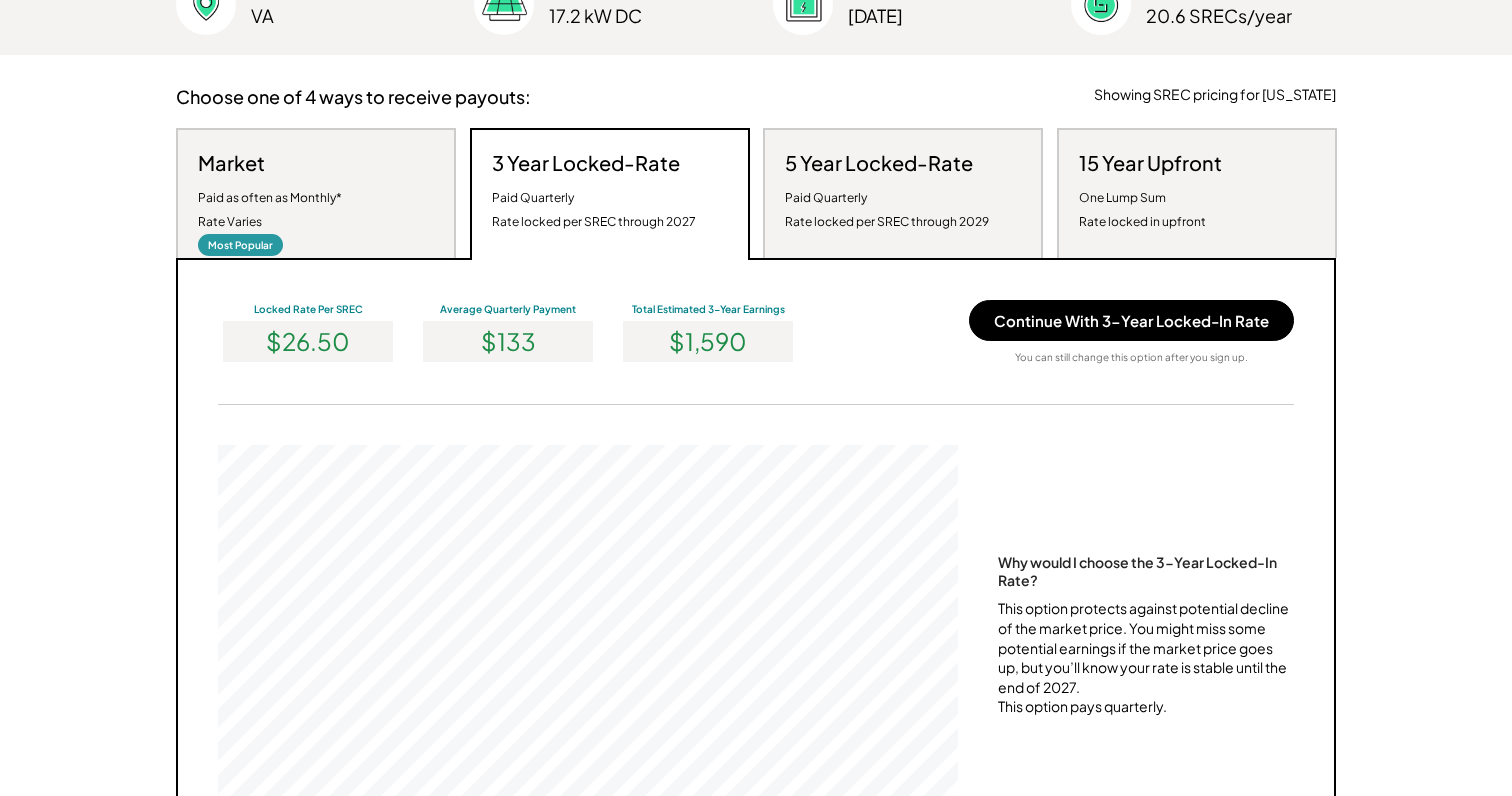 scroll, scrollTop: 999620, scrollLeft: 999260, axis: both 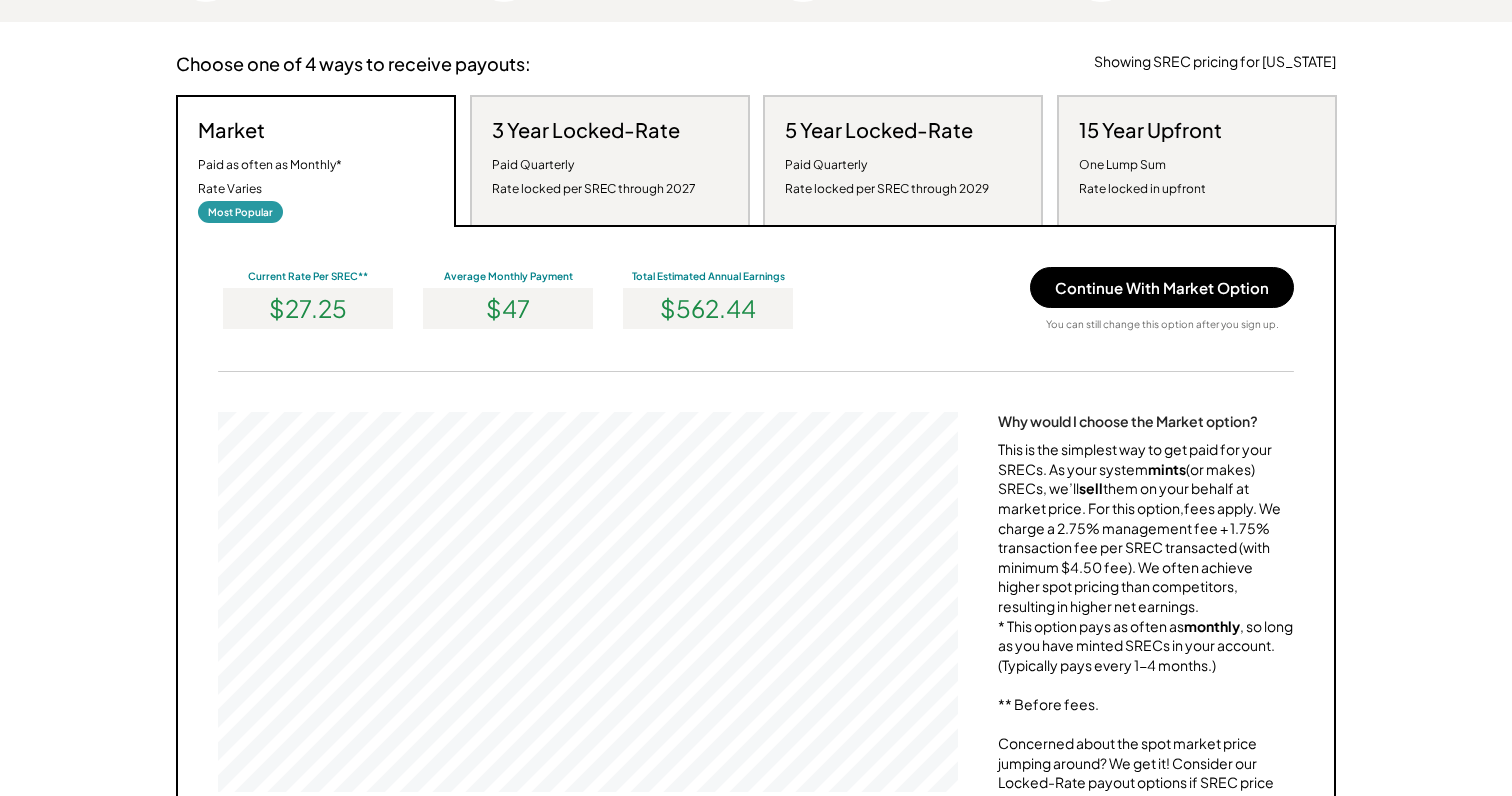 click on "Paid Quarterly
Rate locked per SREC through 2027" at bounding box center [594, 177] 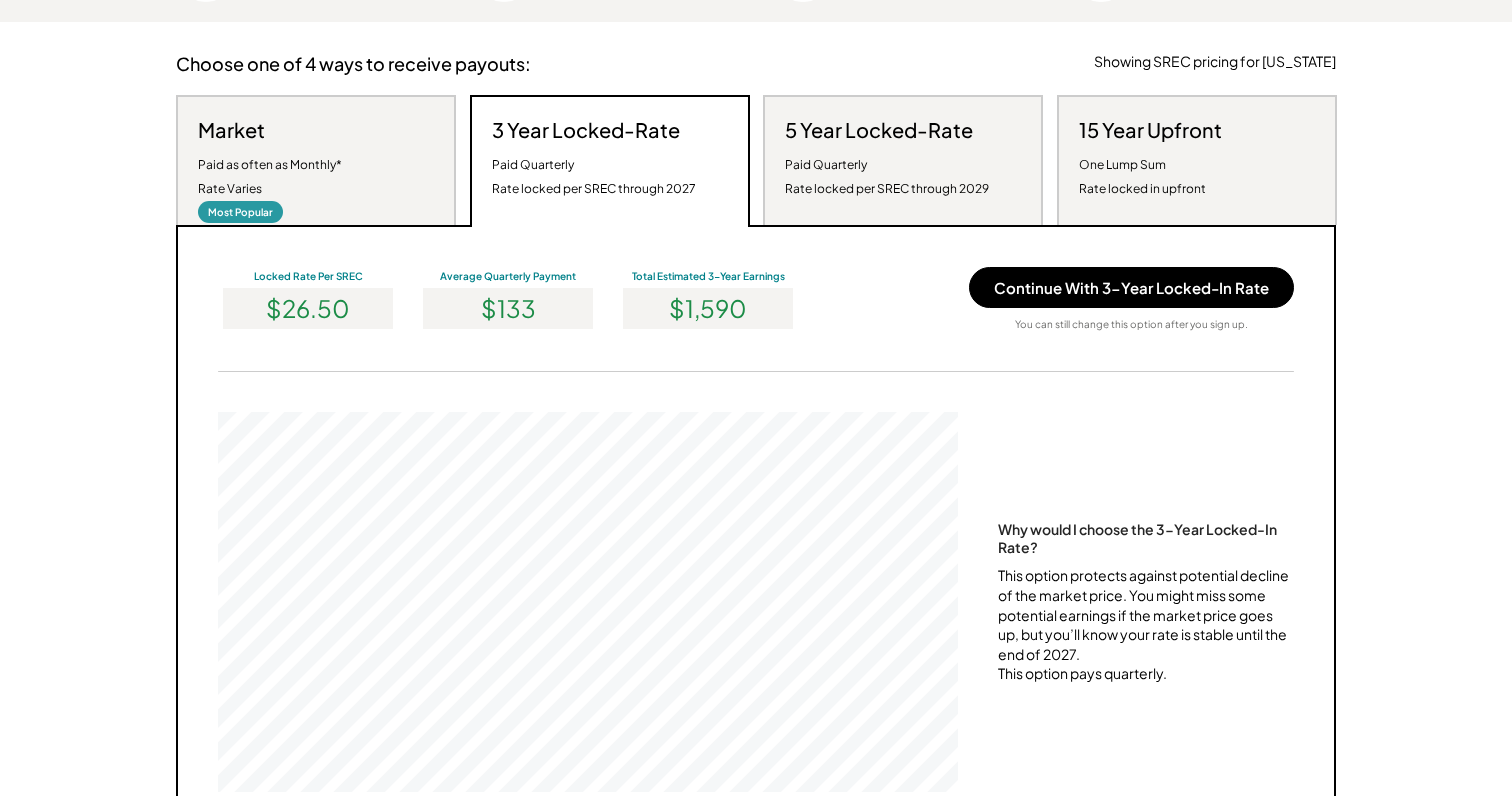 scroll, scrollTop: 999620, scrollLeft: 999260, axis: both 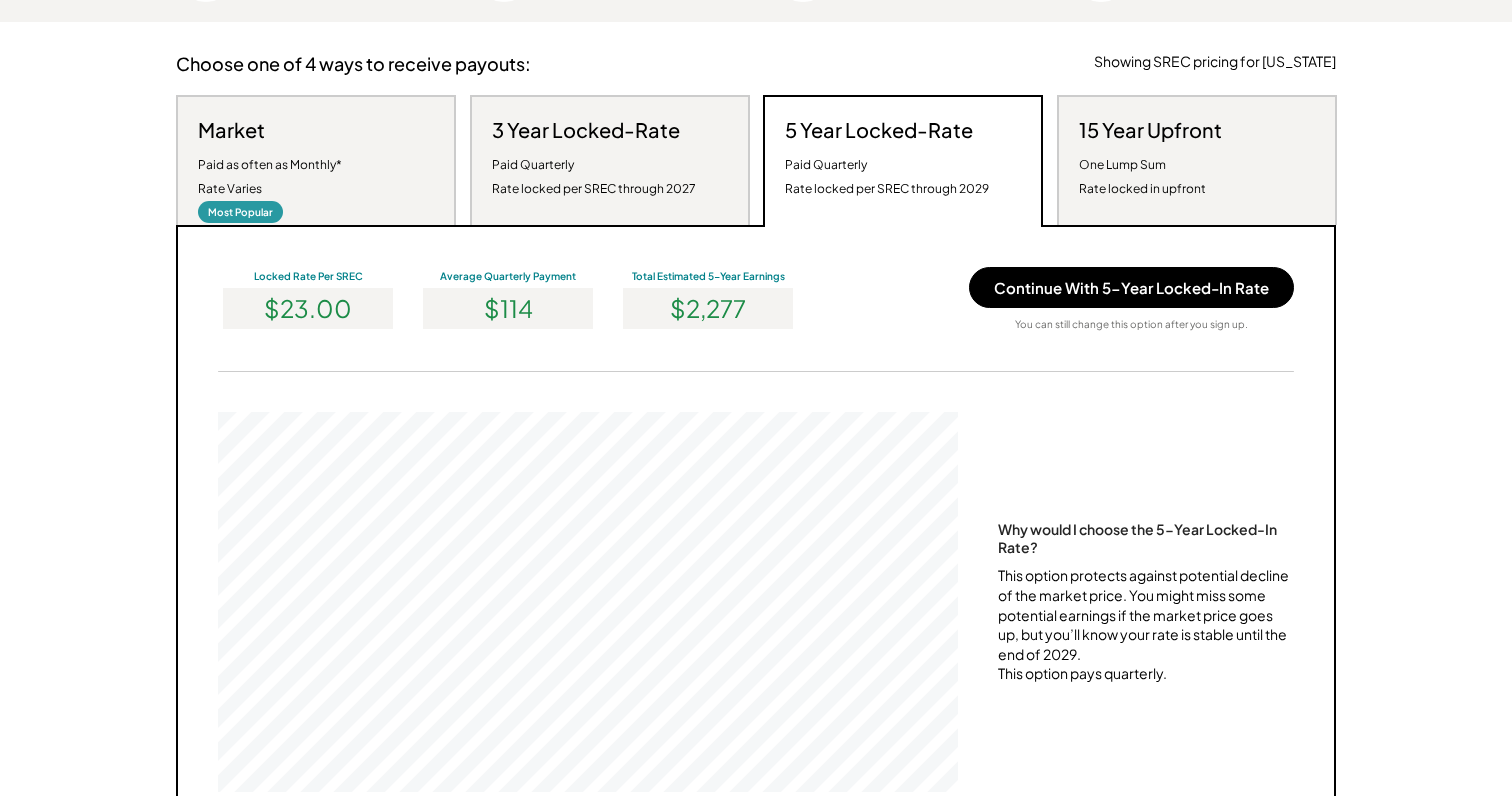 click on "3 Year Locked-Rate Paid Quarterly
Rate locked per SREC through 2027" at bounding box center [594, 159] 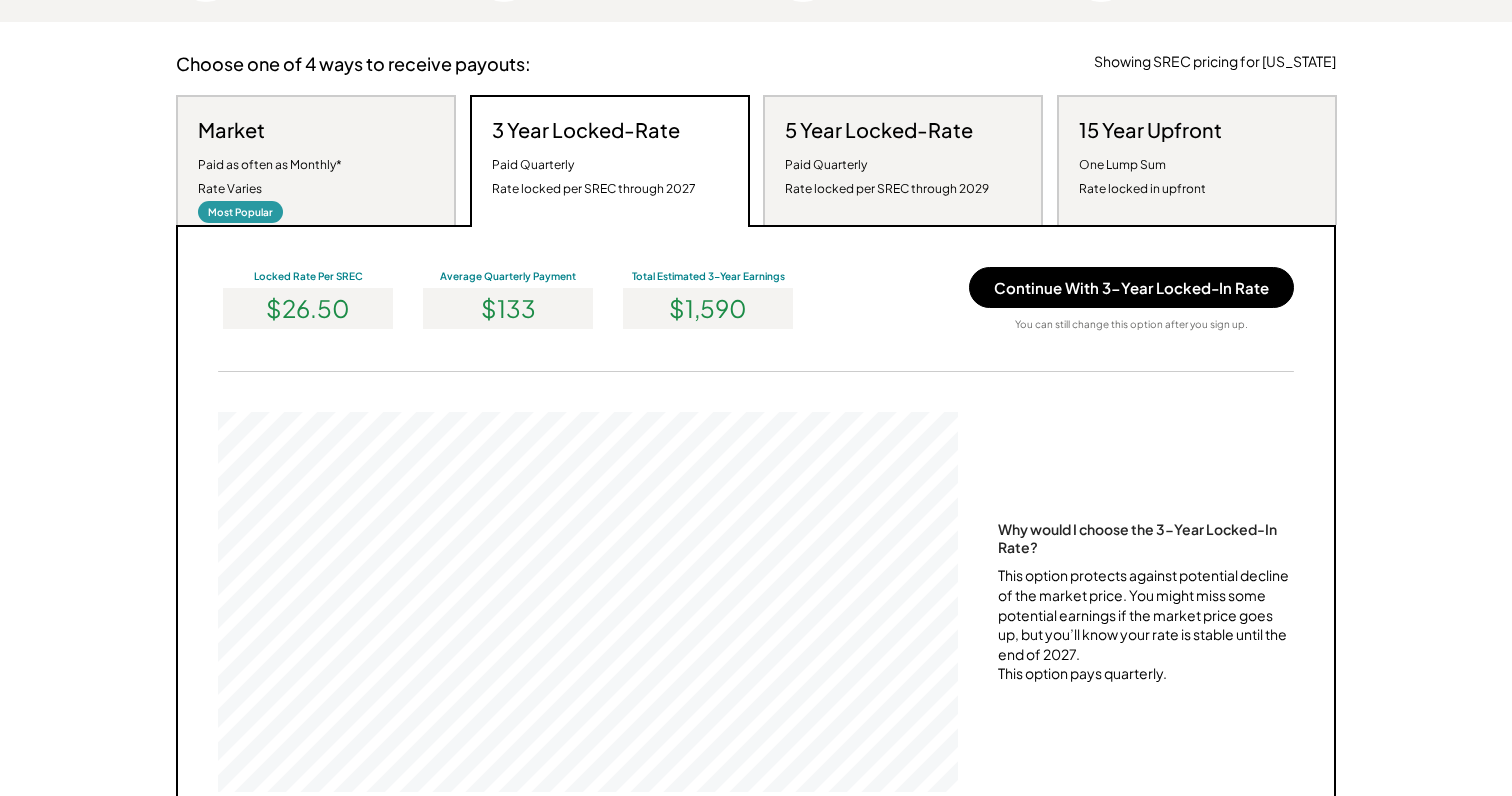 scroll, scrollTop: 999620, scrollLeft: 999260, axis: both 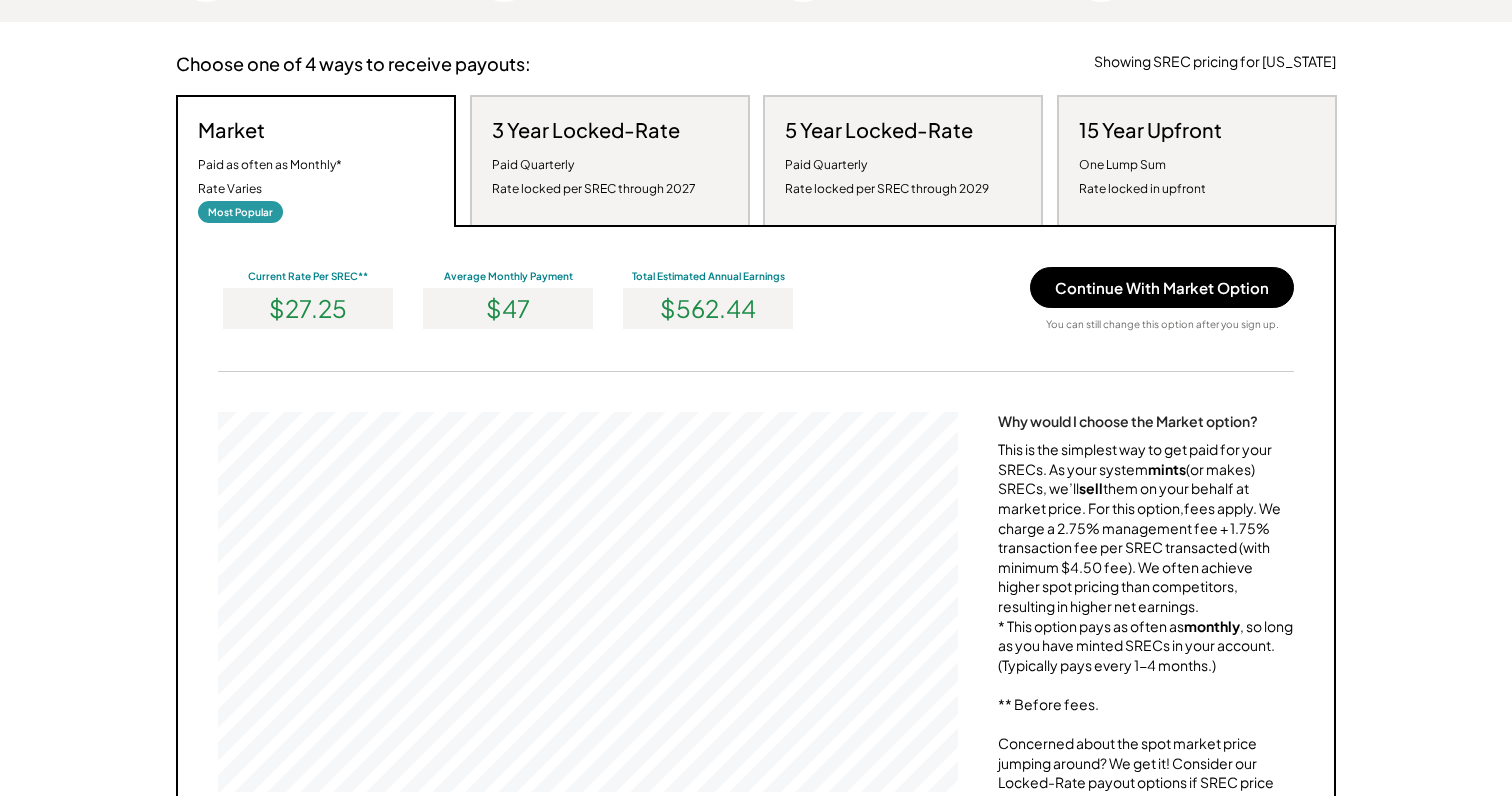 click on "Paid Quarterly
Rate locked per SREC through 2027" at bounding box center (594, 177) 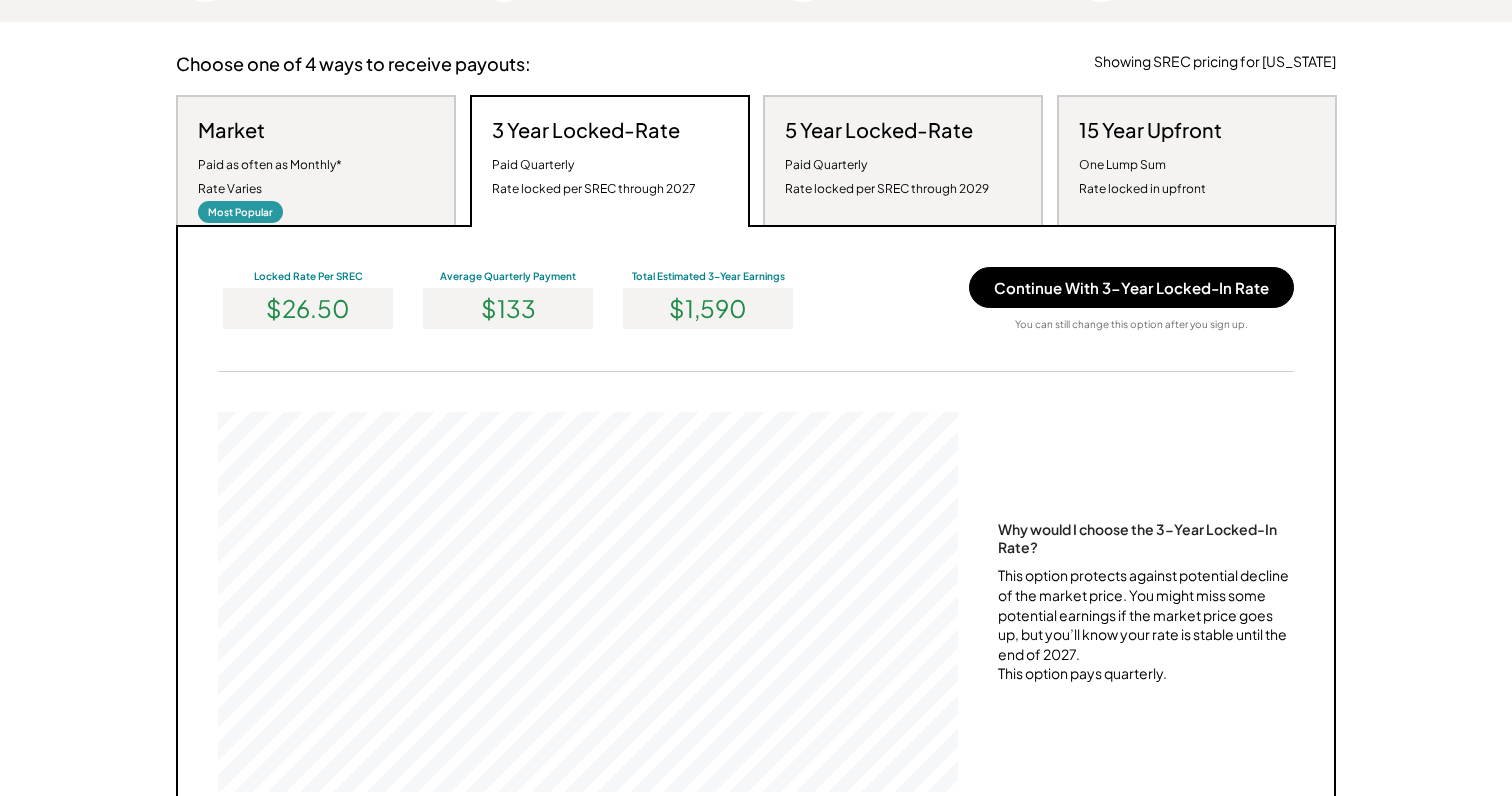 click on "Market Paid as often as Monthly*
Rate Varies Most Popular" at bounding box center (316, 160) 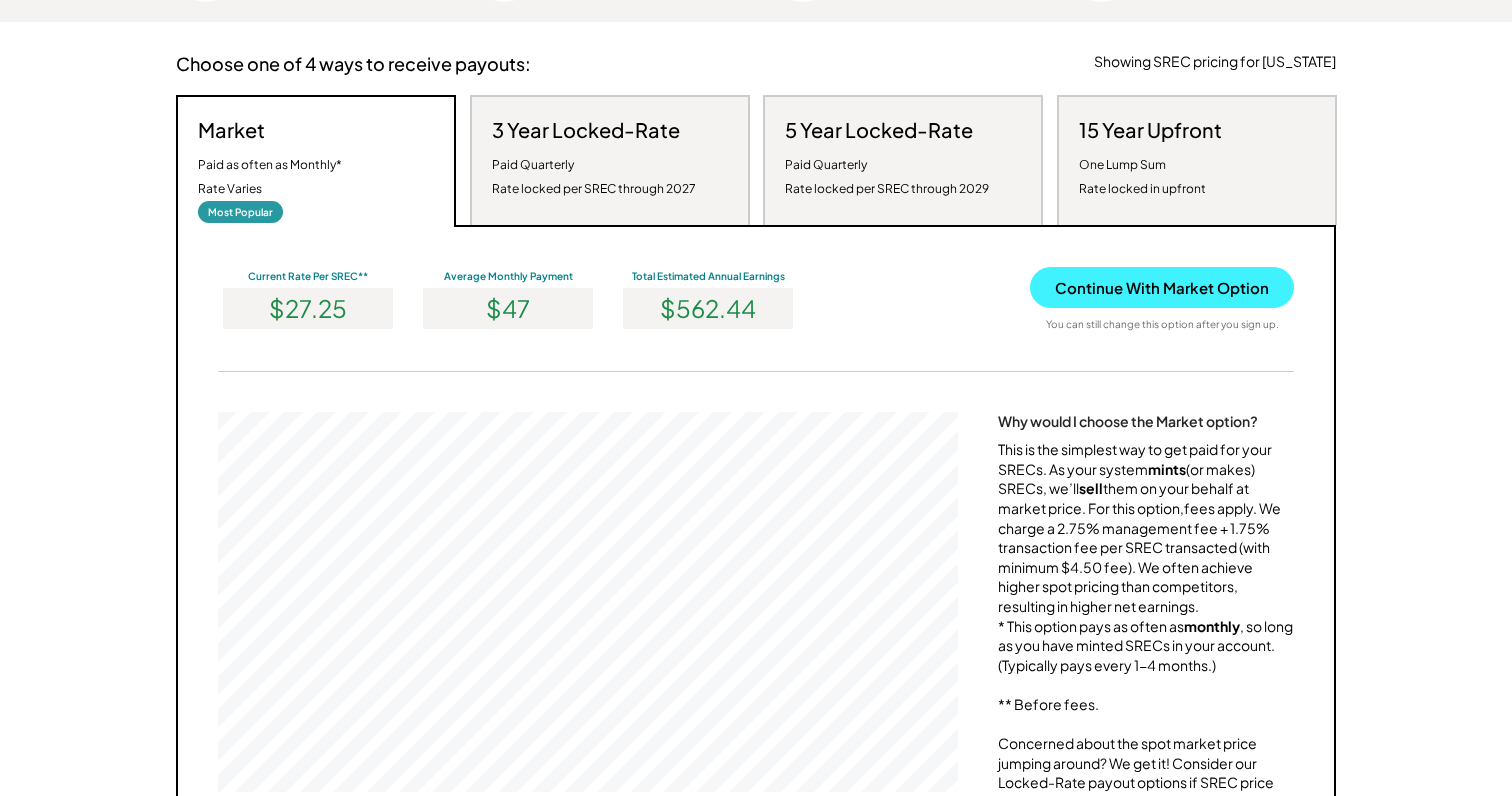 click on "Continue With Market Option" at bounding box center (1162, 287) 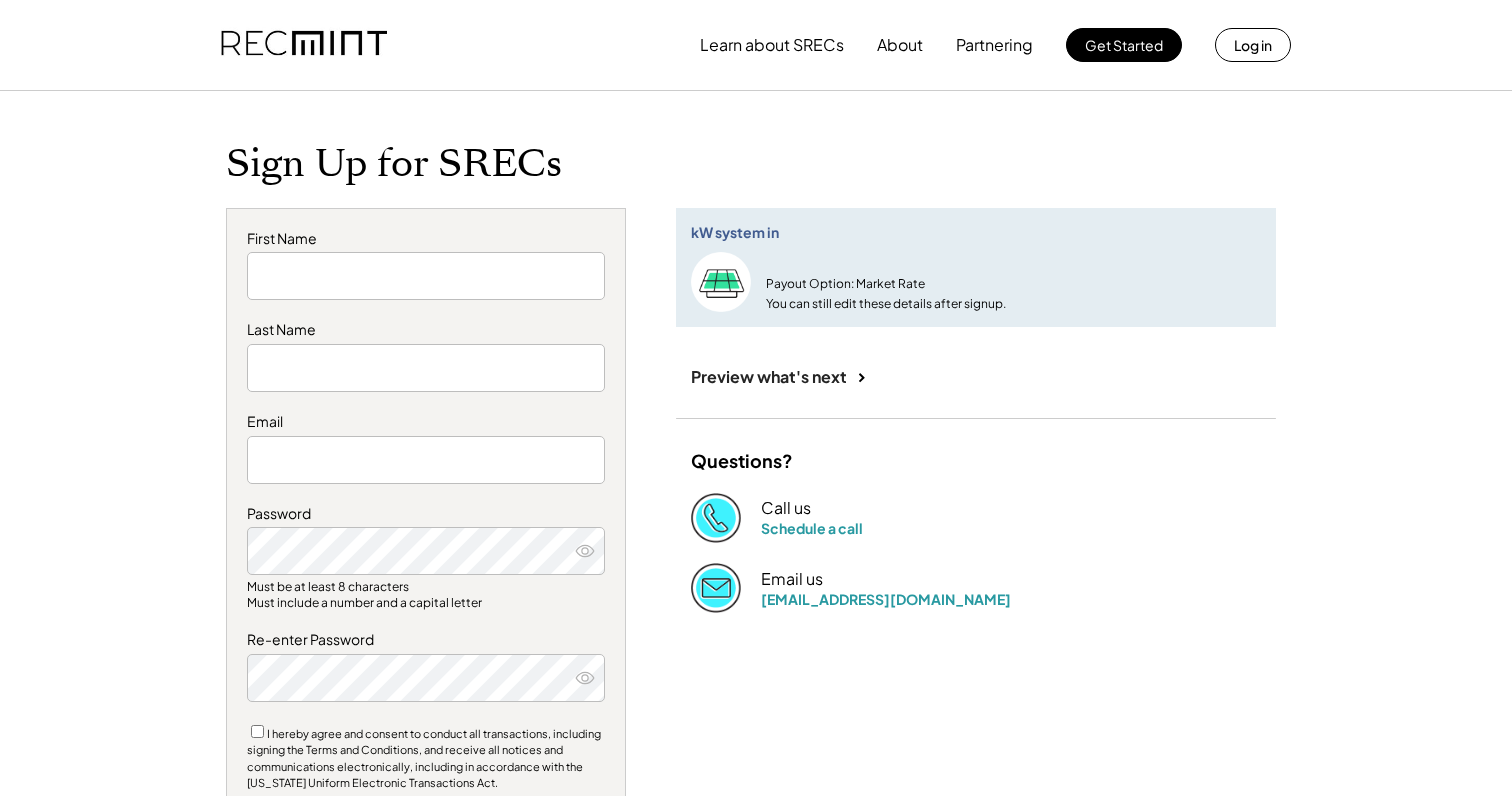 scroll, scrollTop: 0, scrollLeft: 0, axis: both 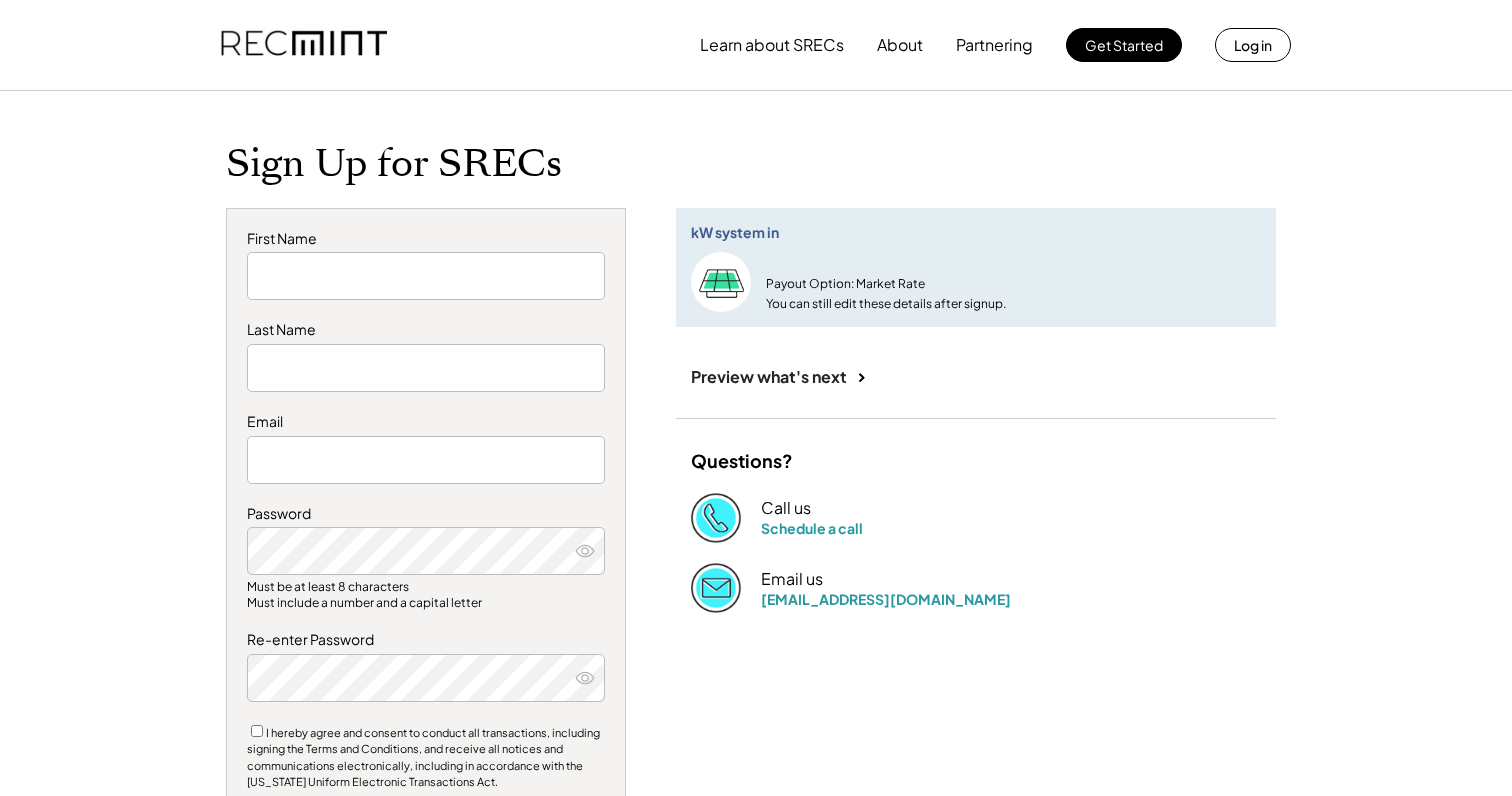 type on "*******" 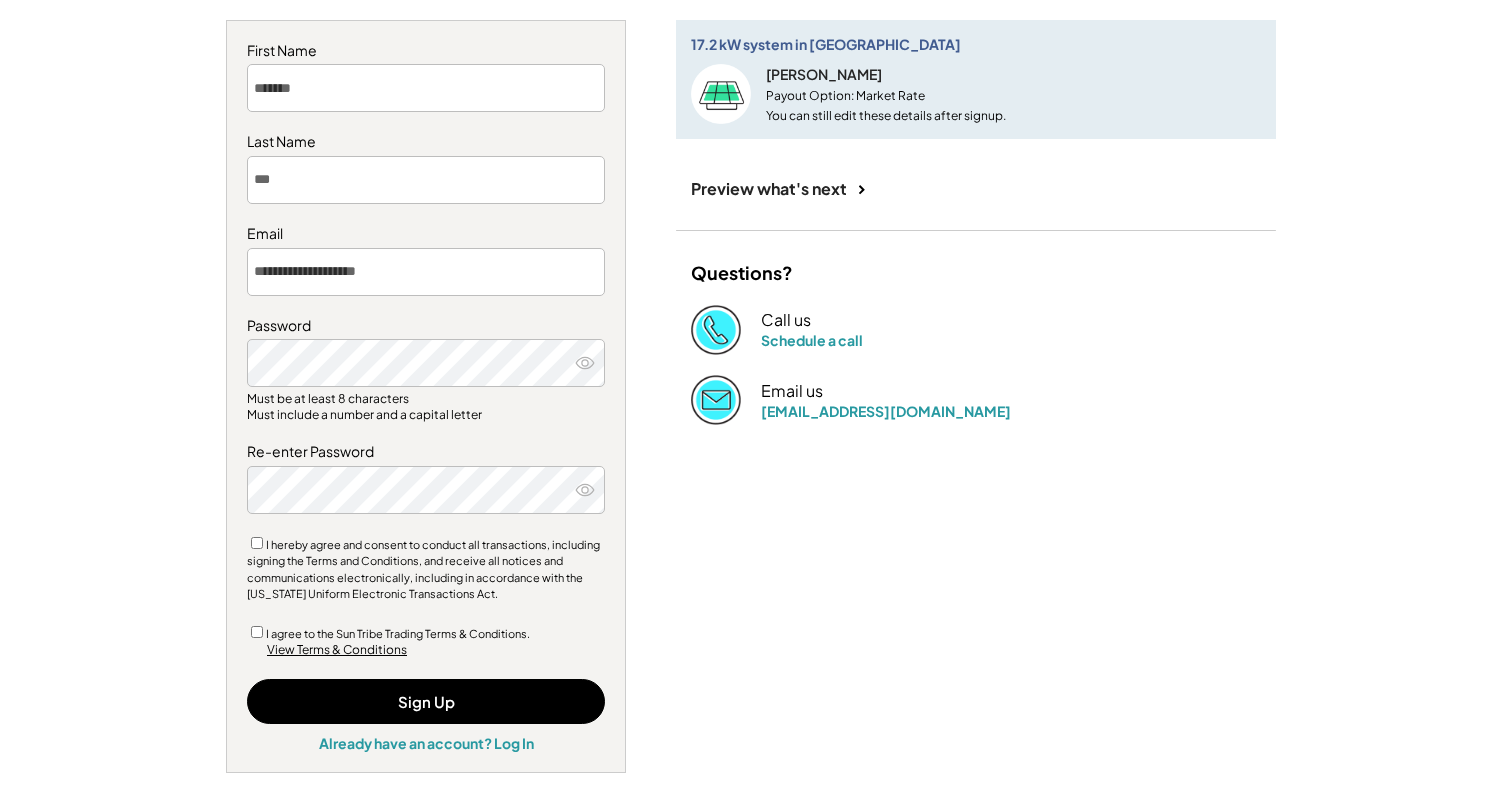 scroll, scrollTop: 198, scrollLeft: 0, axis: vertical 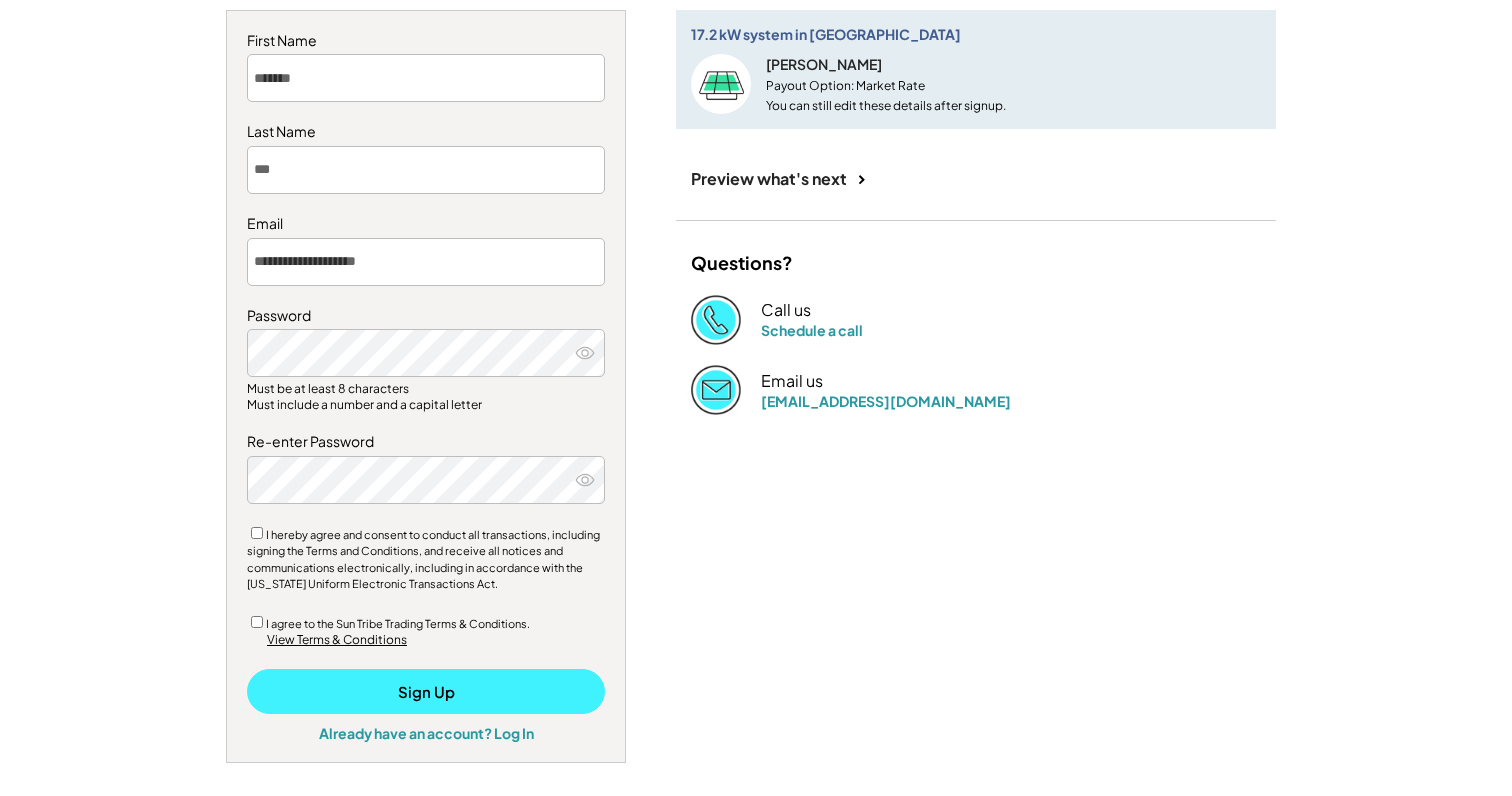 click on "Sign Up" at bounding box center [426, 691] 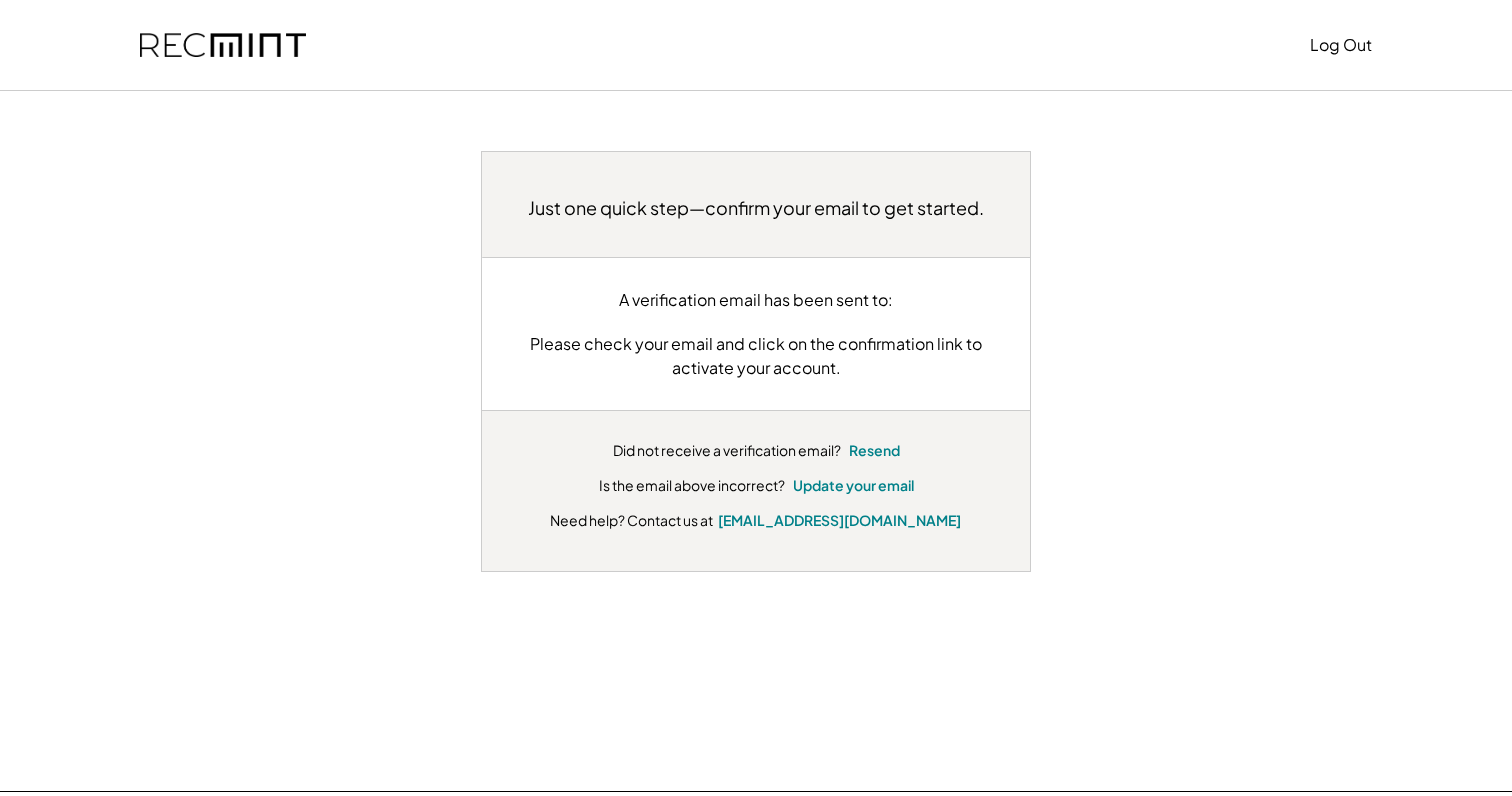 scroll, scrollTop: 0, scrollLeft: 0, axis: both 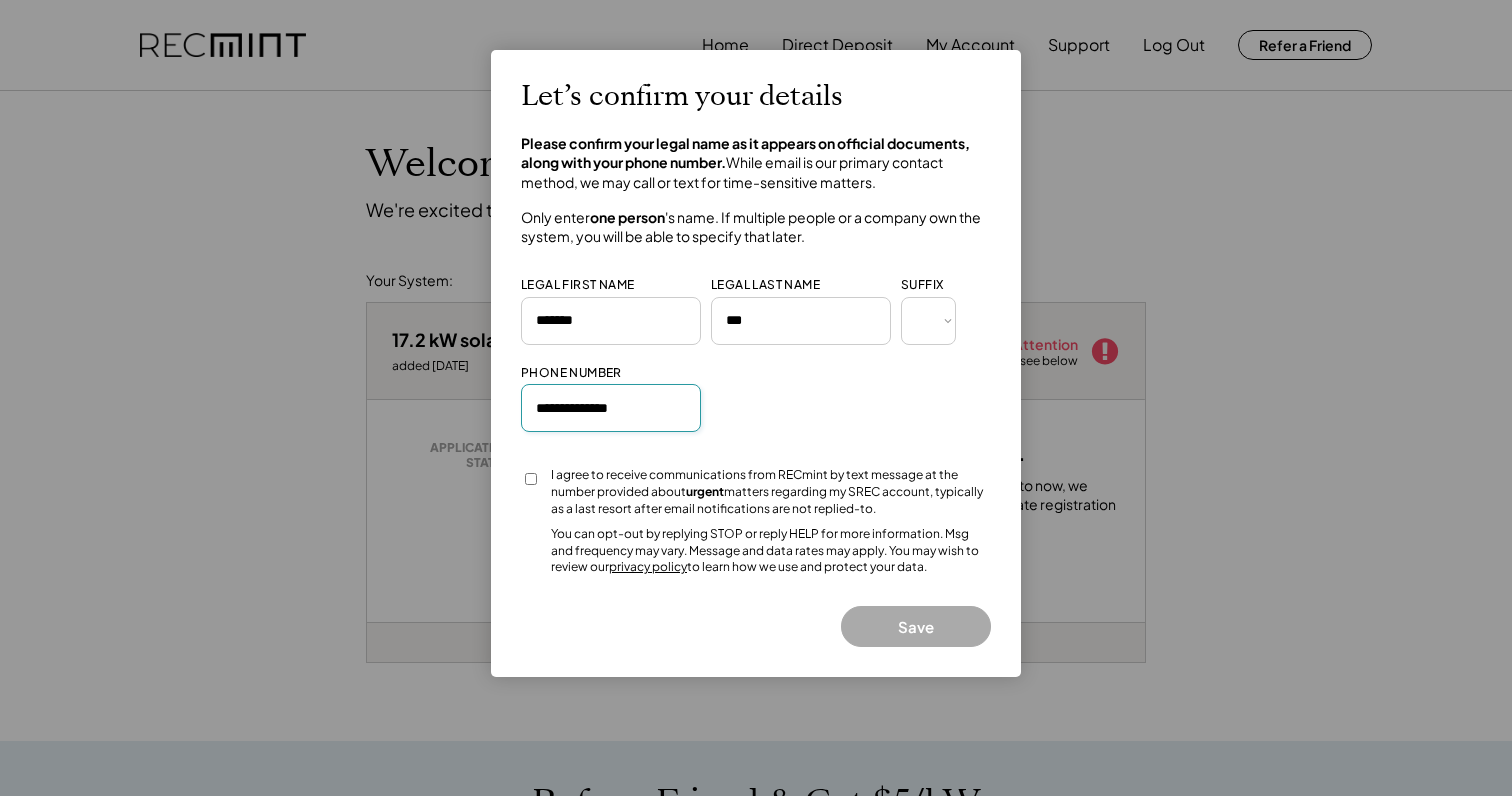 type on "**********" 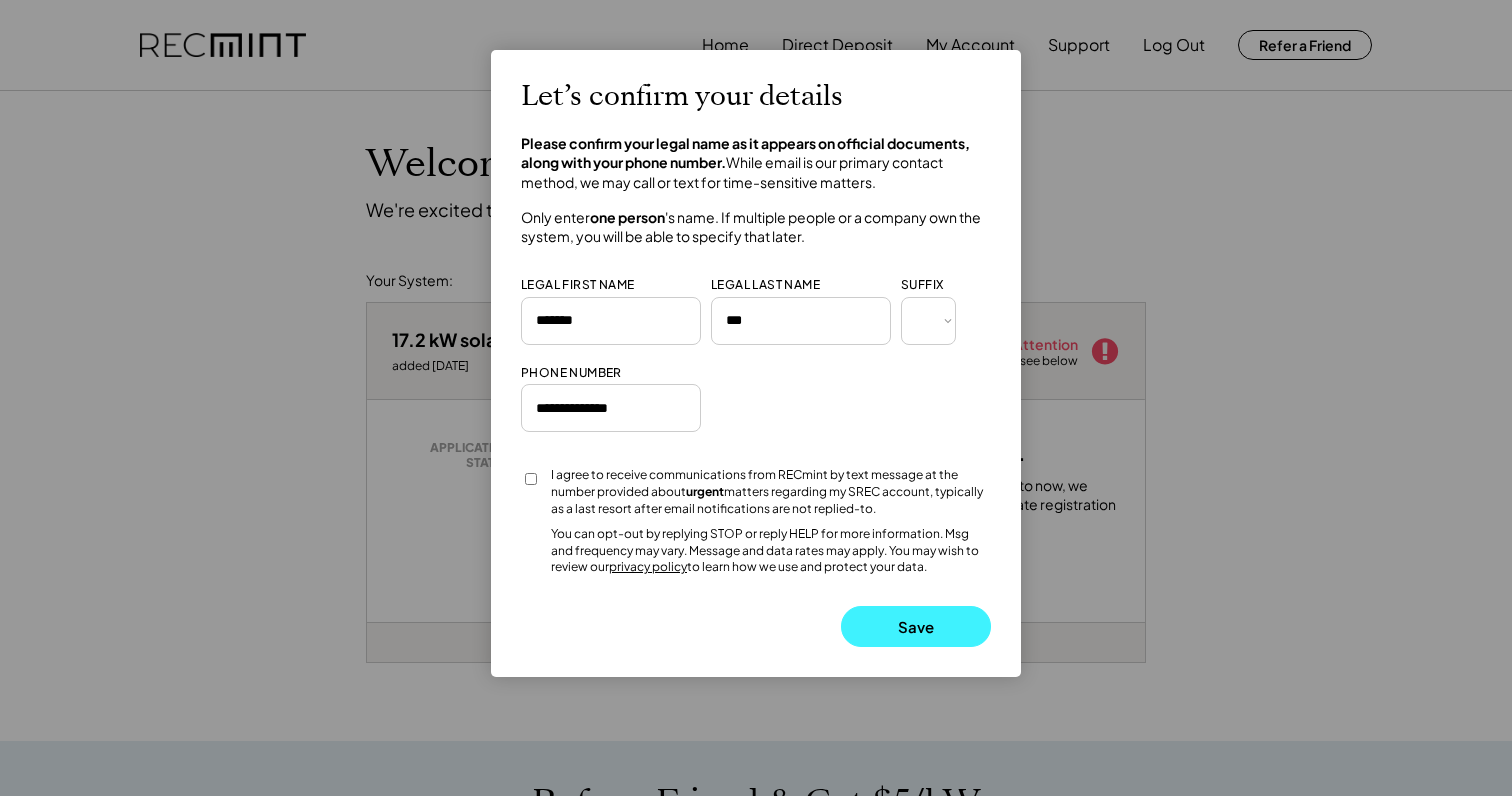click on "Save" at bounding box center (916, 626) 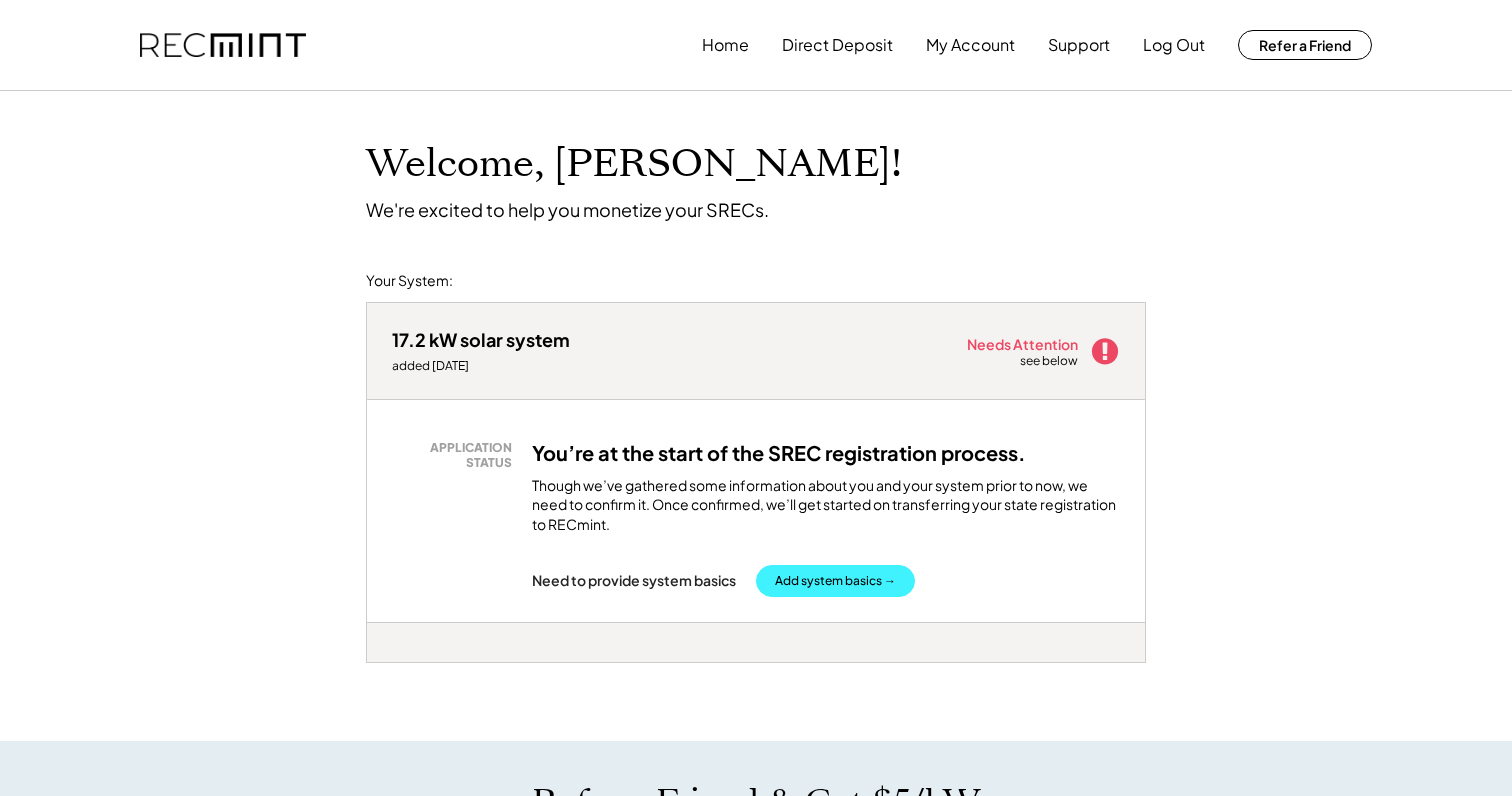 click on "Add system basics →" at bounding box center [835, 581] 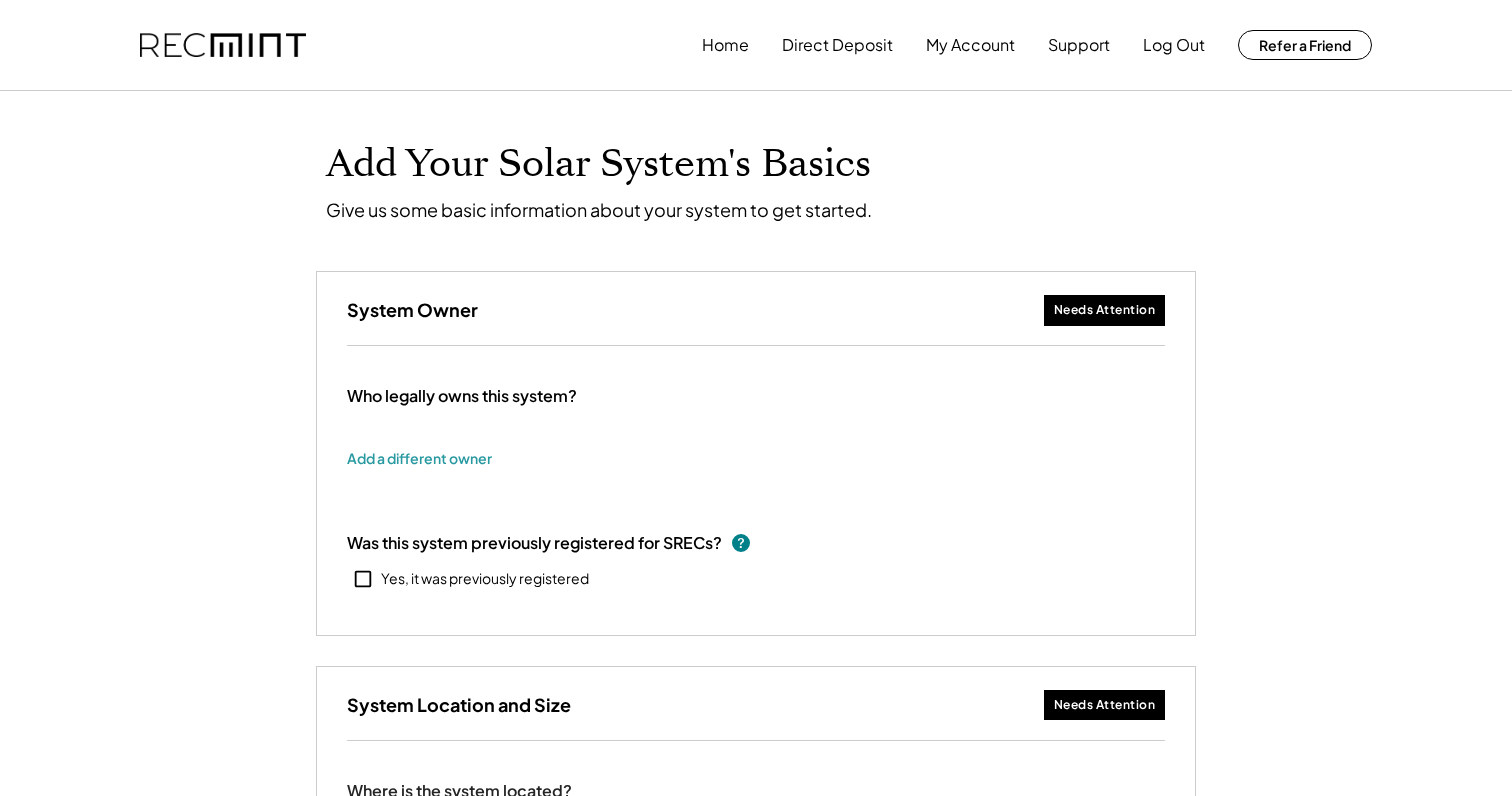 scroll, scrollTop: 0, scrollLeft: 0, axis: both 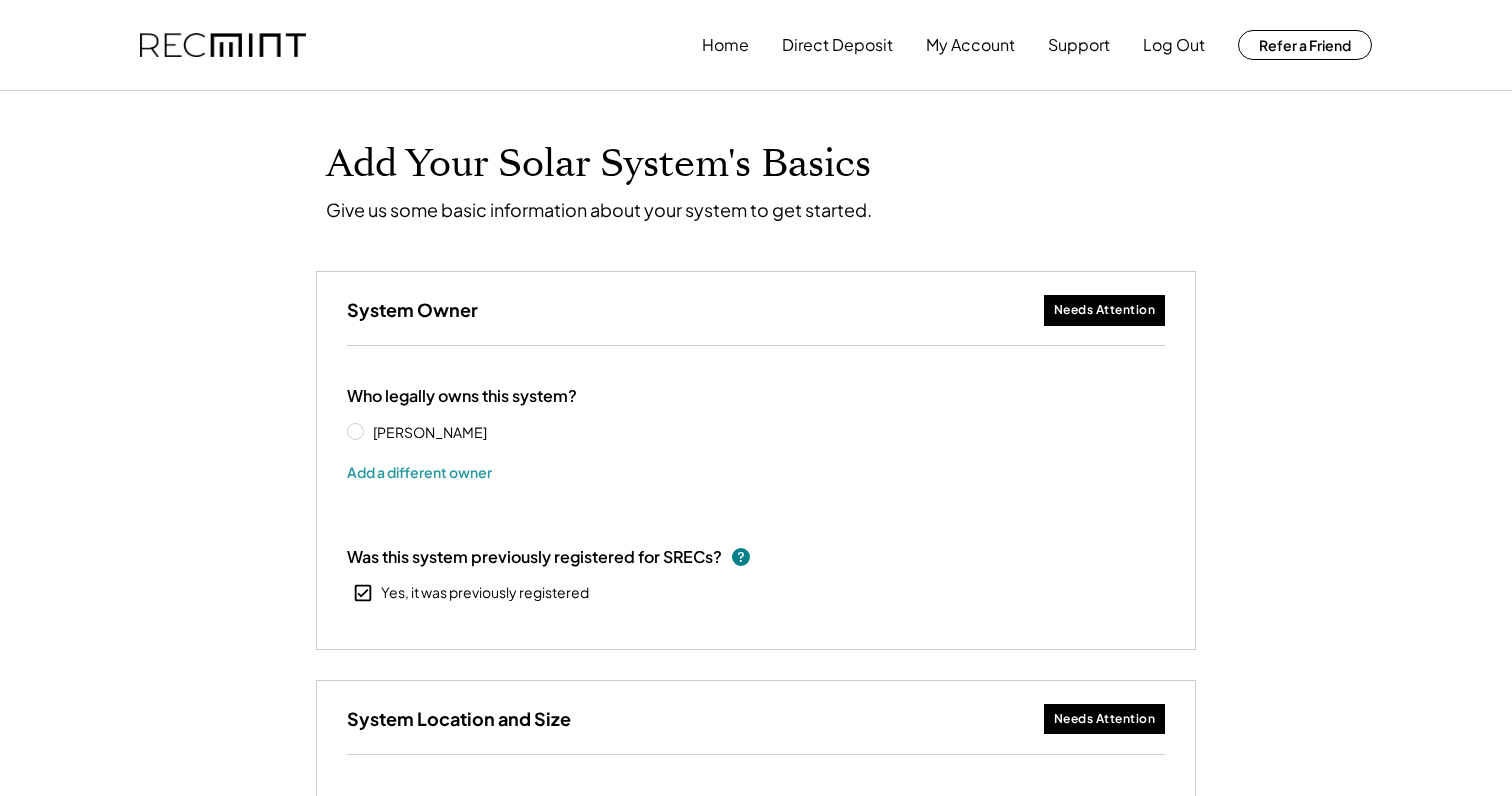 click on "[PERSON_NAME]" at bounding box center (457, 432) 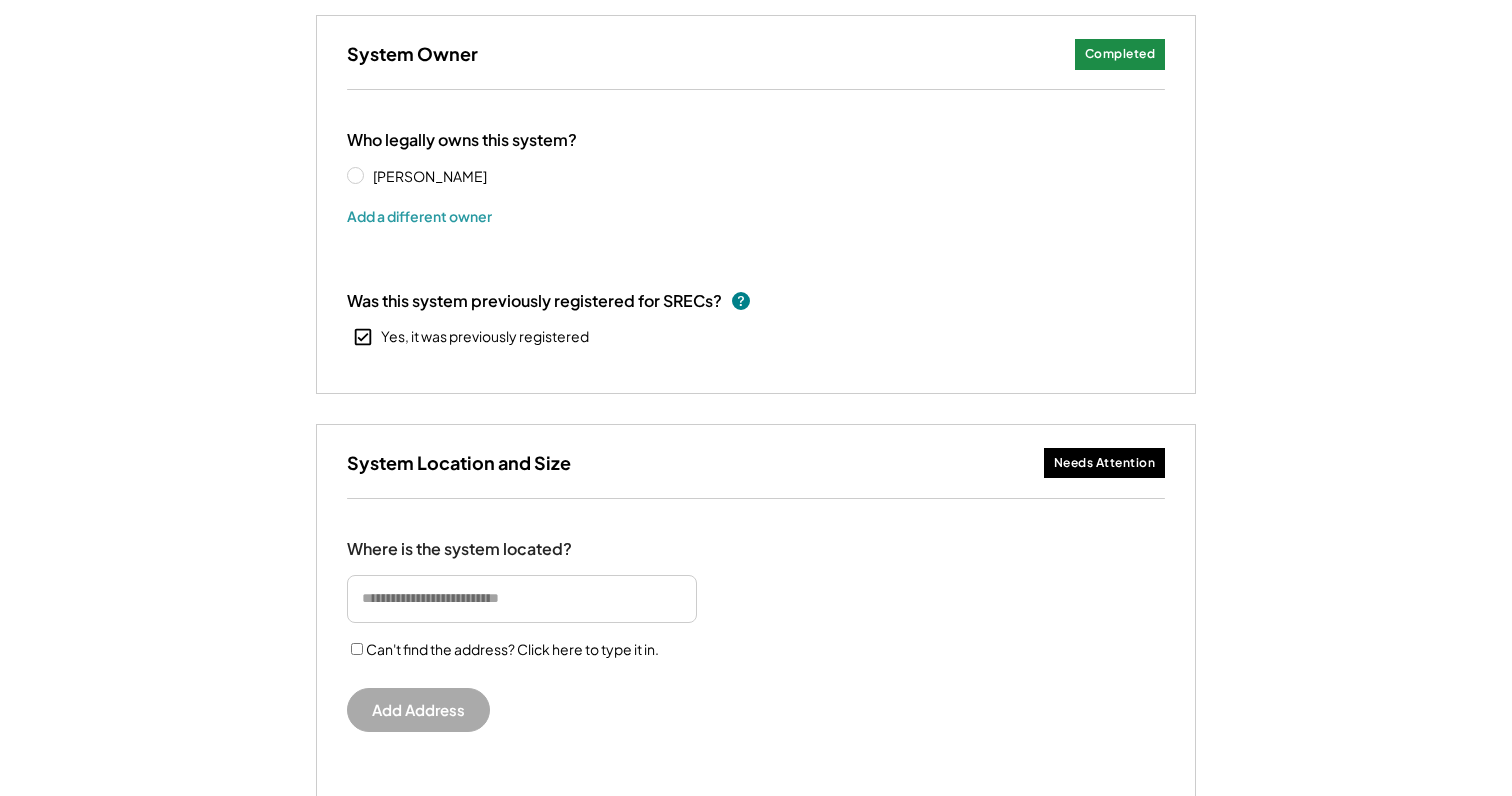 scroll, scrollTop: 257, scrollLeft: 0, axis: vertical 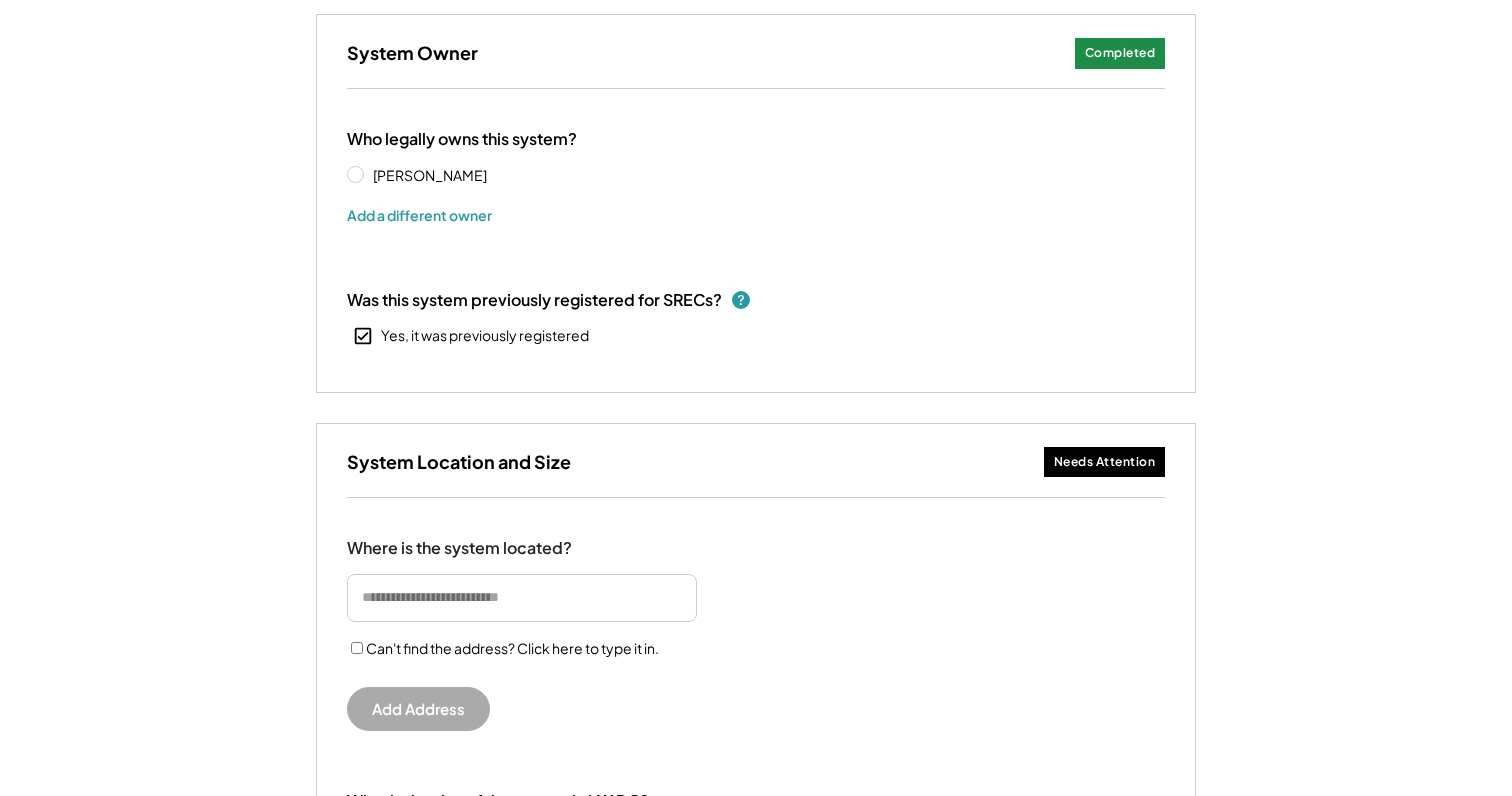 click 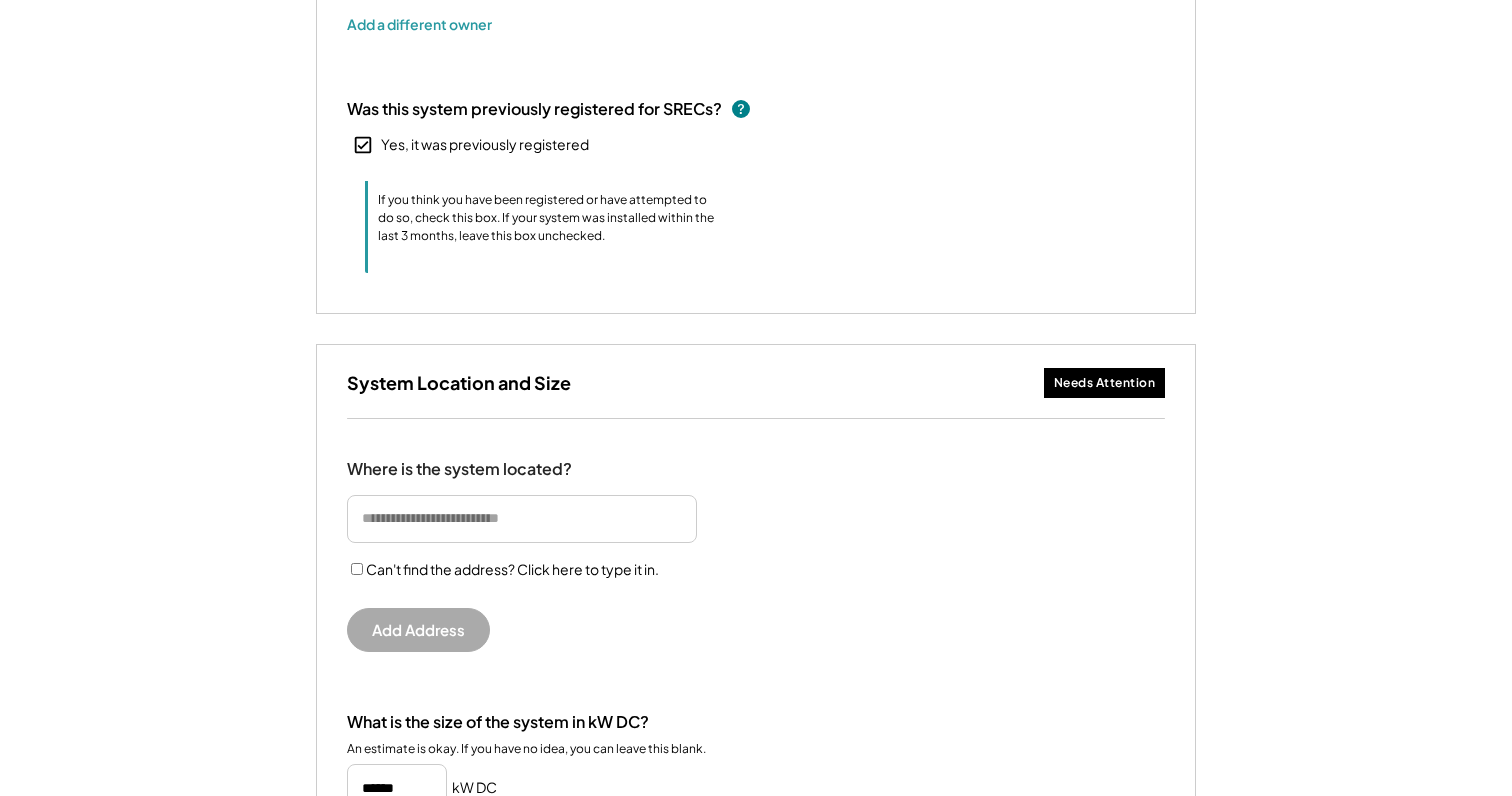 scroll, scrollTop: 485, scrollLeft: 0, axis: vertical 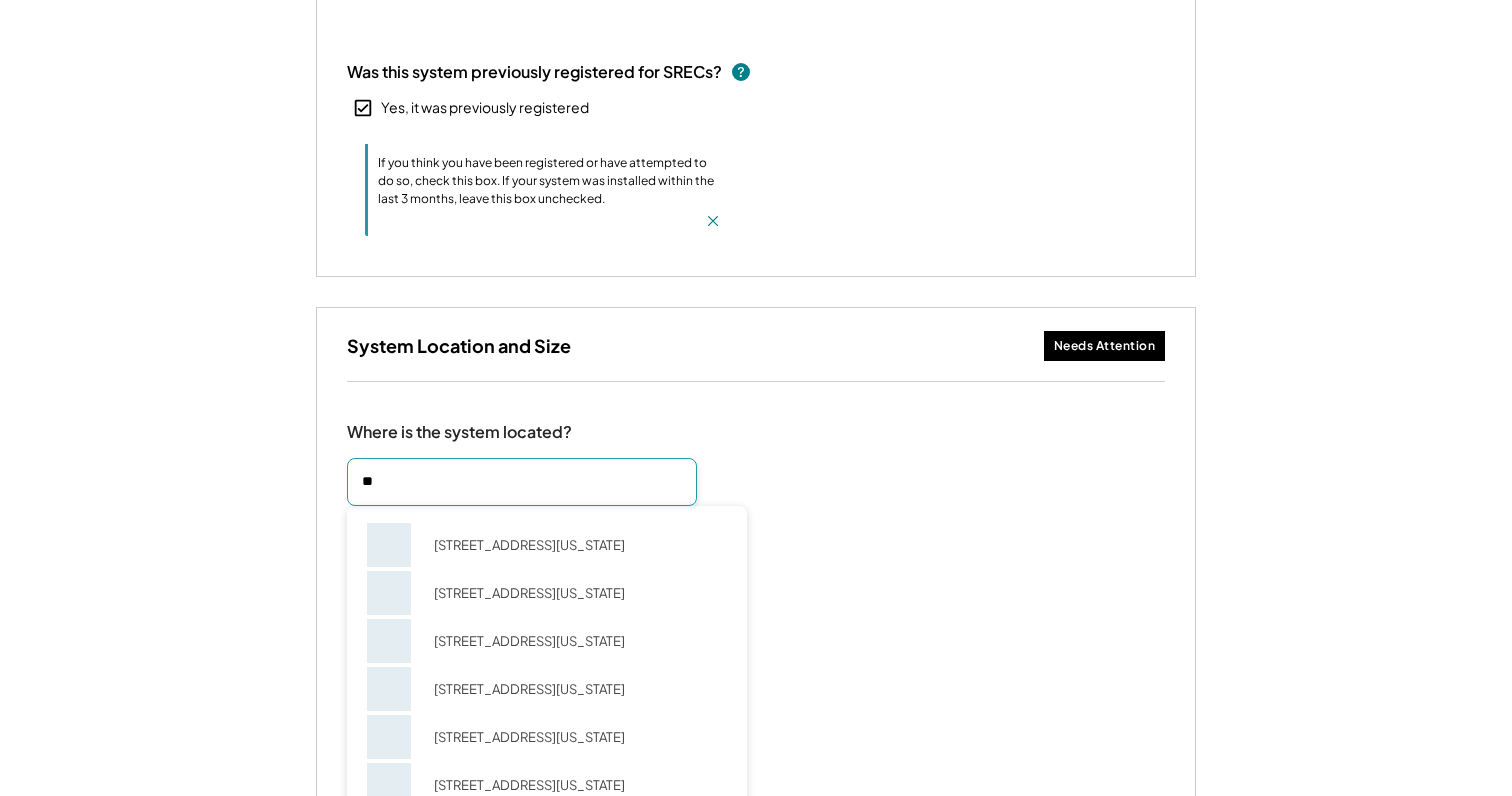 type on "*" 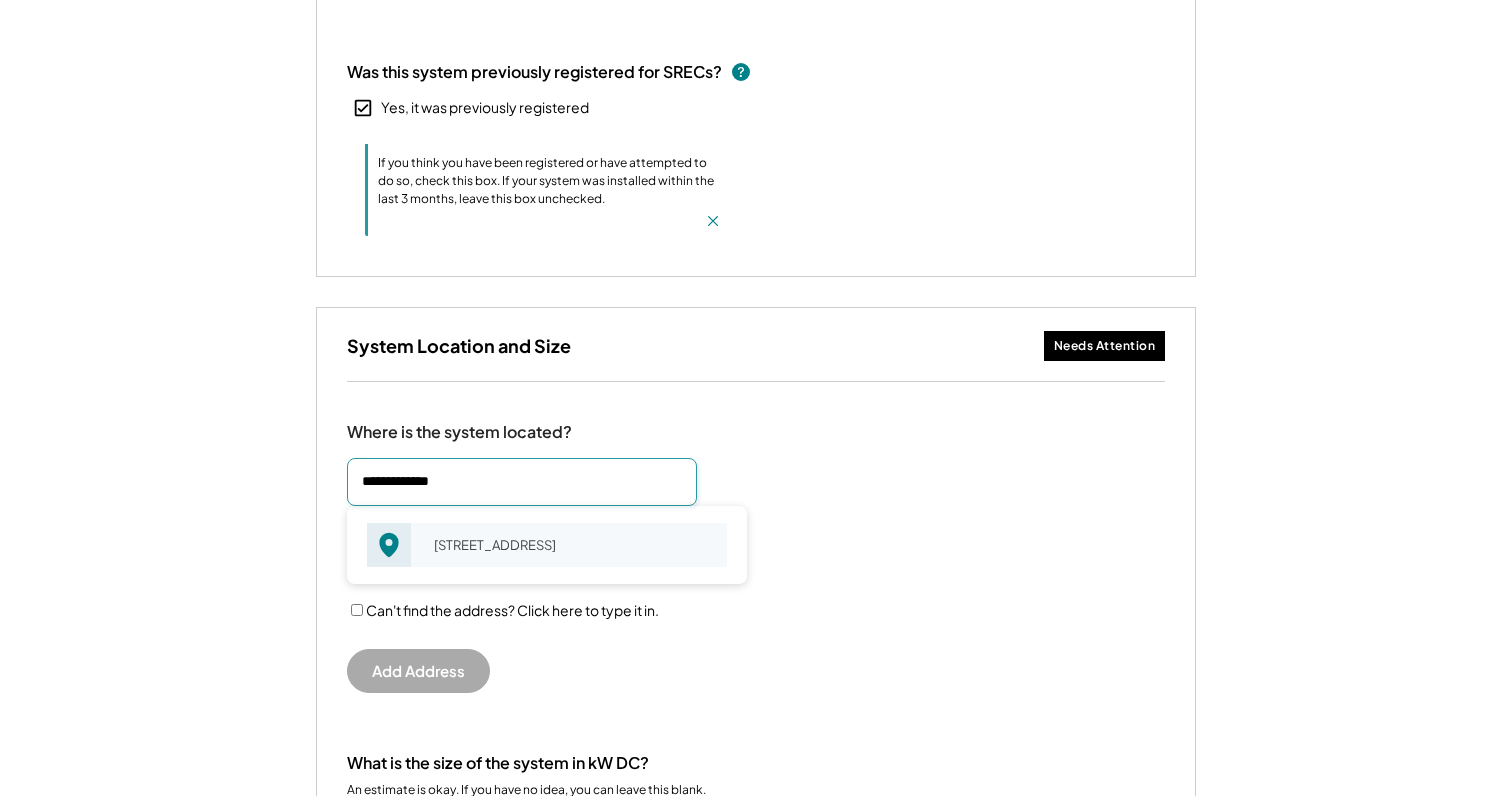 click on "1824 Panarama Ct
Mc Lean, VA 22101" at bounding box center [574, 545] 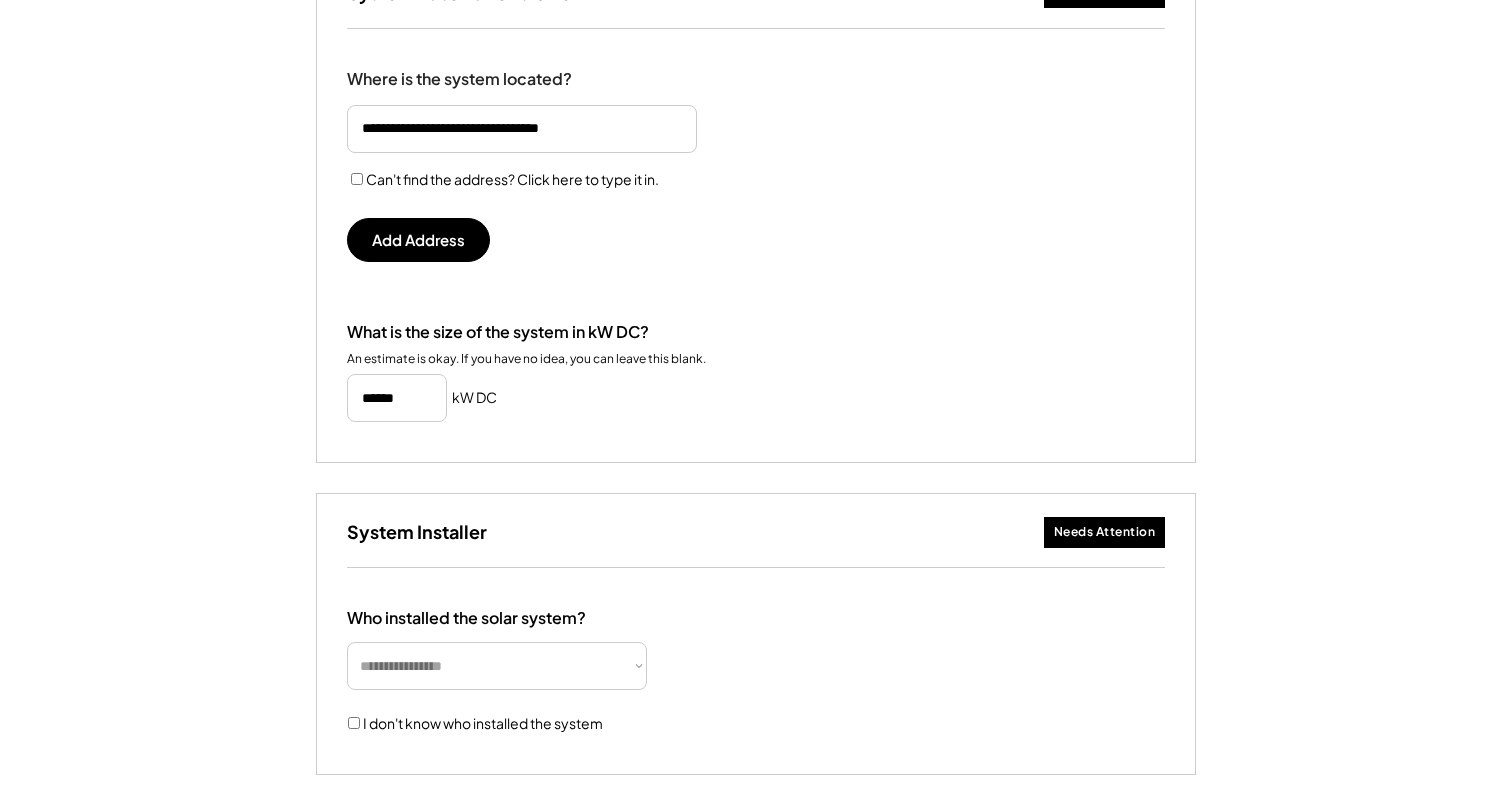 scroll, scrollTop: 885, scrollLeft: 0, axis: vertical 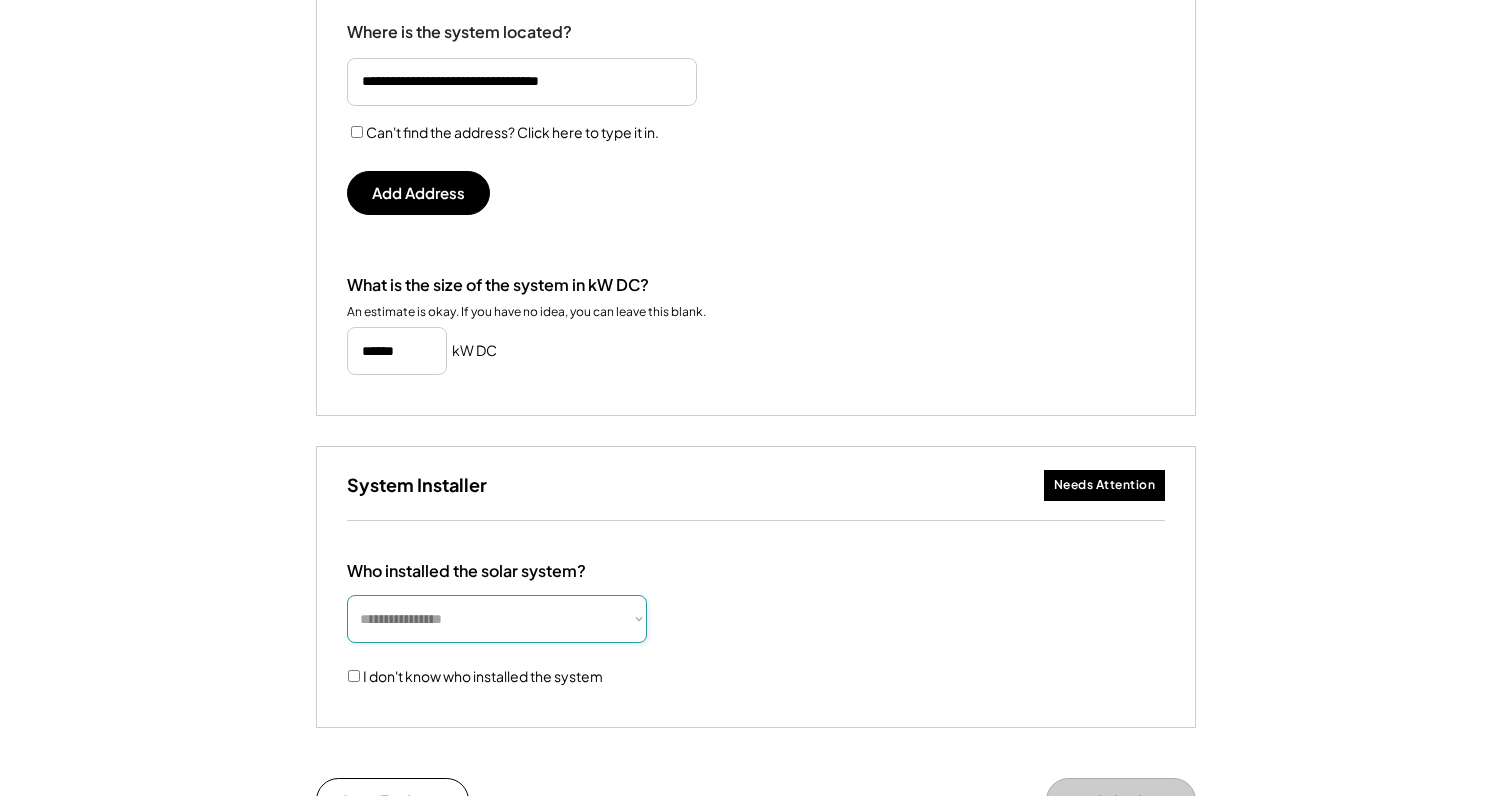 select on "**********" 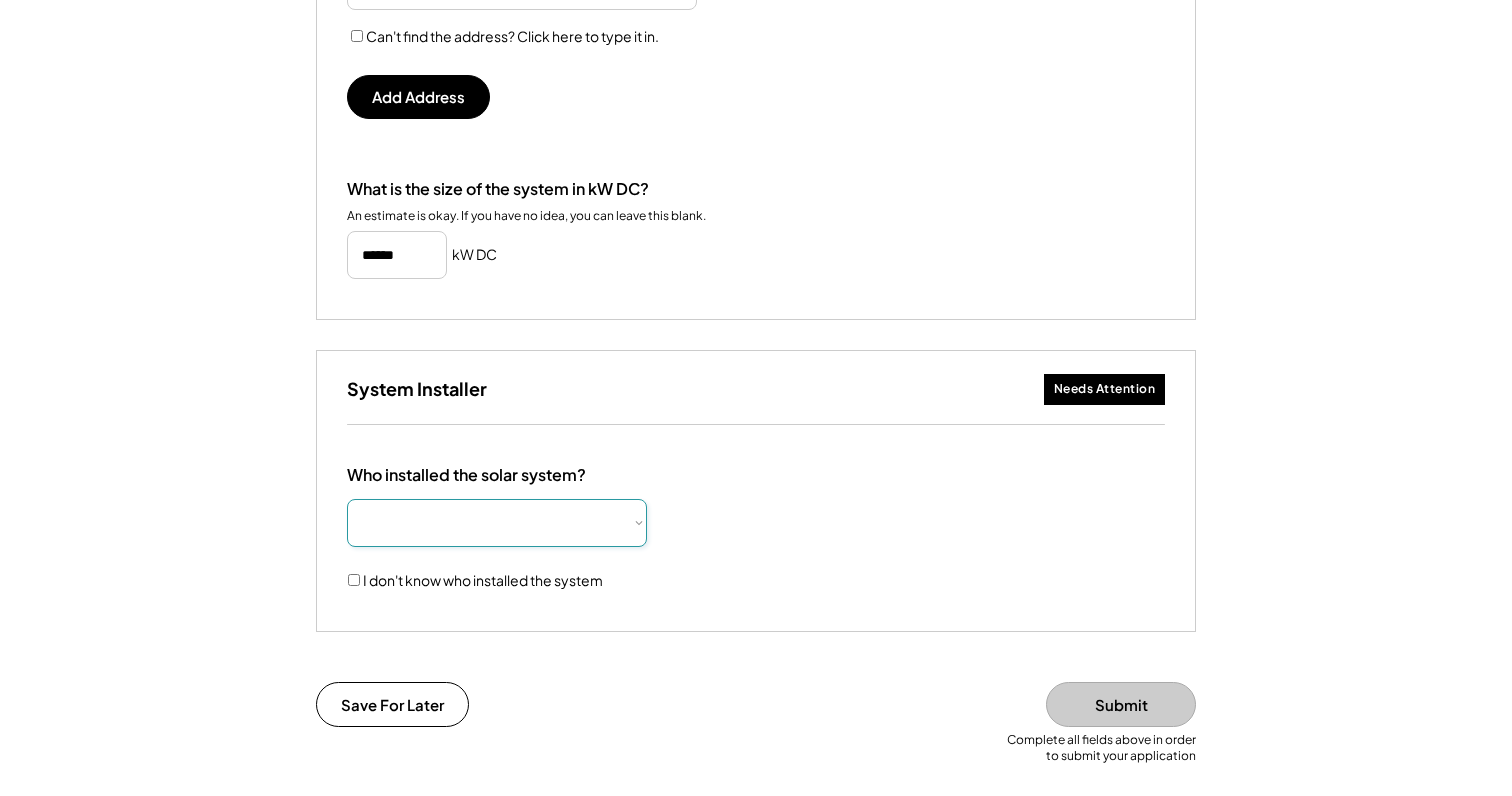 scroll, scrollTop: 1003, scrollLeft: 0, axis: vertical 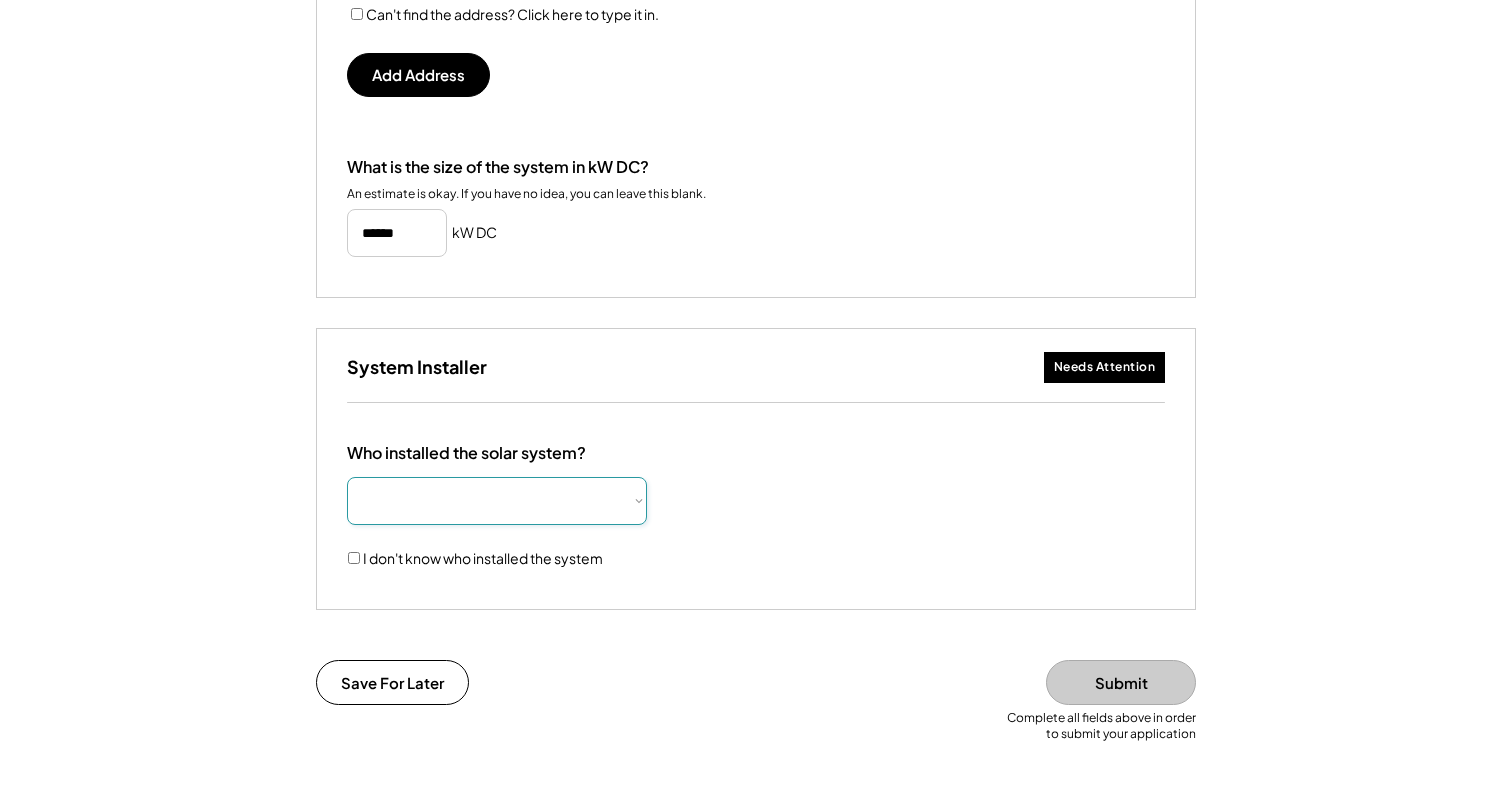 click on "Needs Attention" at bounding box center (1105, 367) 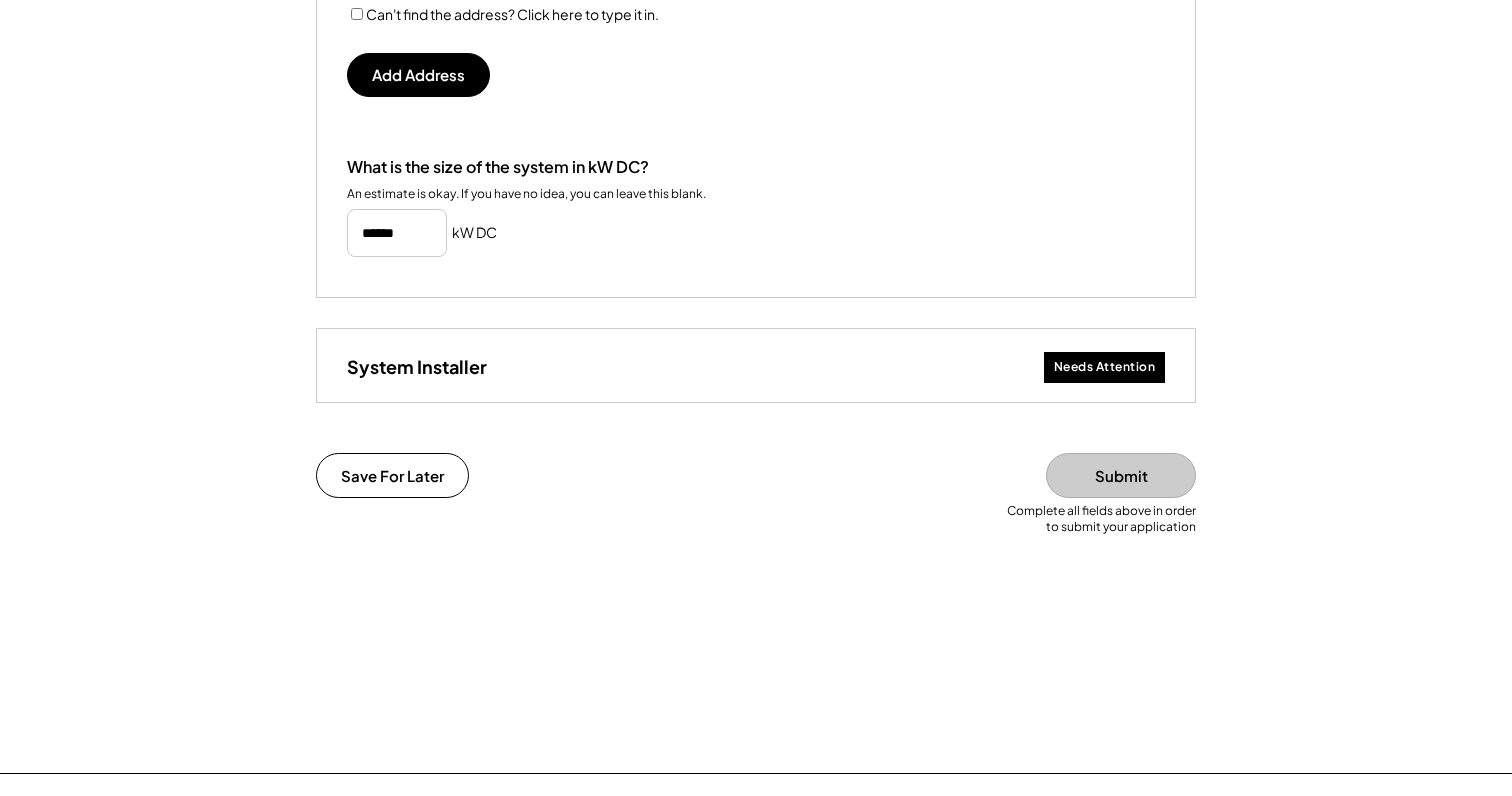click on "Needs Attention" at bounding box center (1105, 367) 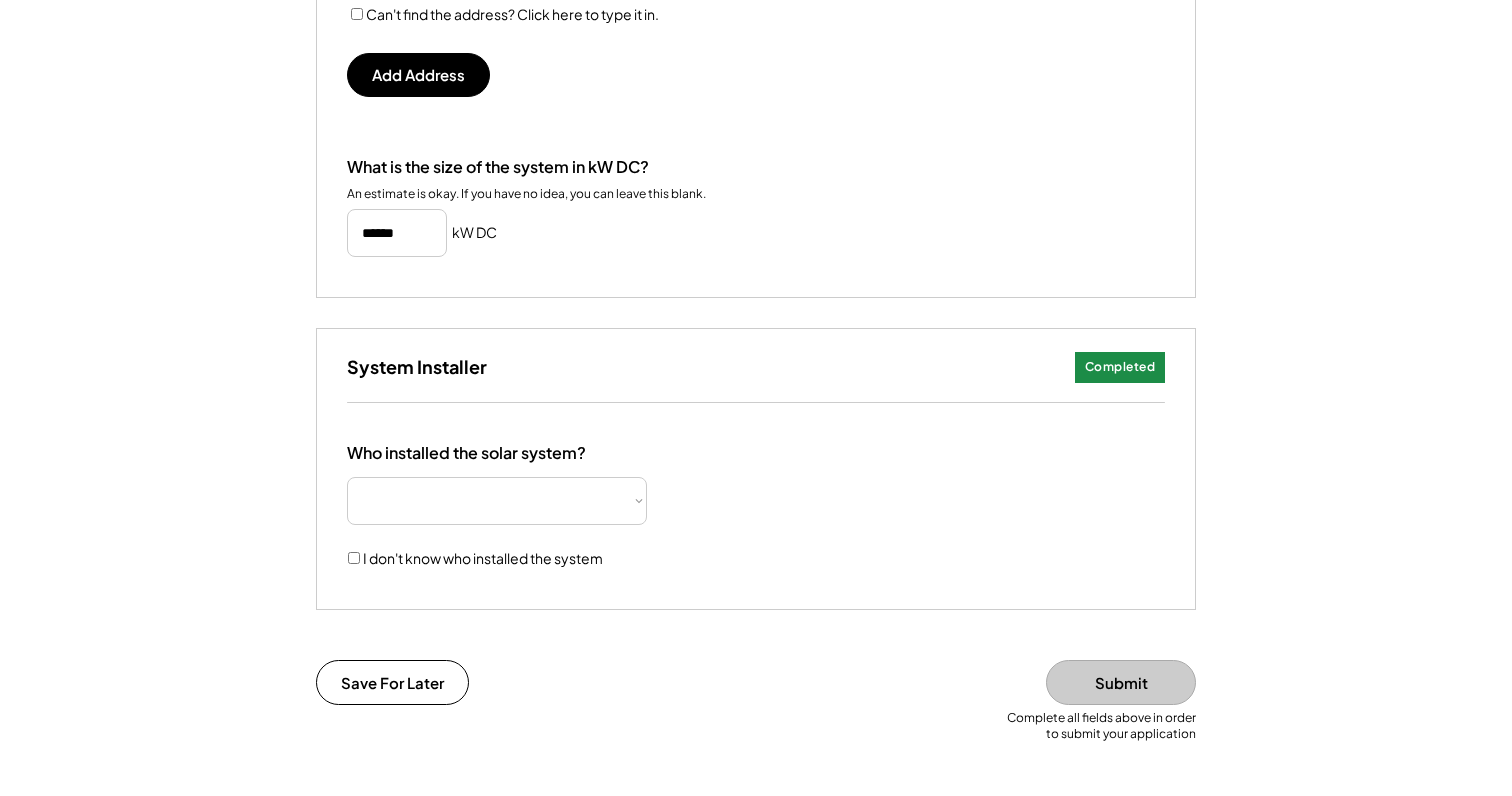 click on "**********" at bounding box center (756, 506) 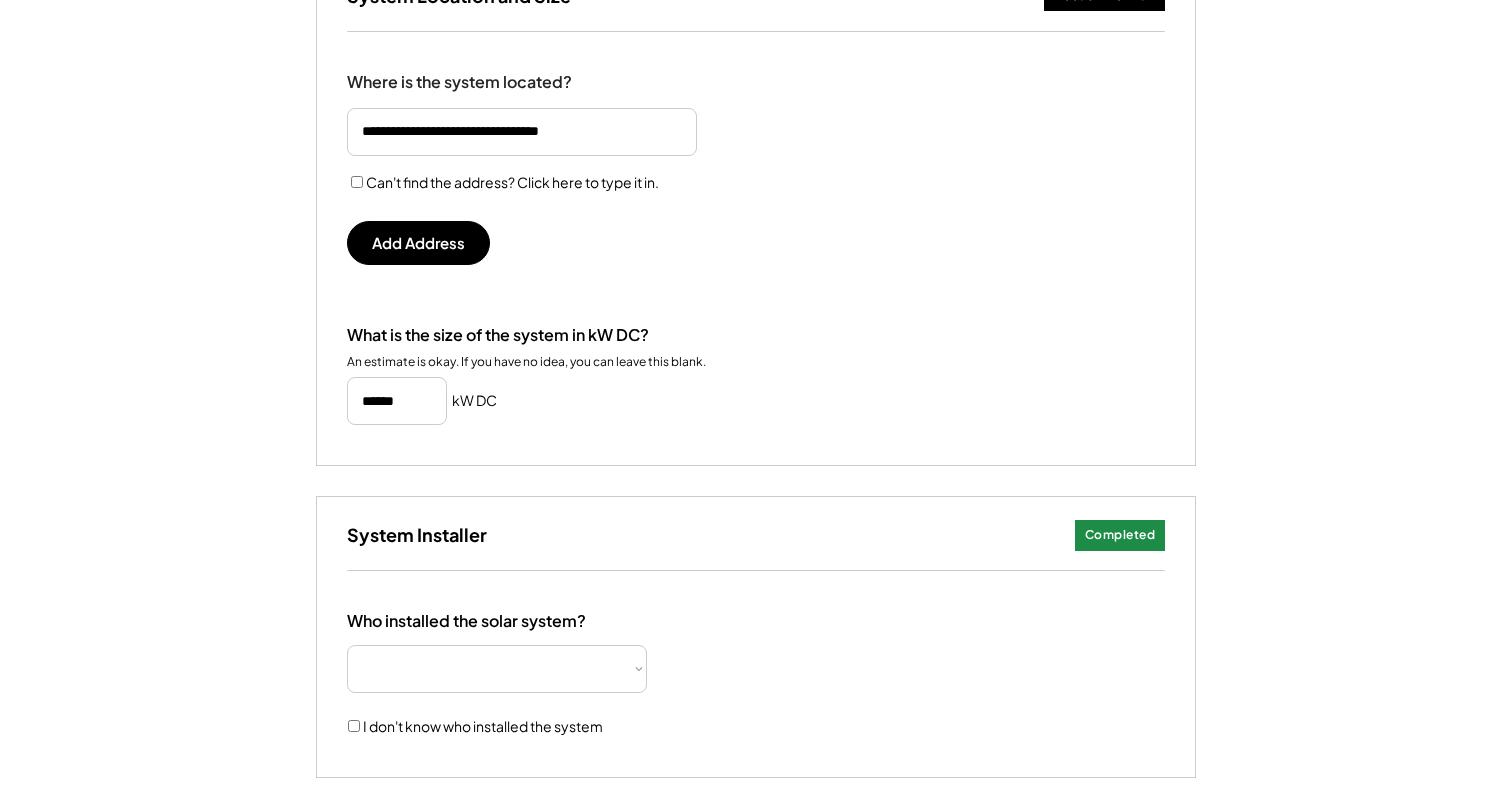 scroll, scrollTop: 822, scrollLeft: 0, axis: vertical 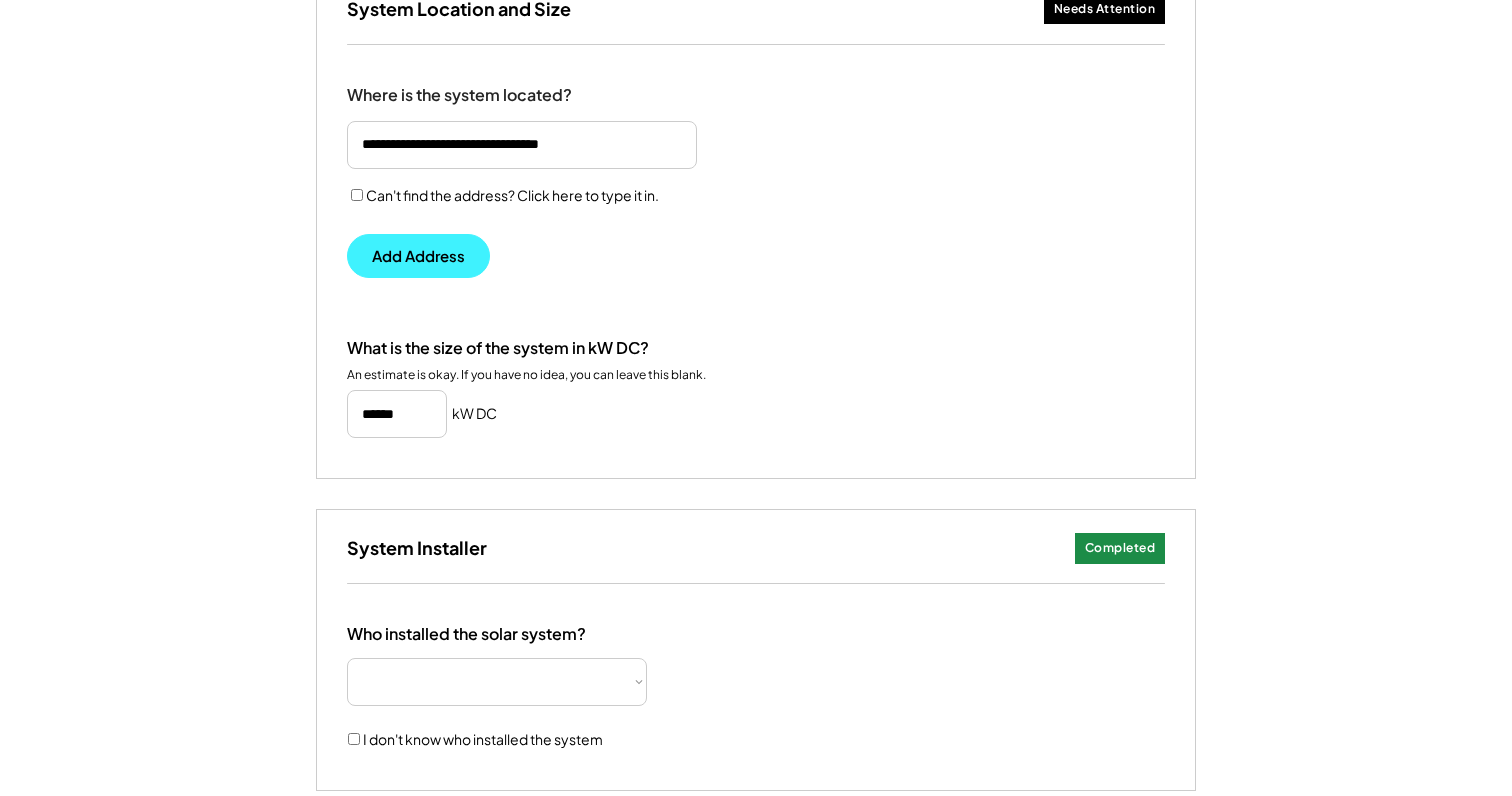 click on "Add Address" at bounding box center [418, 256] 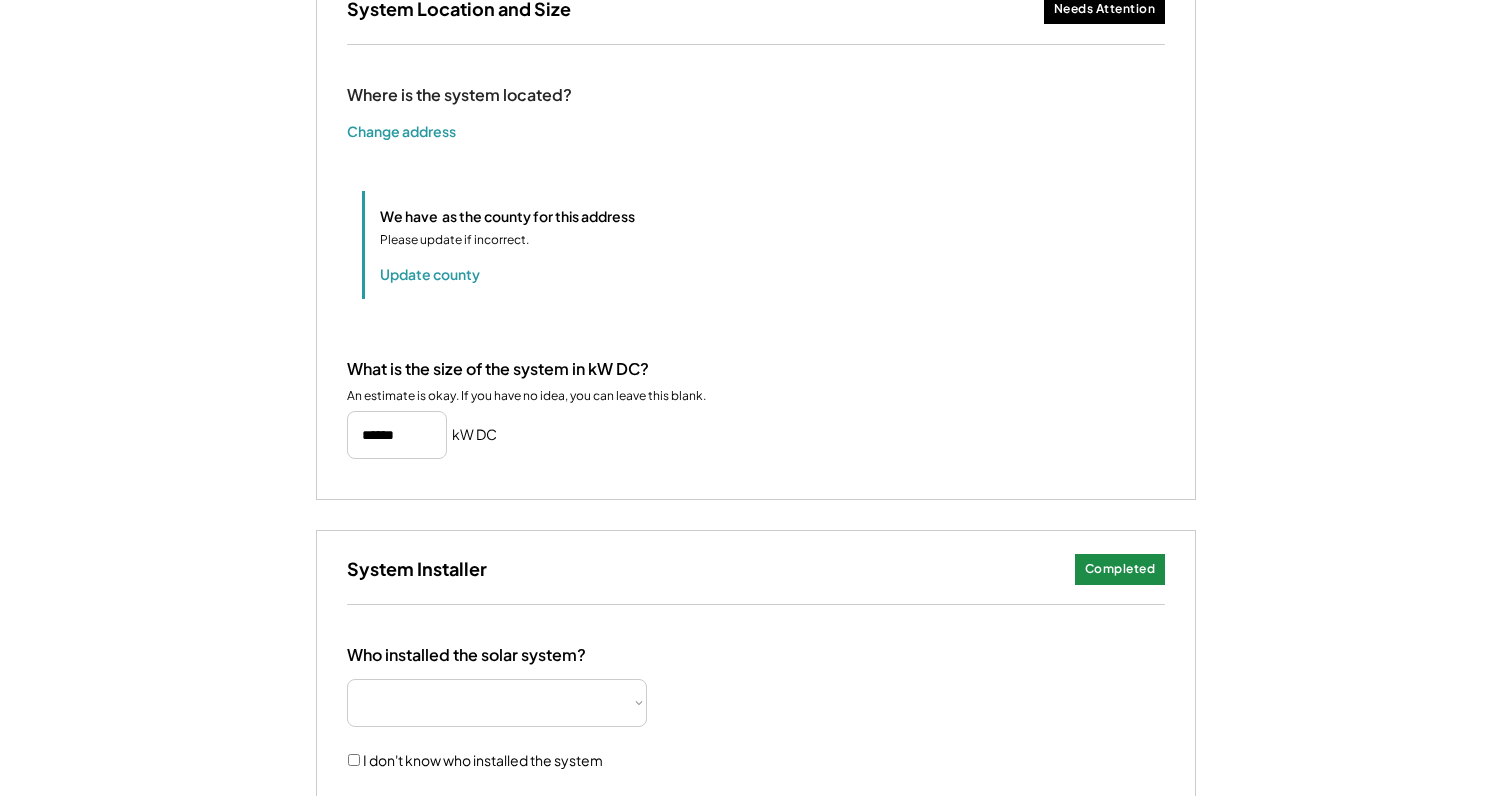 scroll, scrollTop: 932, scrollLeft: 0, axis: vertical 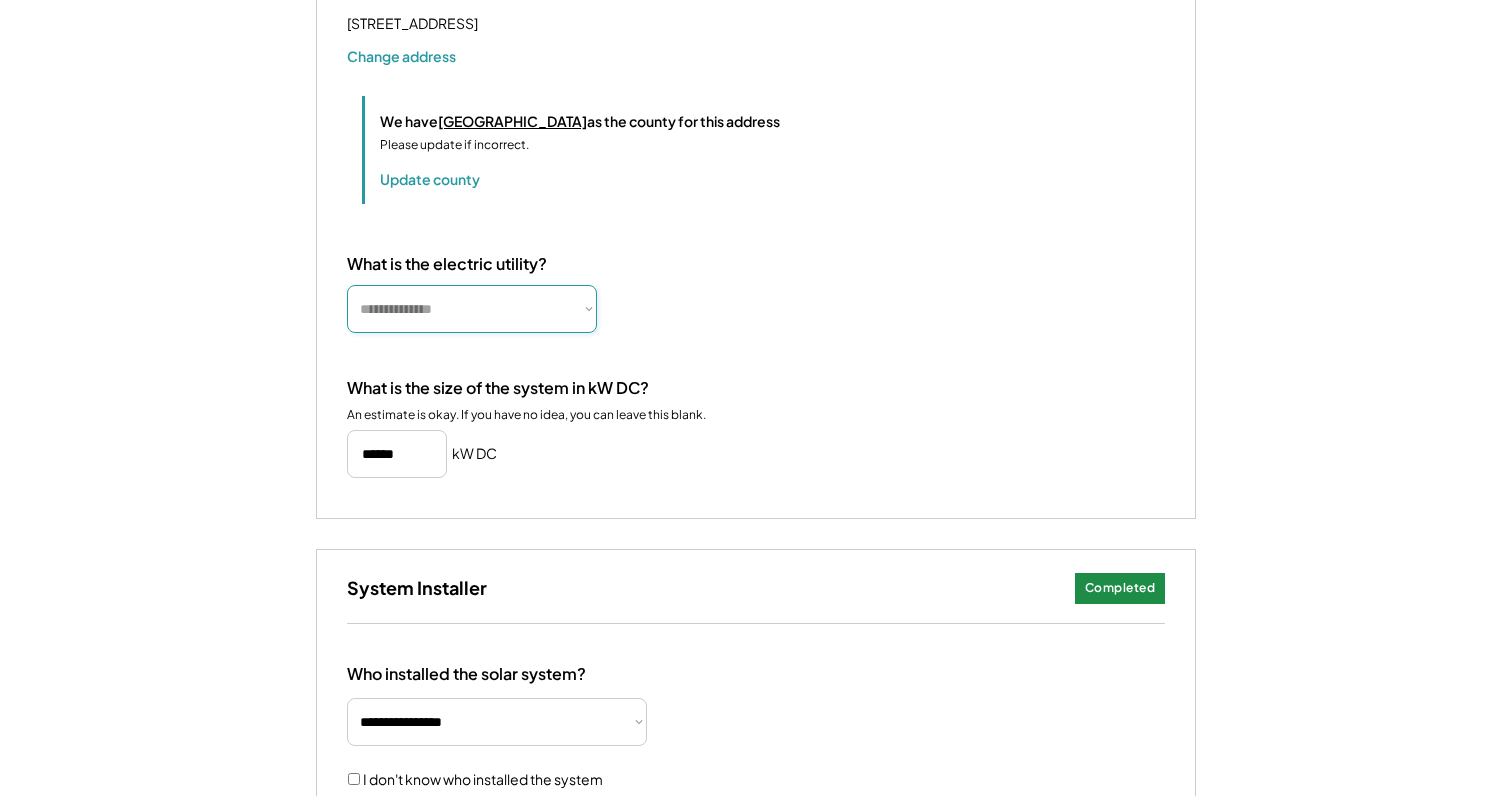select on "**********" 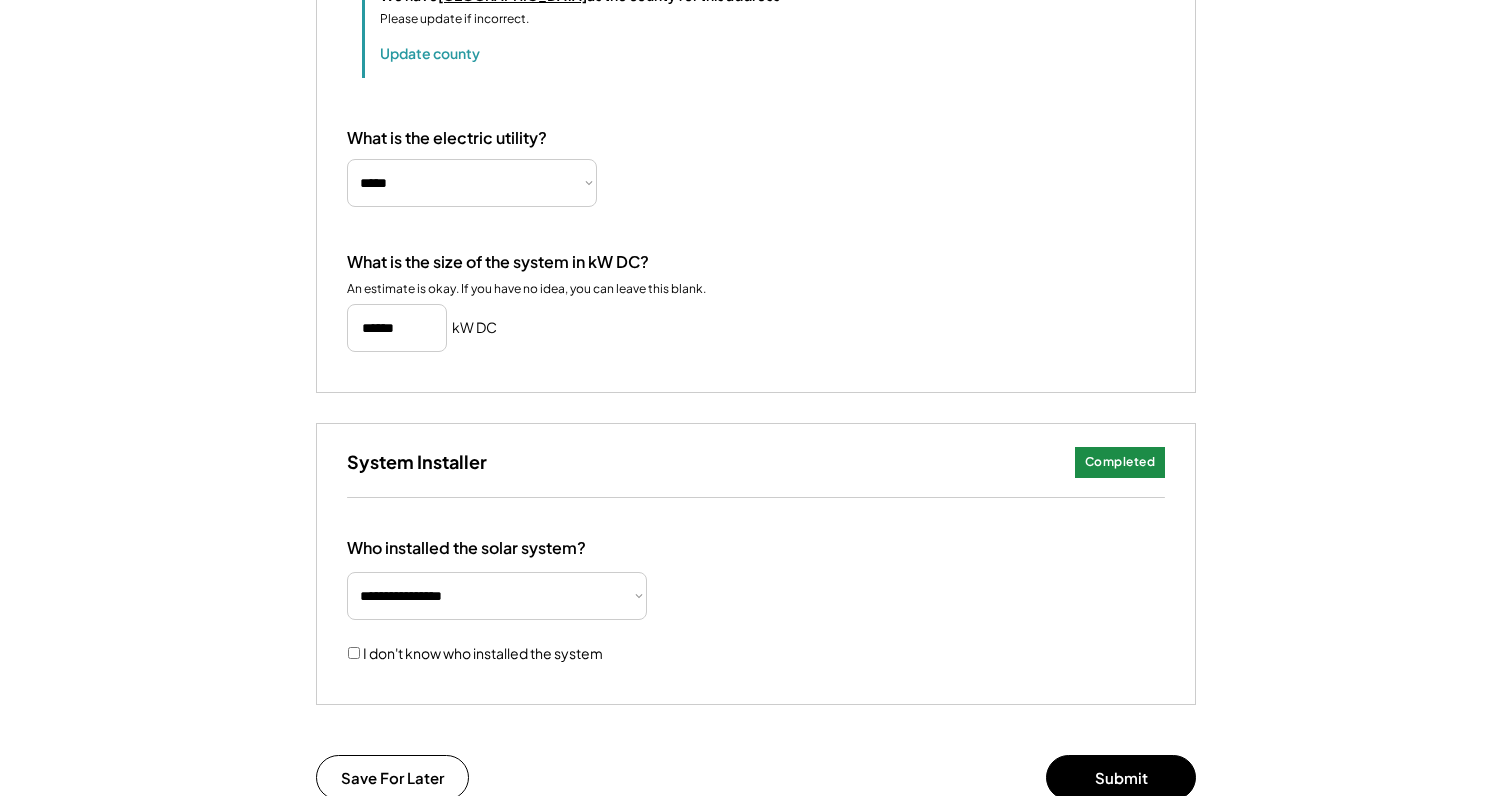 scroll, scrollTop: 1090, scrollLeft: 0, axis: vertical 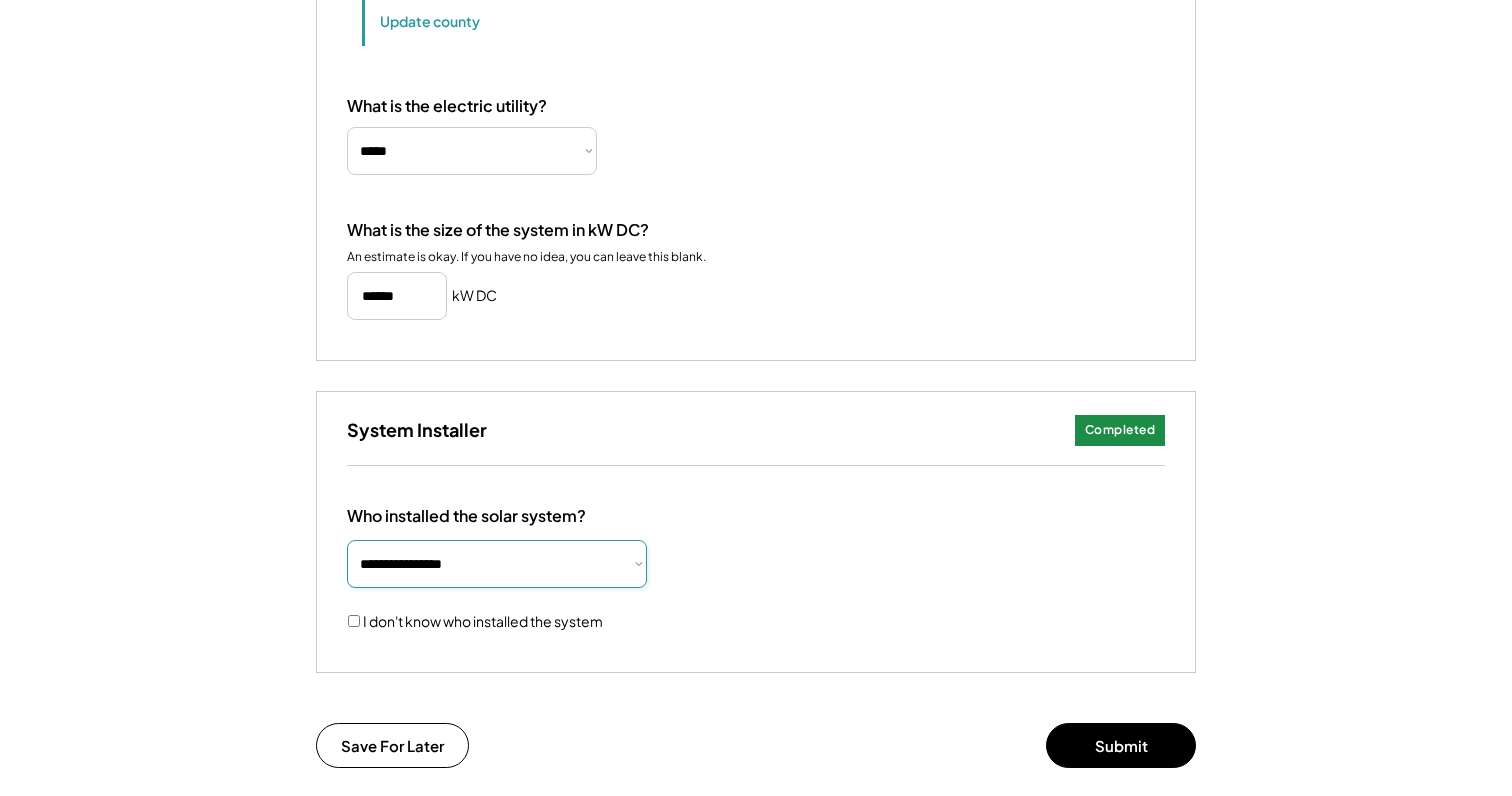 select on "**********" 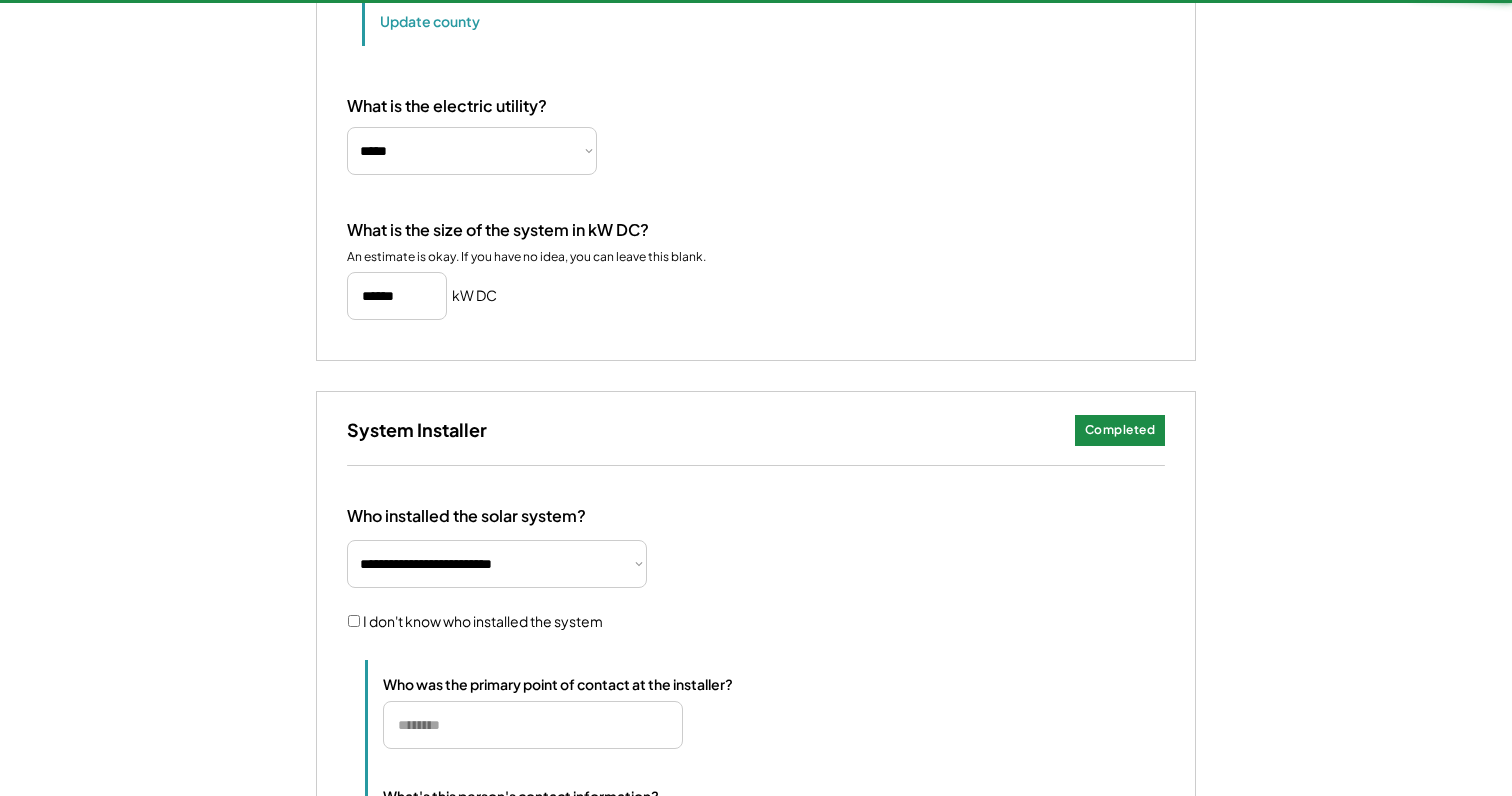 type 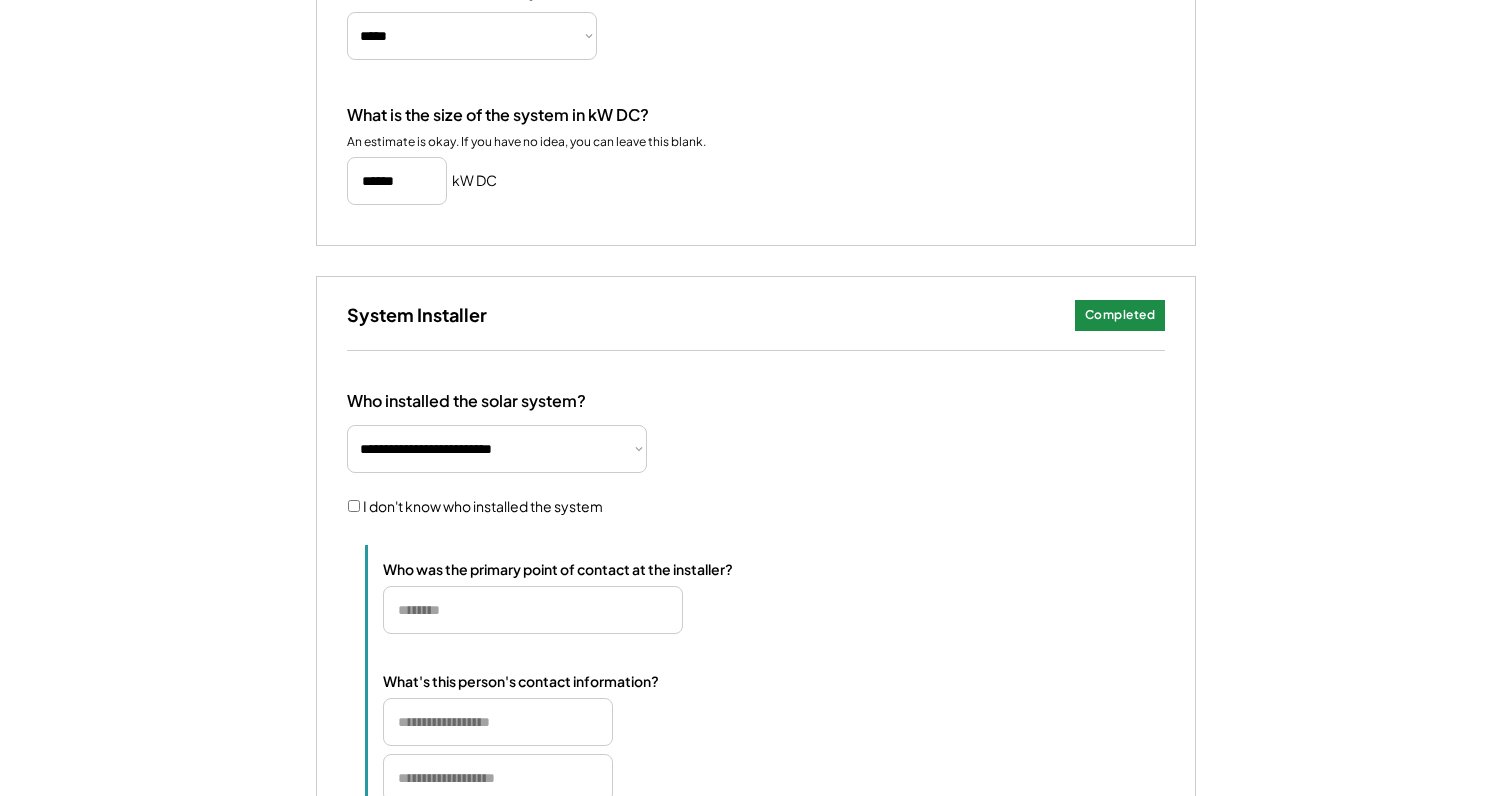 scroll, scrollTop: 1234, scrollLeft: 0, axis: vertical 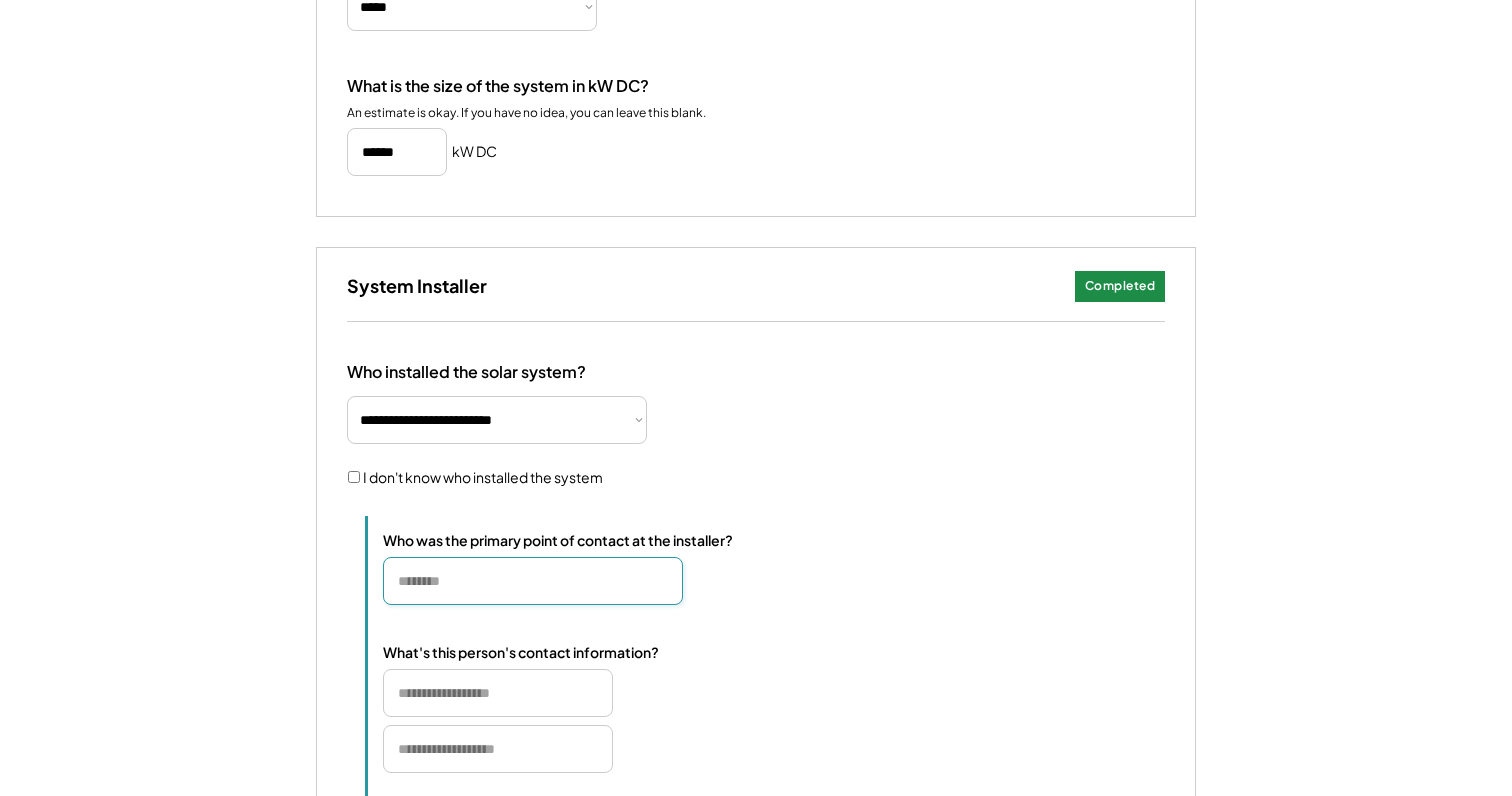 click at bounding box center (533, 581) 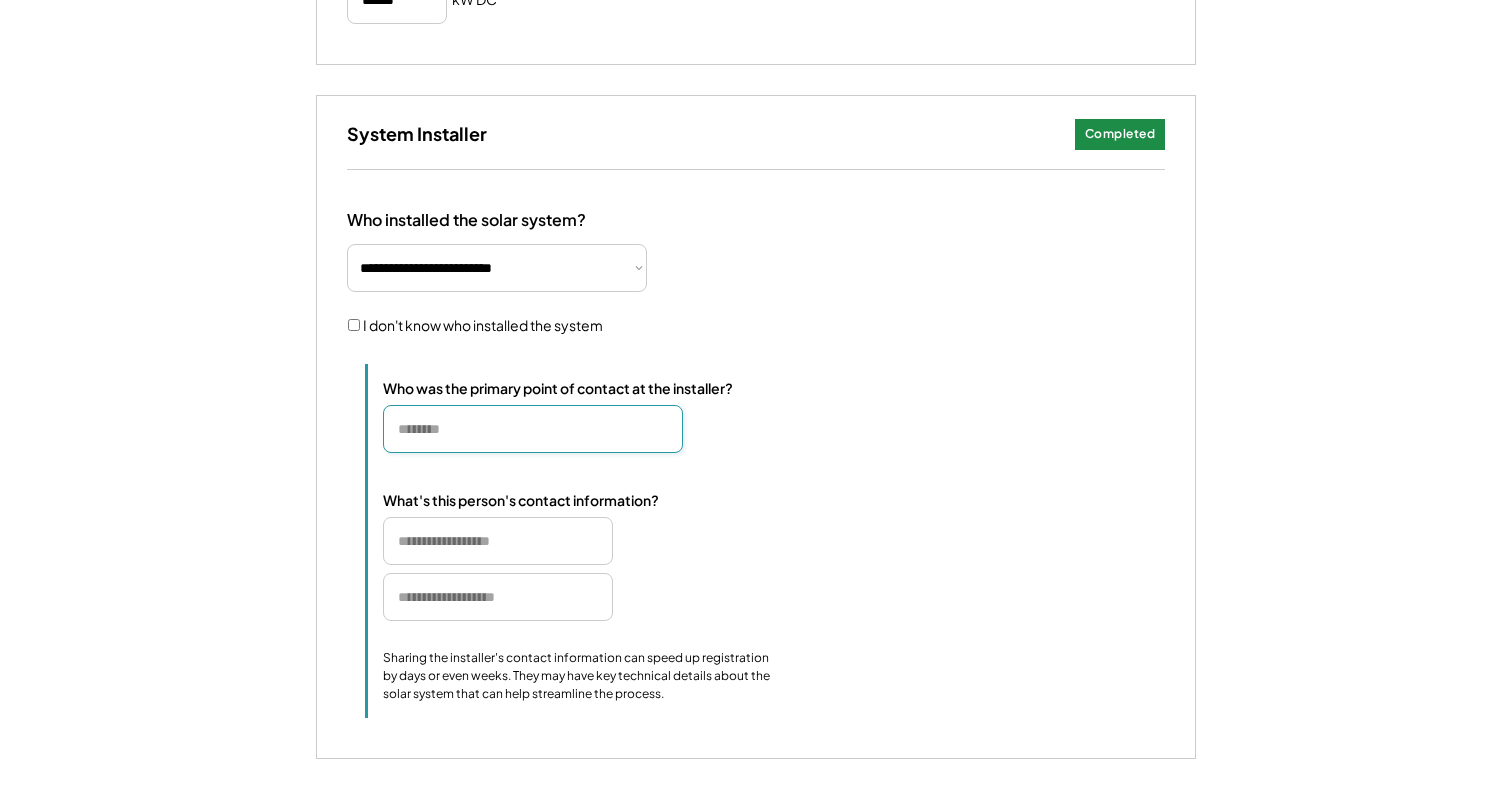 scroll, scrollTop: 1395, scrollLeft: 0, axis: vertical 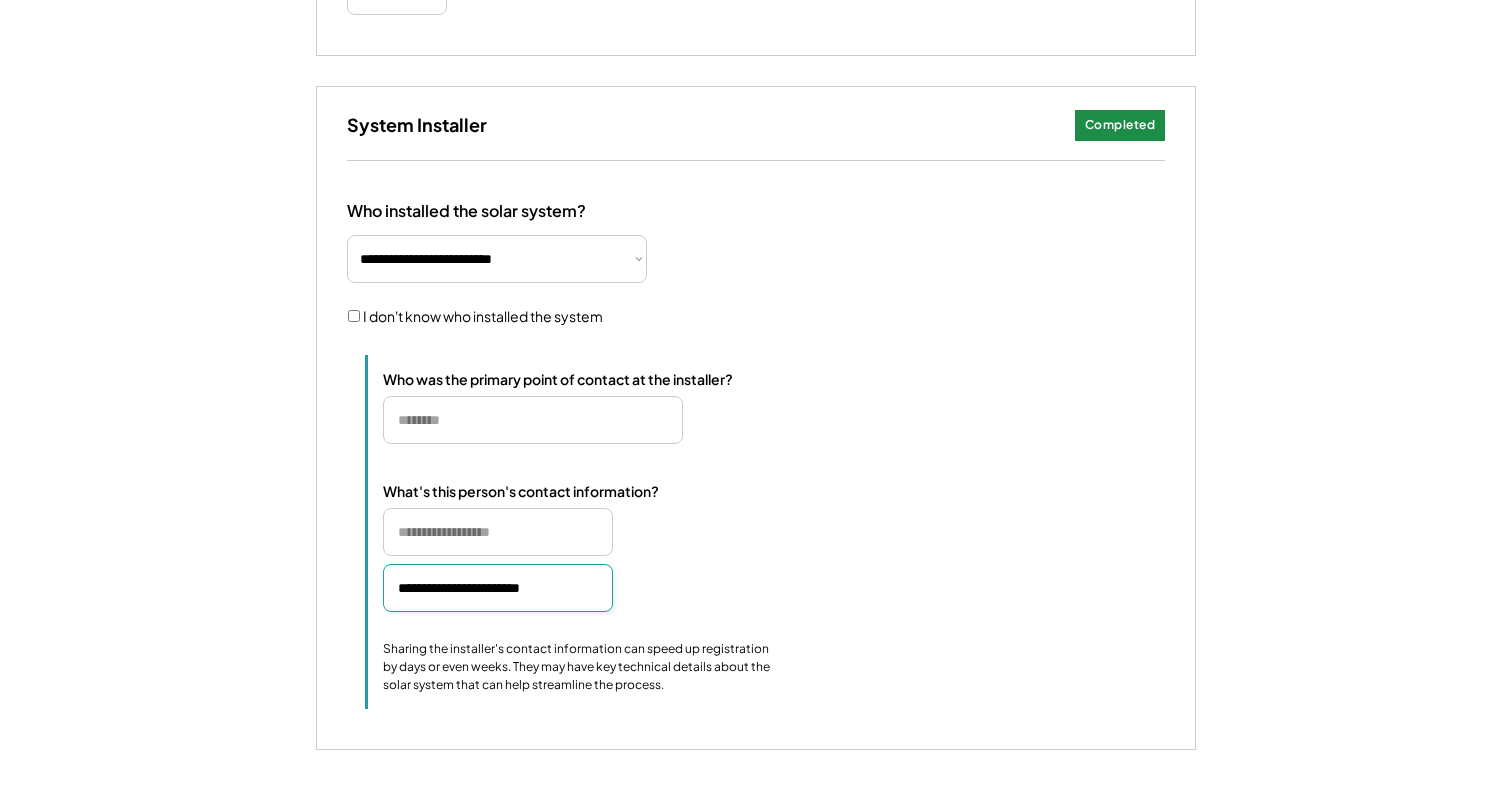 type on "**********" 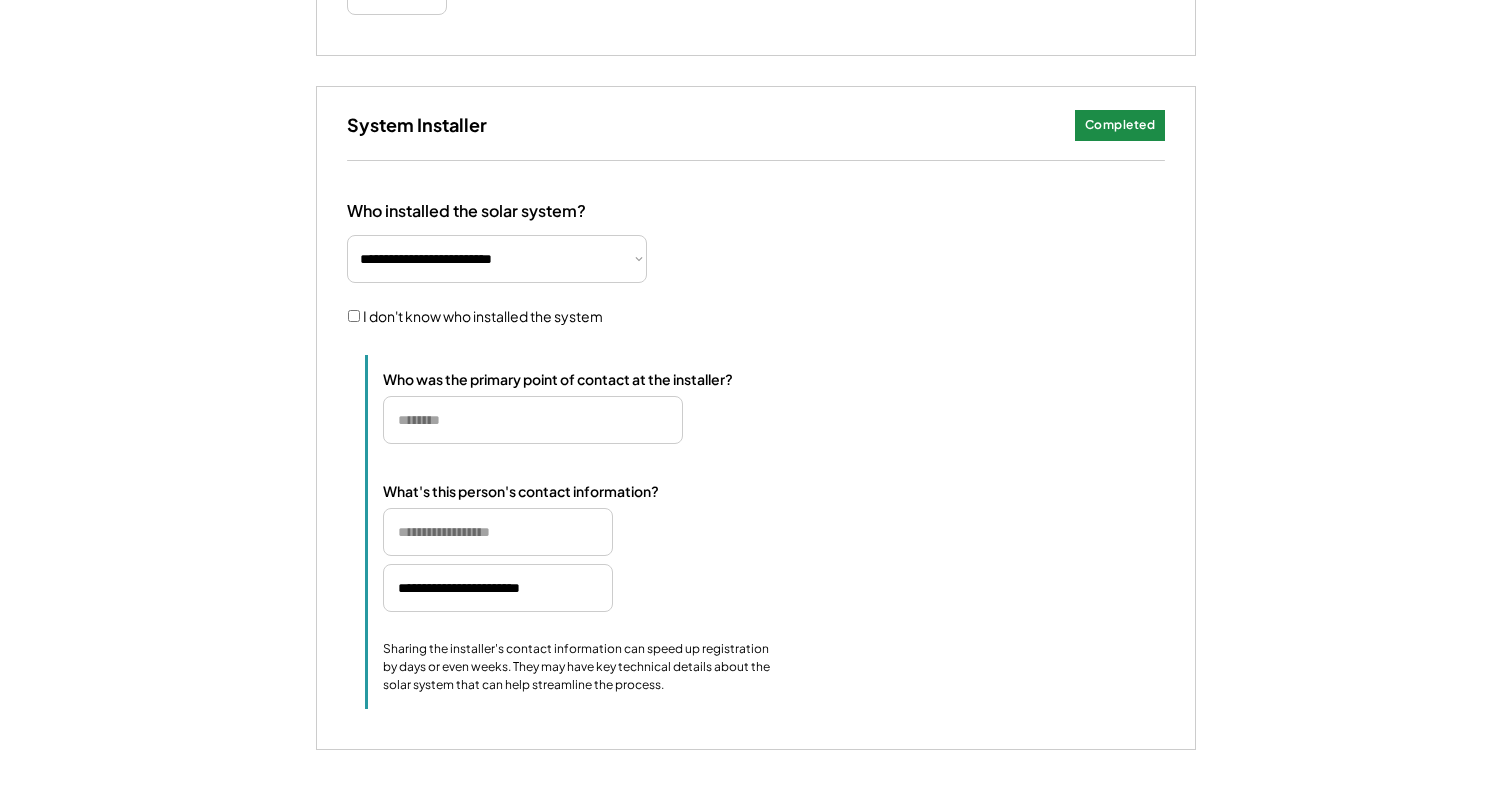 type 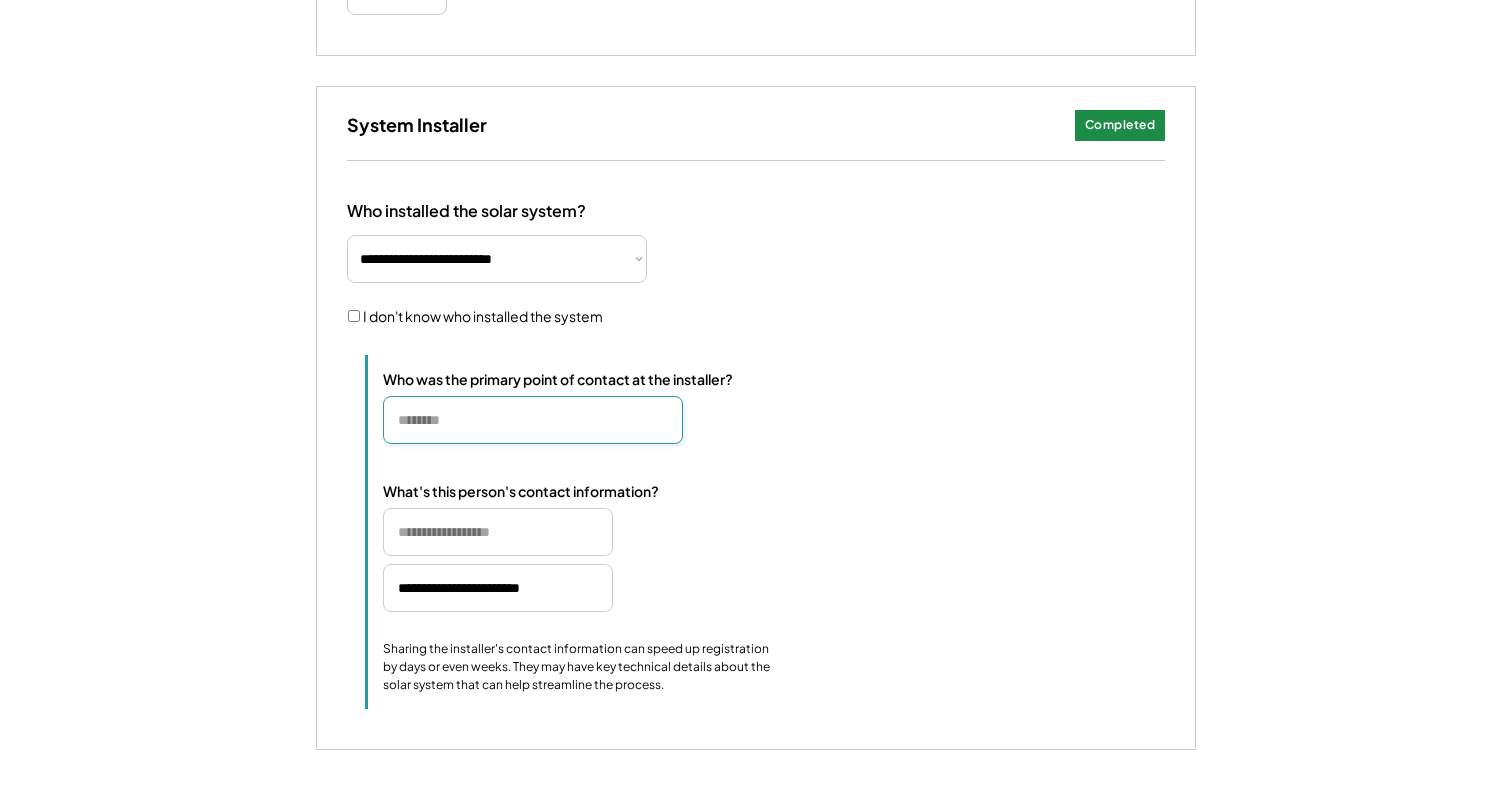 click at bounding box center [533, 420] 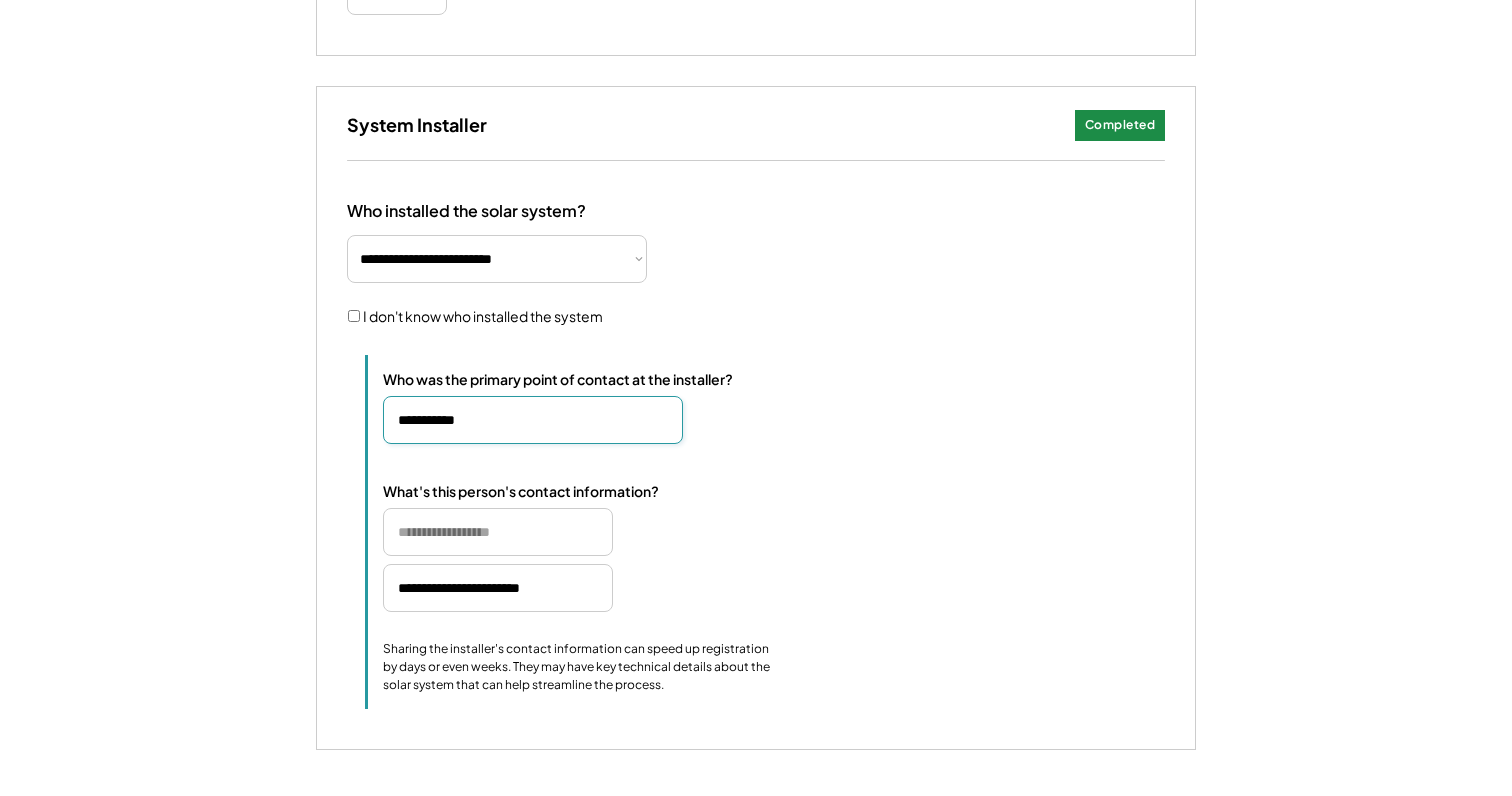 type on "**********" 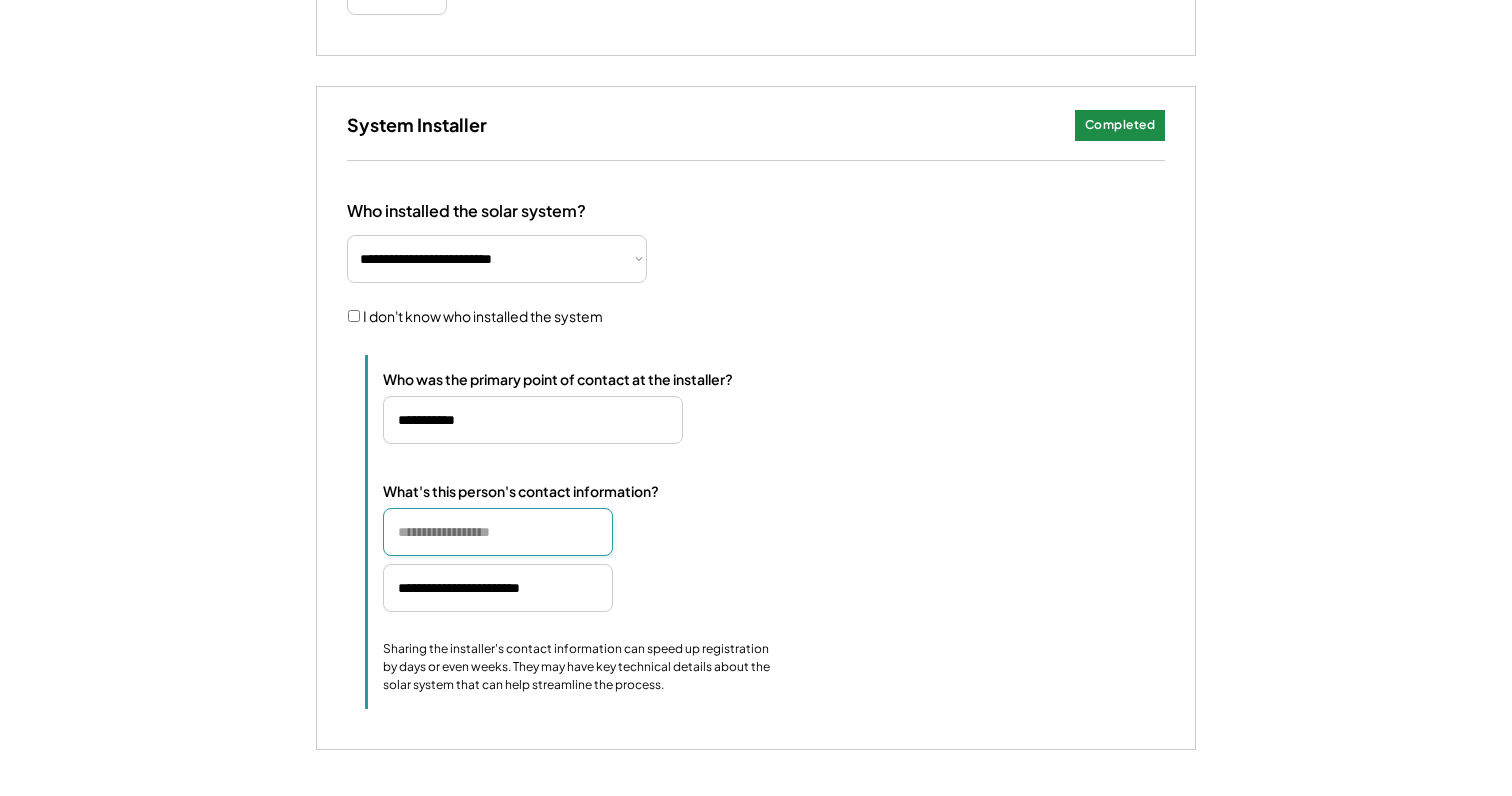 type 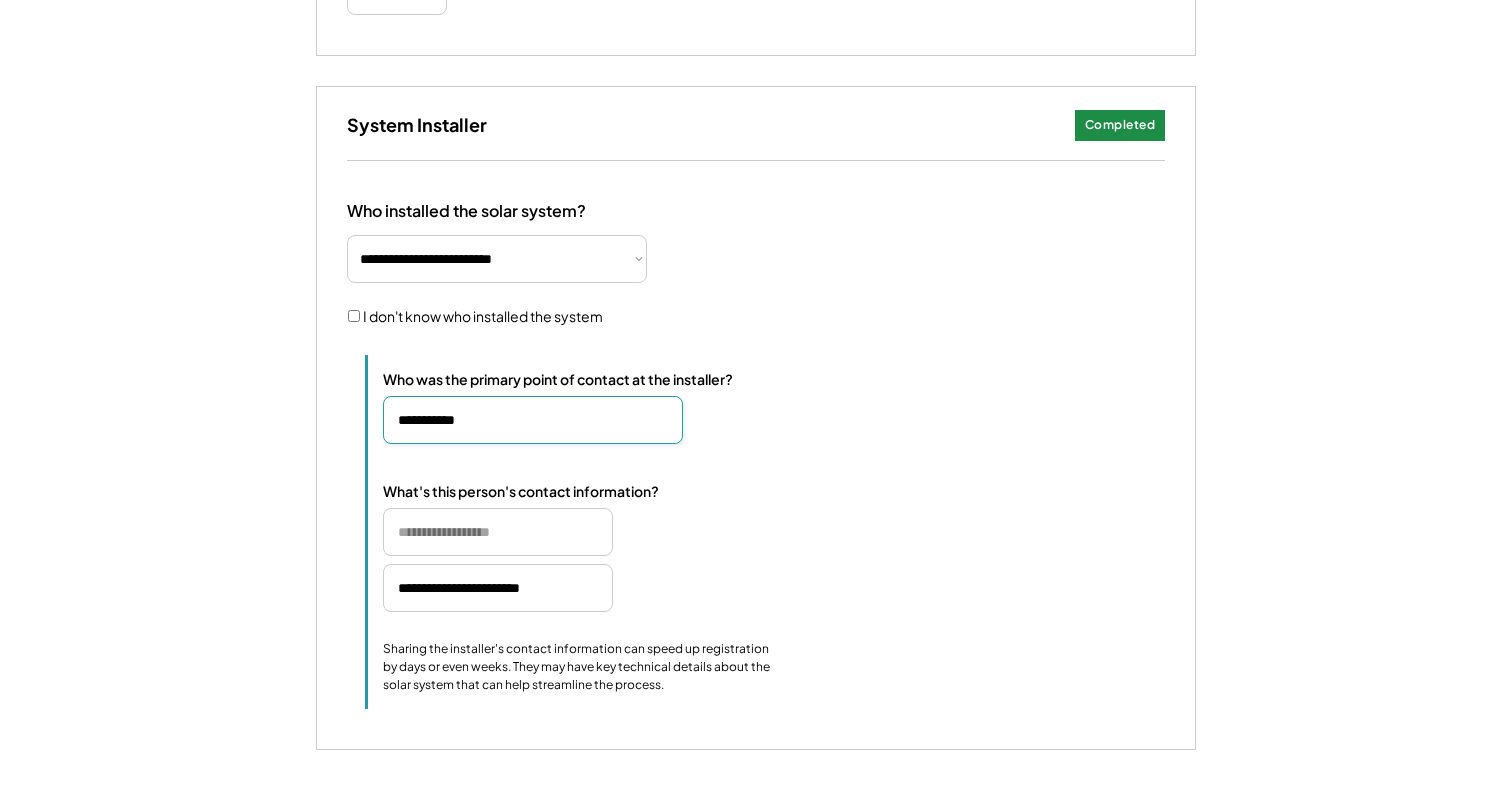 click at bounding box center [533, 420] 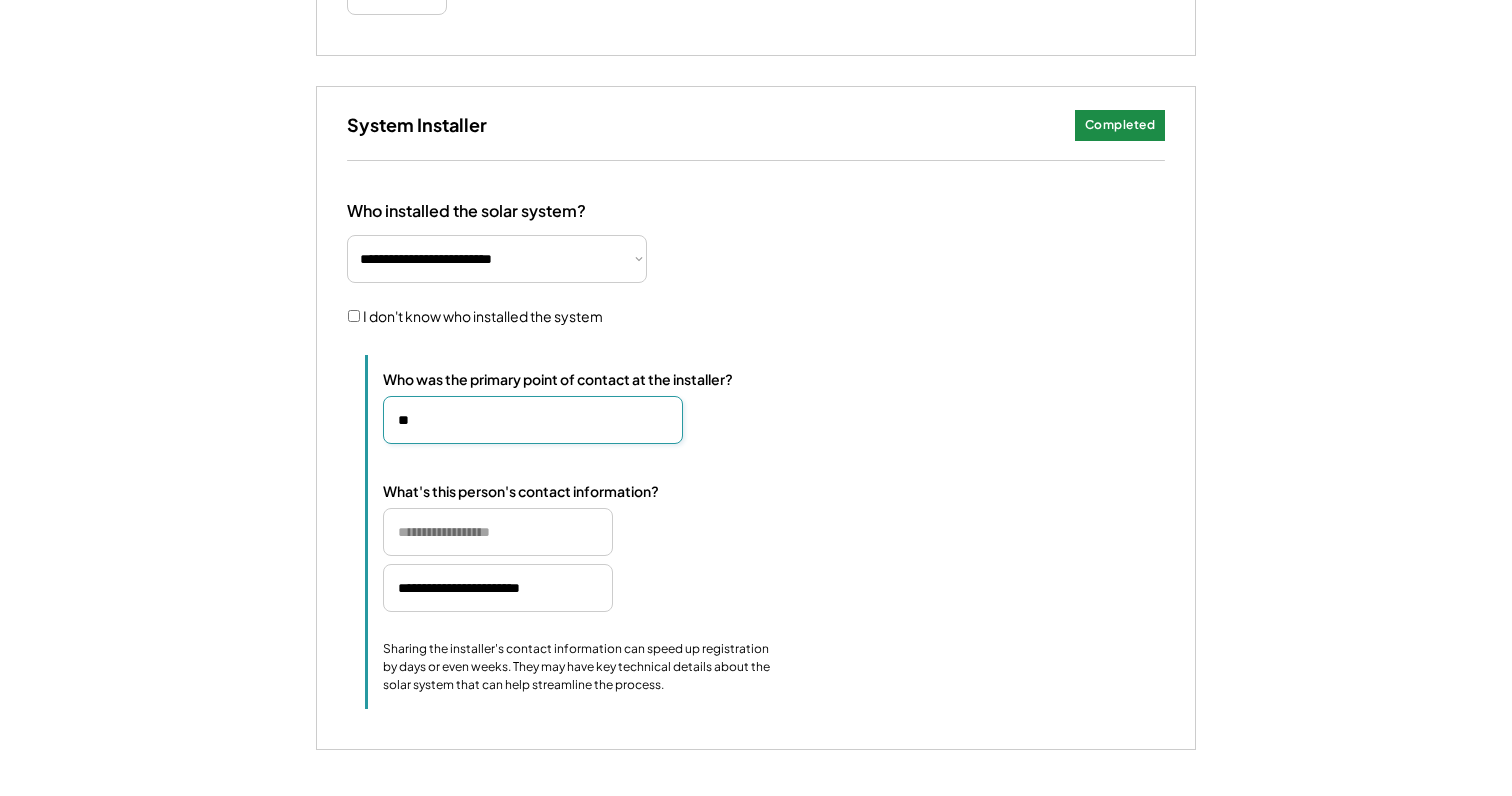 type on "*" 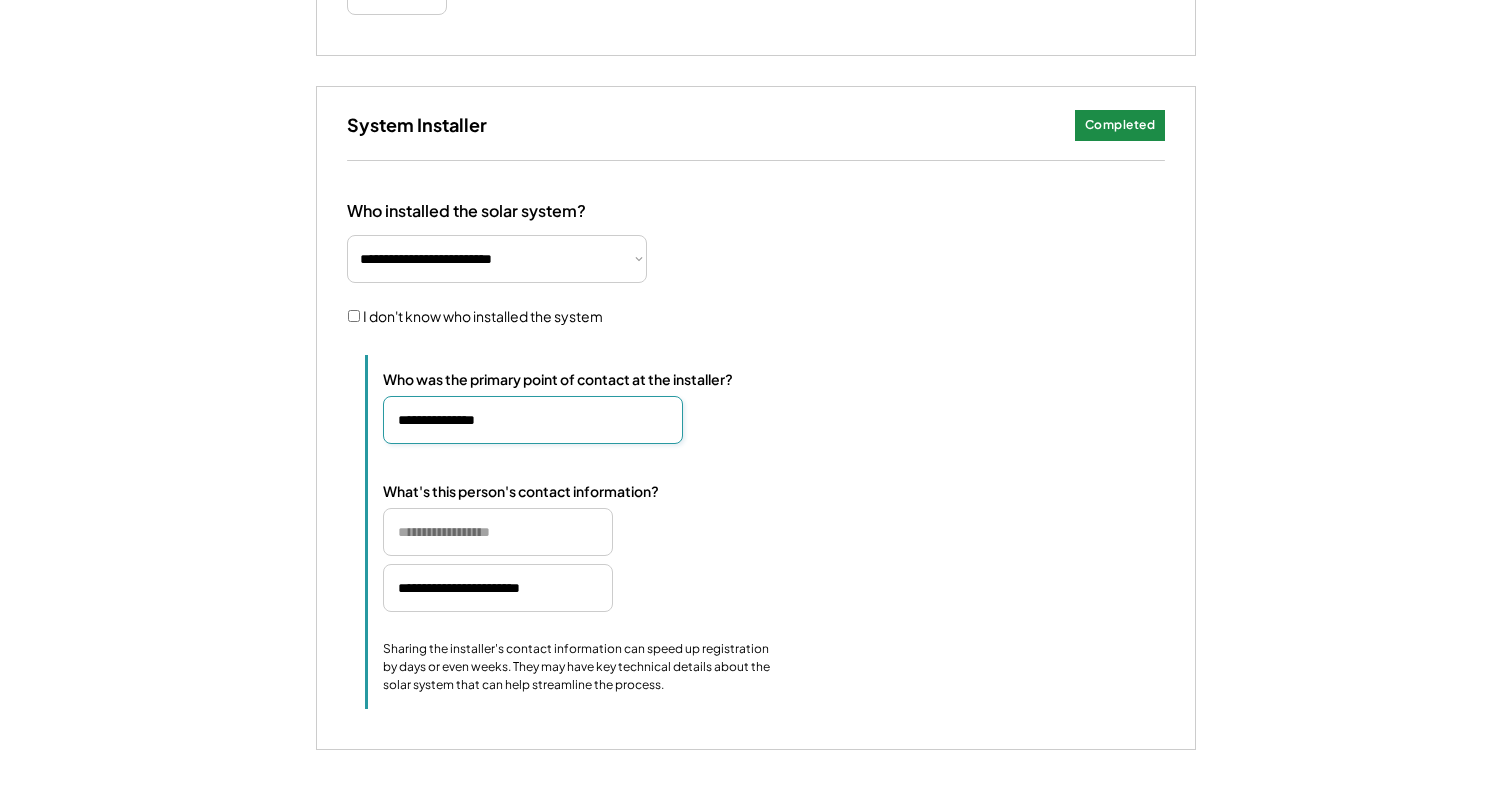 type on "**********" 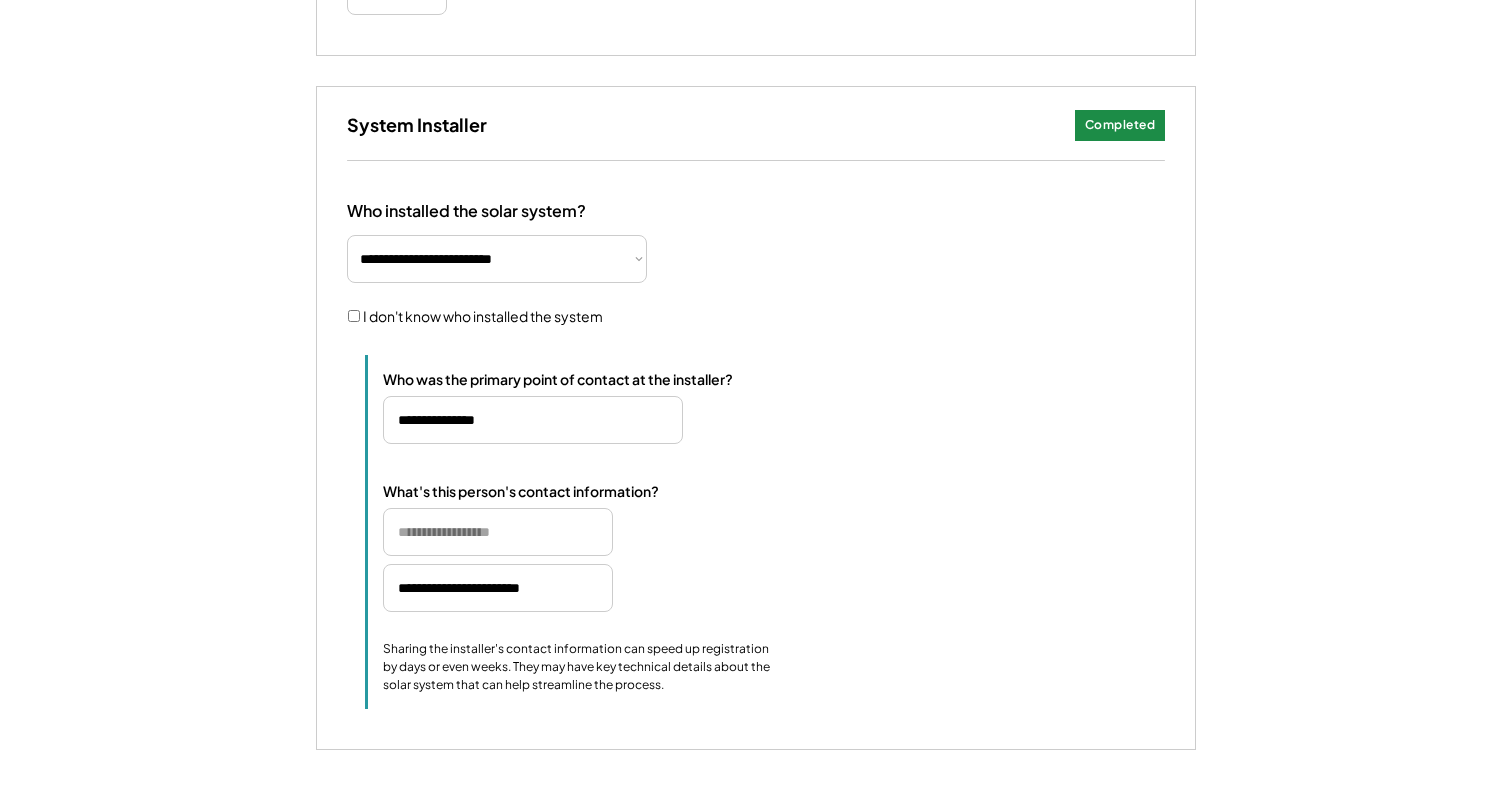 type 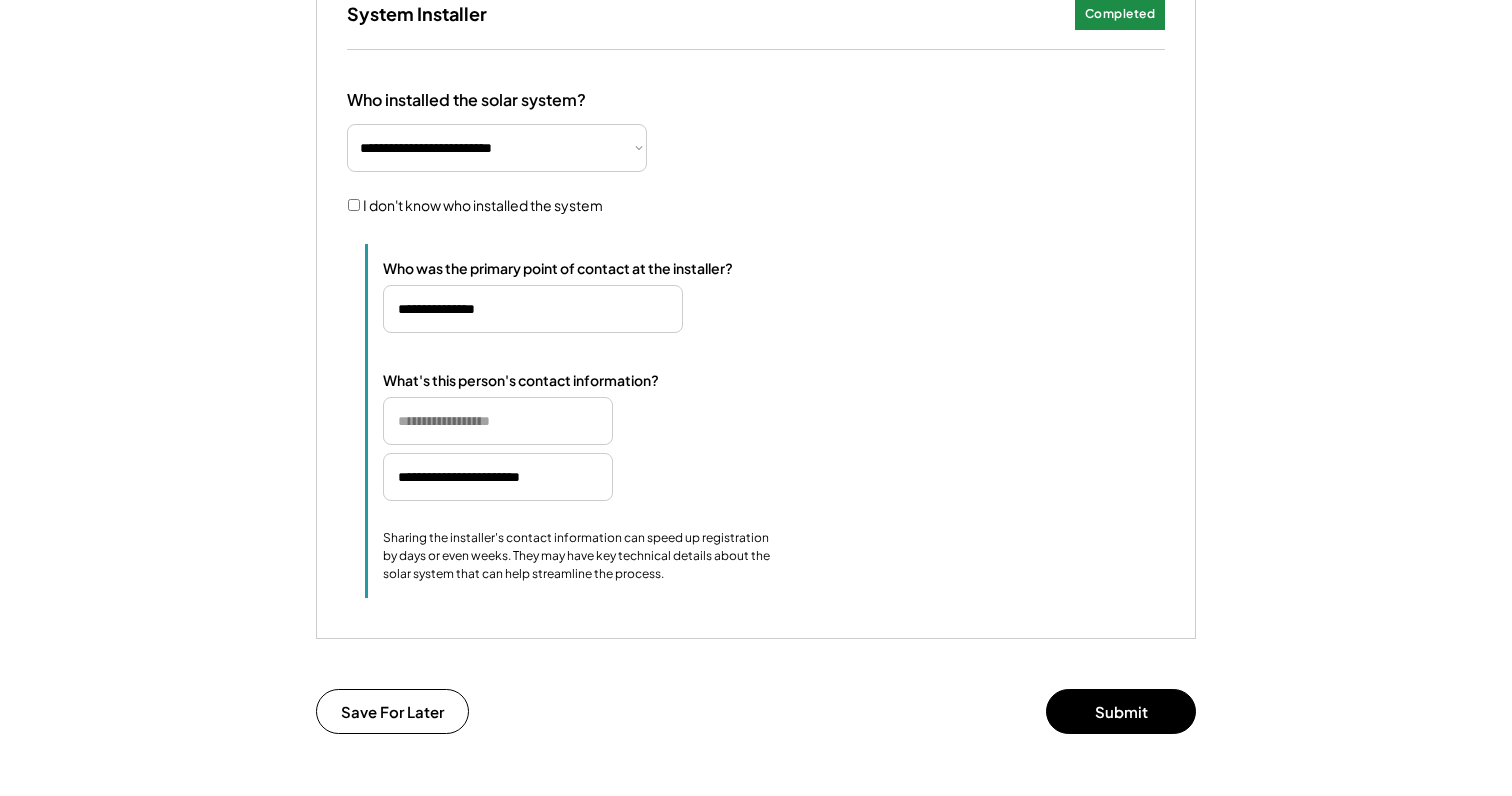 scroll, scrollTop: 1517, scrollLeft: 0, axis: vertical 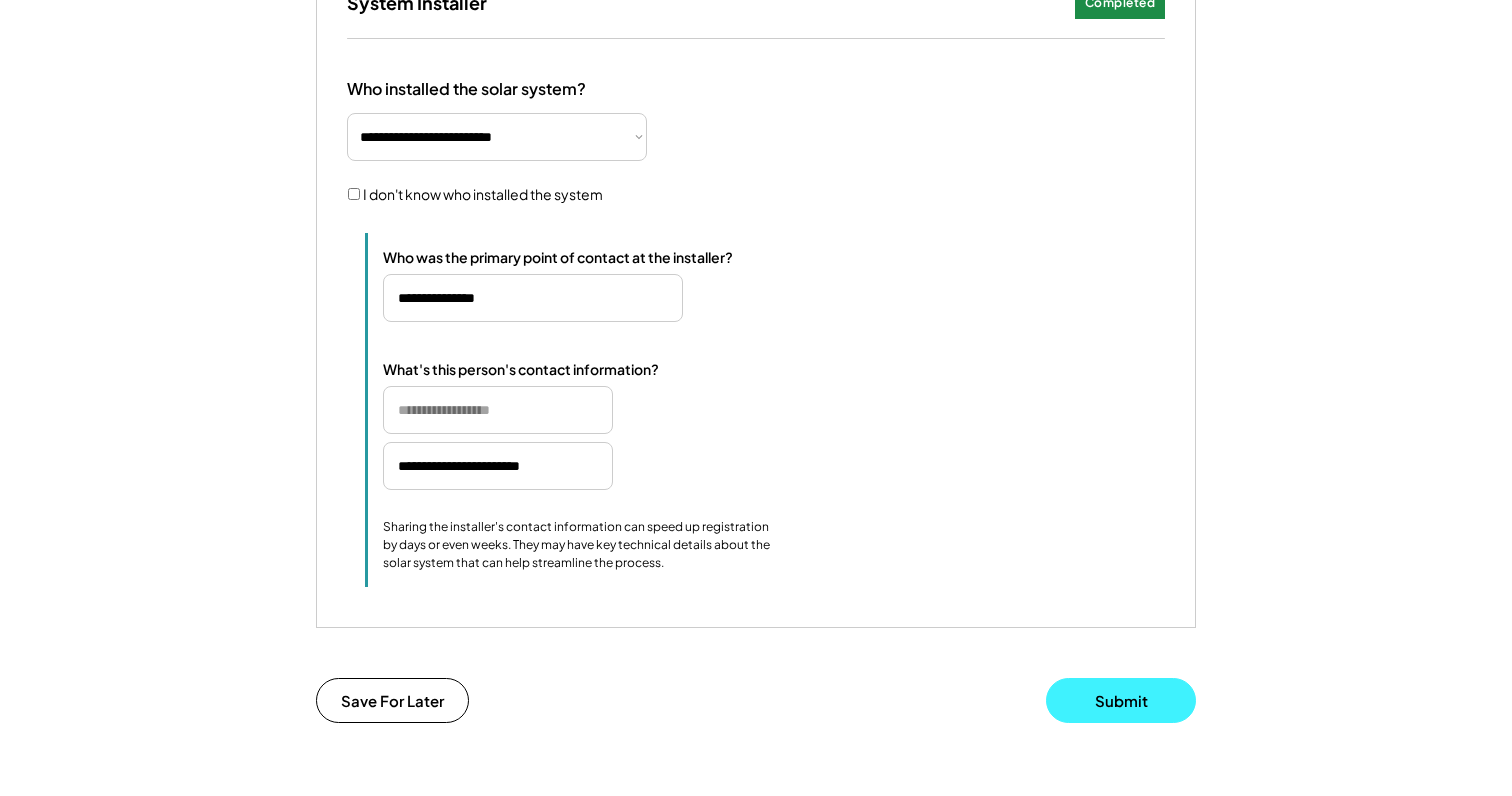 click on "Submit" at bounding box center [1121, 700] 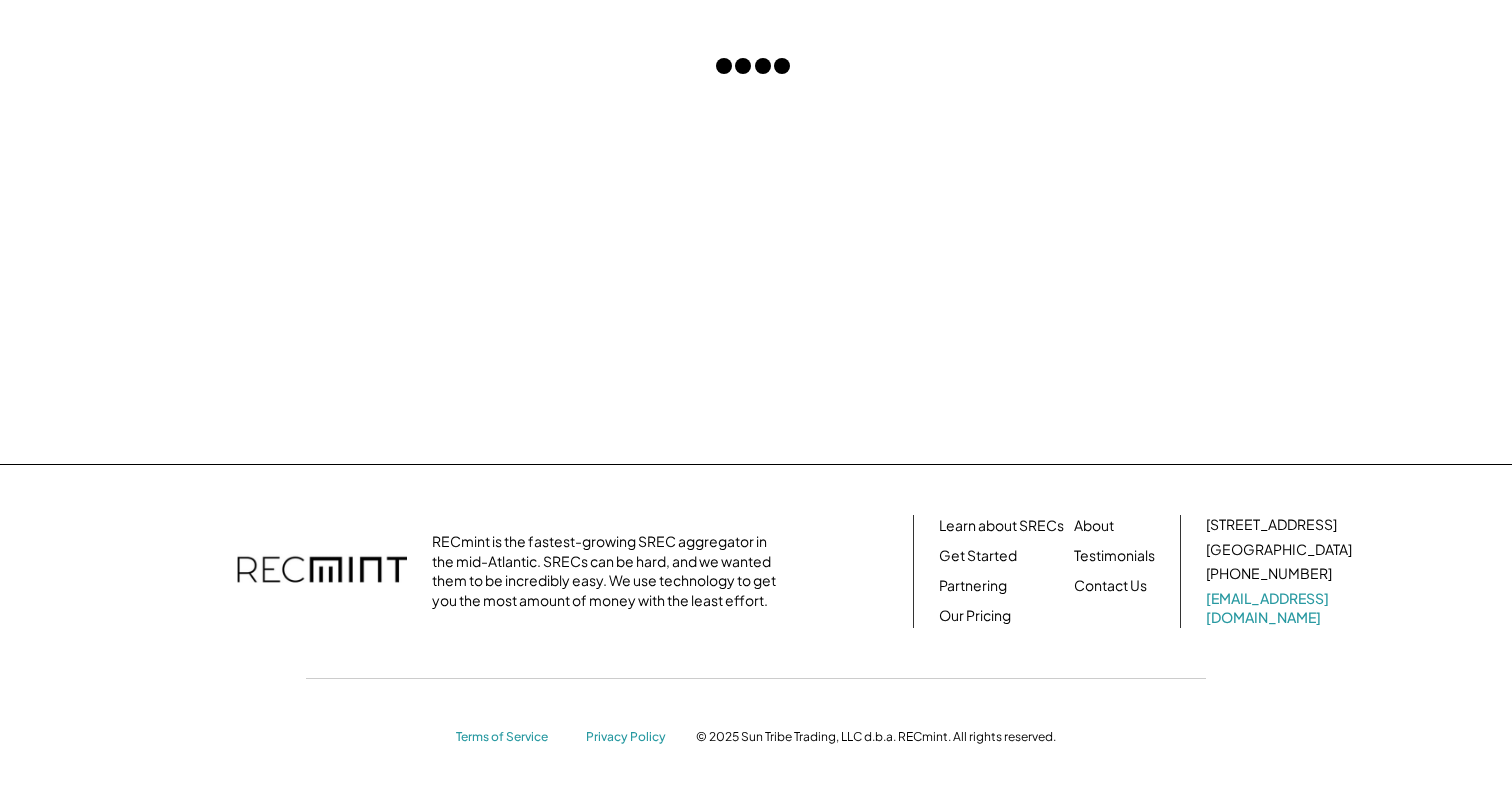 scroll, scrollTop: 13, scrollLeft: 0, axis: vertical 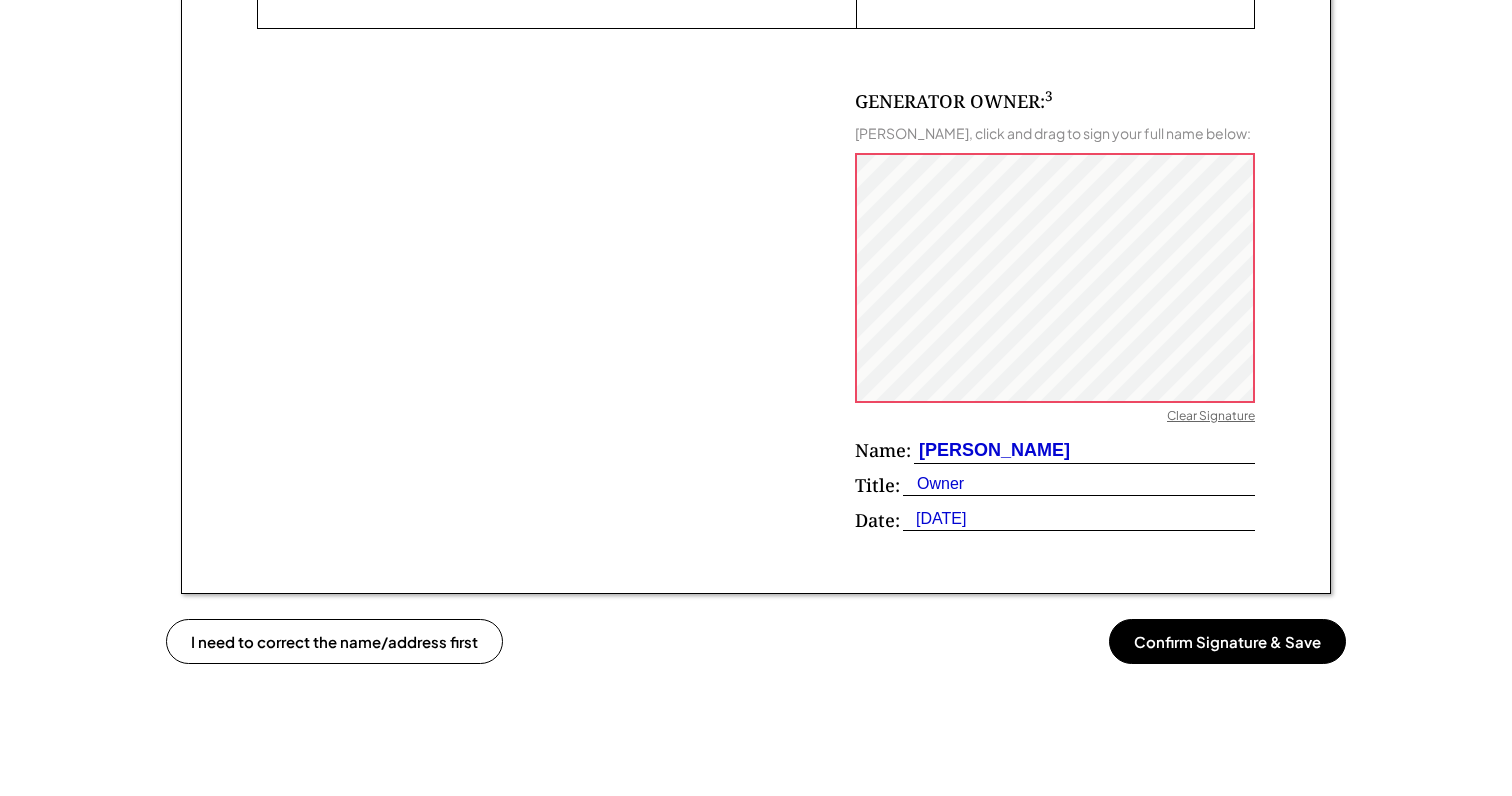 click on "Confirm Signature & Save" at bounding box center (1227, 641) 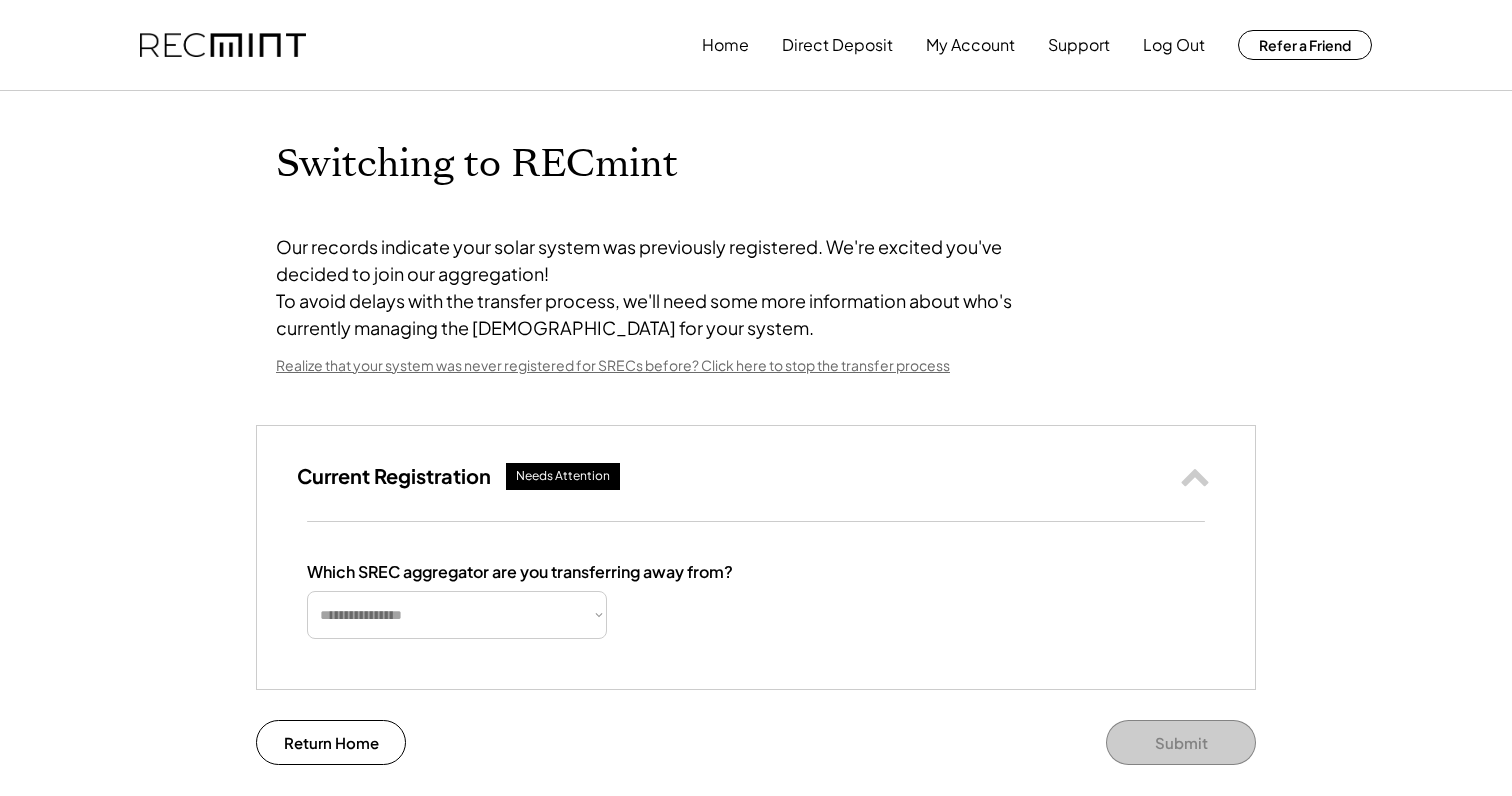 scroll, scrollTop: 0, scrollLeft: 0, axis: both 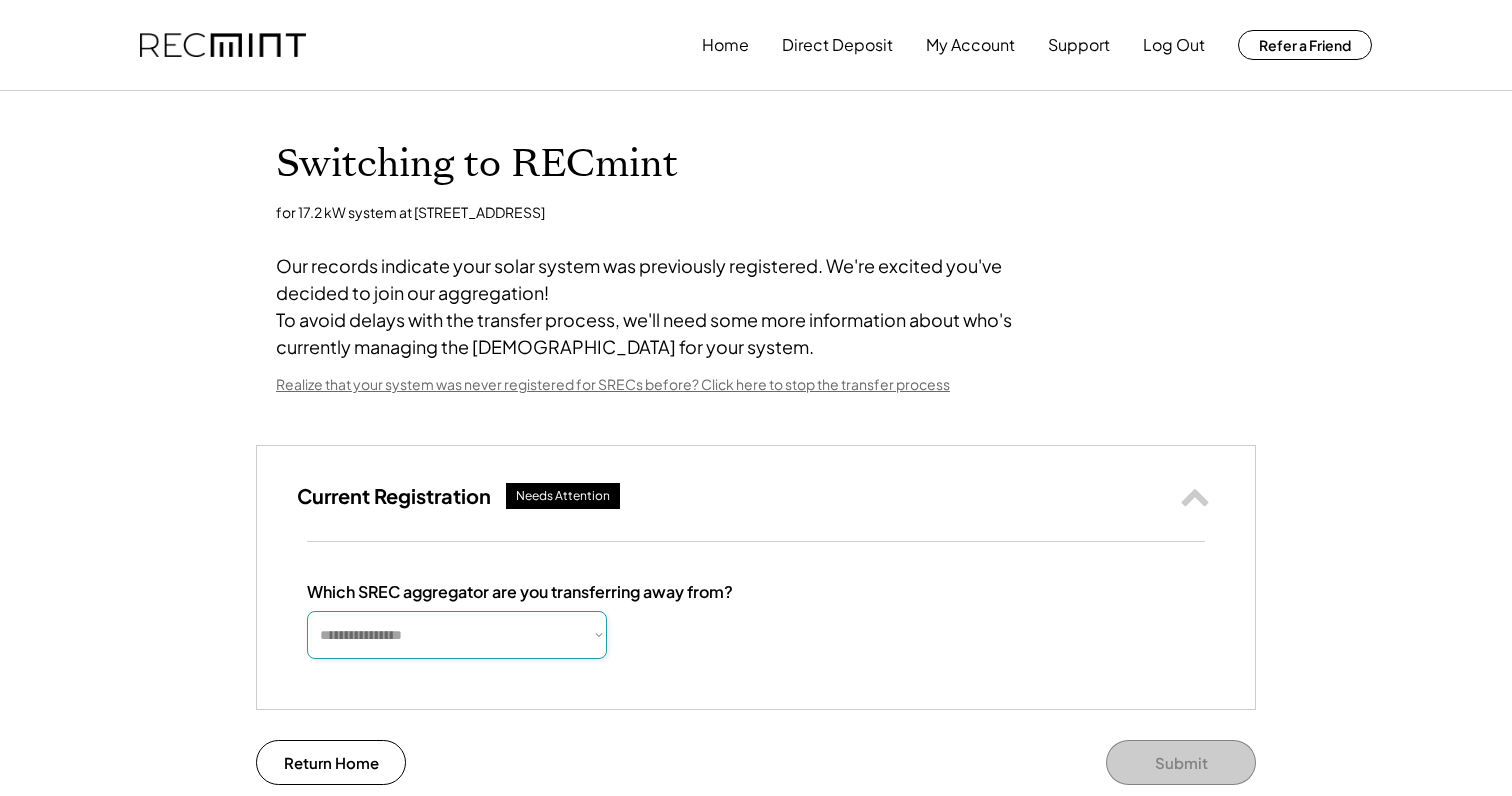 select on "**********" 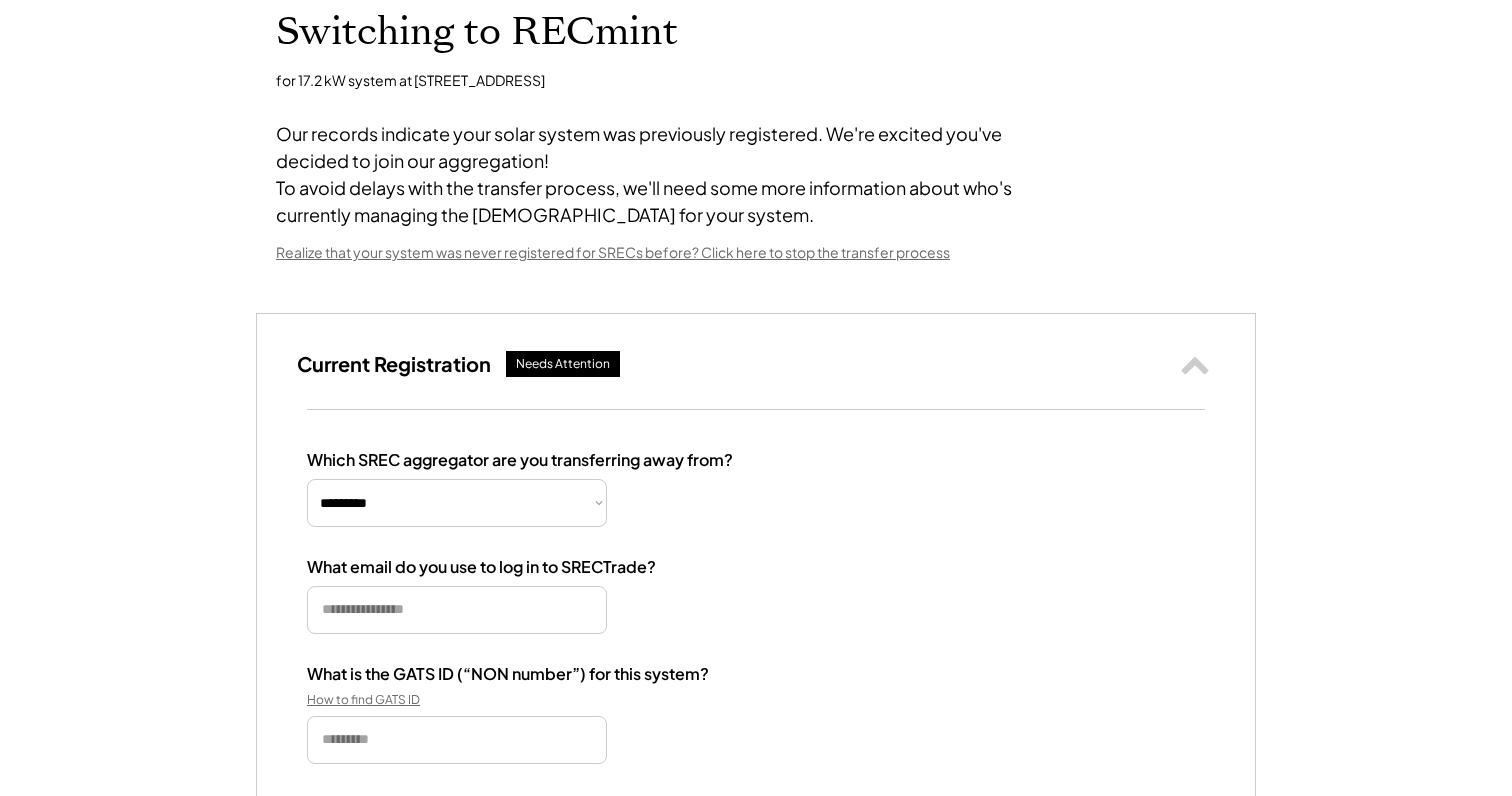 scroll, scrollTop: 167, scrollLeft: 0, axis: vertical 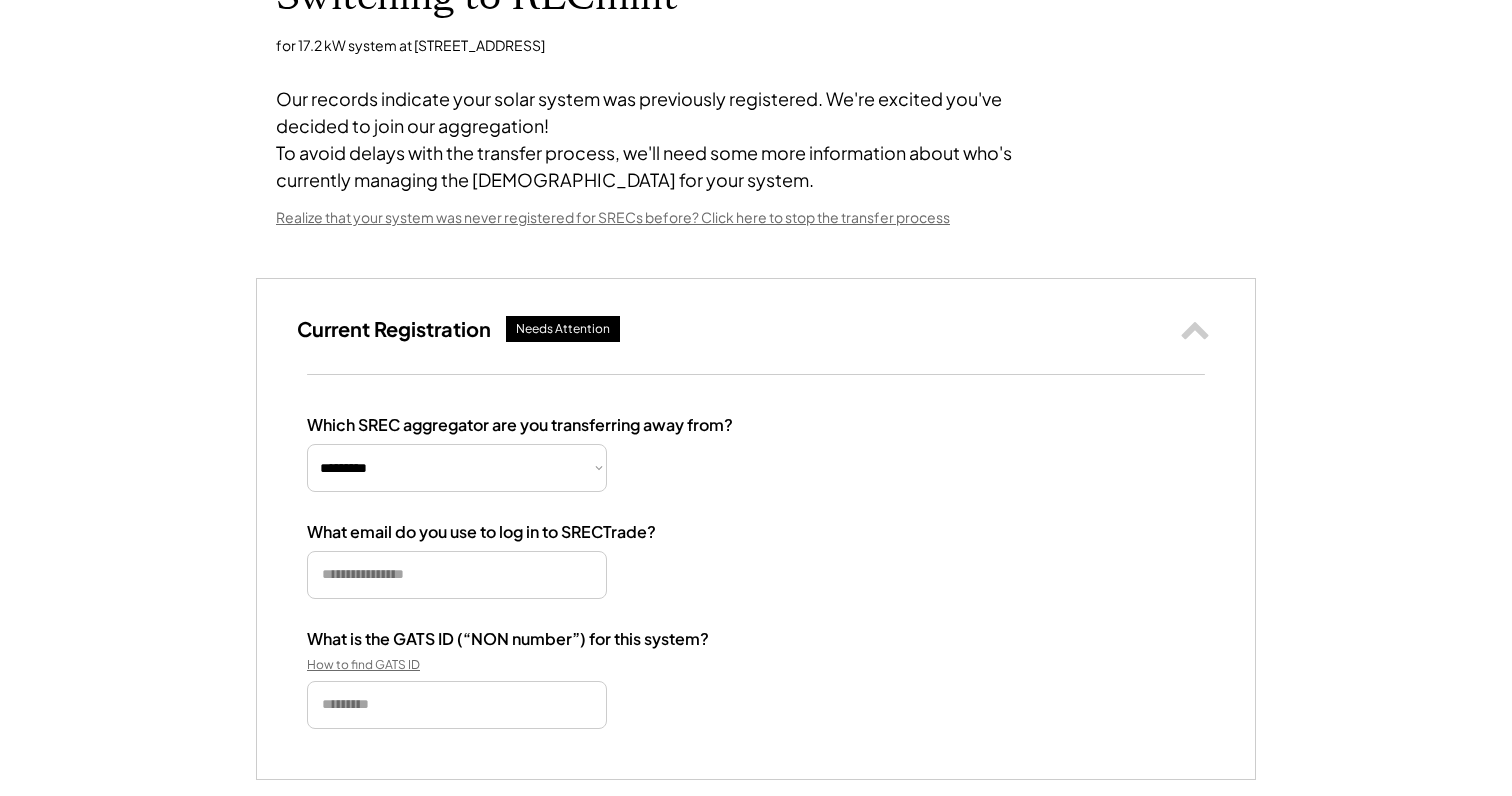 click at bounding box center [457, 575] 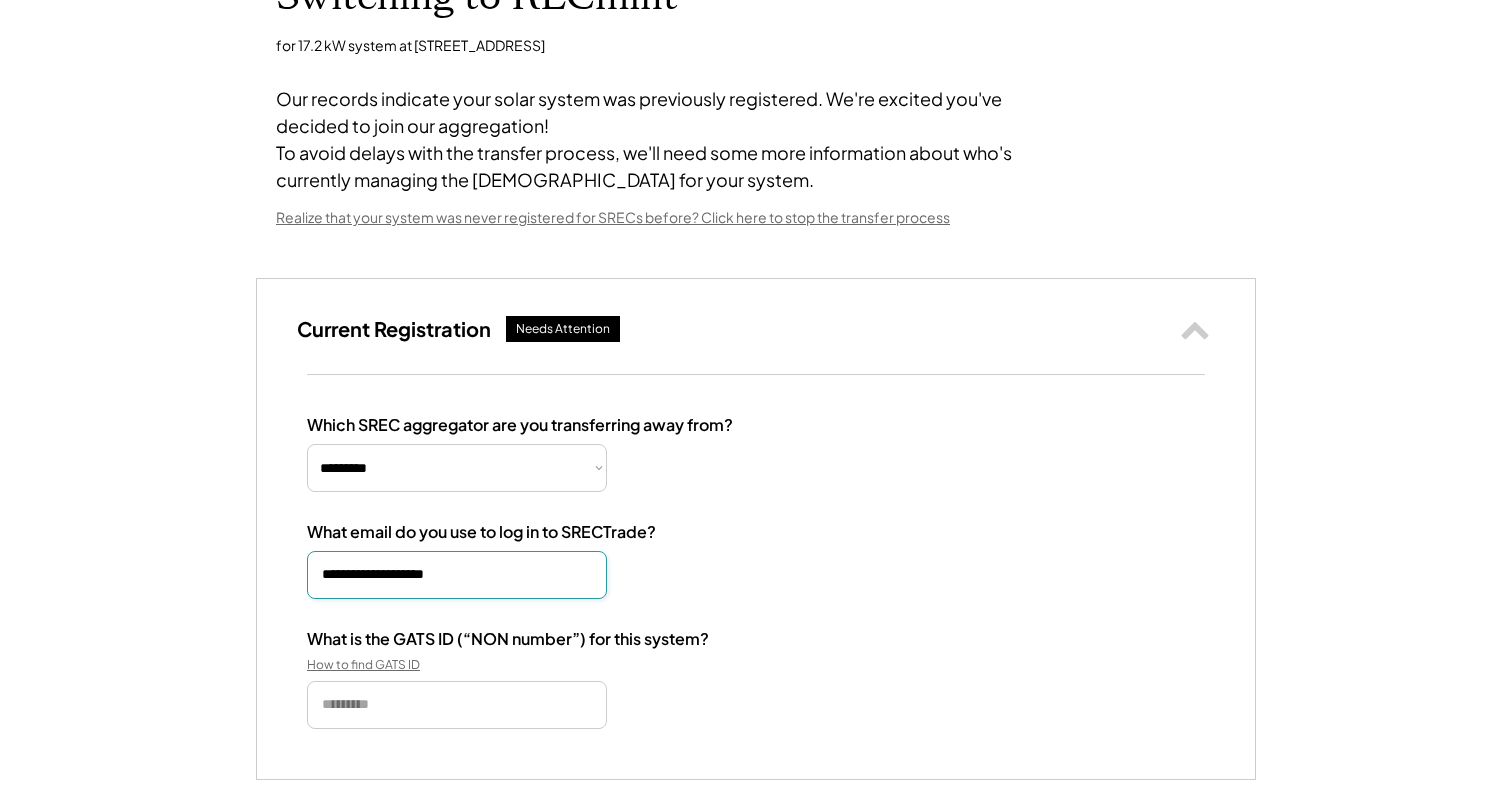 type on "**********" 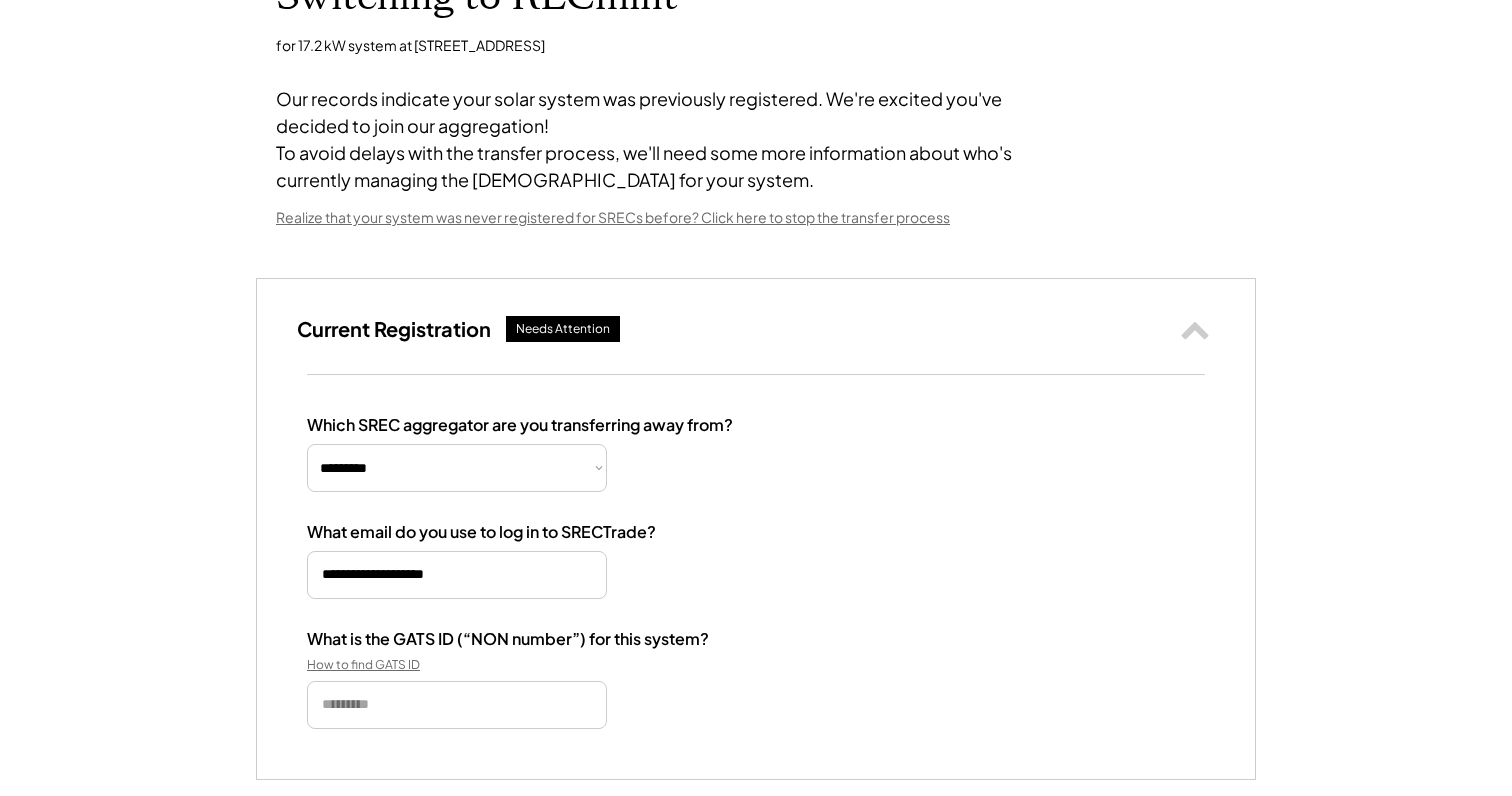 click at bounding box center (457, 705) 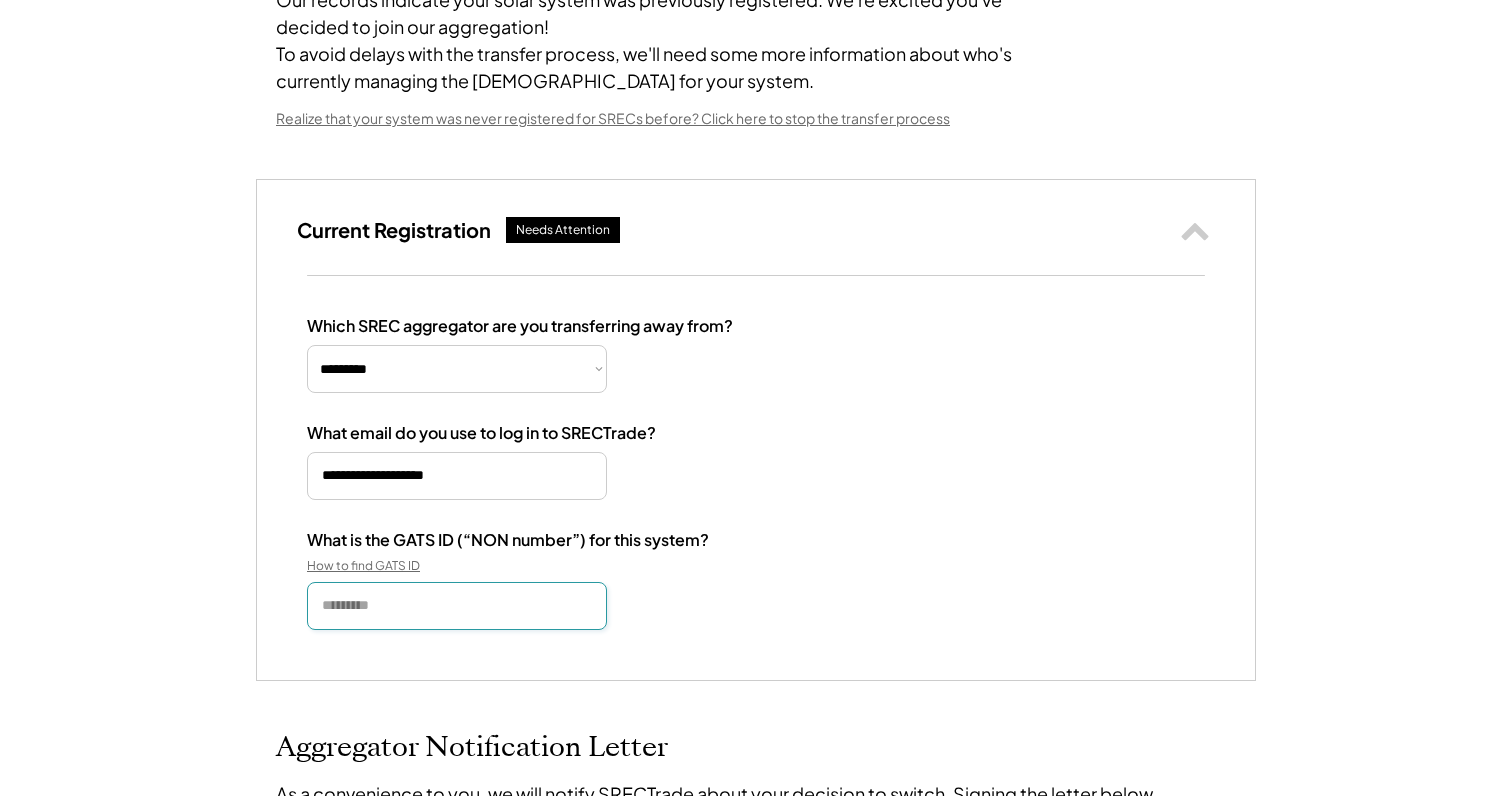 scroll, scrollTop: 266, scrollLeft: 0, axis: vertical 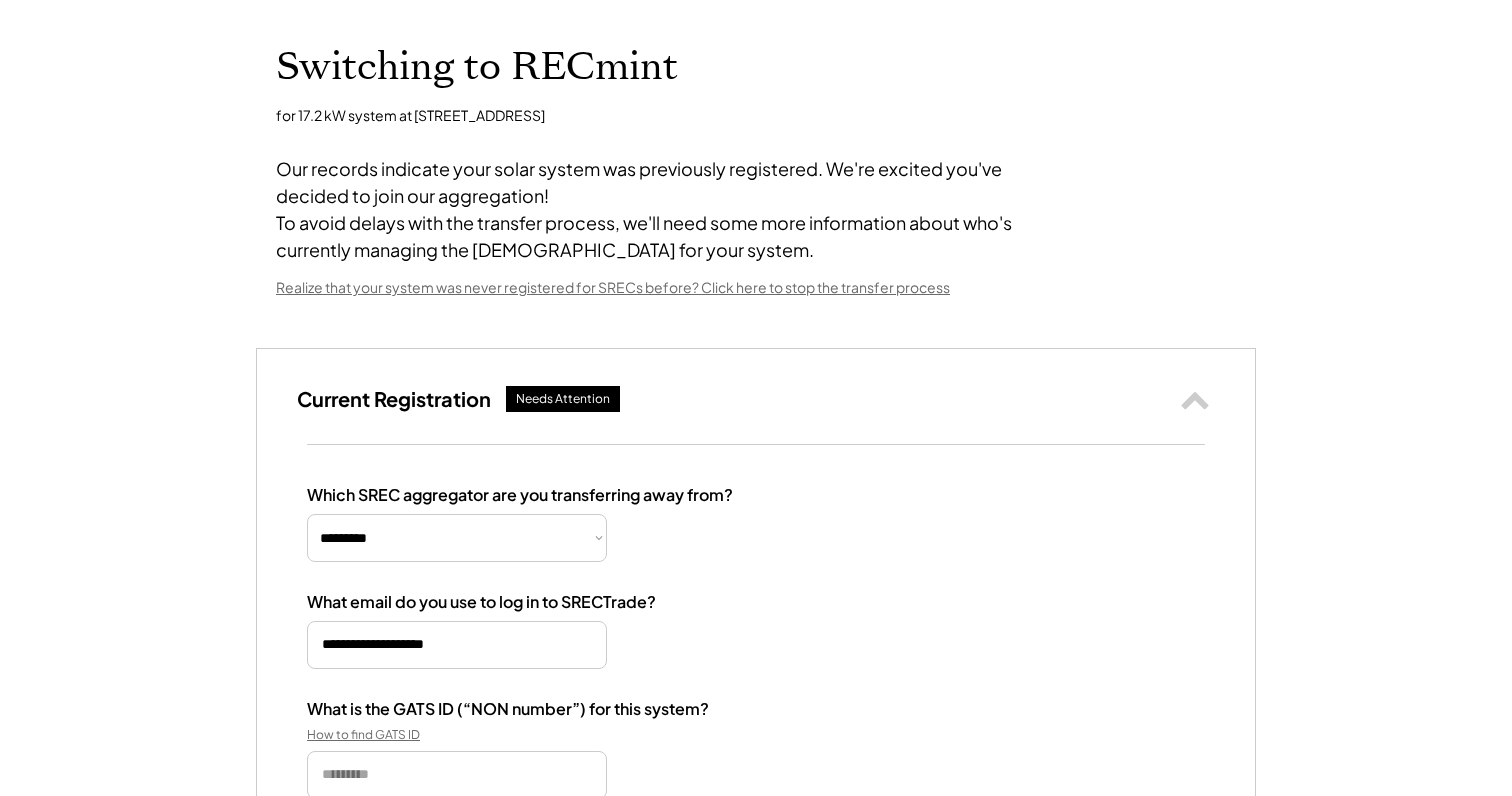 click on "Realize that your system was never registered for SRECs before? Click here to stop the transfer process" at bounding box center (613, 288) 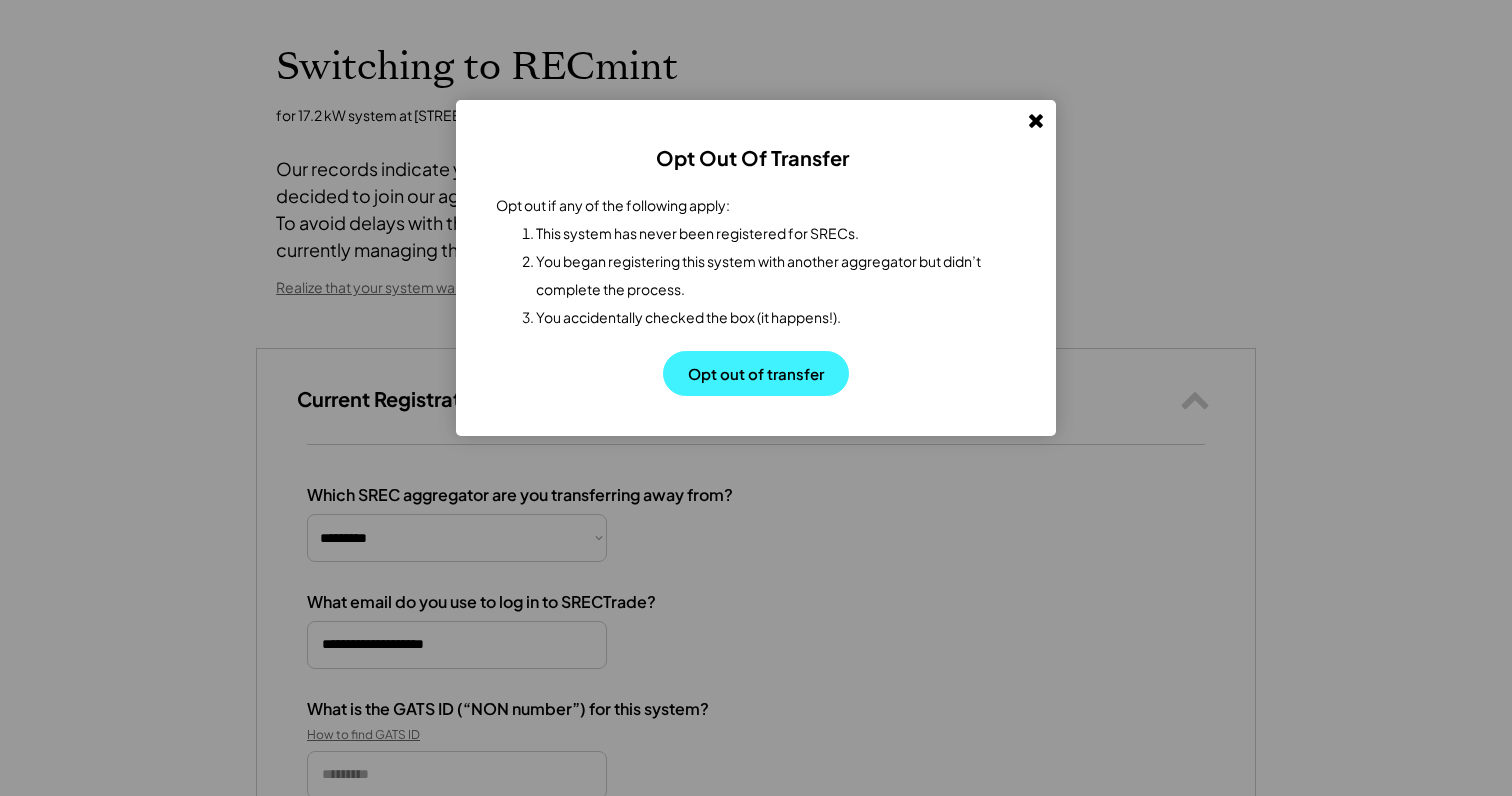 click on "Opt out of transfer" at bounding box center (756, 373) 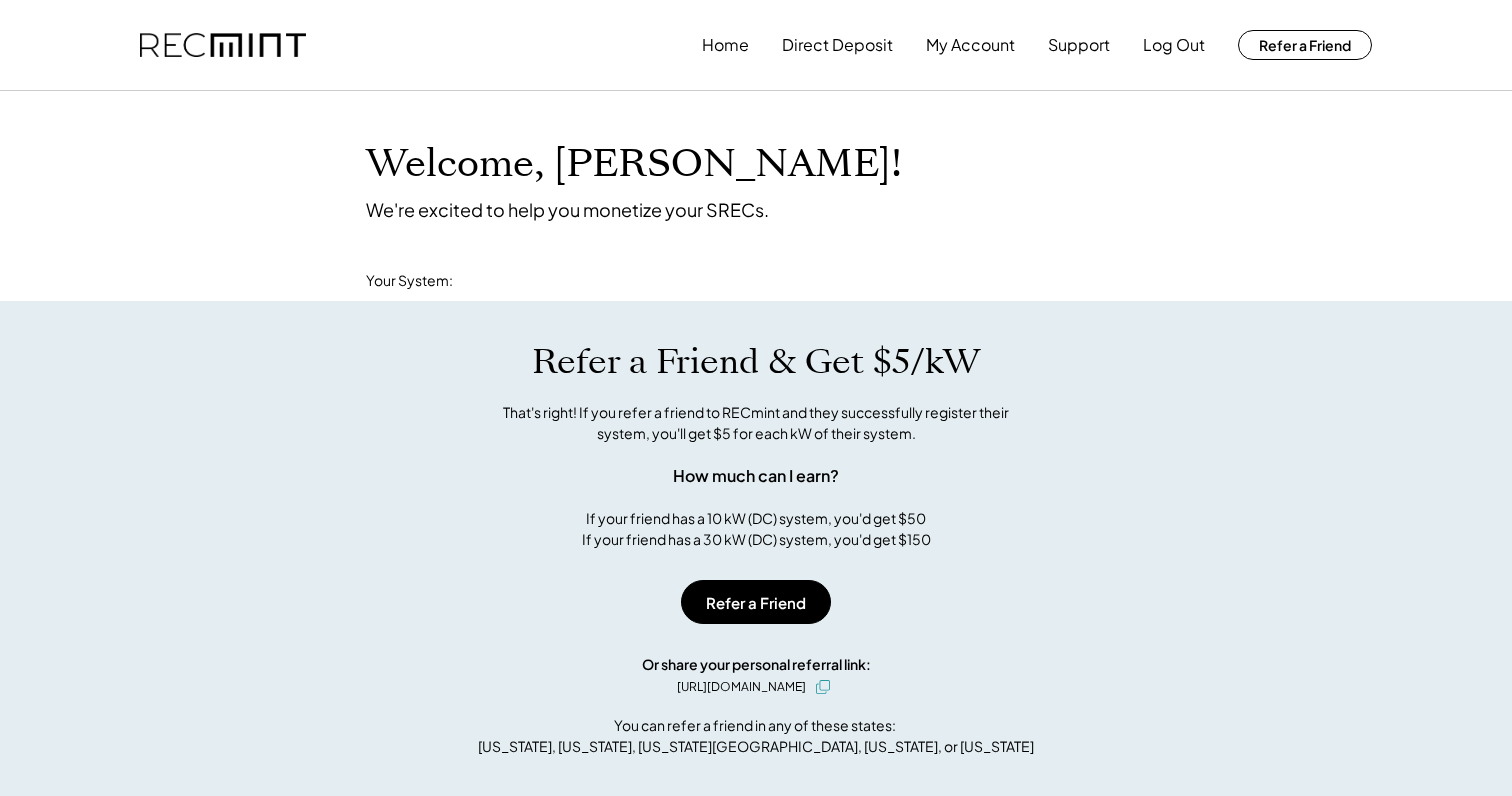 scroll, scrollTop: 0, scrollLeft: 0, axis: both 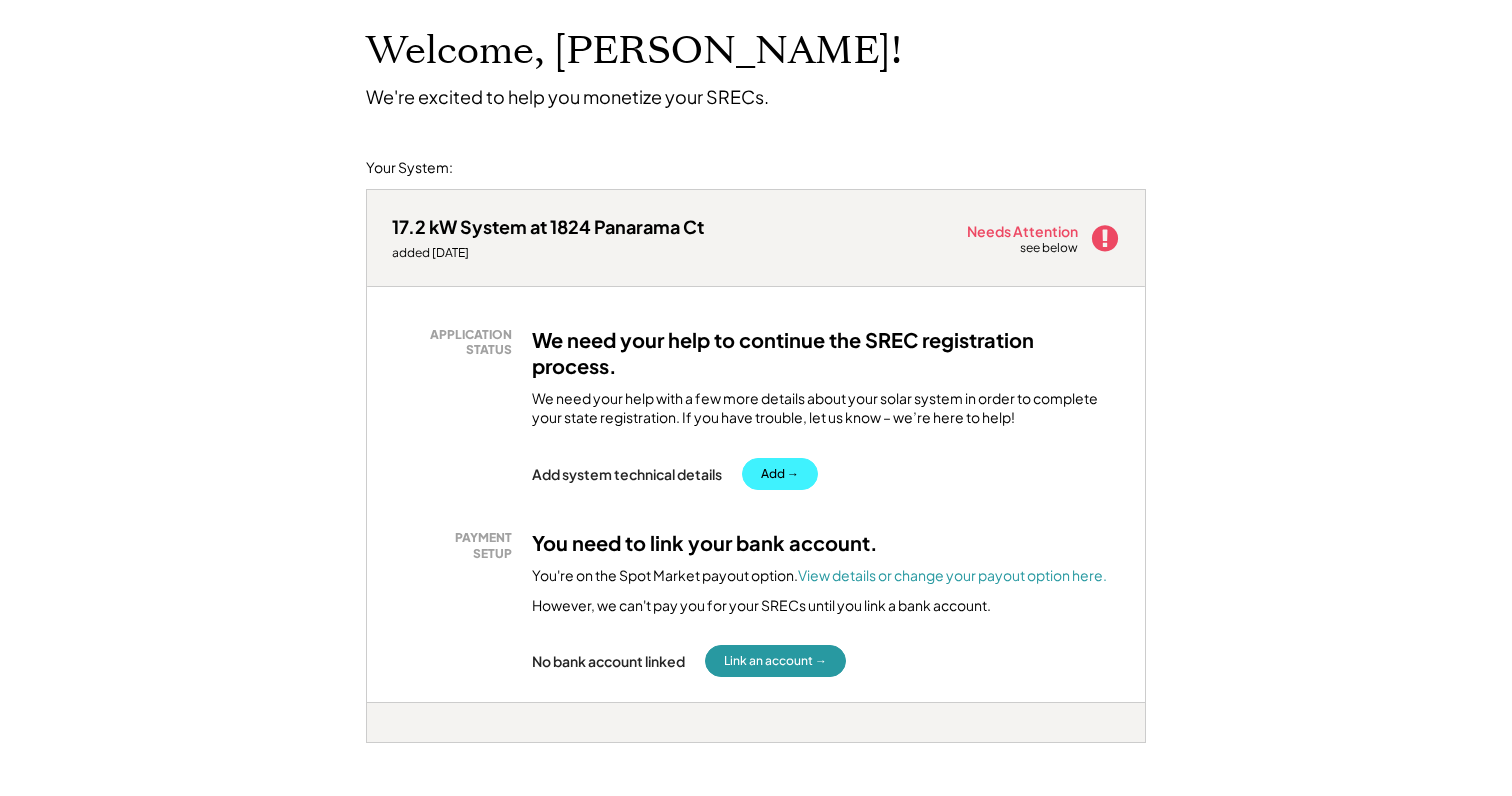 click on "Add →" at bounding box center [780, 474] 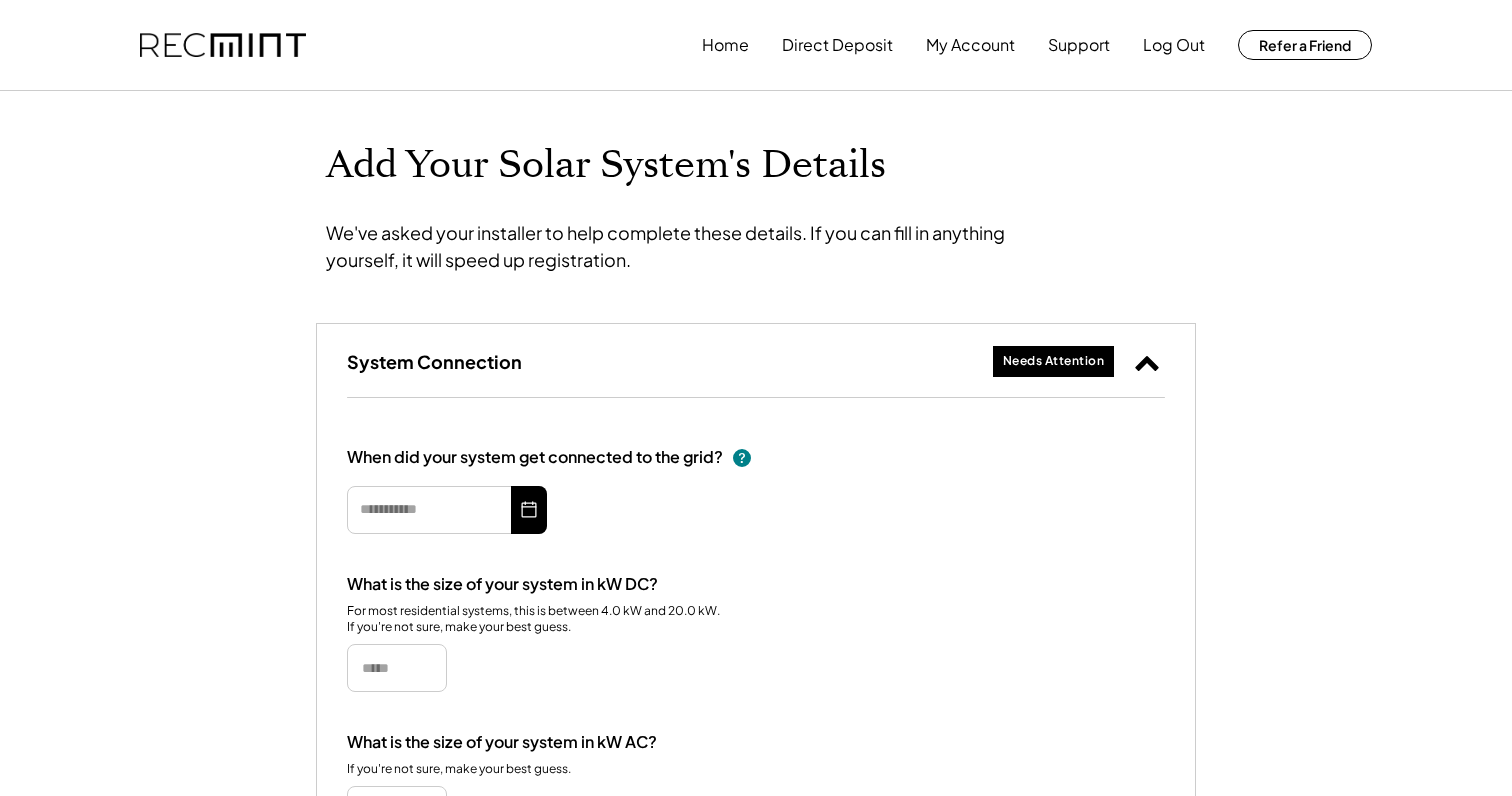 scroll, scrollTop: 0, scrollLeft: 0, axis: both 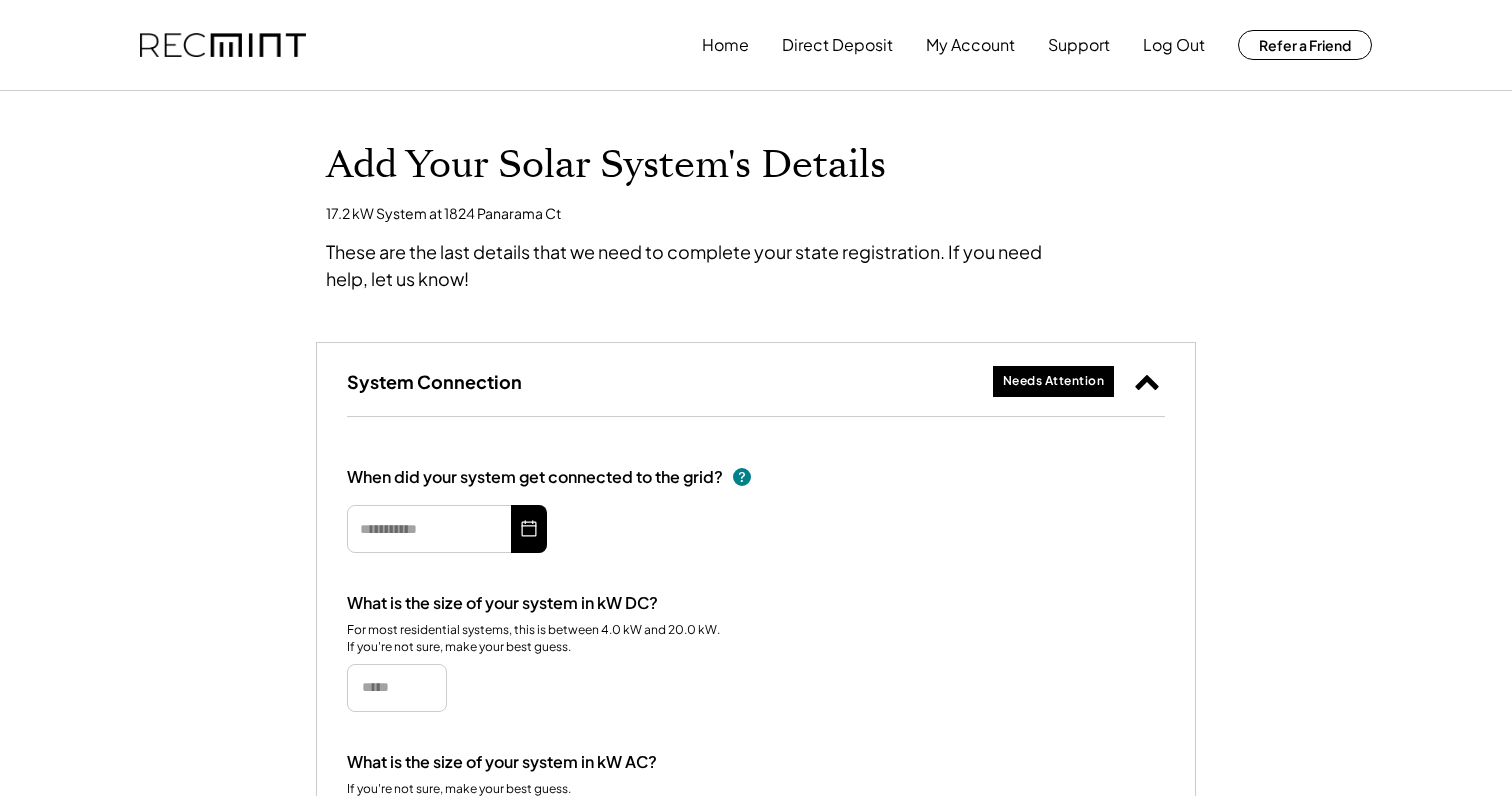 click at bounding box center (447, 529) 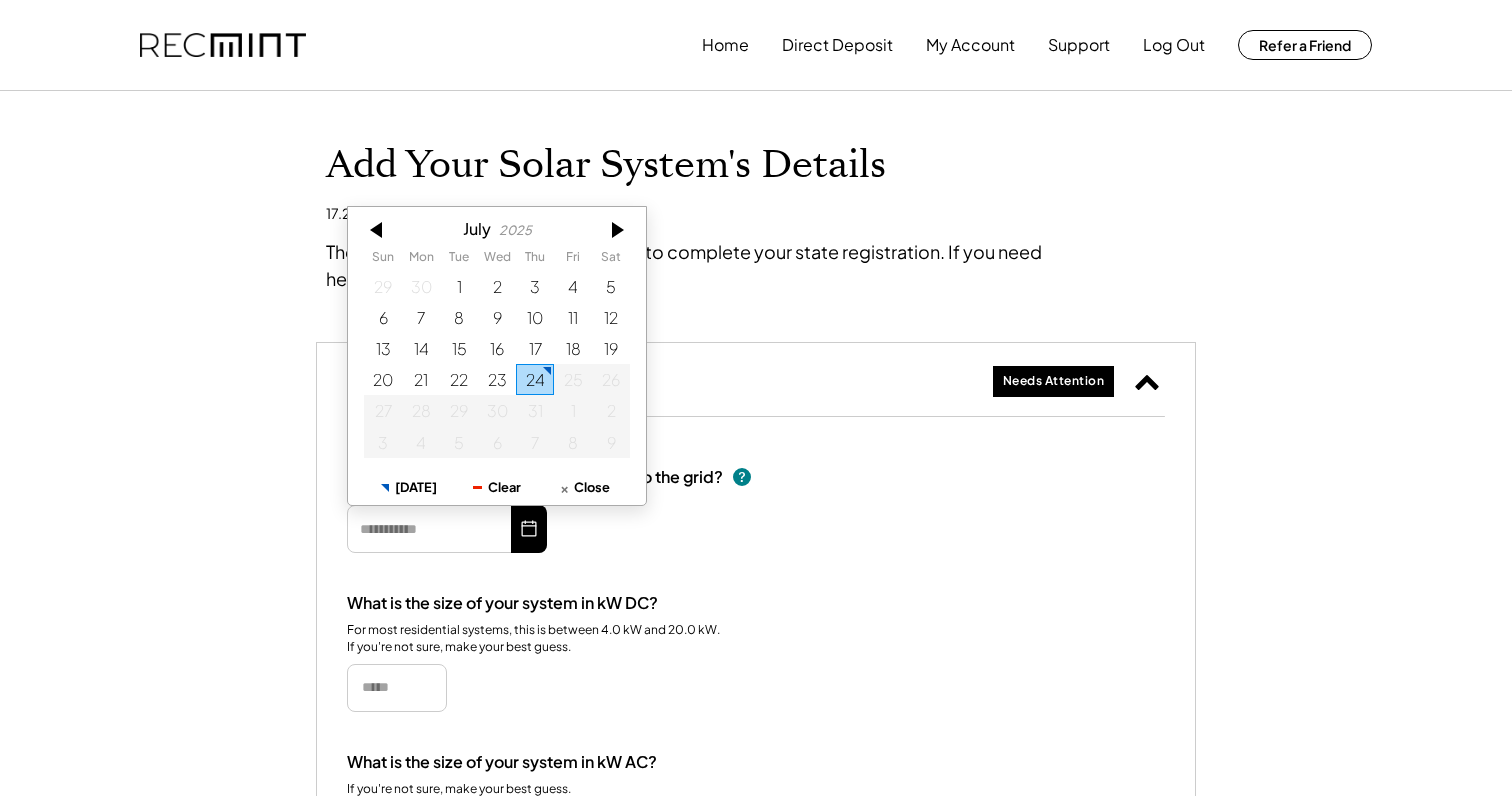 click on "2025" at bounding box center [515, 230] 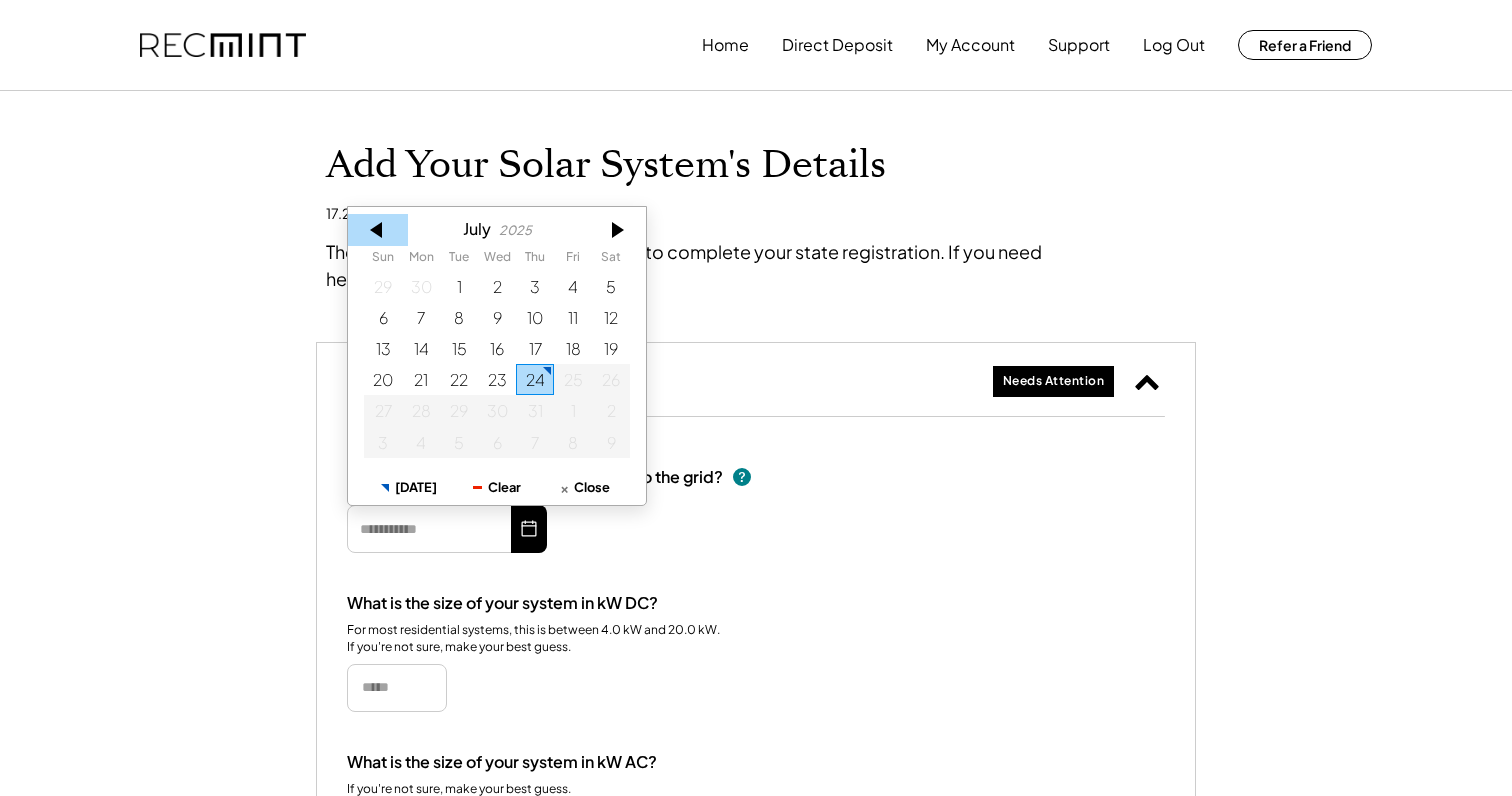 click at bounding box center (378, 230) 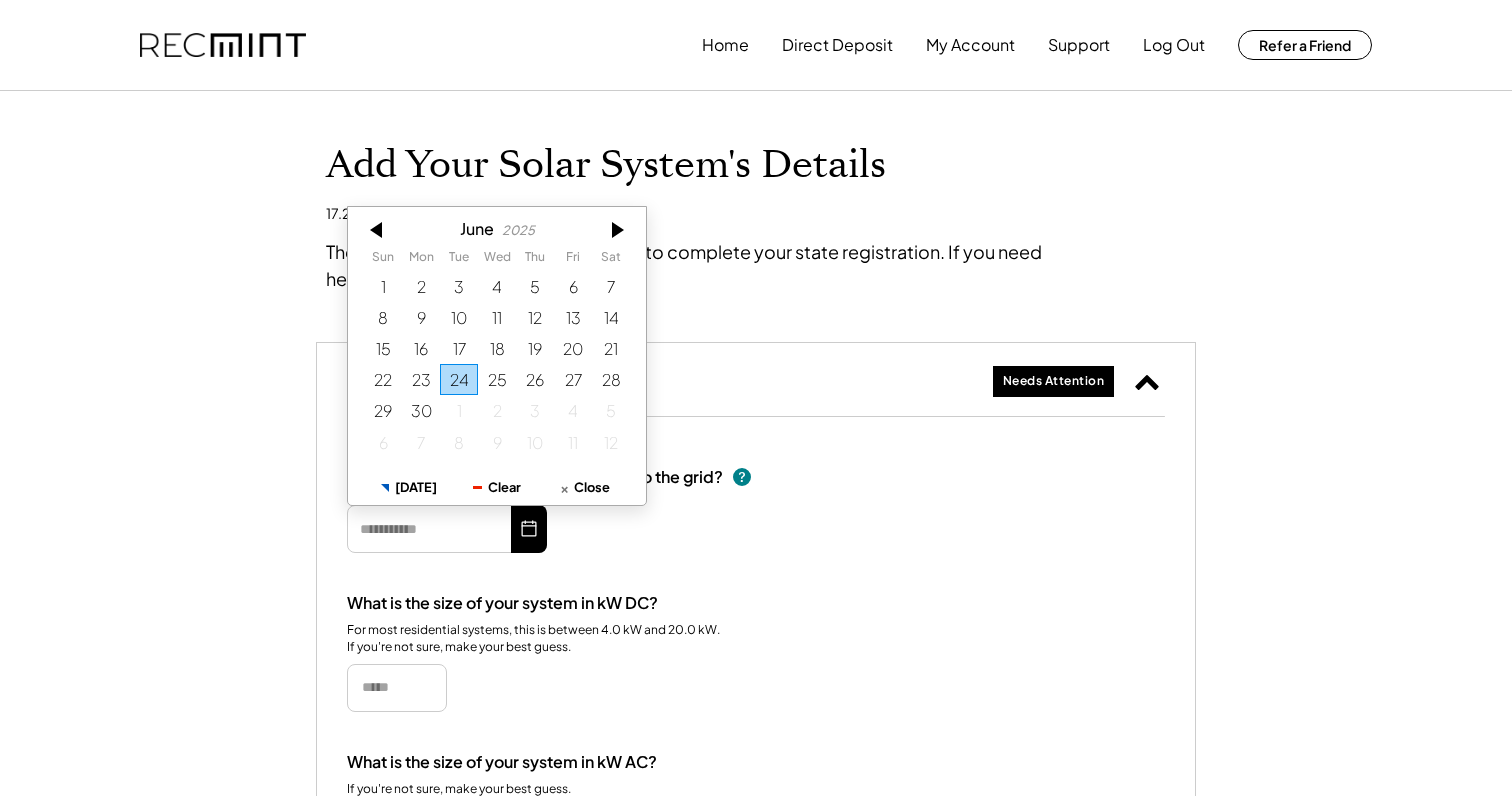 click at bounding box center [378, 230] 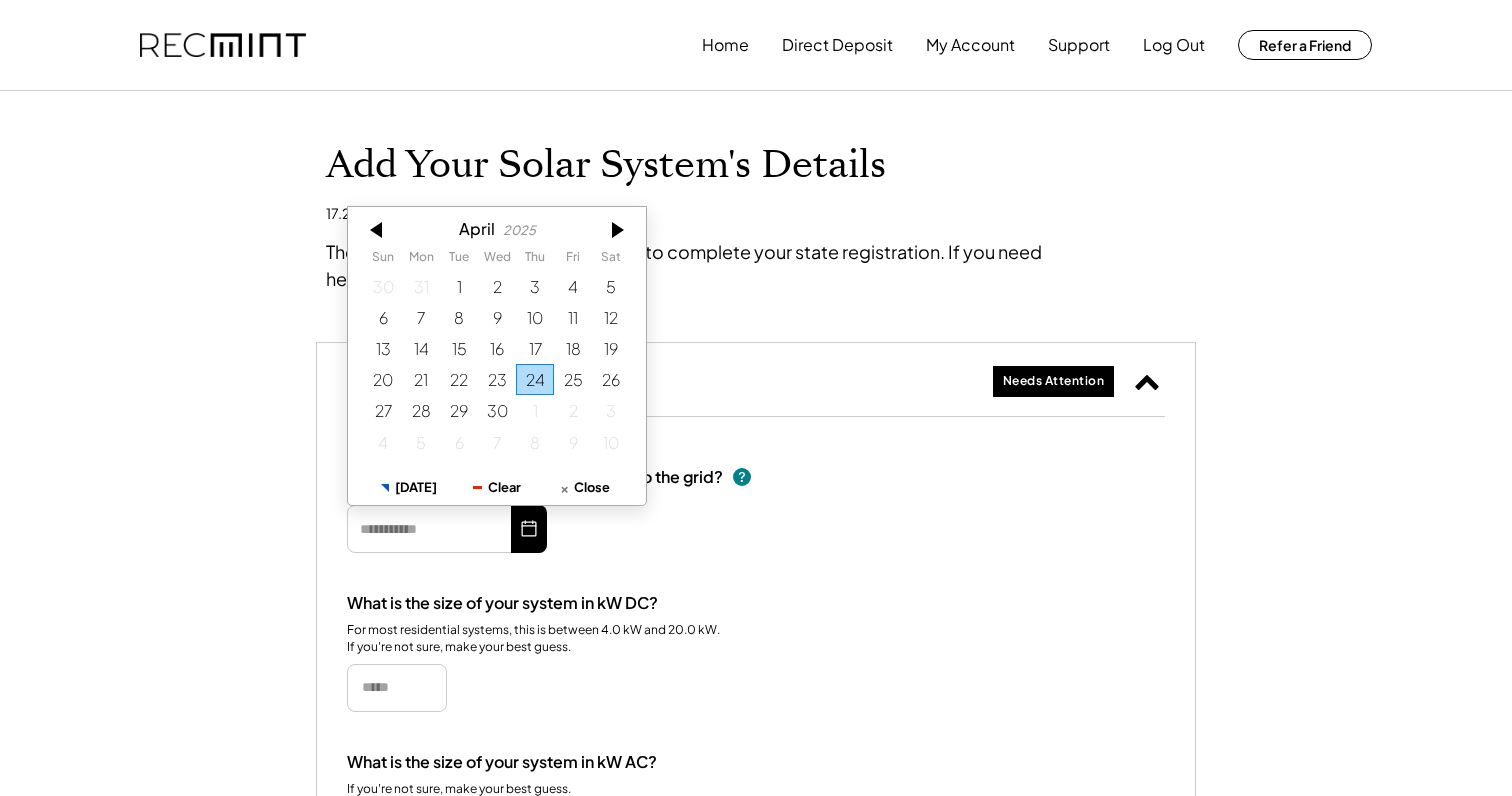 click at bounding box center (378, 230) 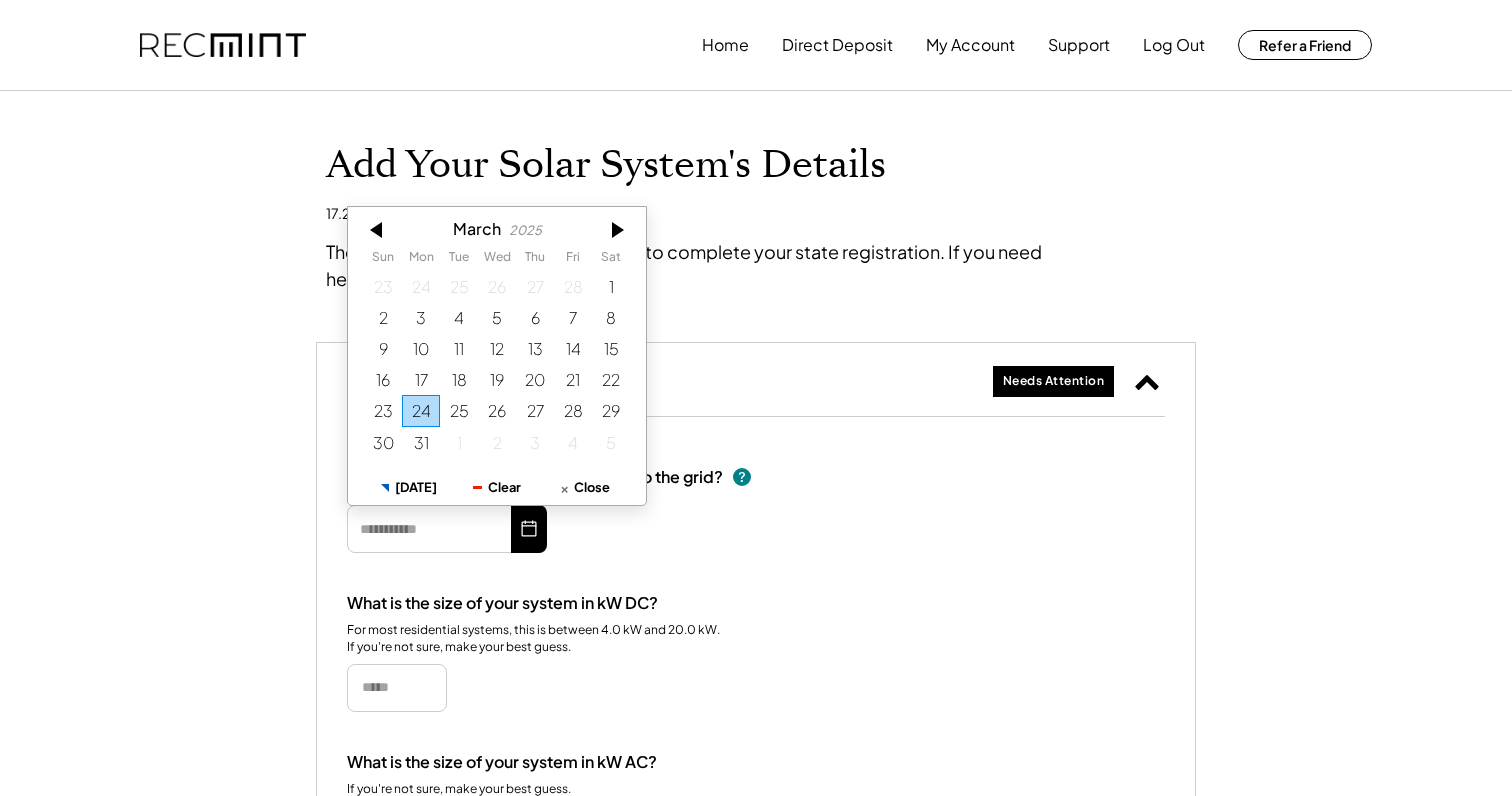 click at bounding box center [378, 230] 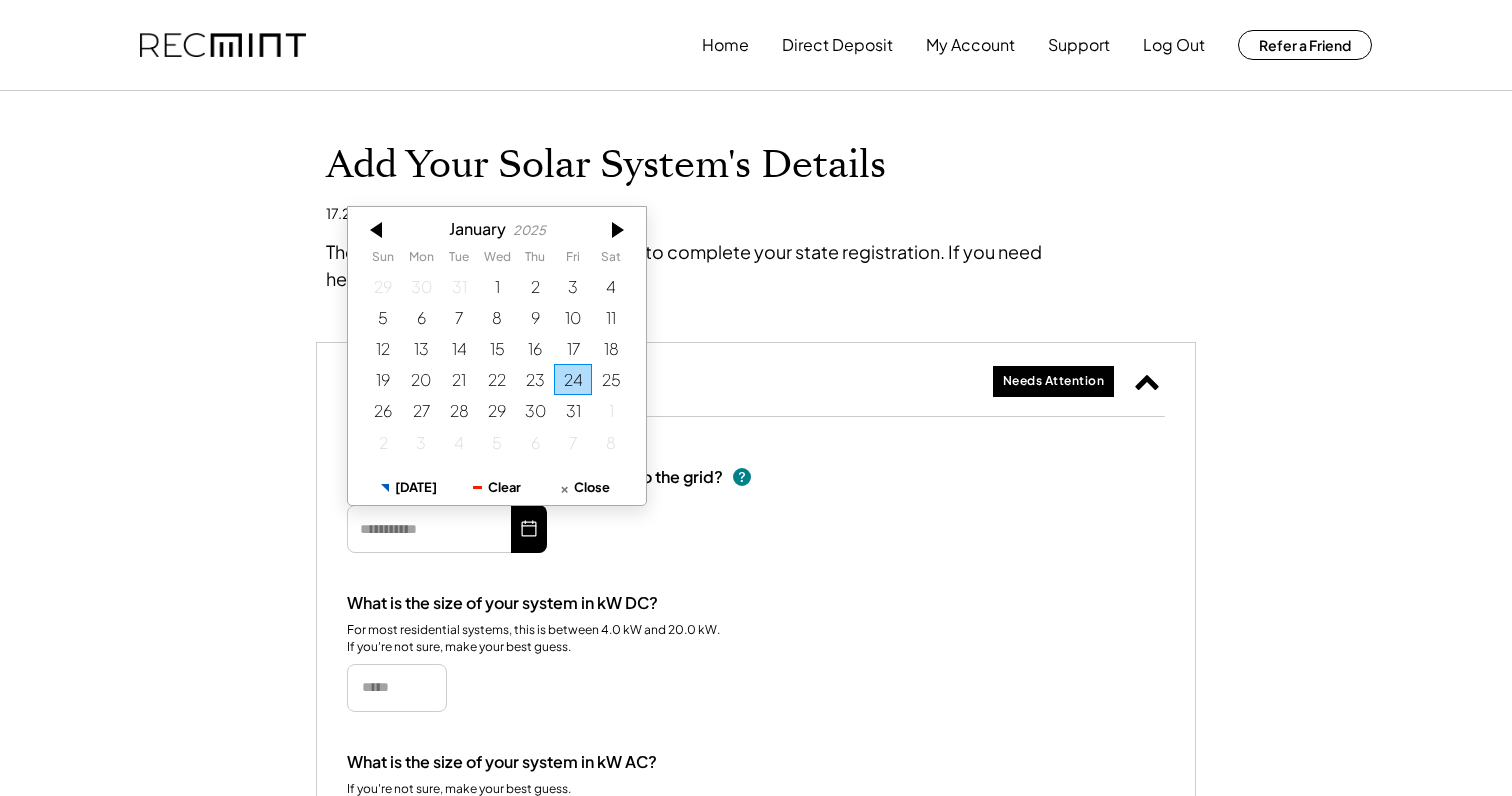 click at bounding box center [378, 230] 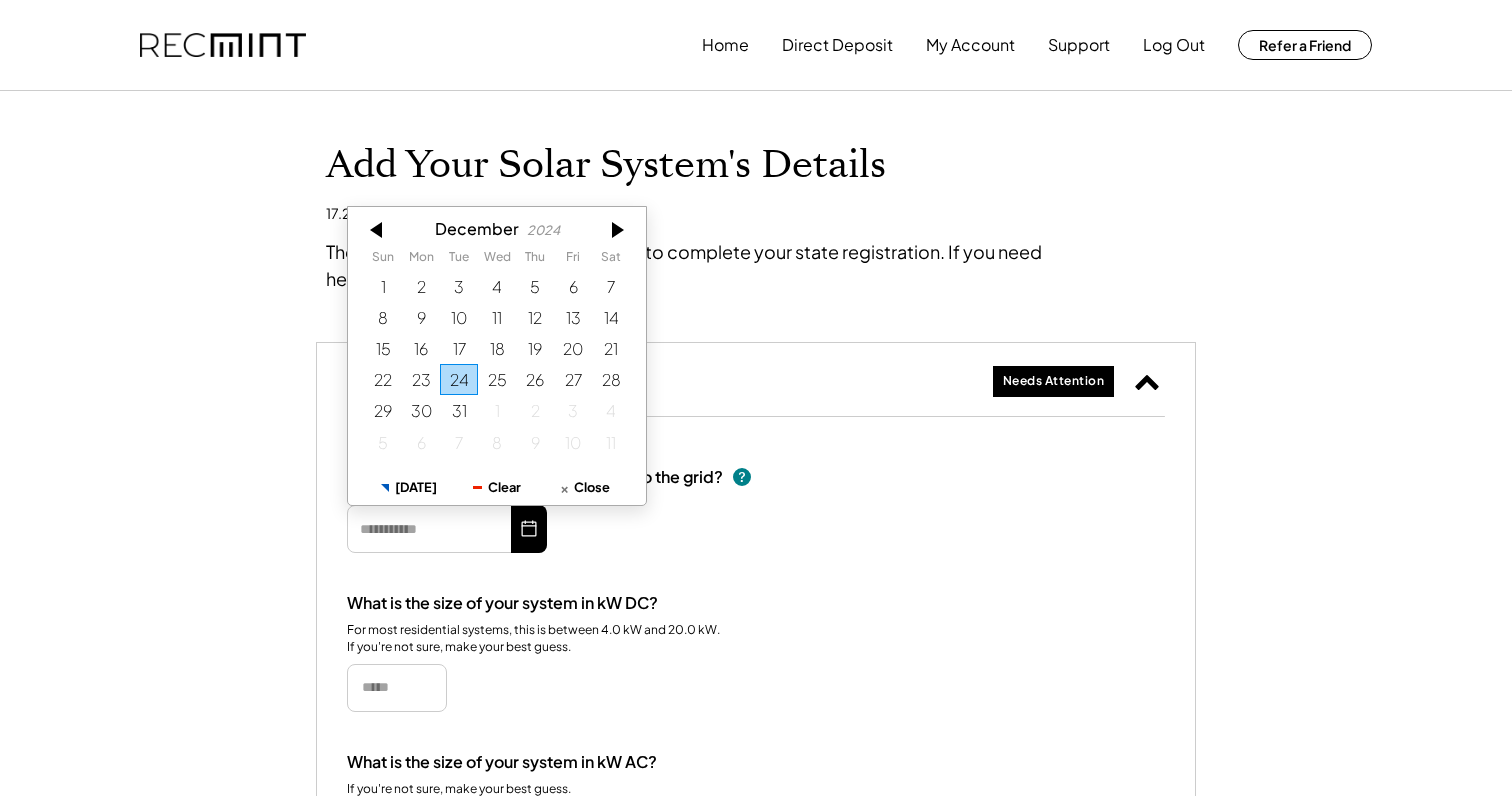 click at bounding box center (378, 230) 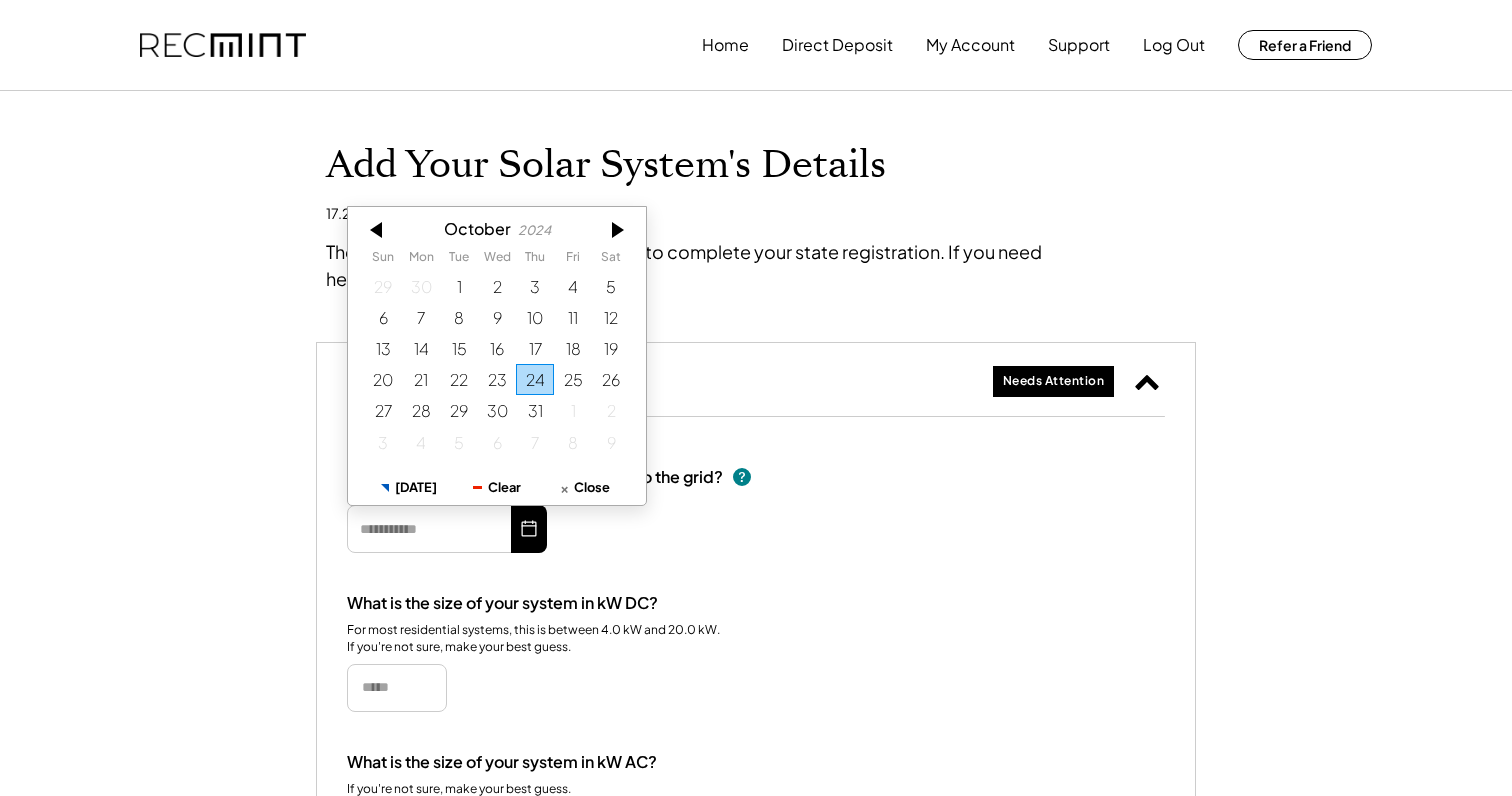 click at bounding box center [378, 230] 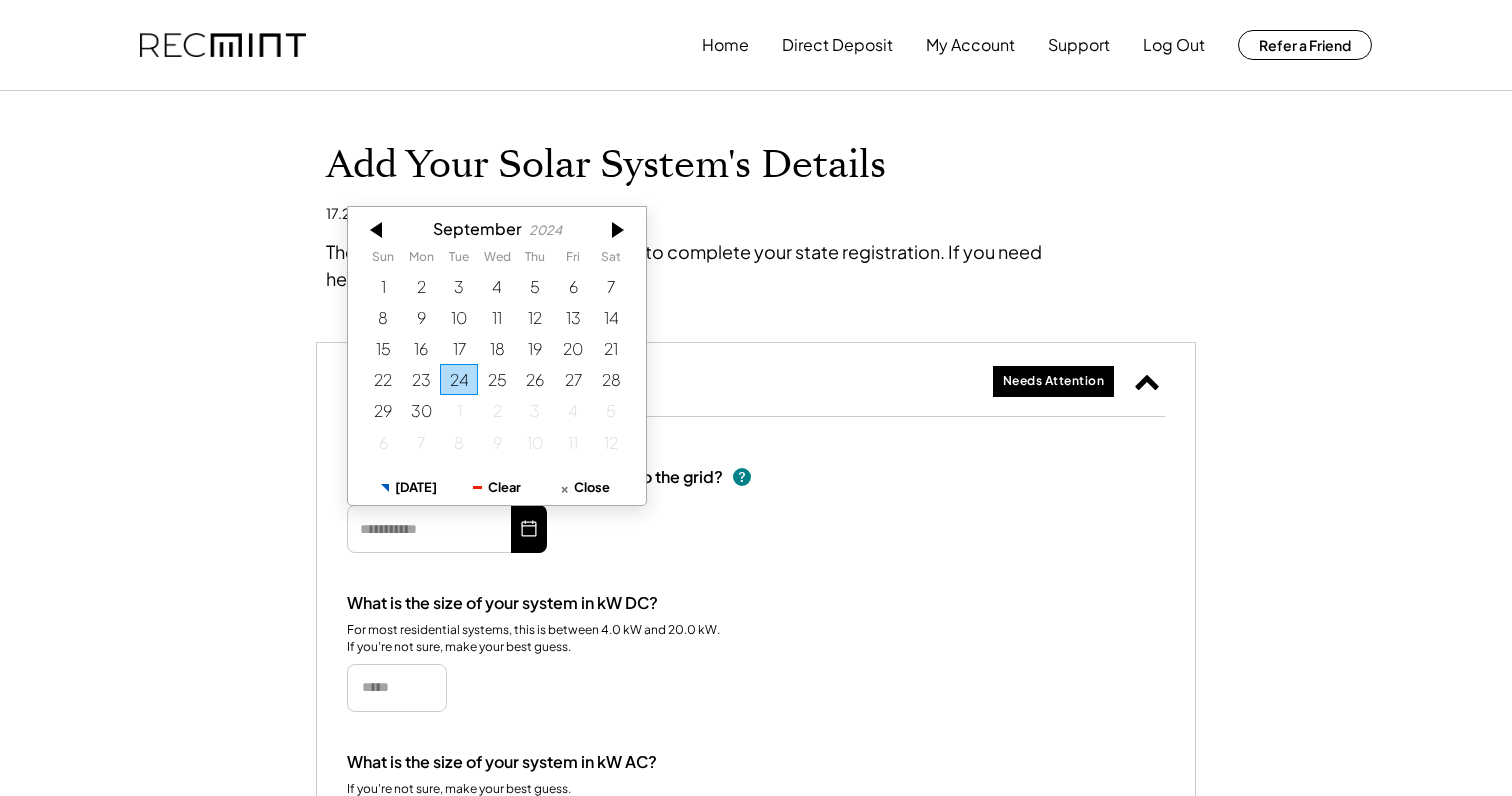 click at bounding box center [378, 230] 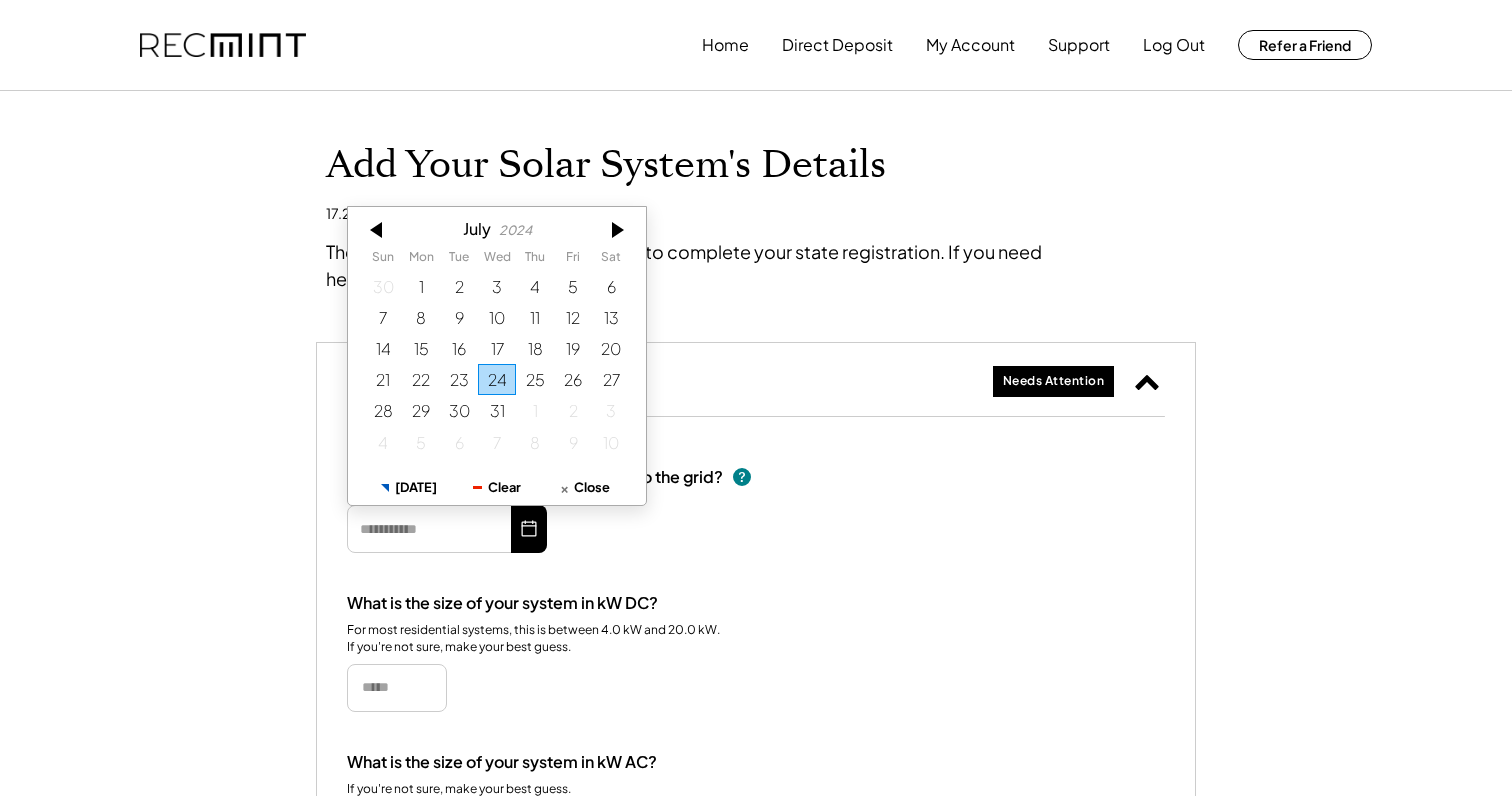 click at bounding box center [378, 230] 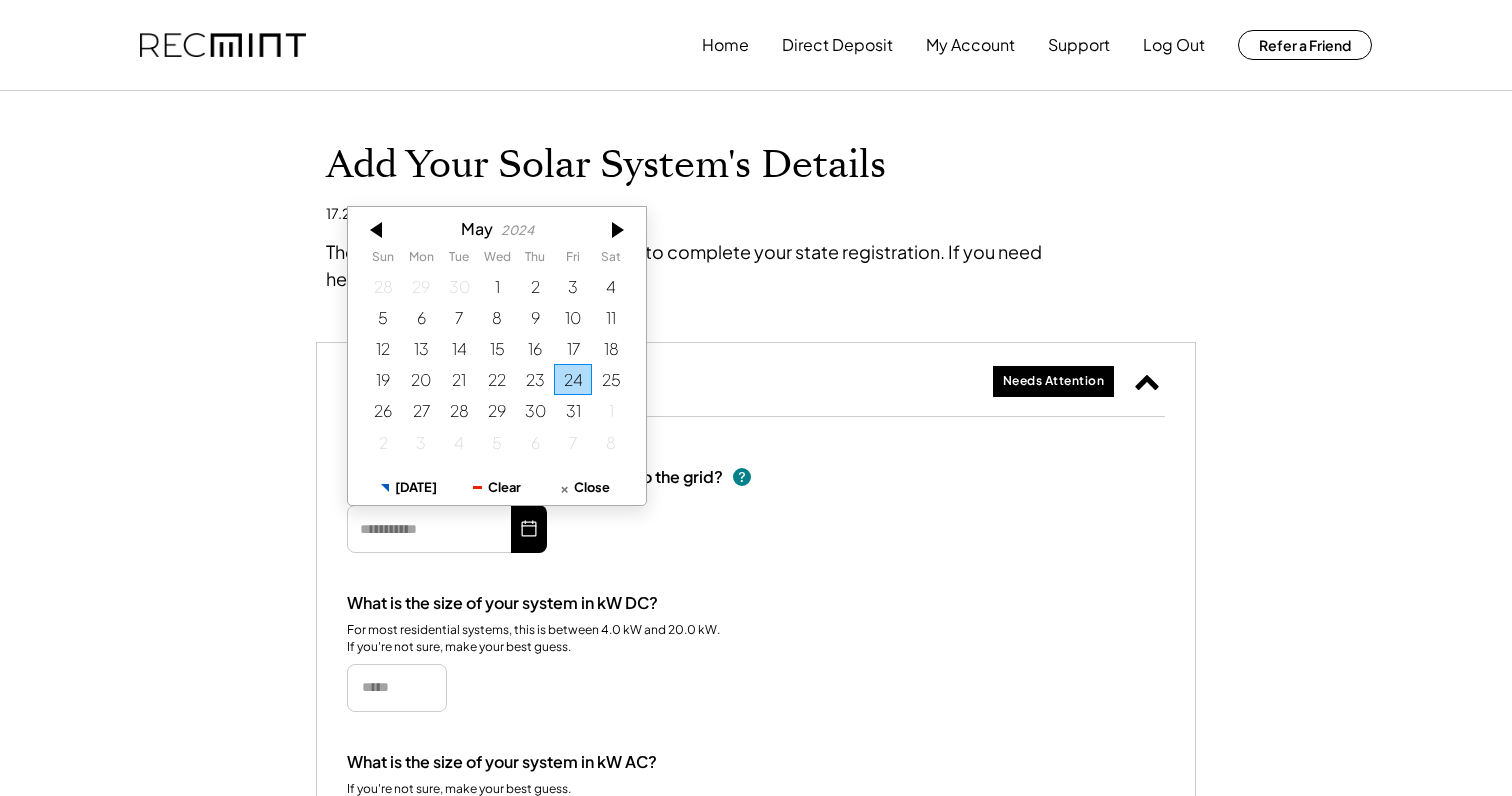 click at bounding box center [378, 230] 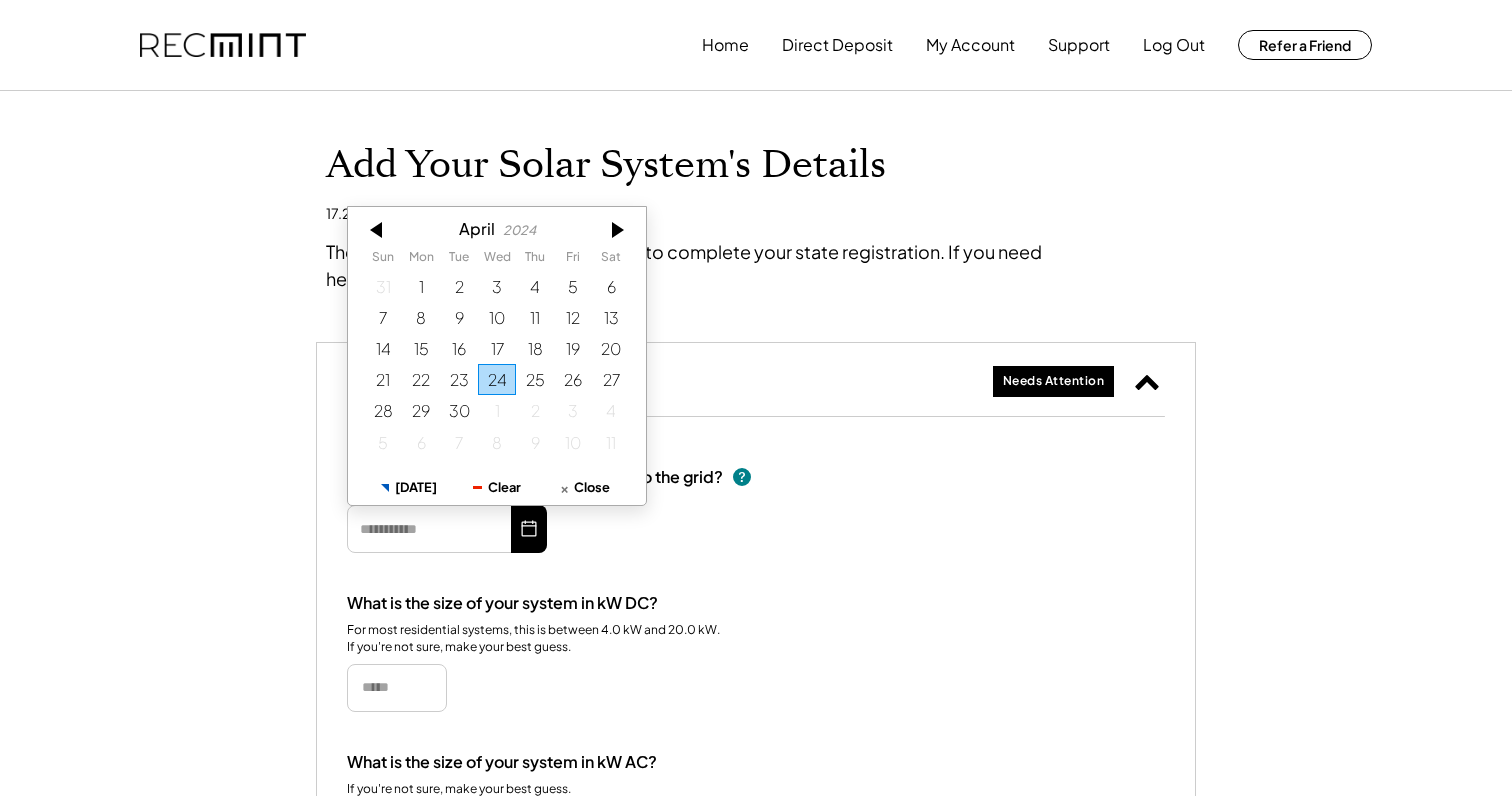 click at bounding box center [378, 230] 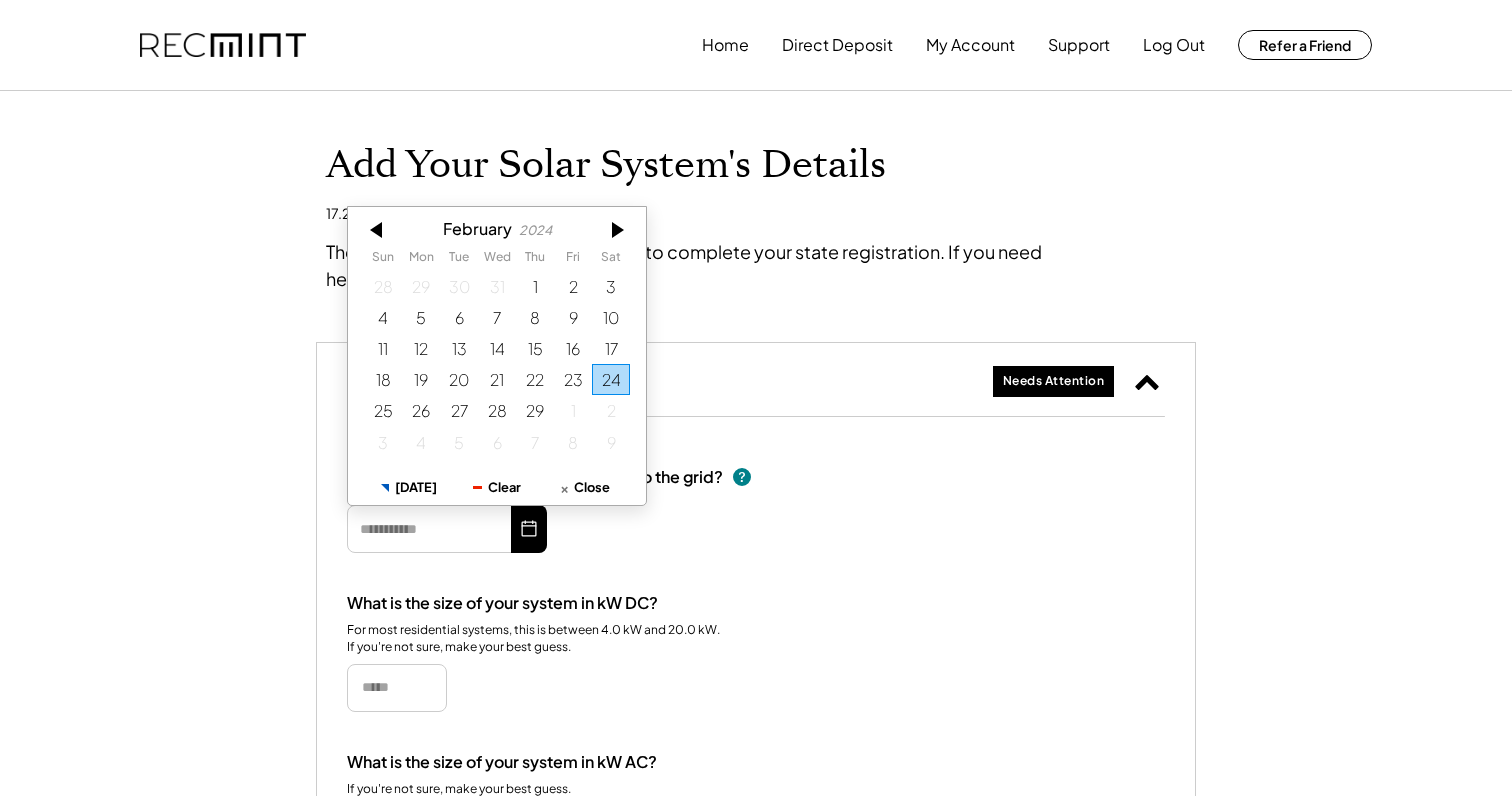 click at bounding box center (378, 230) 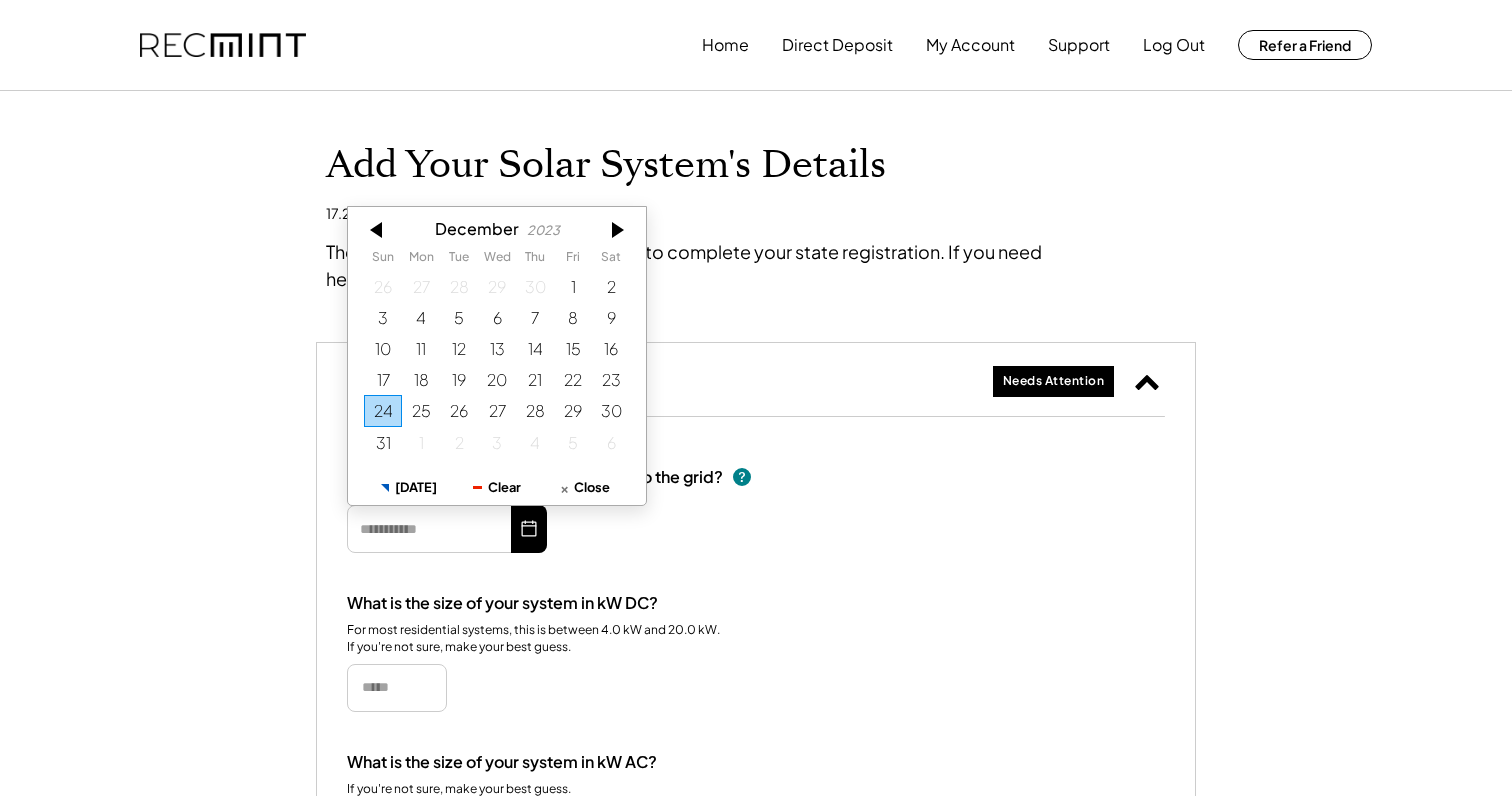 click at bounding box center (378, 230) 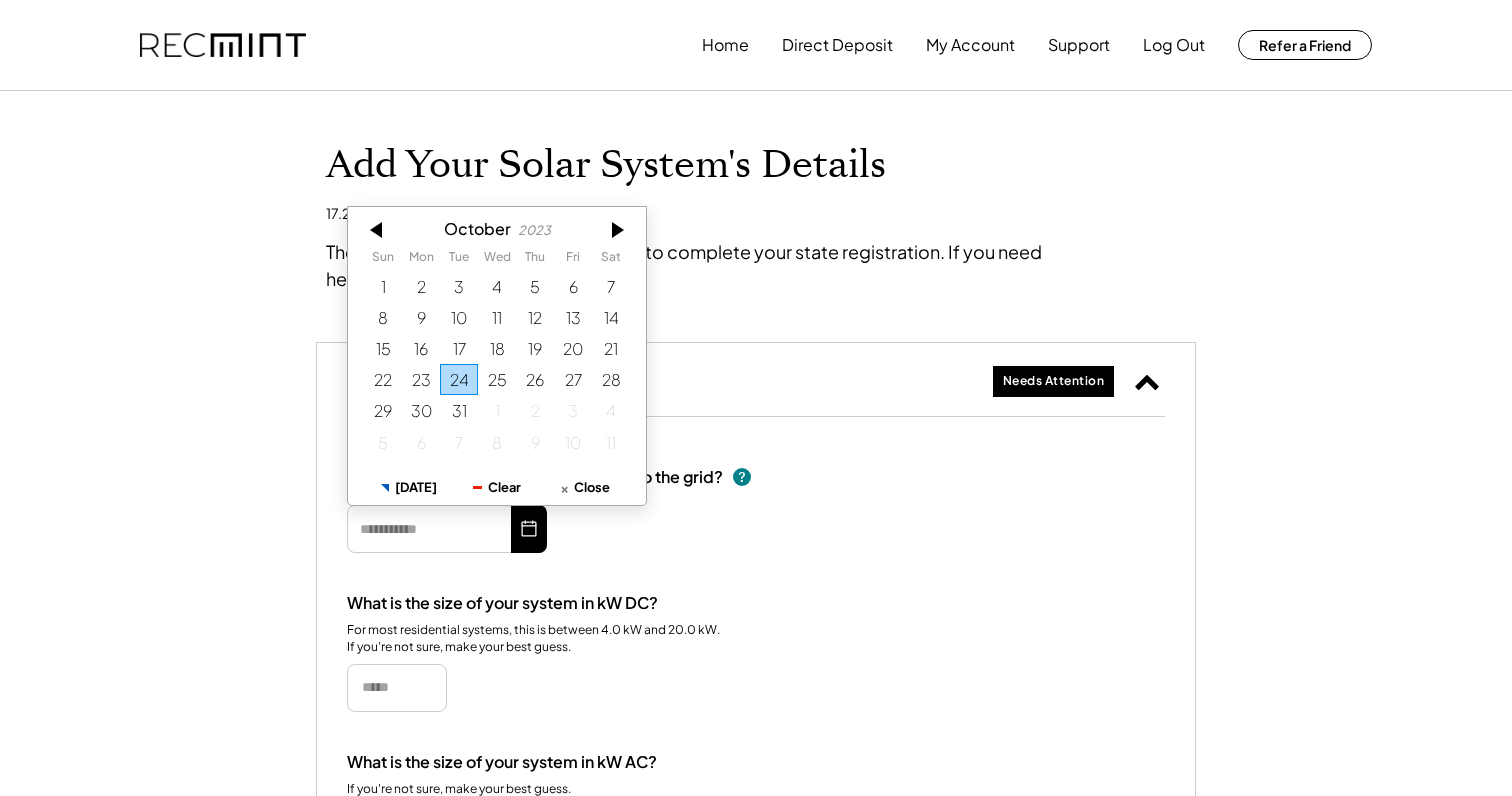 click at bounding box center (378, 230) 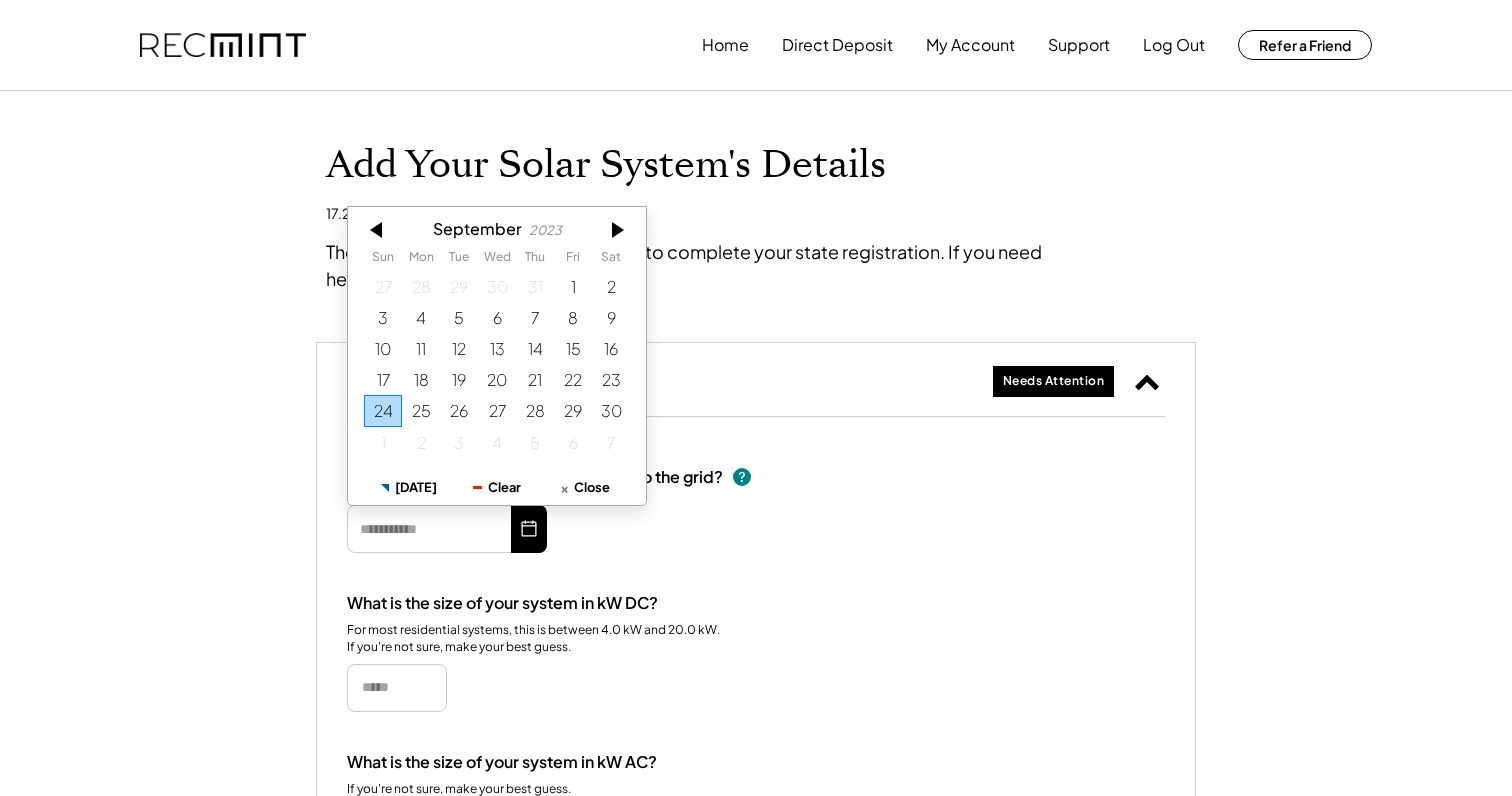 click at bounding box center (378, 230) 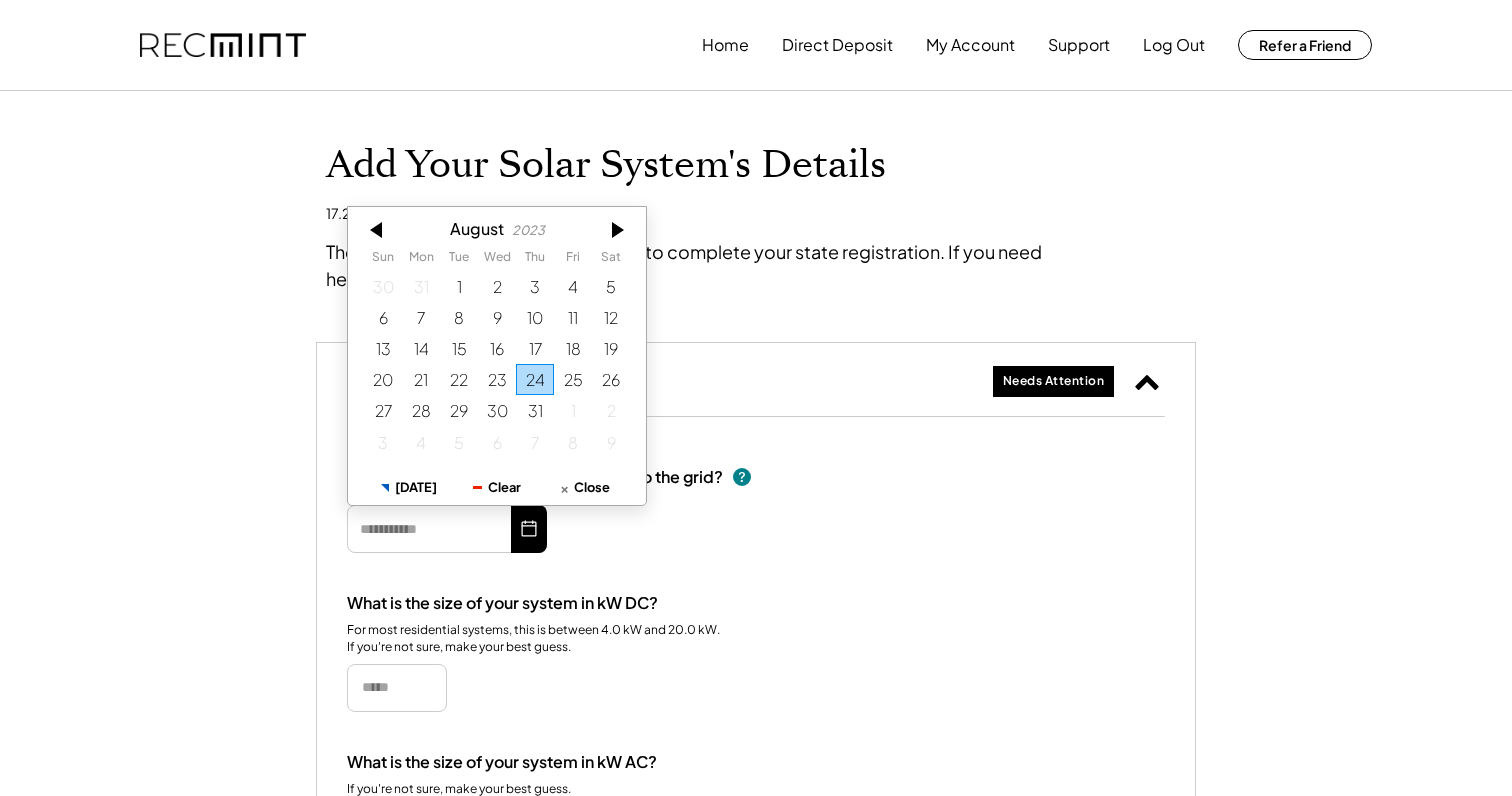 click at bounding box center [378, 230] 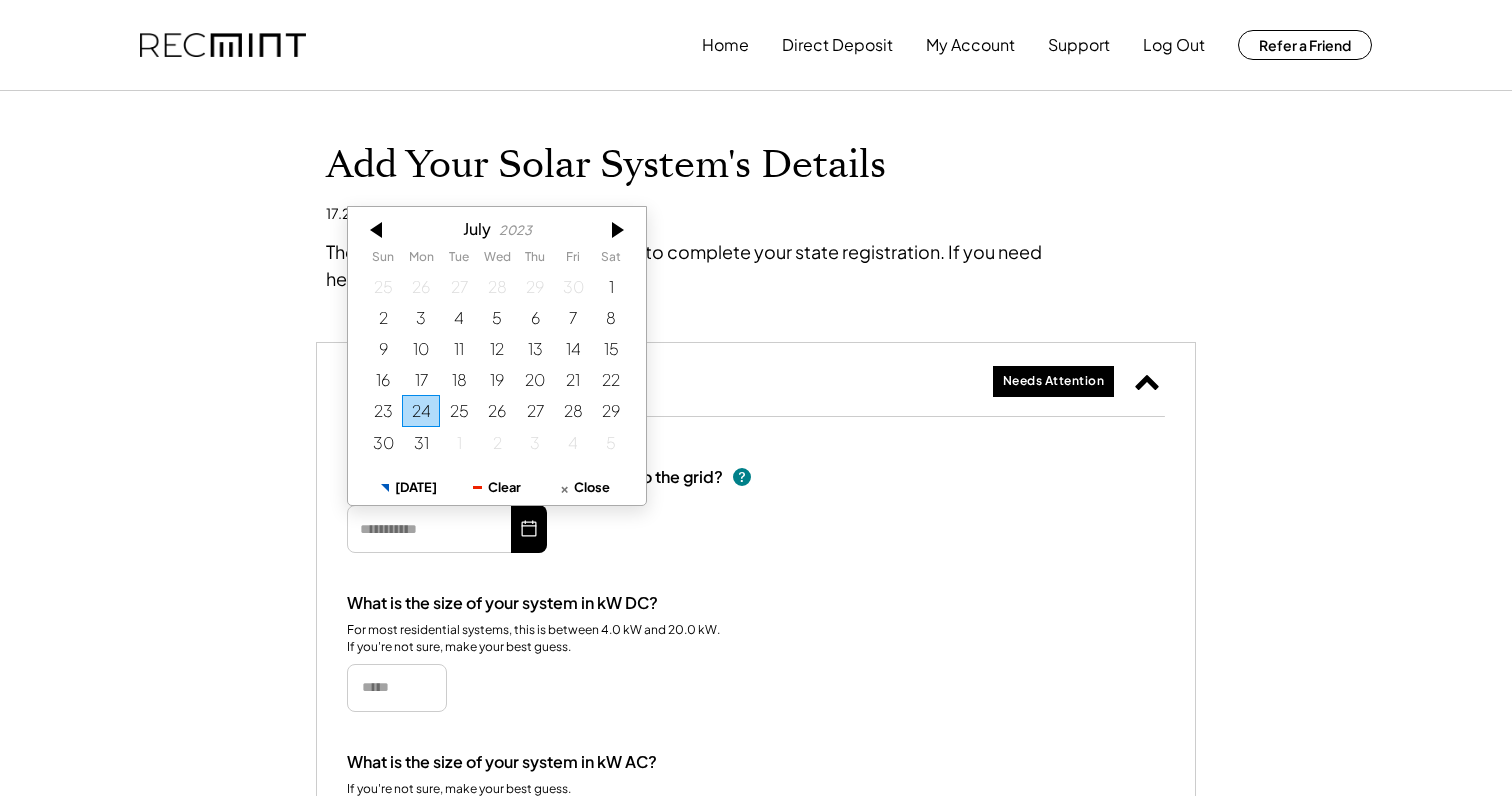 click at bounding box center [378, 230] 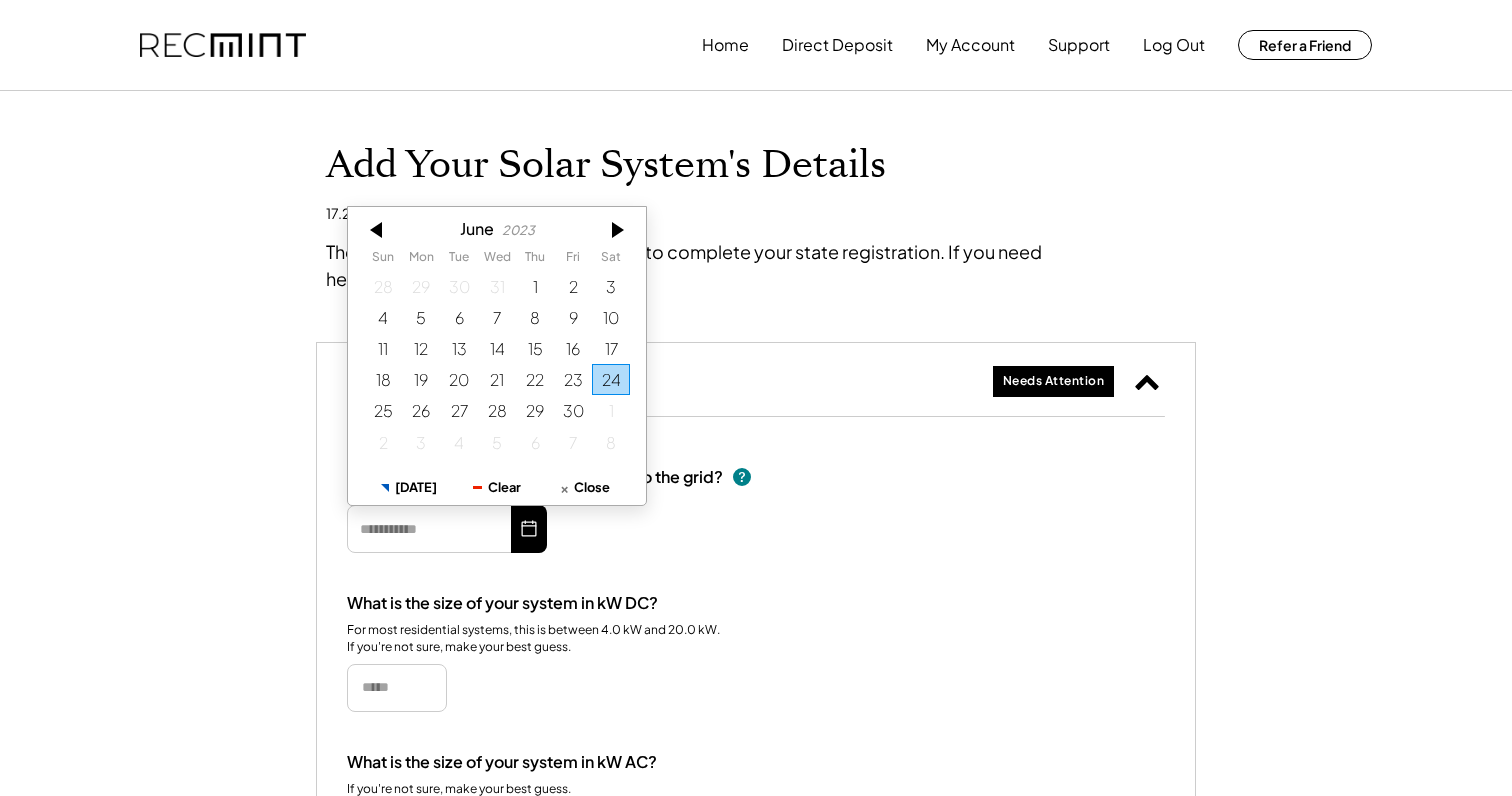 click at bounding box center [378, 230] 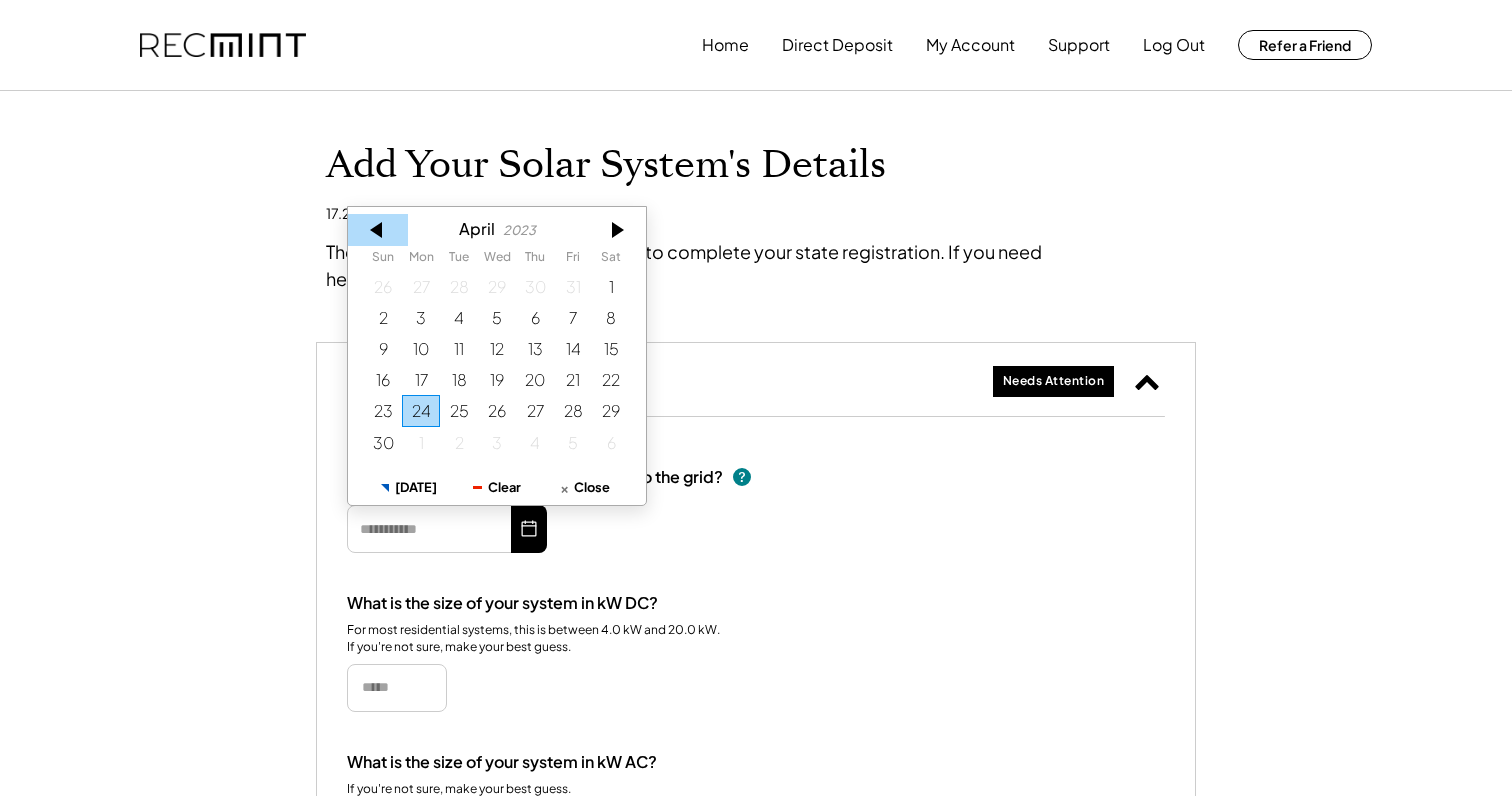 drag, startPoint x: 467, startPoint y: 285, endPoint x: 380, endPoint y: 237, distance: 99.36297 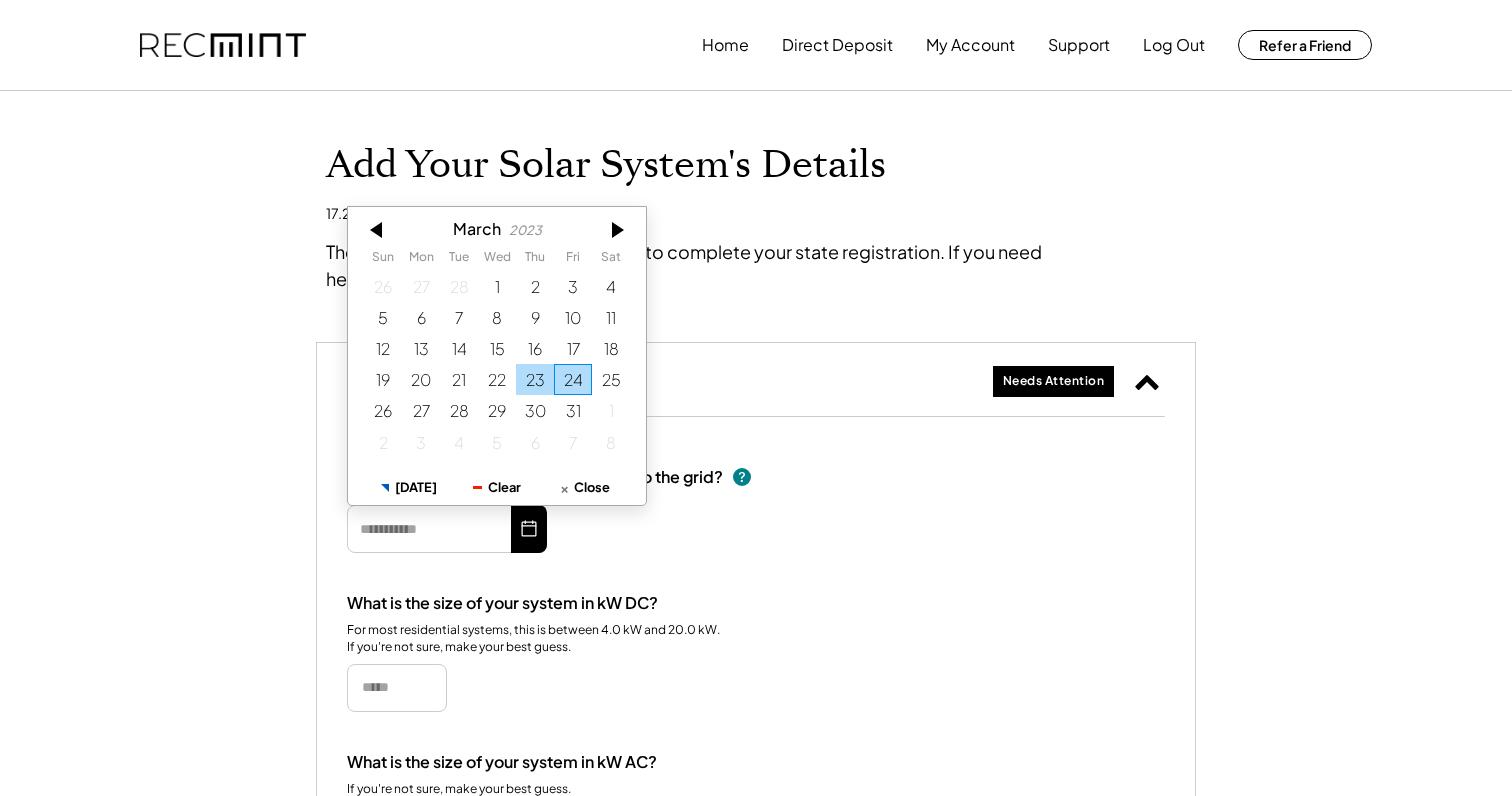 click on "23" at bounding box center [535, 379] 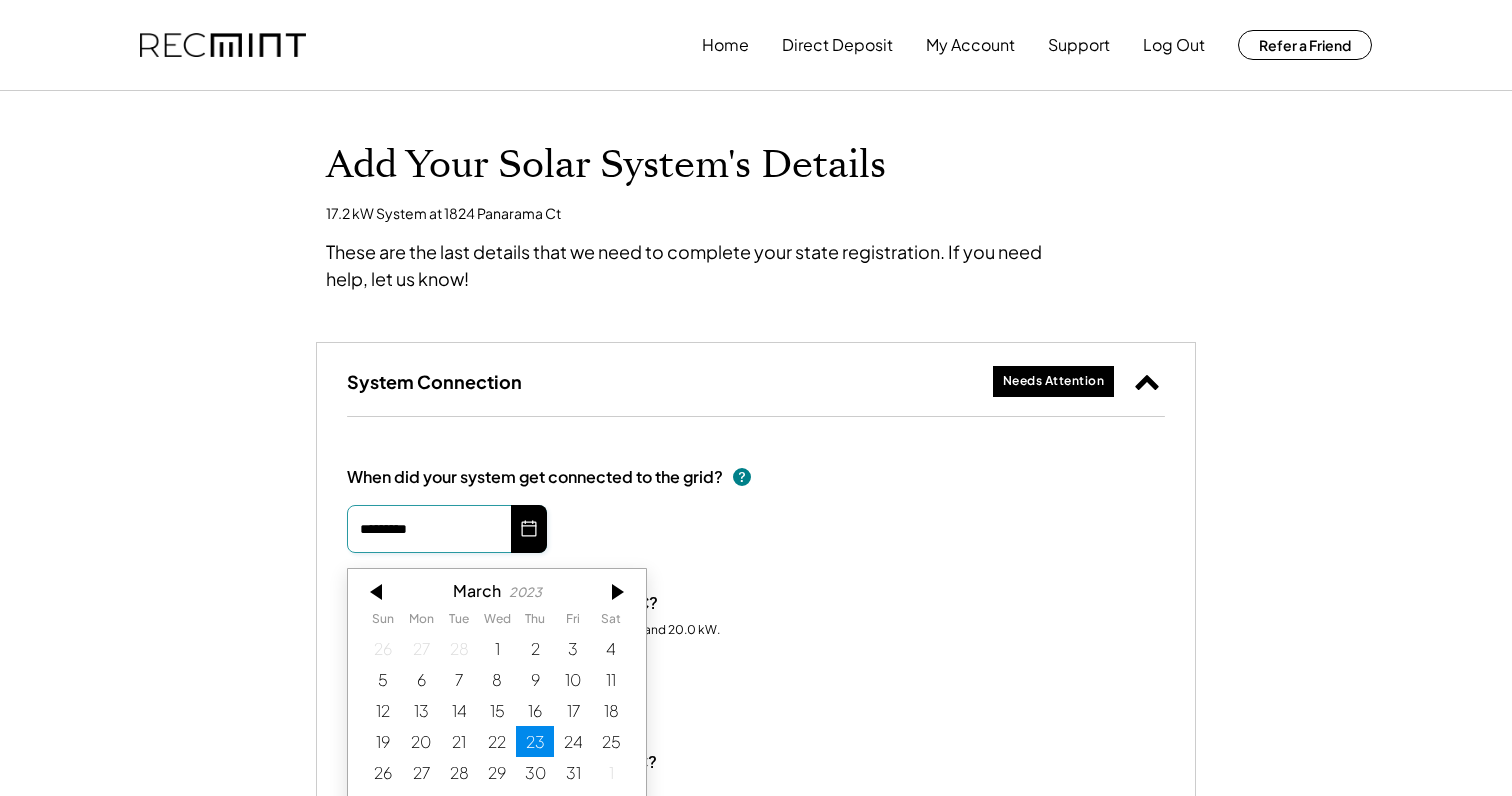 click on "*********" at bounding box center (447, 529) 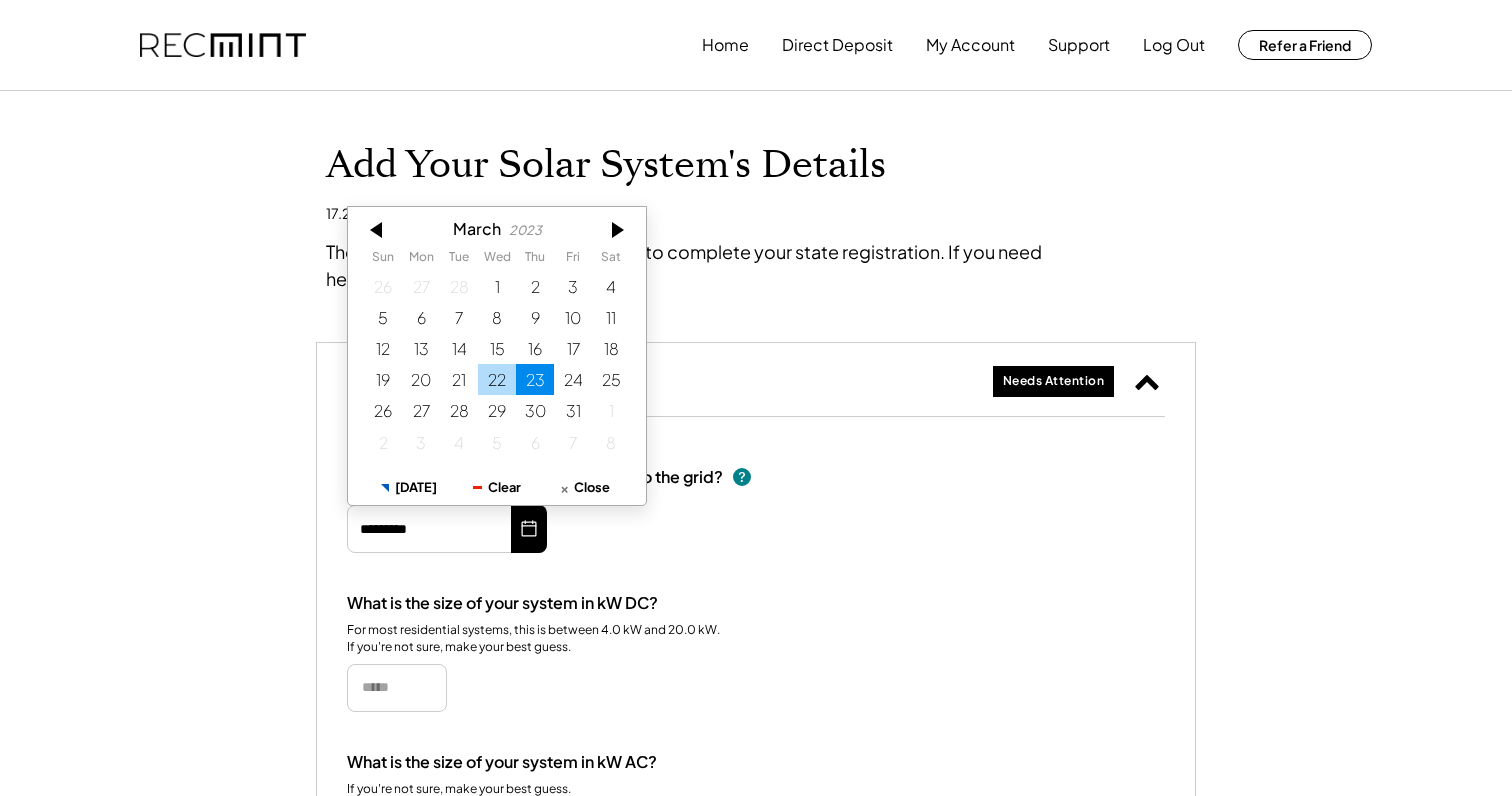 click on "22" at bounding box center [497, 379] 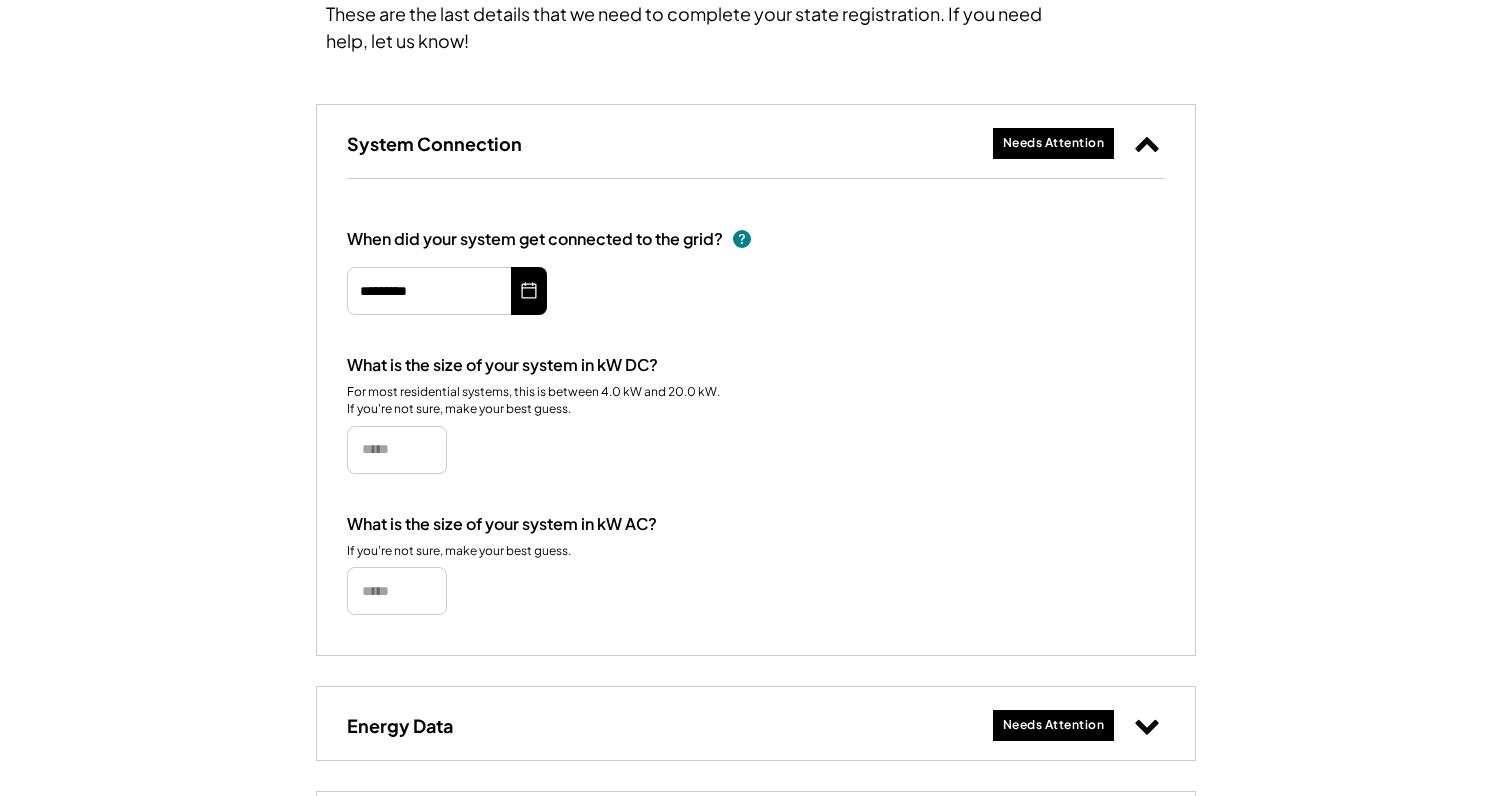 scroll, scrollTop: 247, scrollLeft: 0, axis: vertical 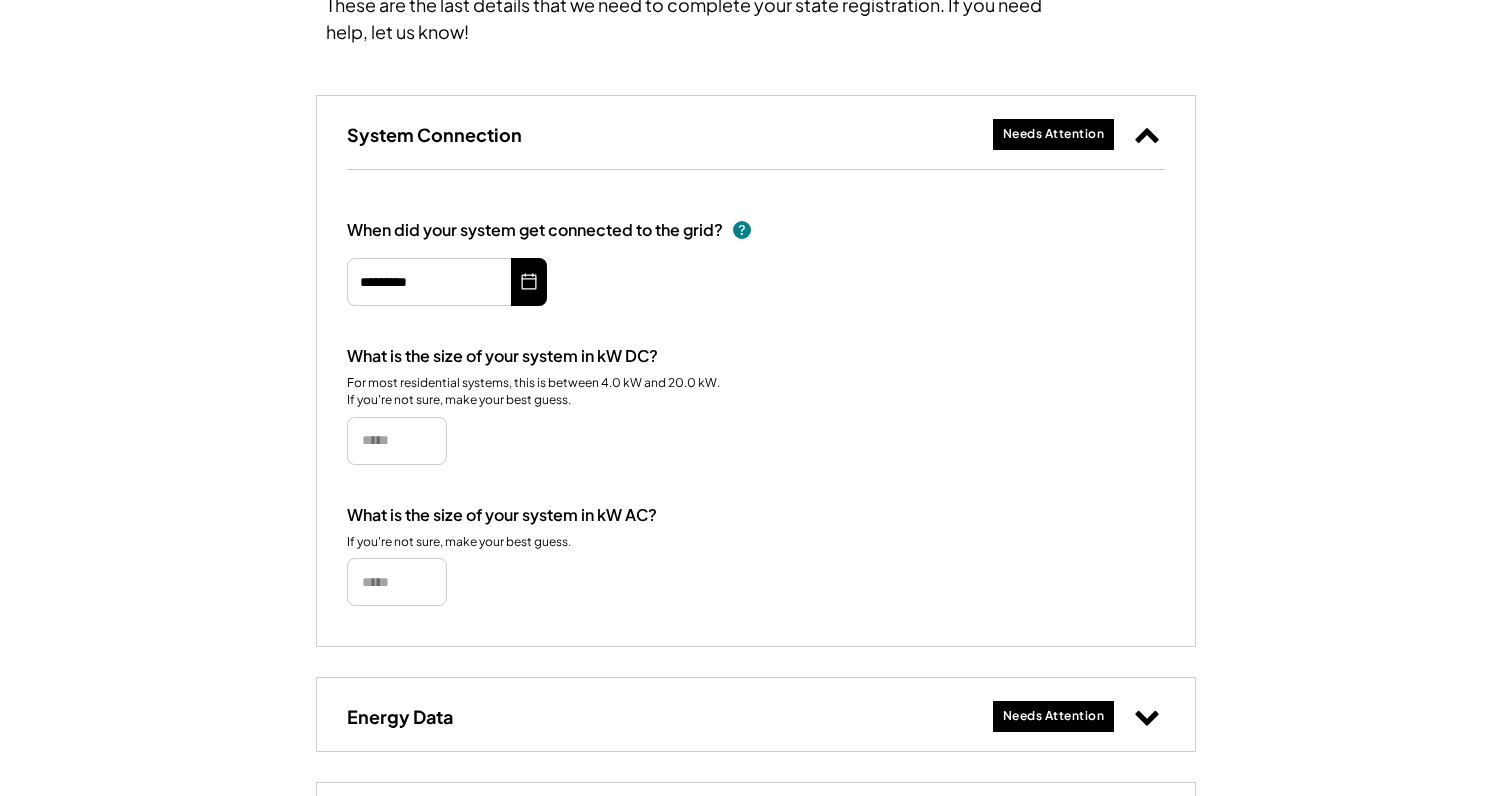 click at bounding box center (397, 582) 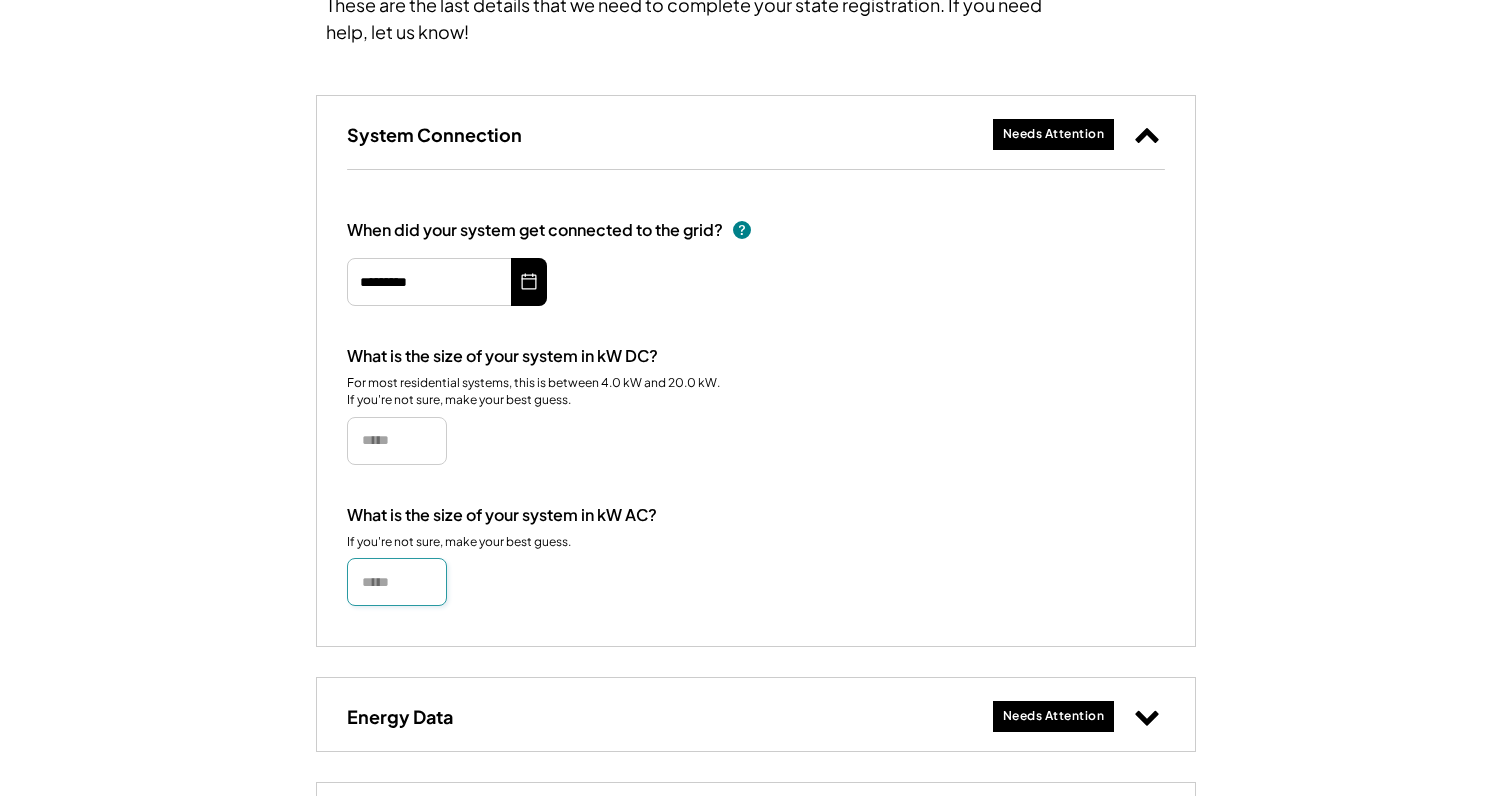 click at bounding box center (397, 582) 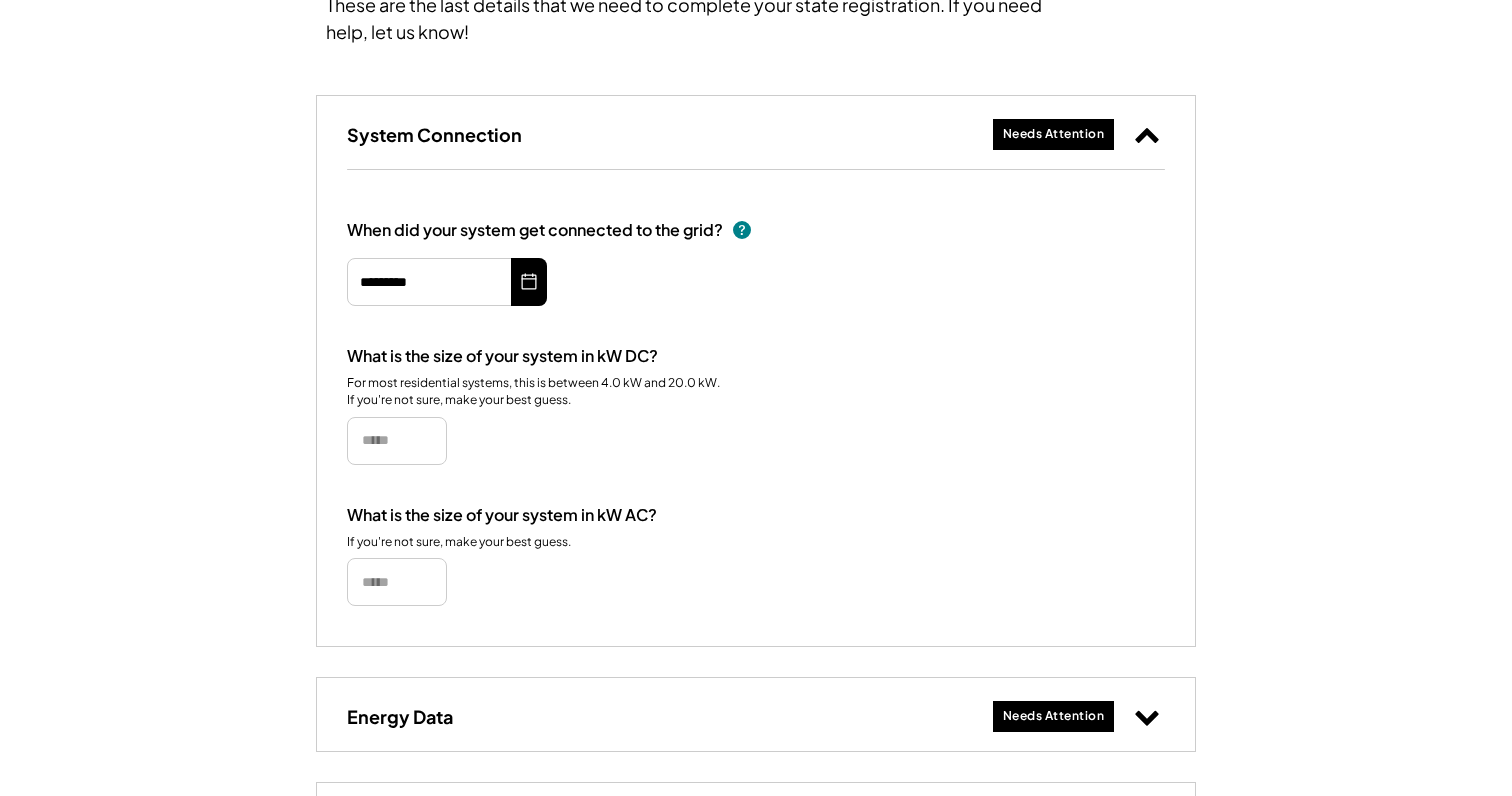 click at bounding box center (397, 582) 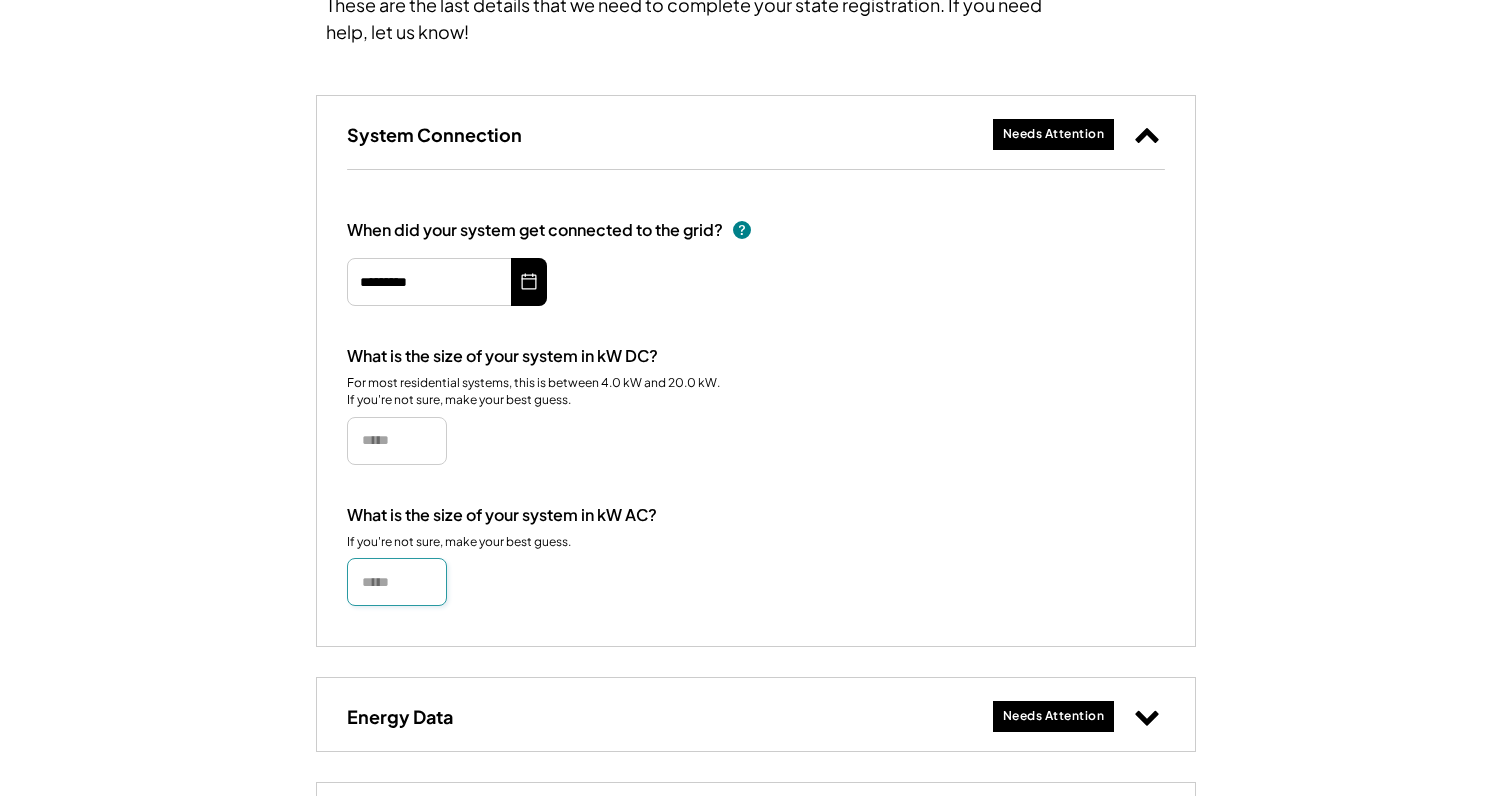 click on "What is the size of your system in kW AC?" at bounding box center [502, 515] 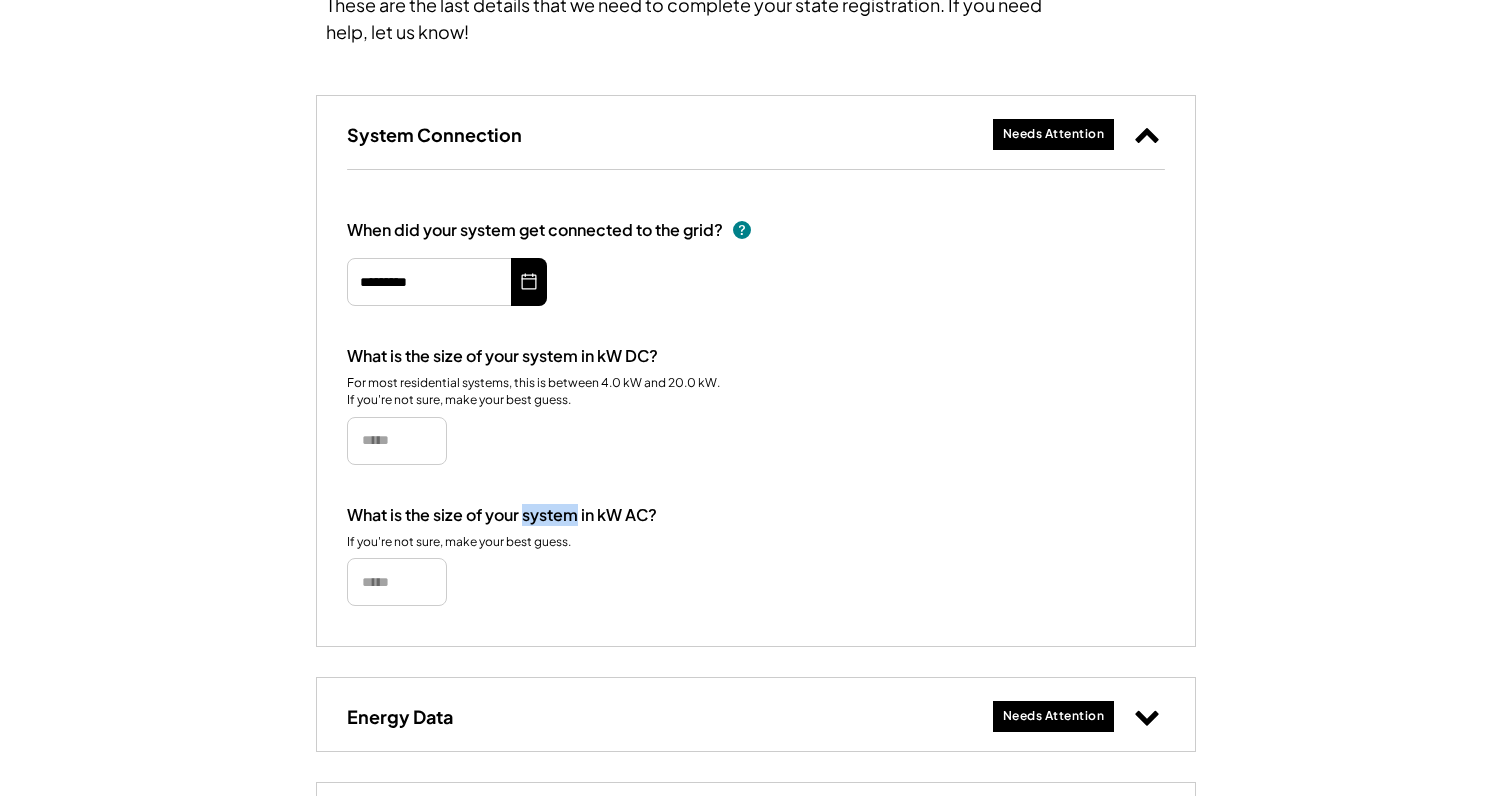 click on "What is the size of your system in kW AC?" at bounding box center (502, 515) 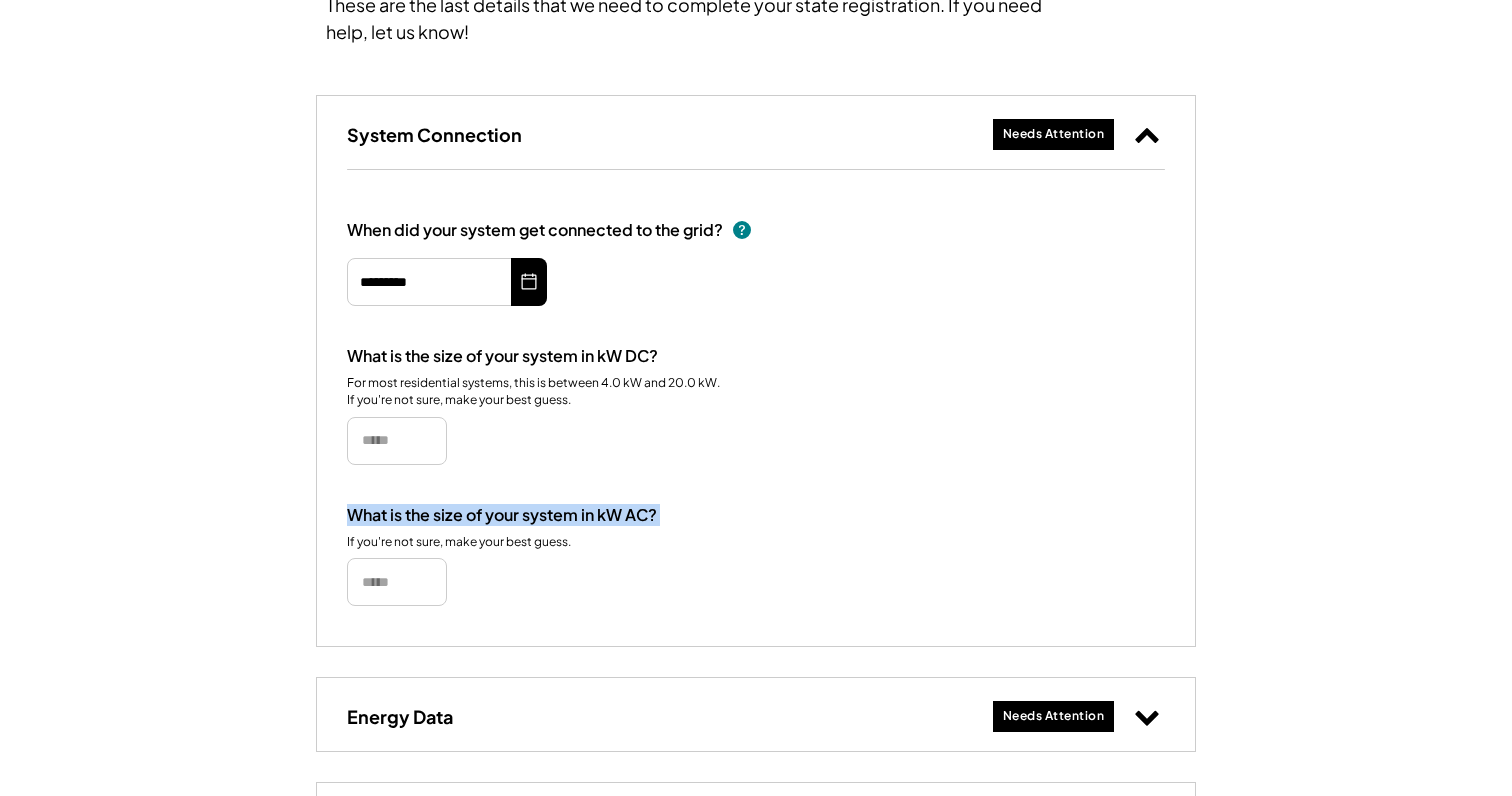 click on "What is the size of your system in kW AC?" at bounding box center [502, 515] 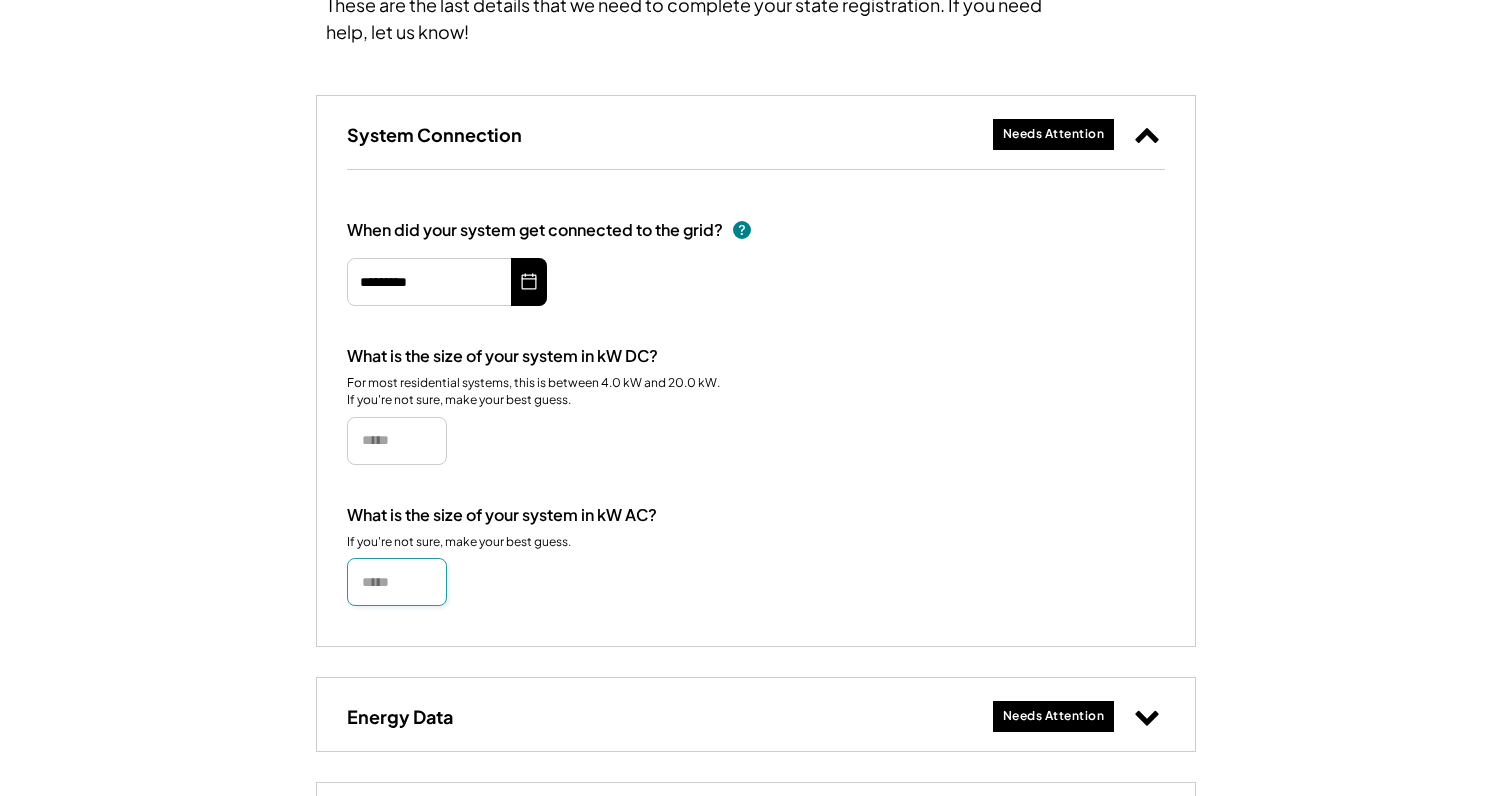 click at bounding box center [397, 582] 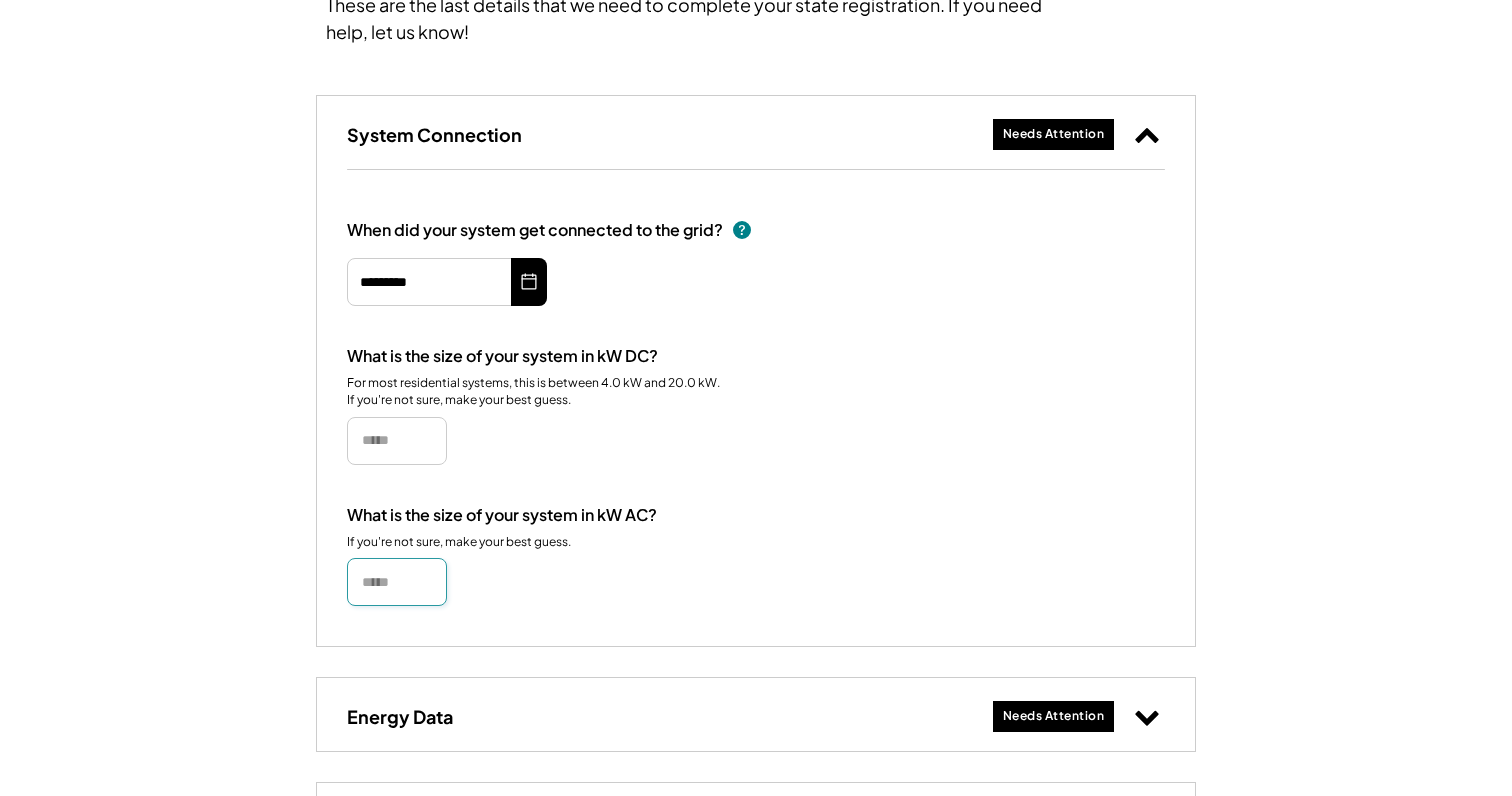 click at bounding box center [397, 582] 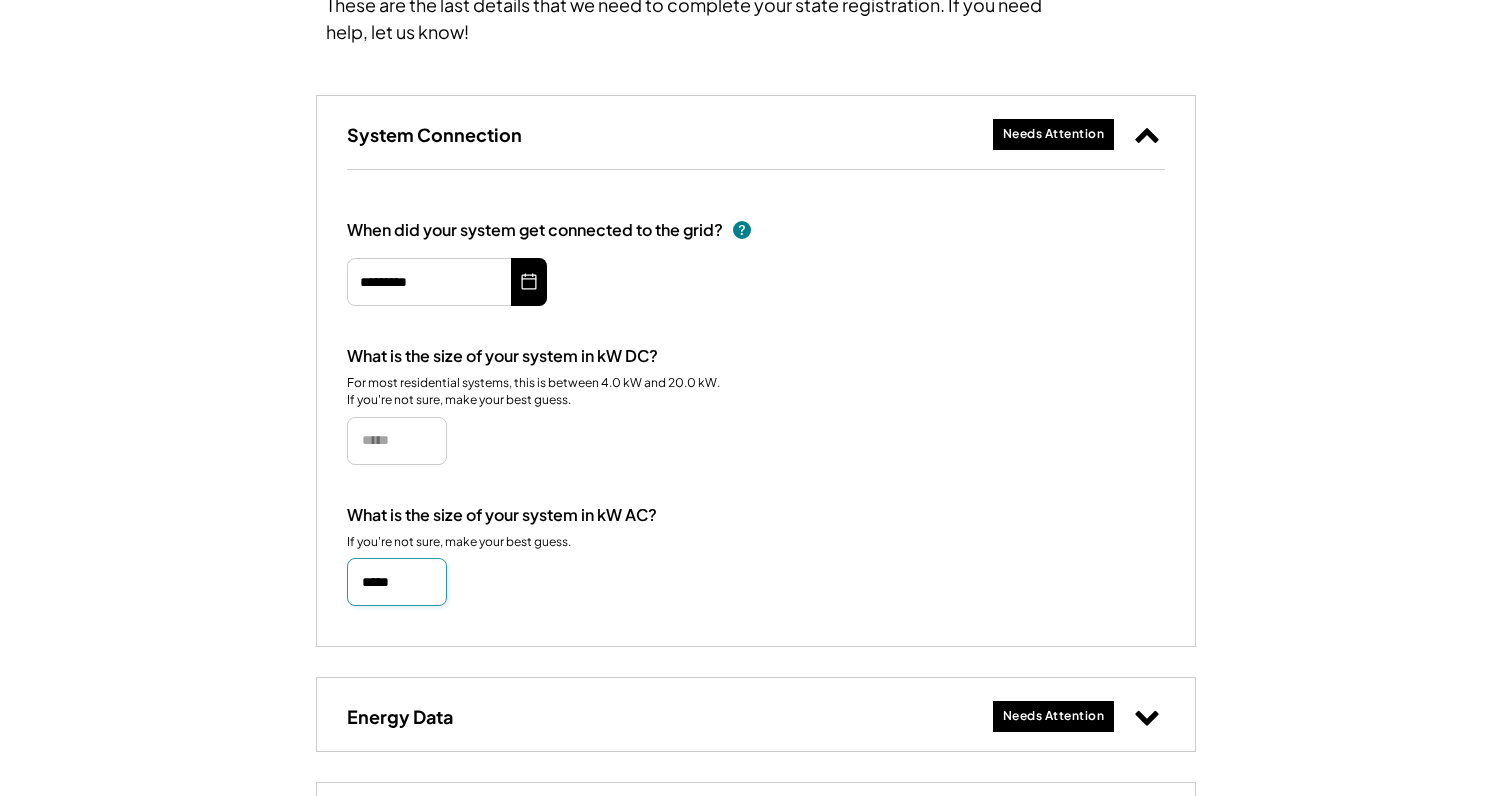 type on "*****" 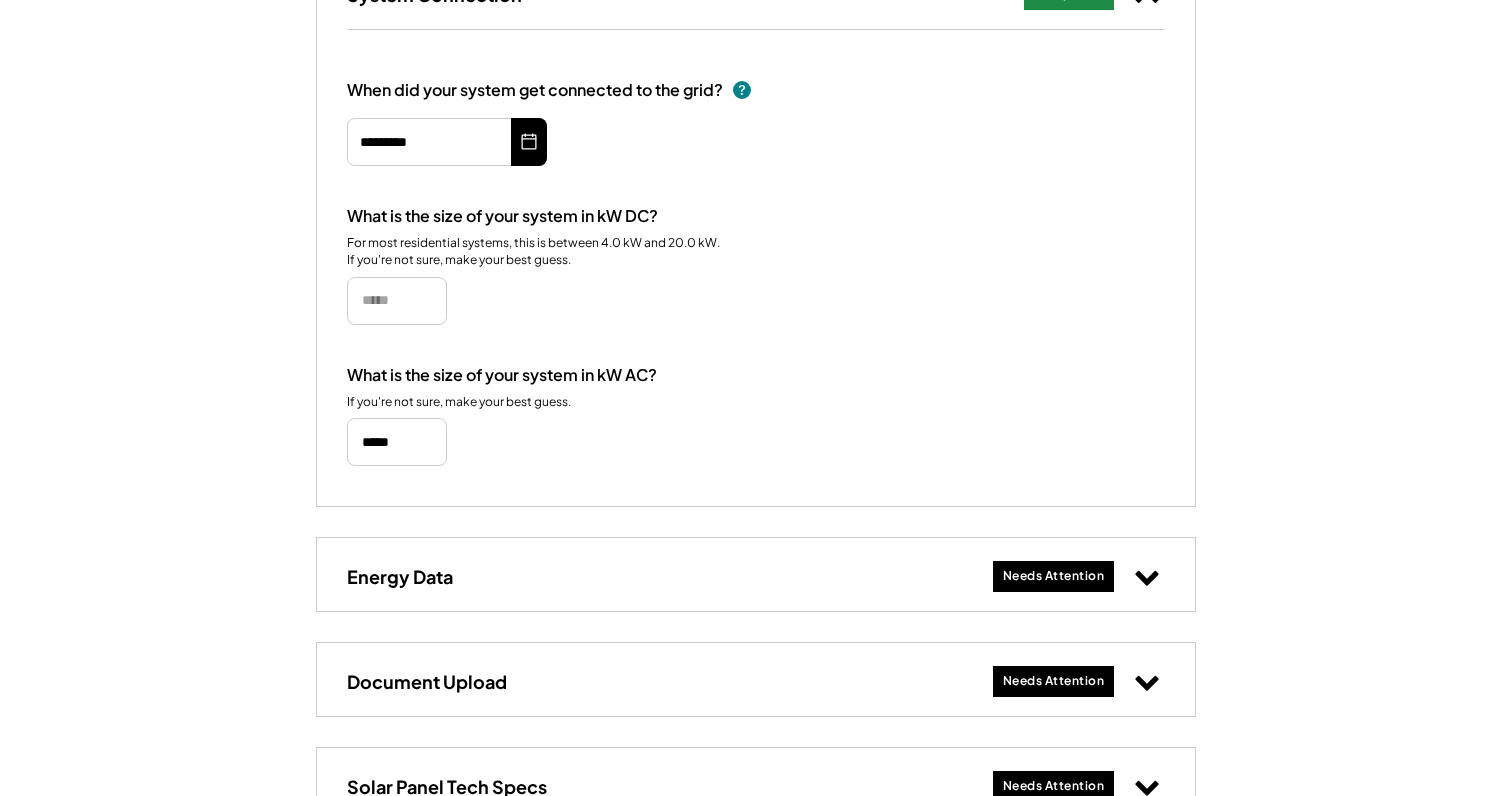 scroll, scrollTop: 447, scrollLeft: 0, axis: vertical 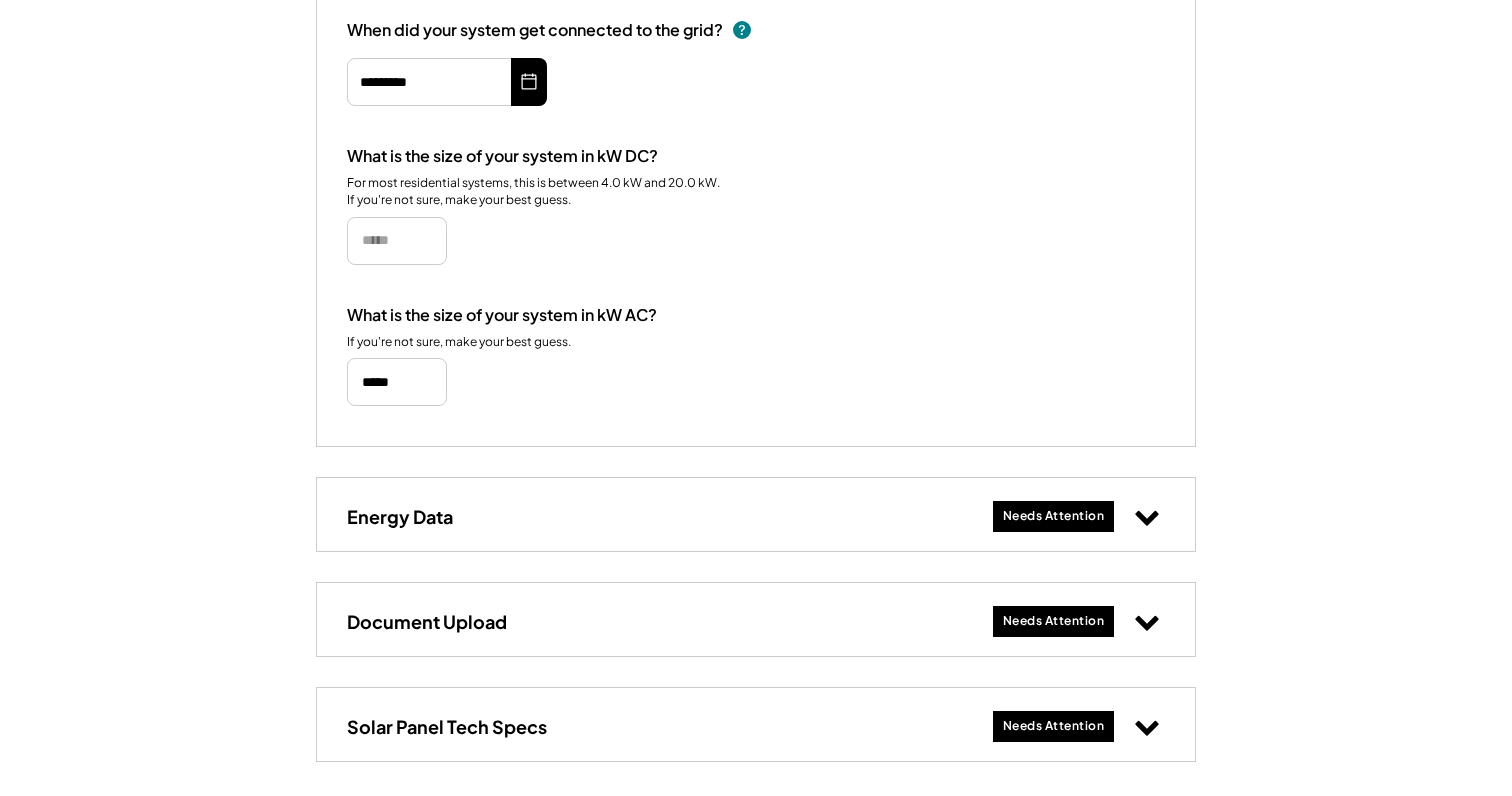 click at bounding box center [1147, 516] 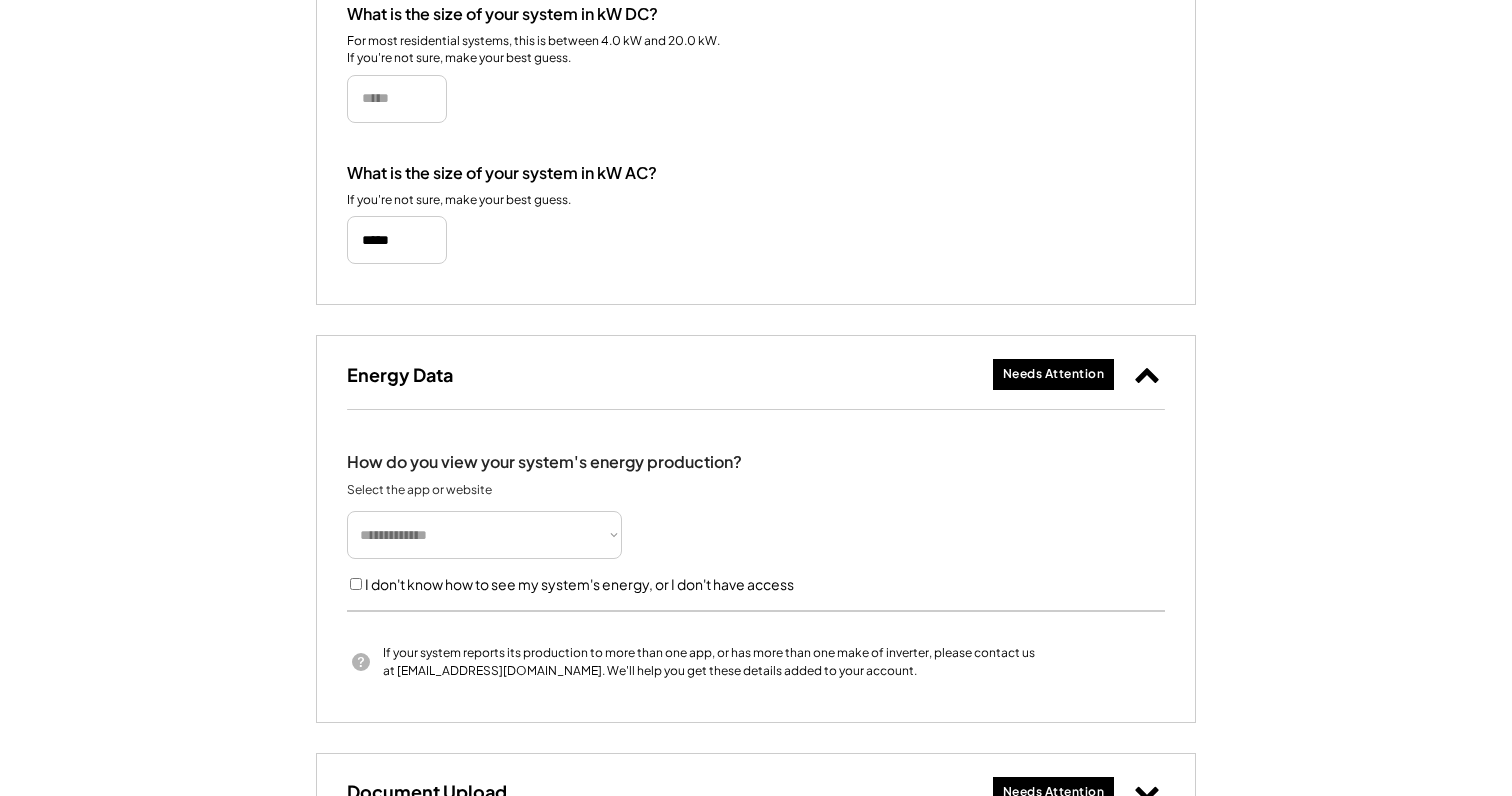 scroll, scrollTop: 662, scrollLeft: 0, axis: vertical 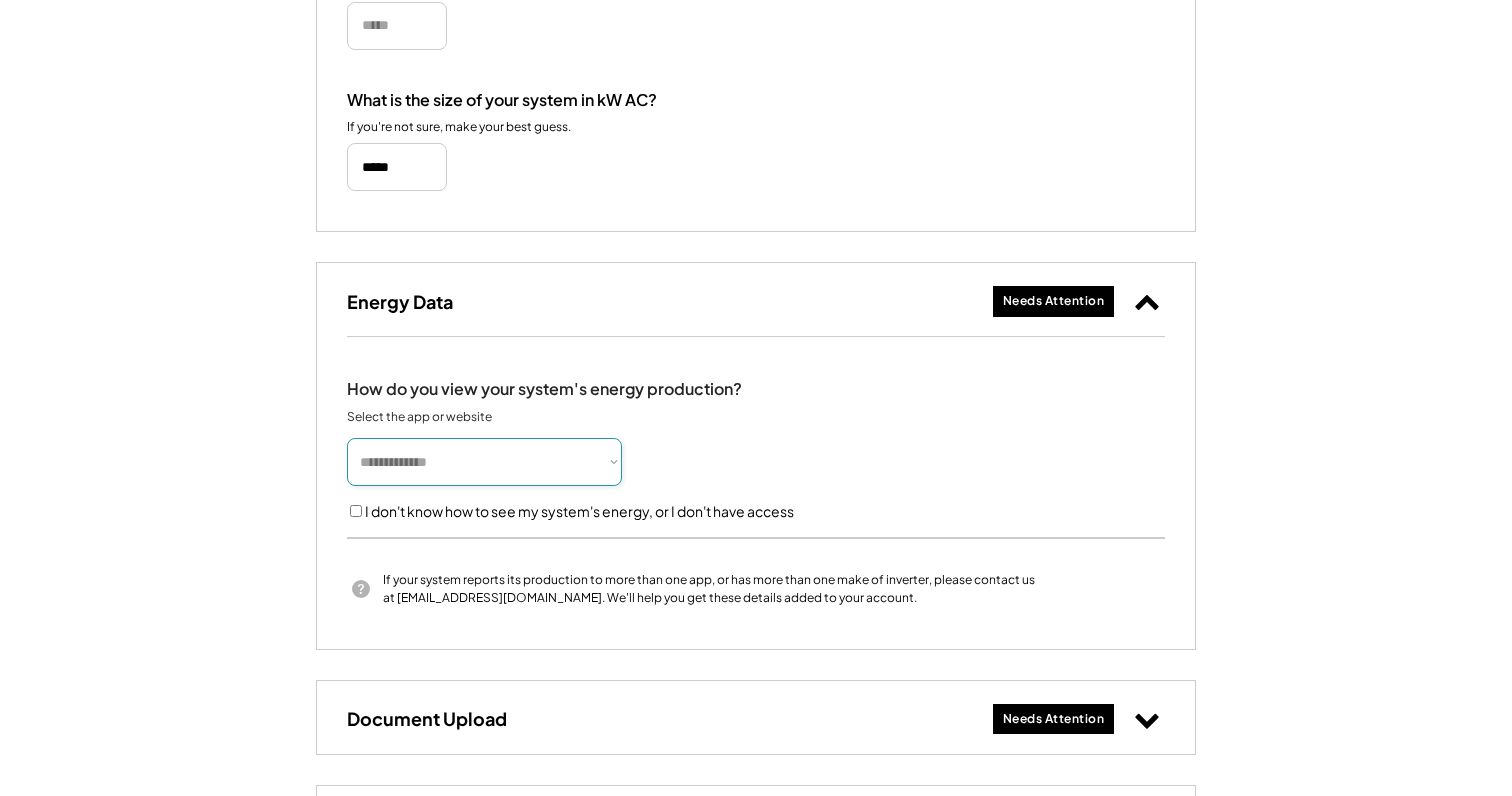 select on "*******" 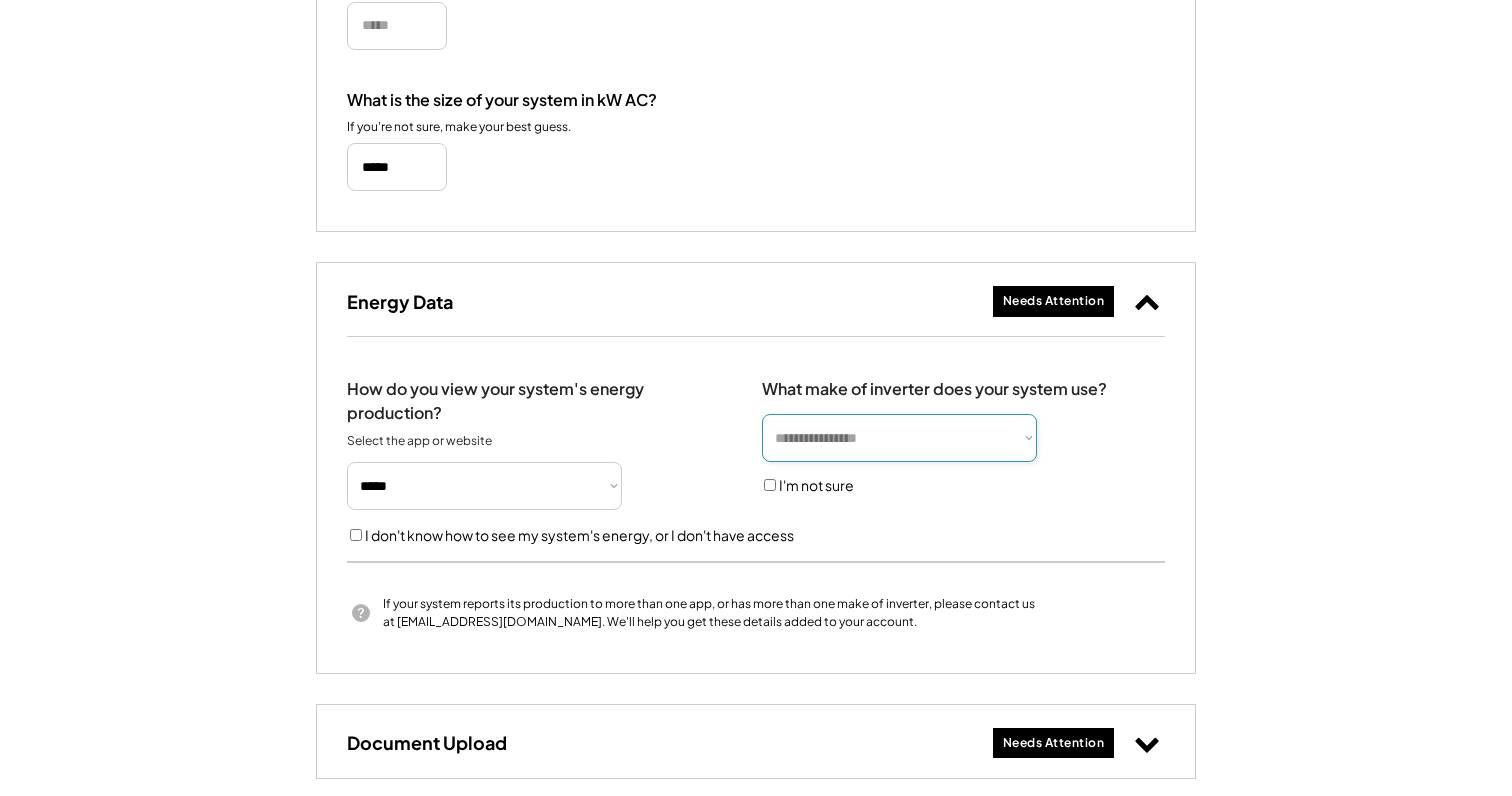 select on "*******" 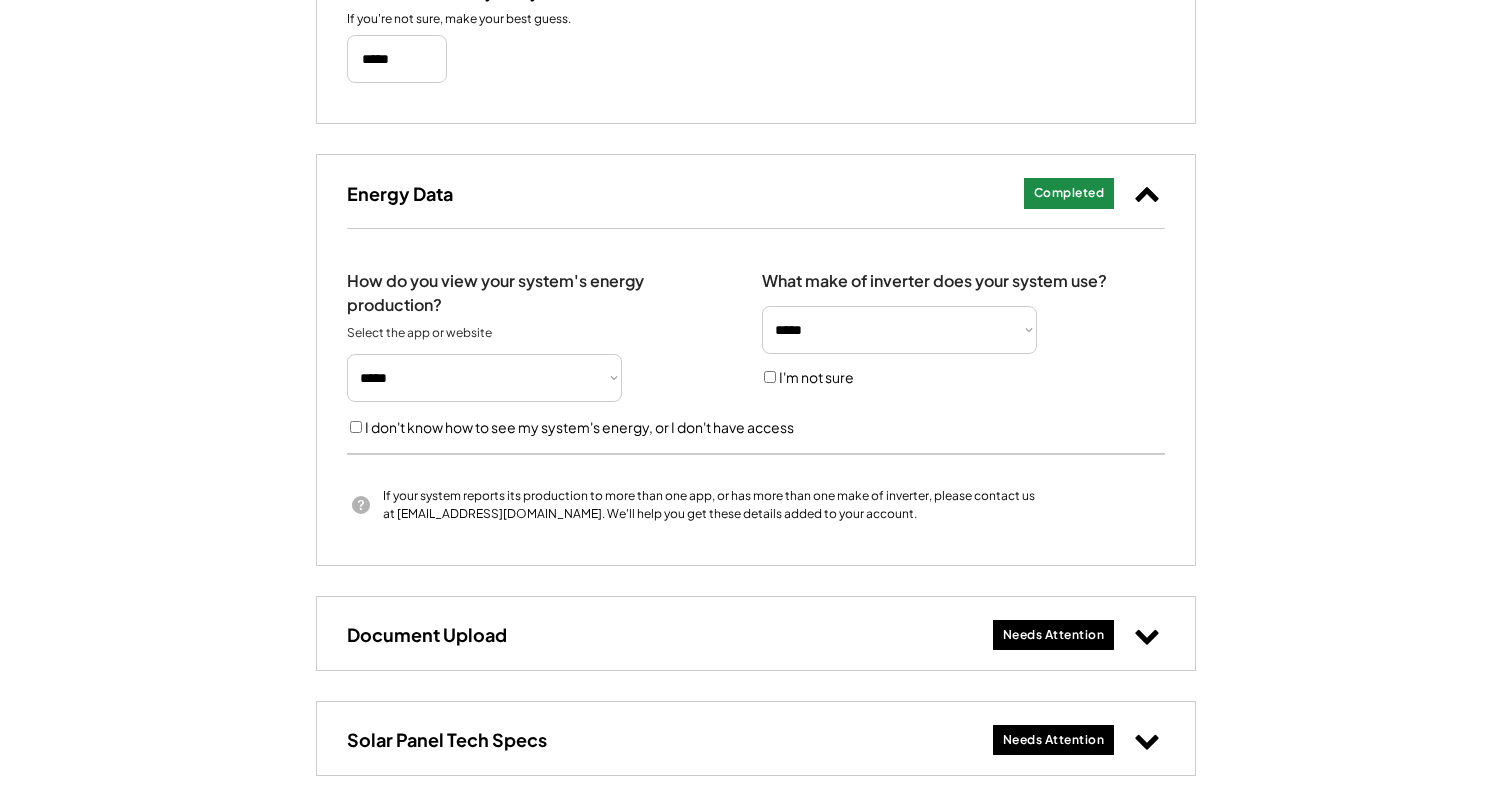 scroll, scrollTop: 787, scrollLeft: 0, axis: vertical 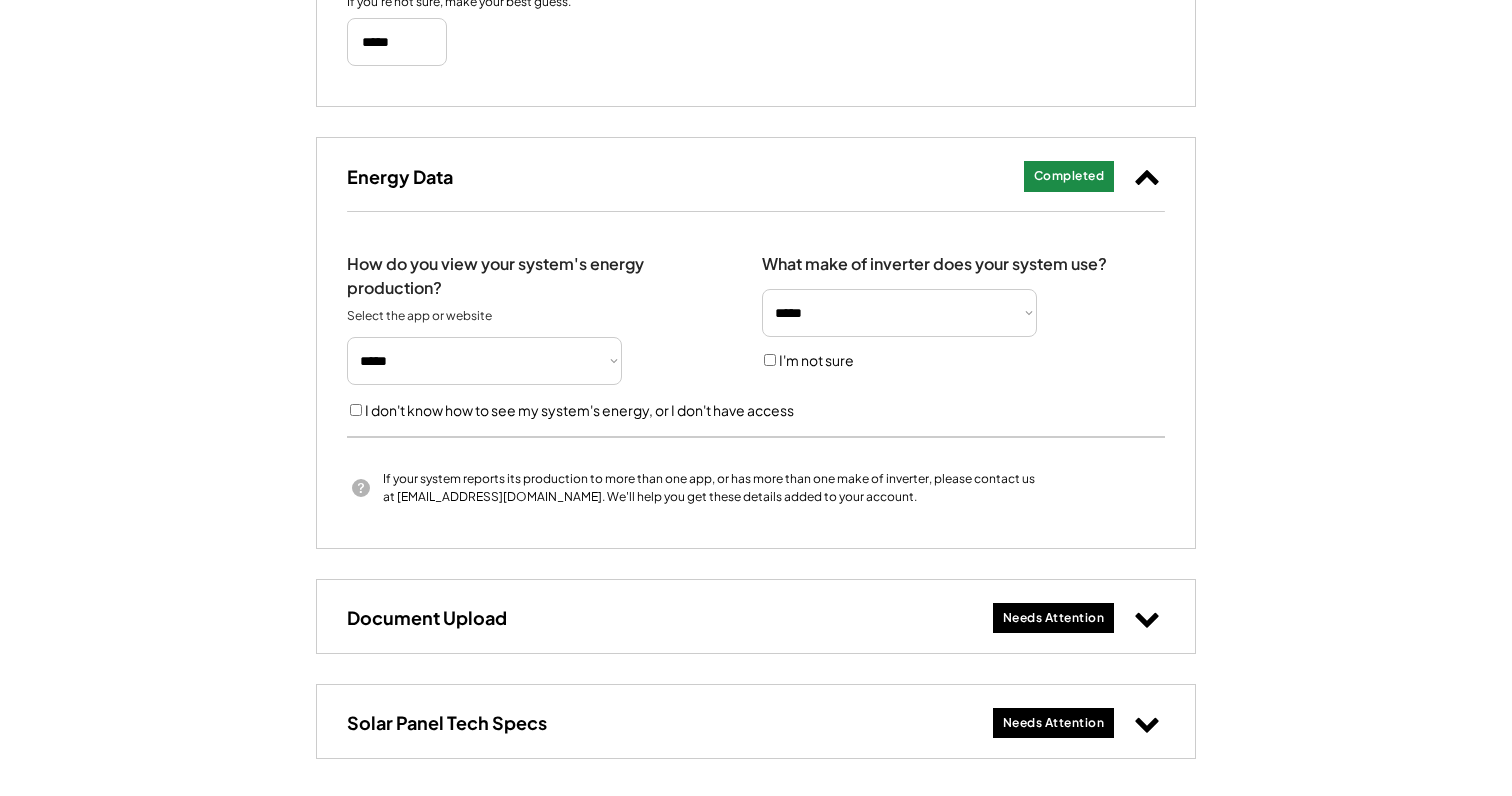 click 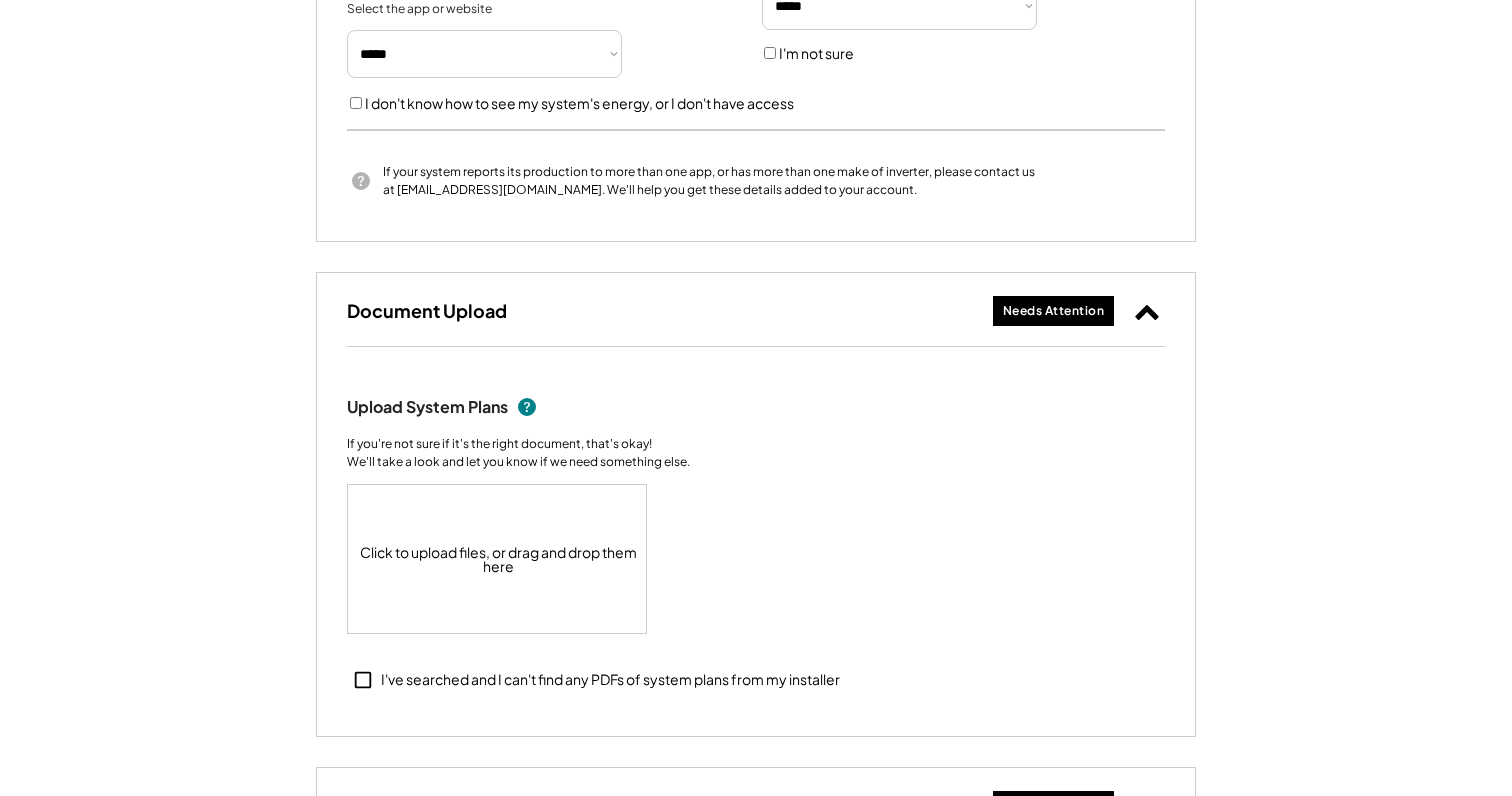 scroll, scrollTop: 1104, scrollLeft: 0, axis: vertical 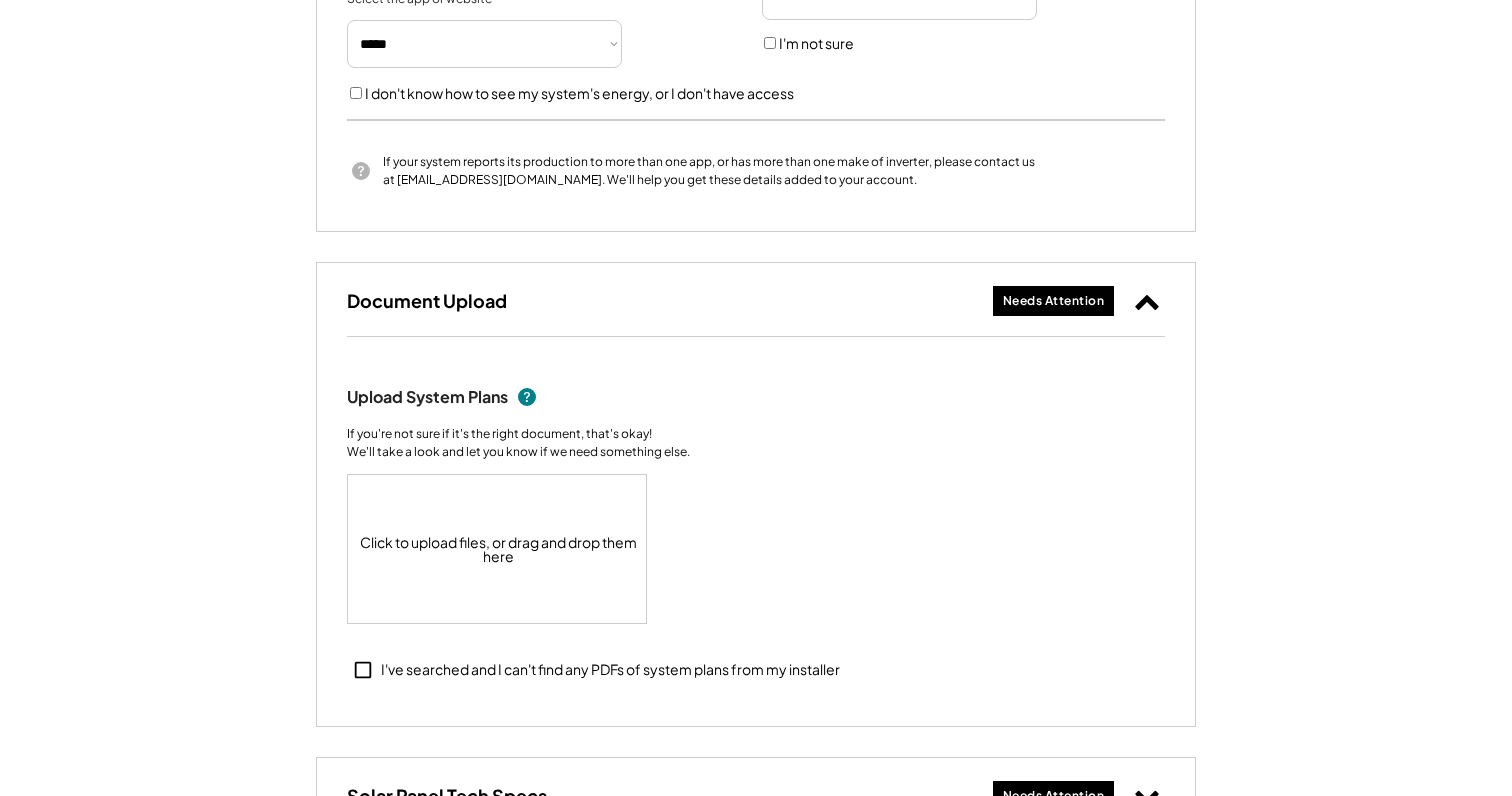 click on "Click to upload files, or drag and drop them here" at bounding box center (498, 549) 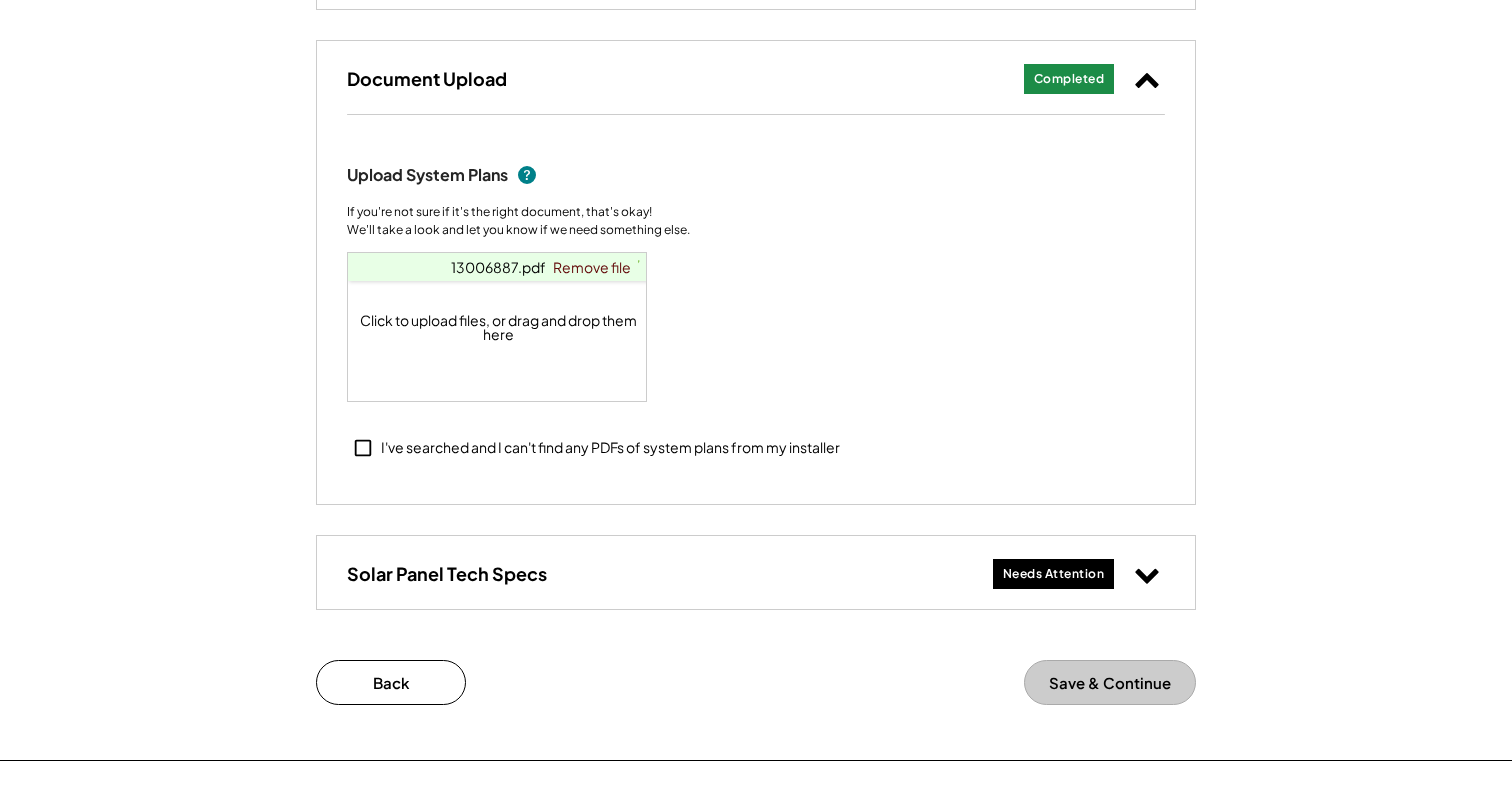 scroll, scrollTop: 1332, scrollLeft: 0, axis: vertical 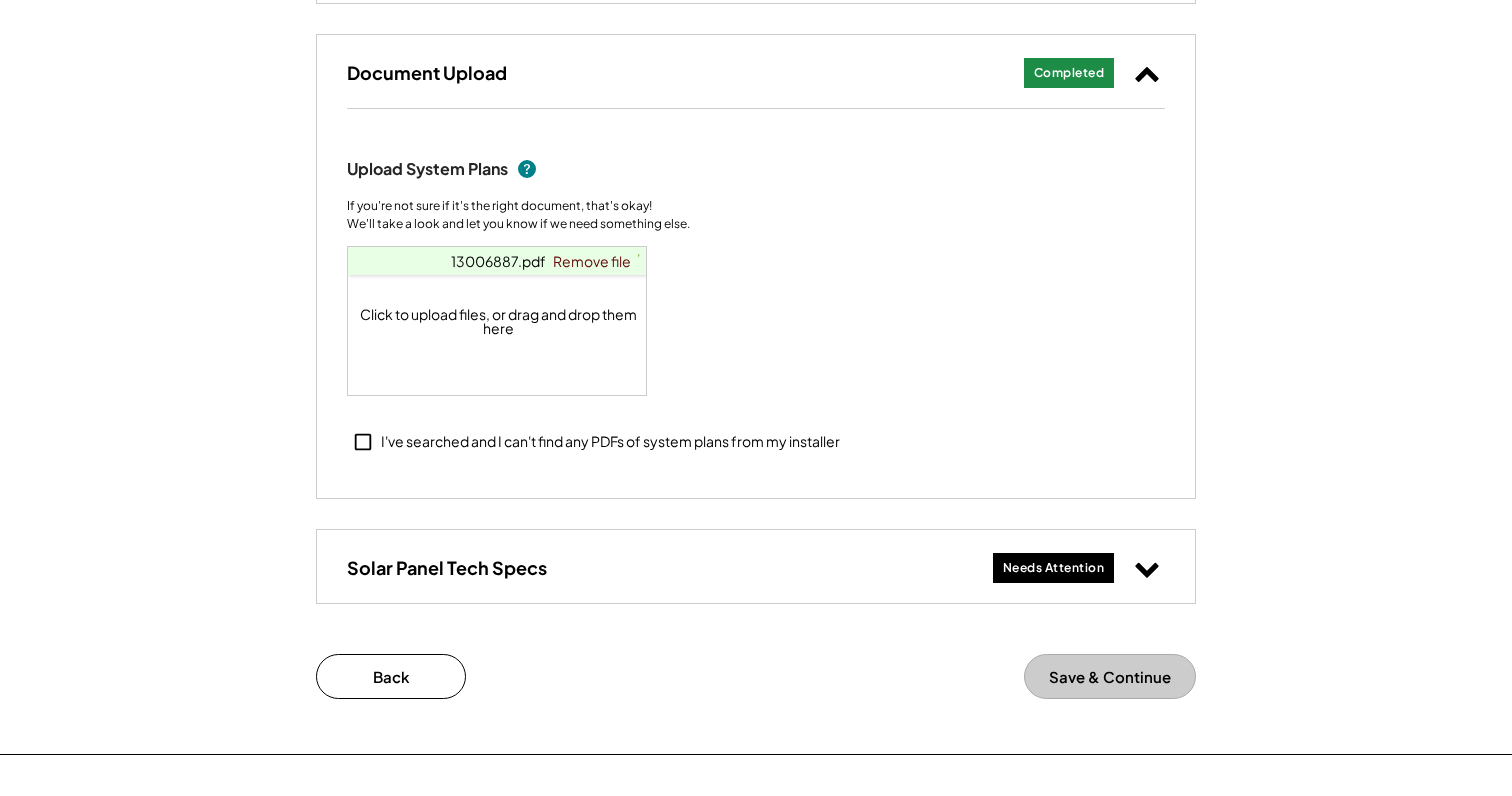 click on "Needs Attention" at bounding box center [1054, 568] 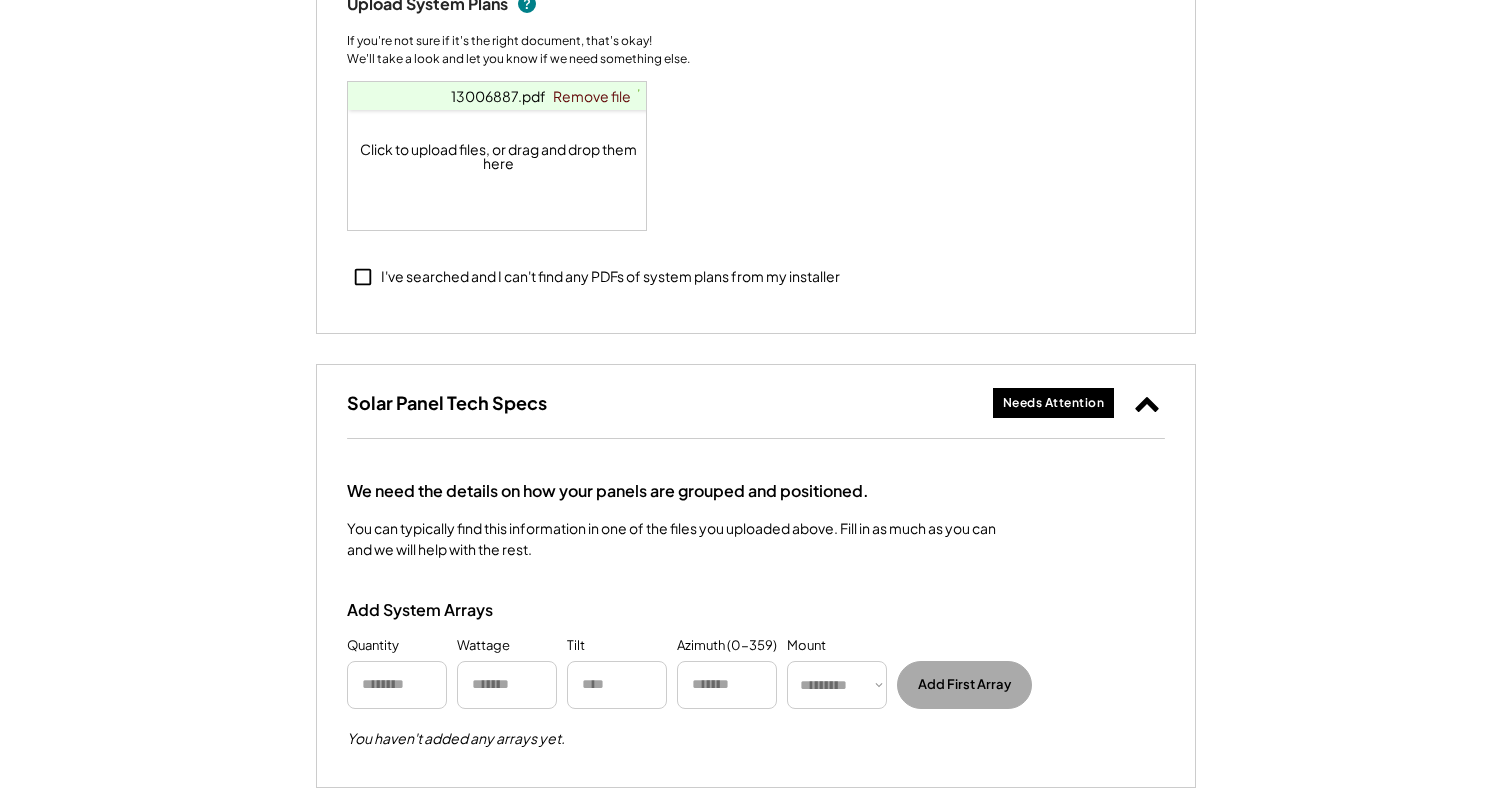 scroll, scrollTop: 1509, scrollLeft: 0, axis: vertical 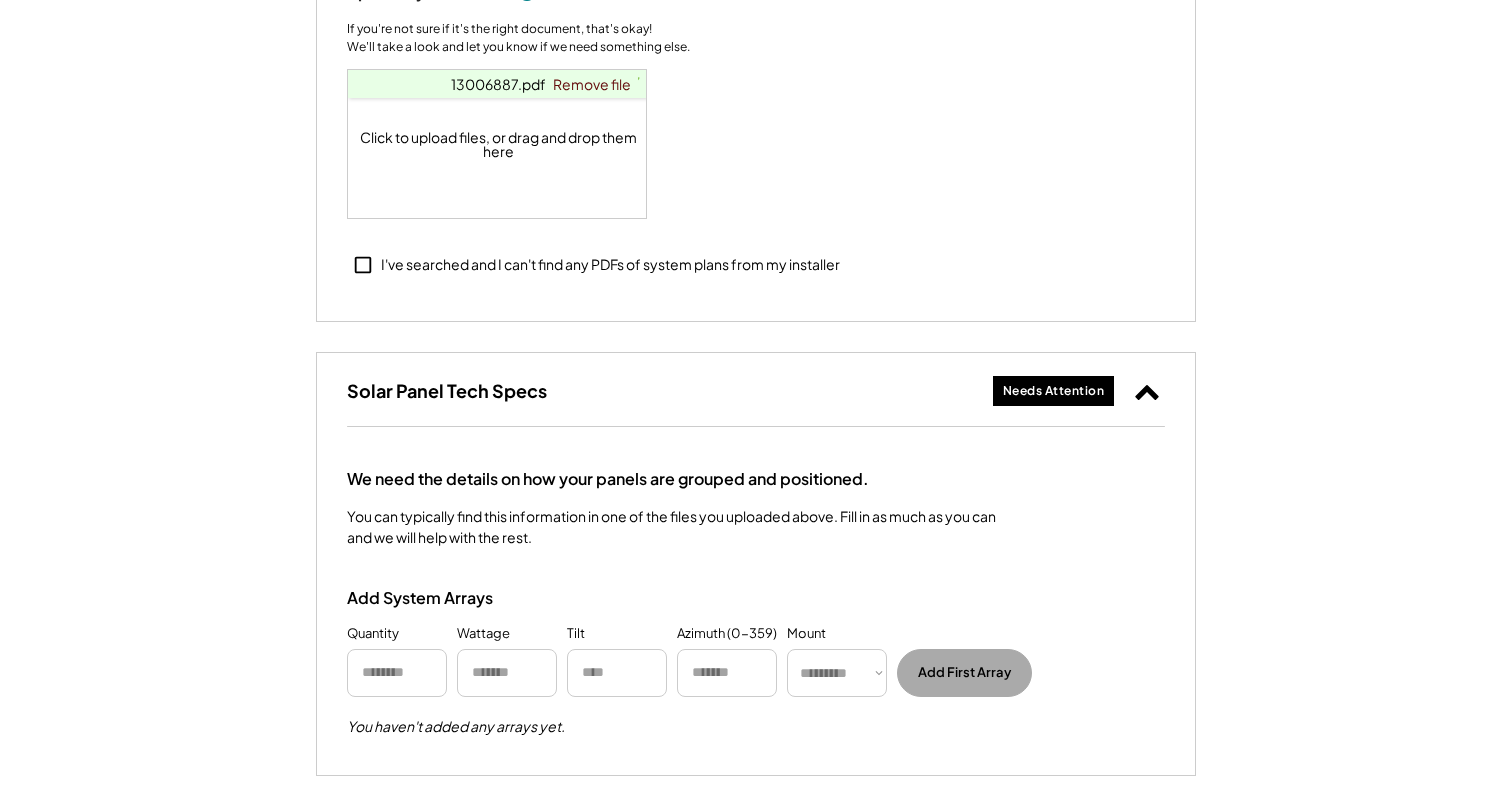 click at bounding box center [397, 673] 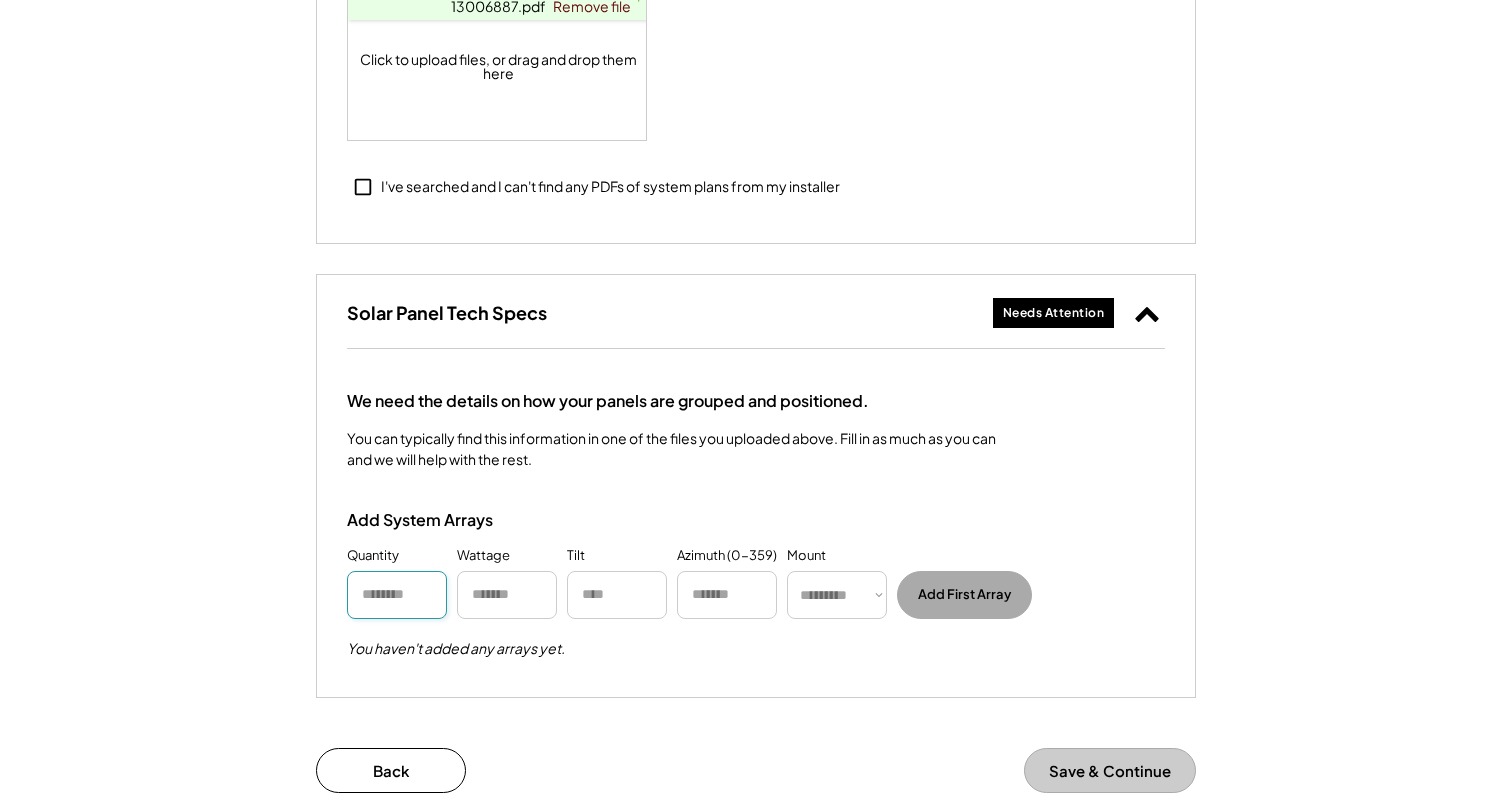 scroll, scrollTop: 1598, scrollLeft: 0, axis: vertical 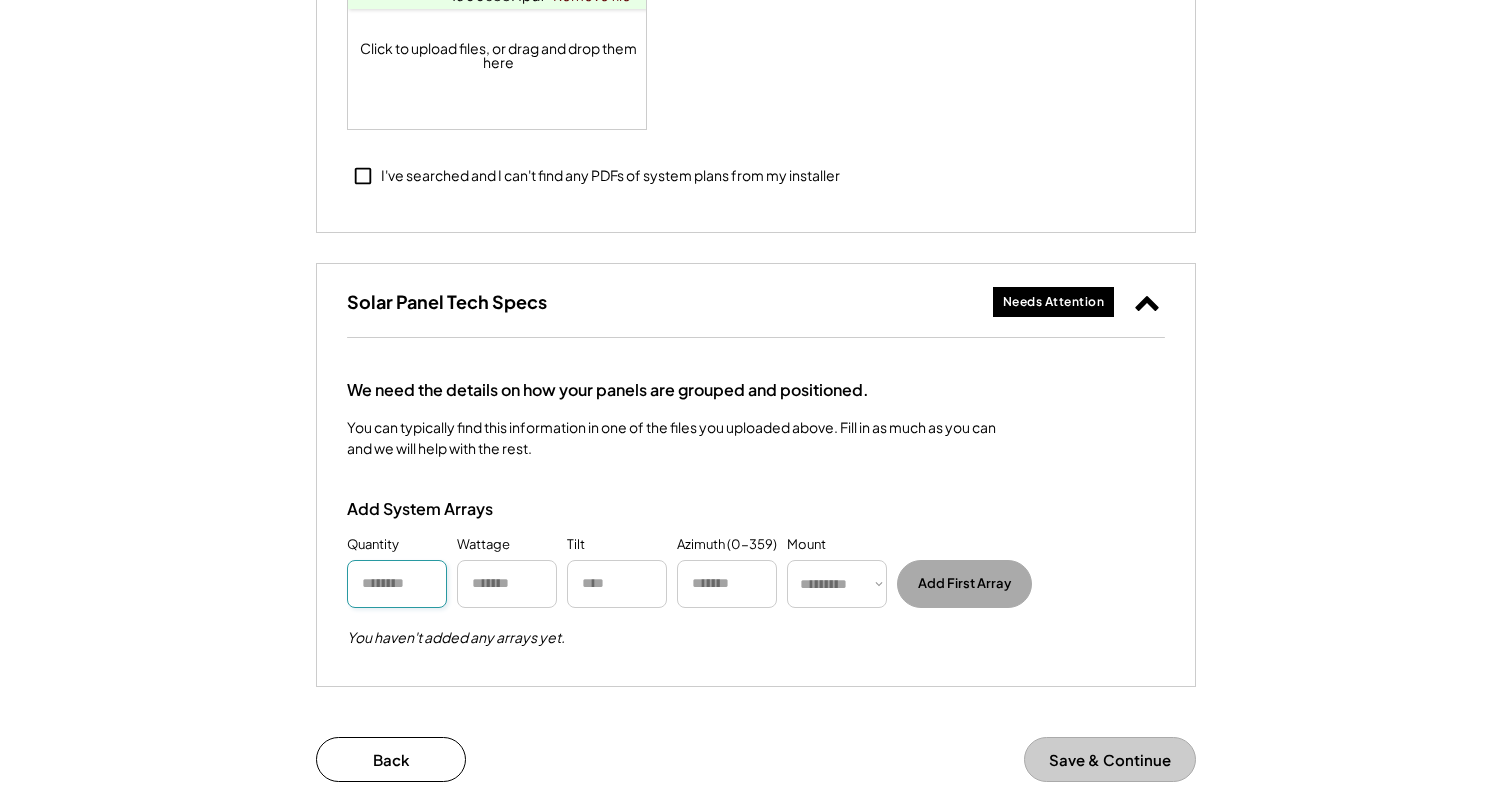click at bounding box center (397, 584) 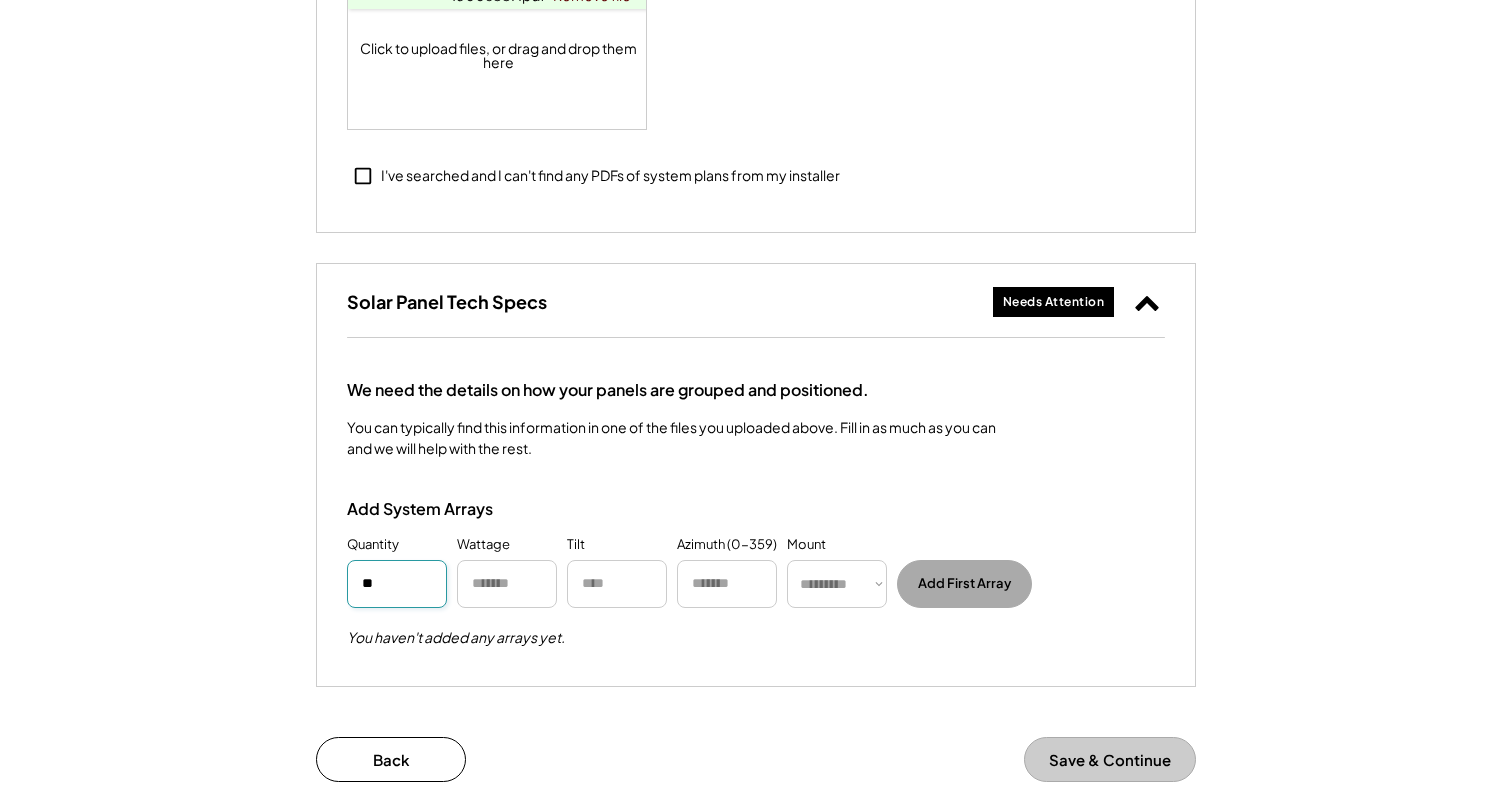 type on "**" 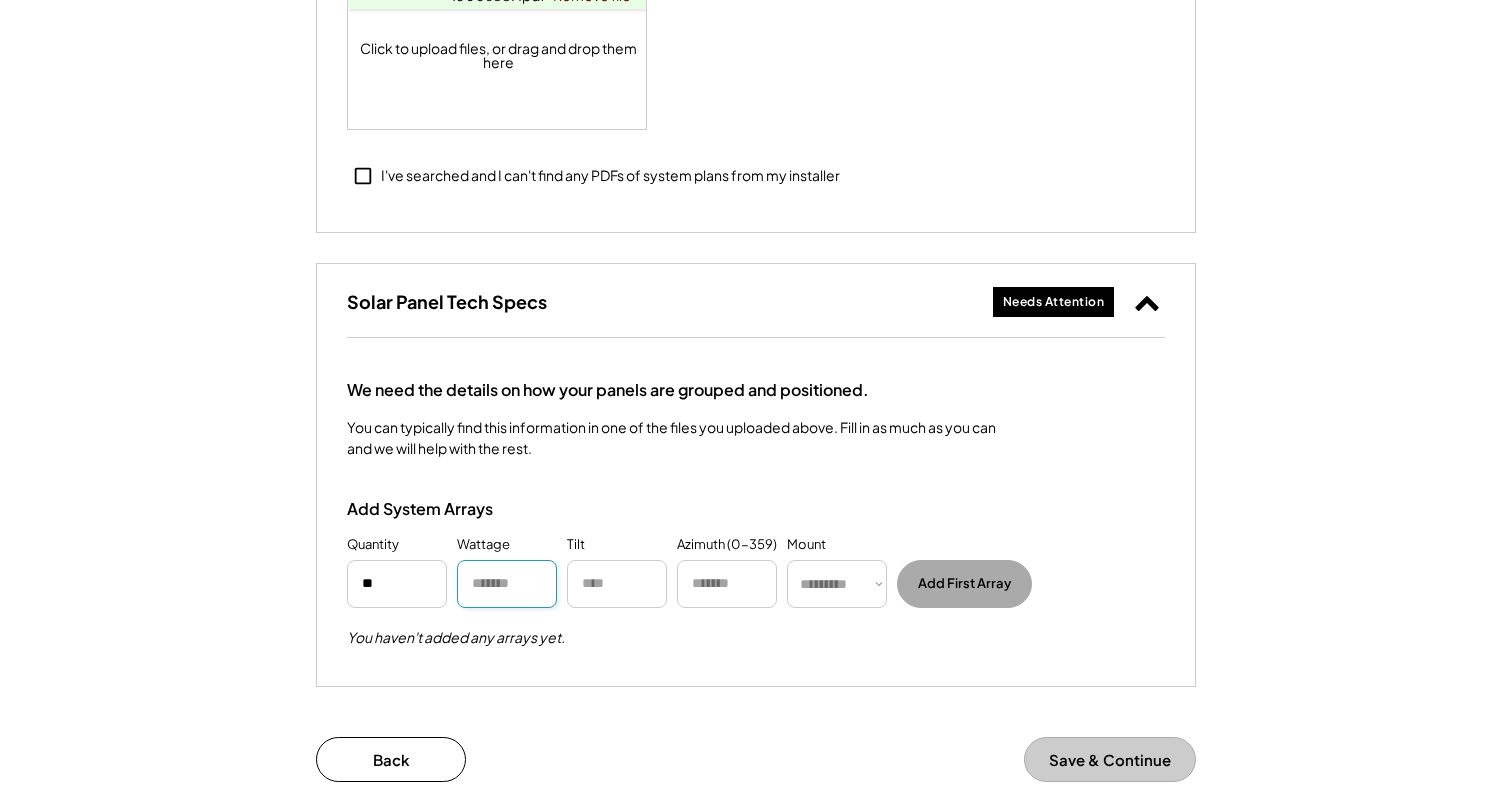 click at bounding box center [617, 584] 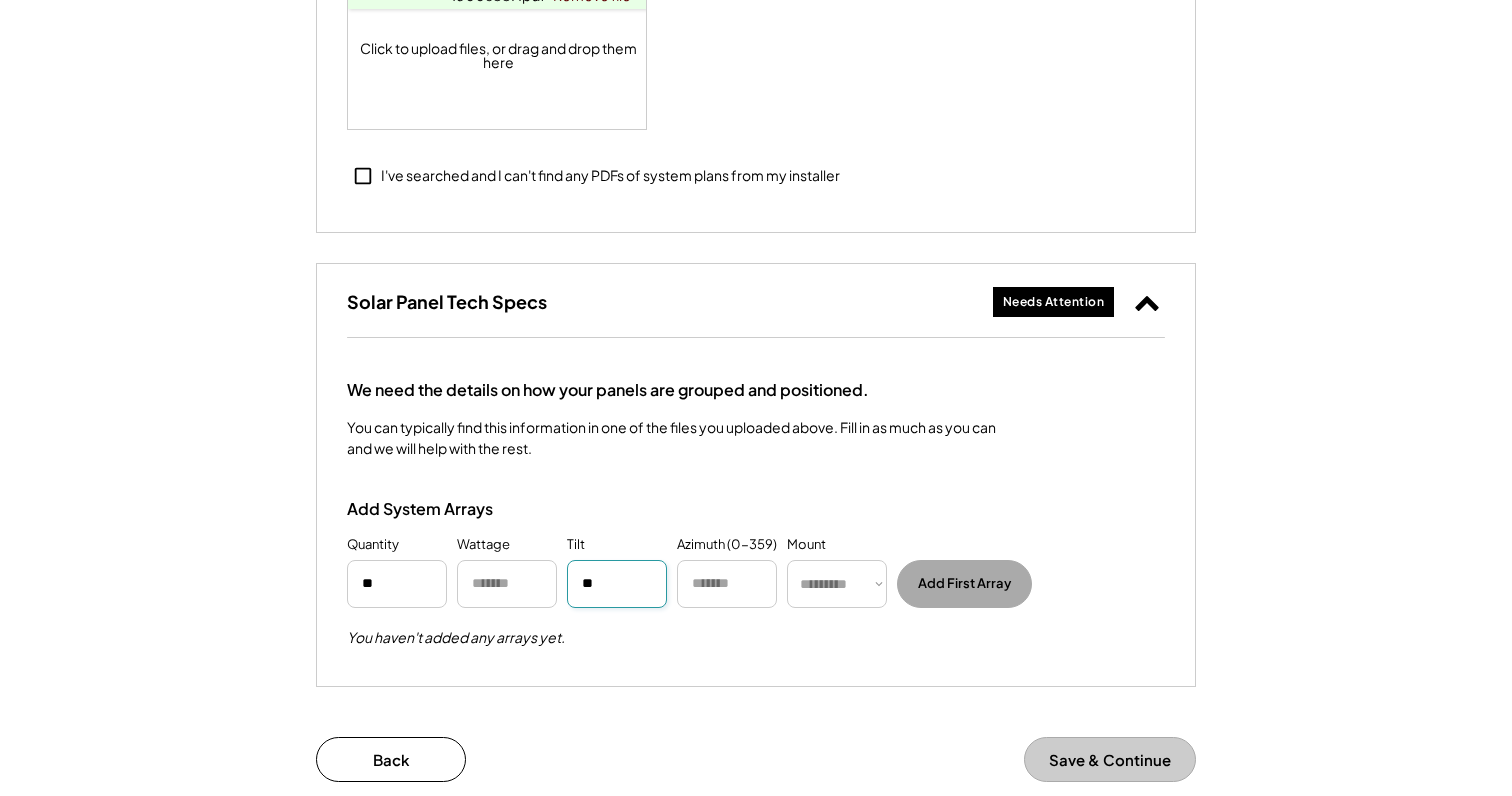 type on "**" 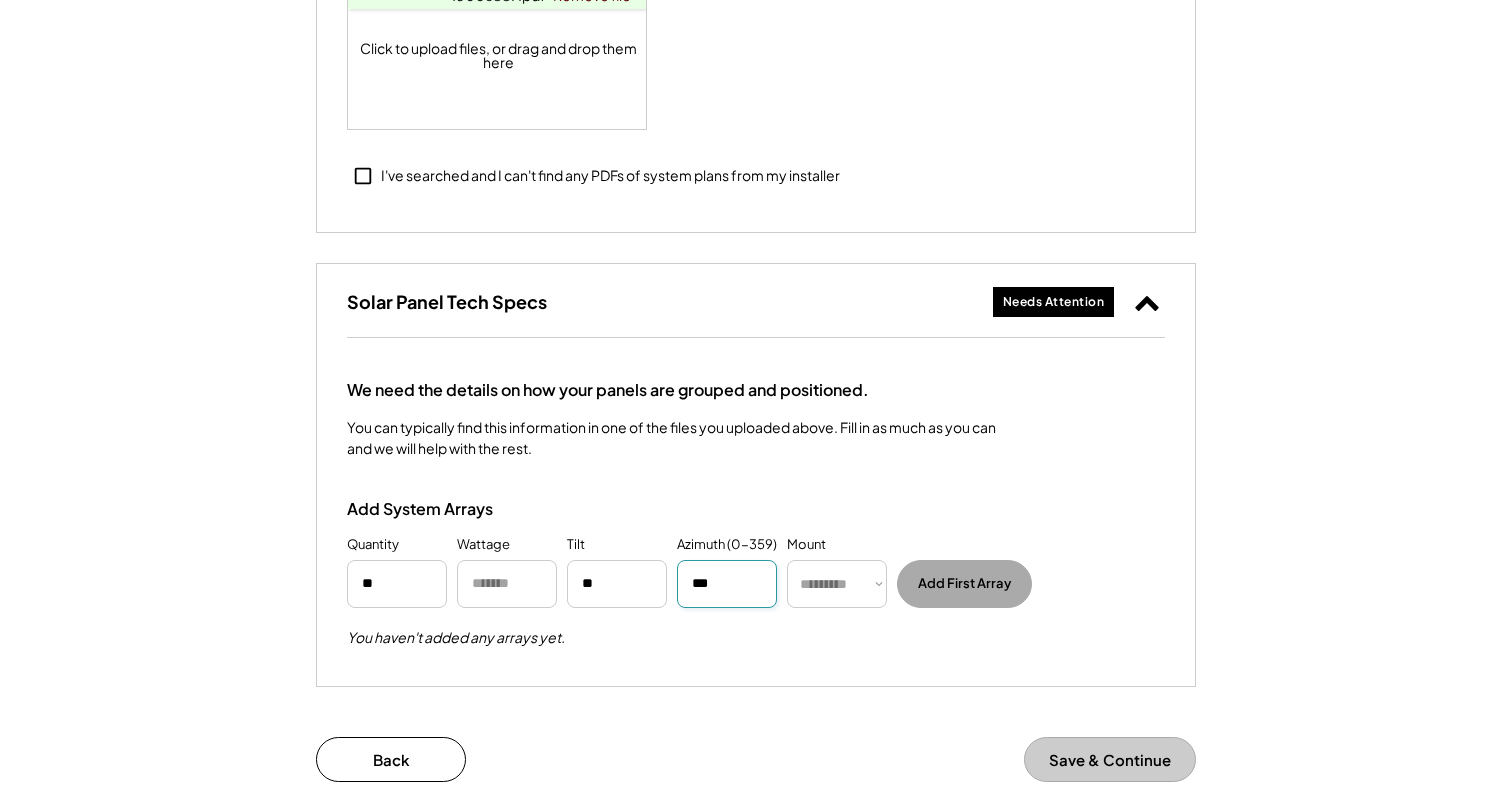 type on "***" 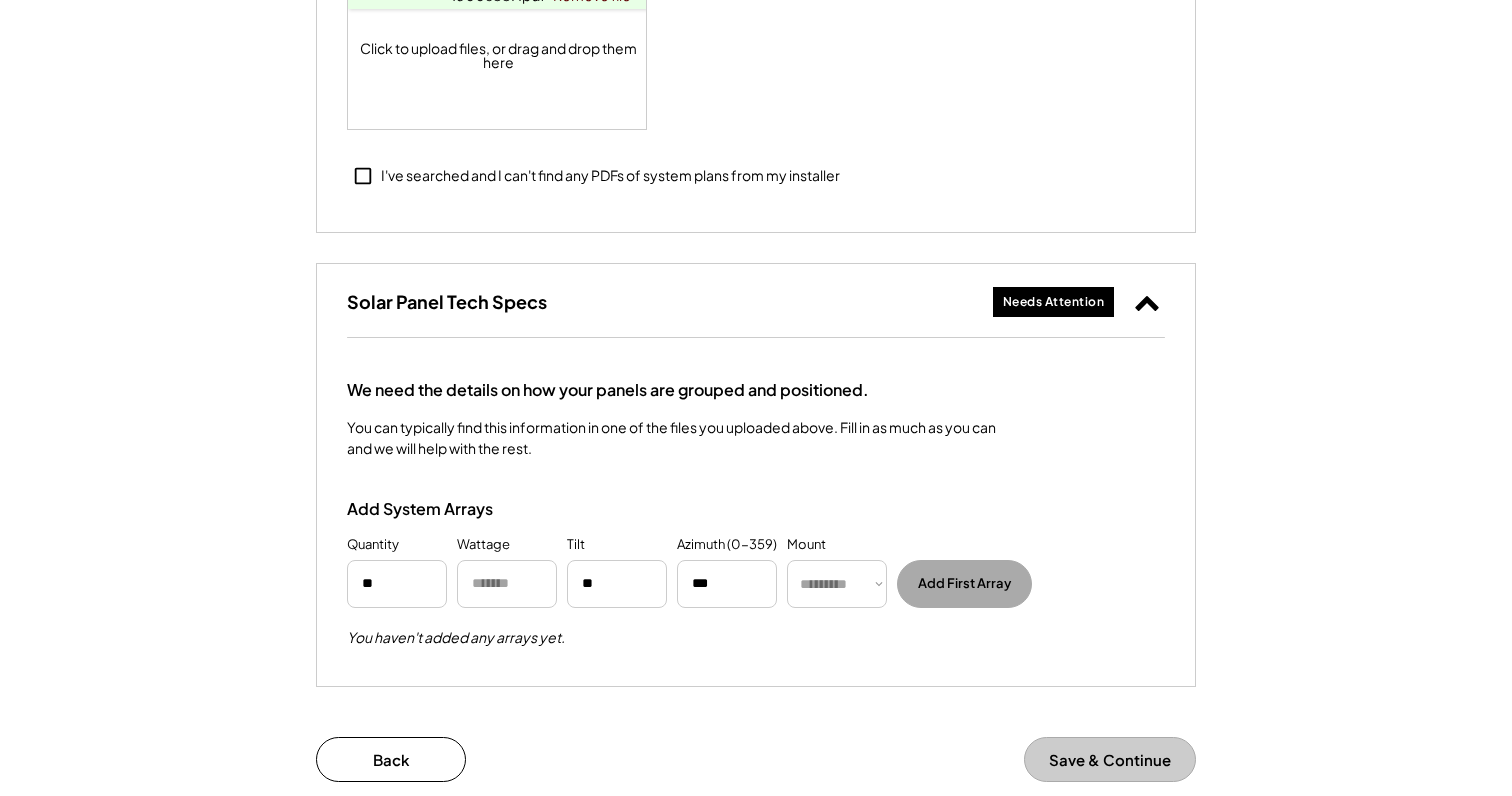 click at bounding box center [507, 584] 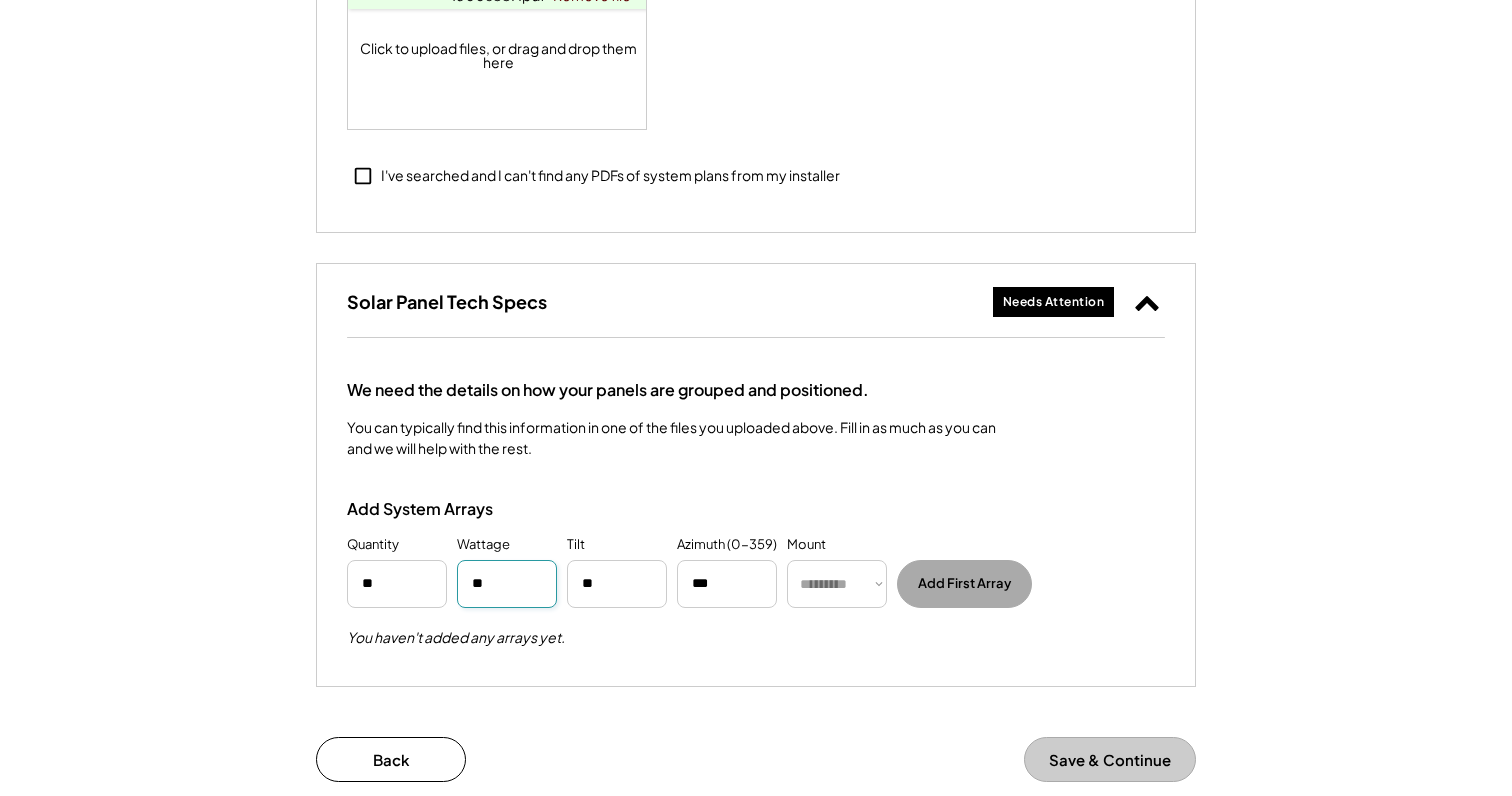 type on "**" 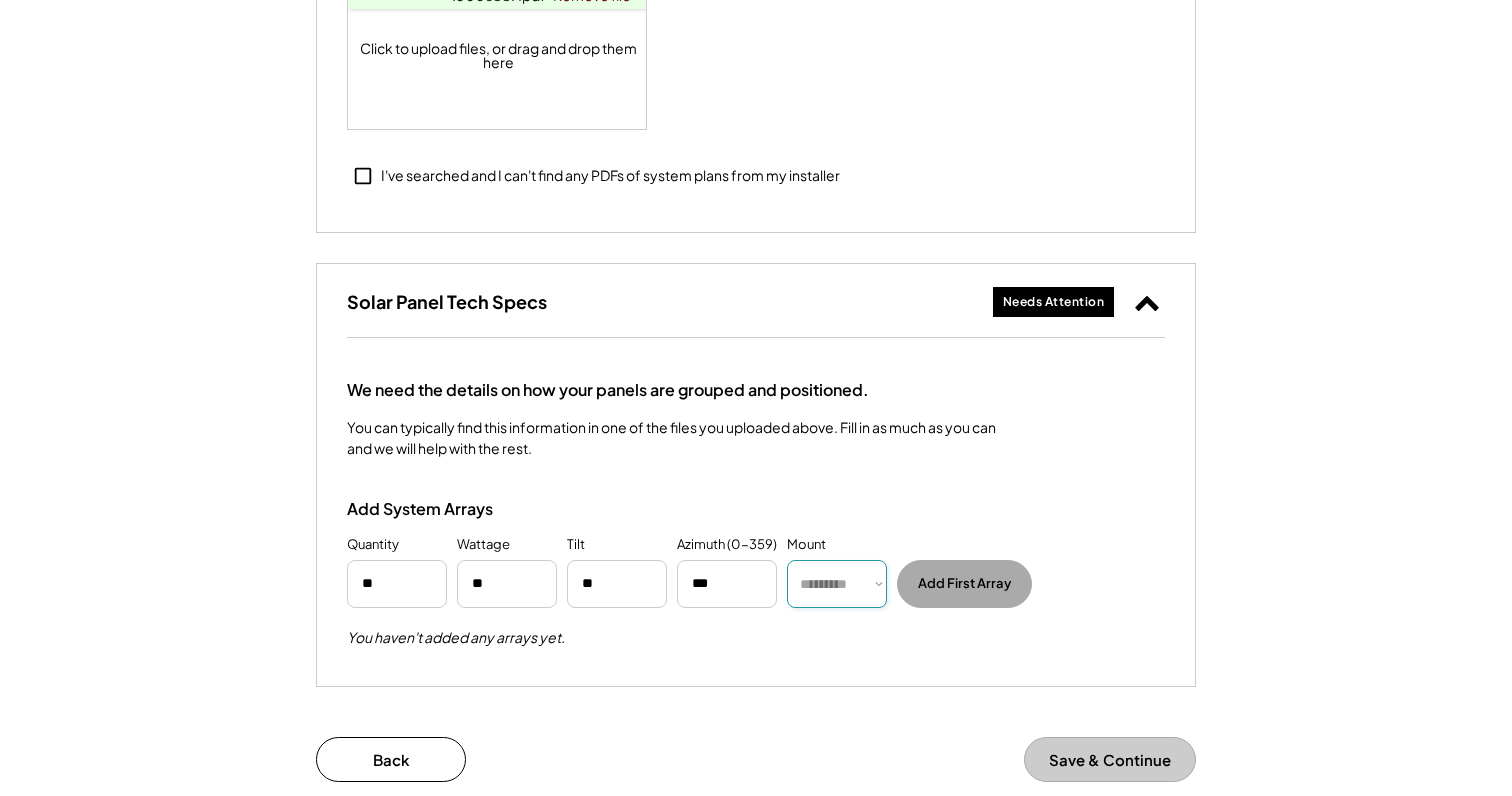 select on "******" 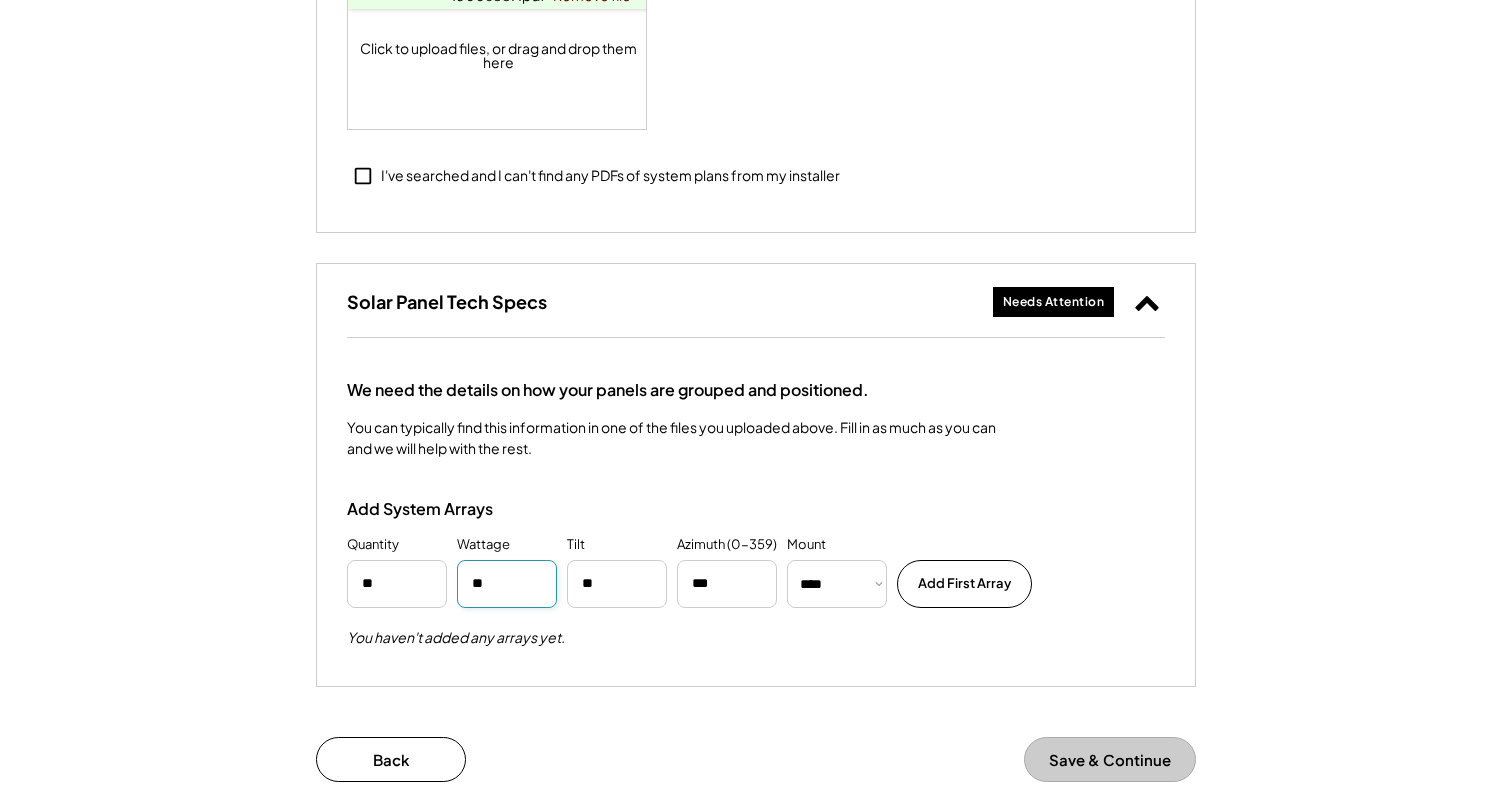 click at bounding box center [507, 584] 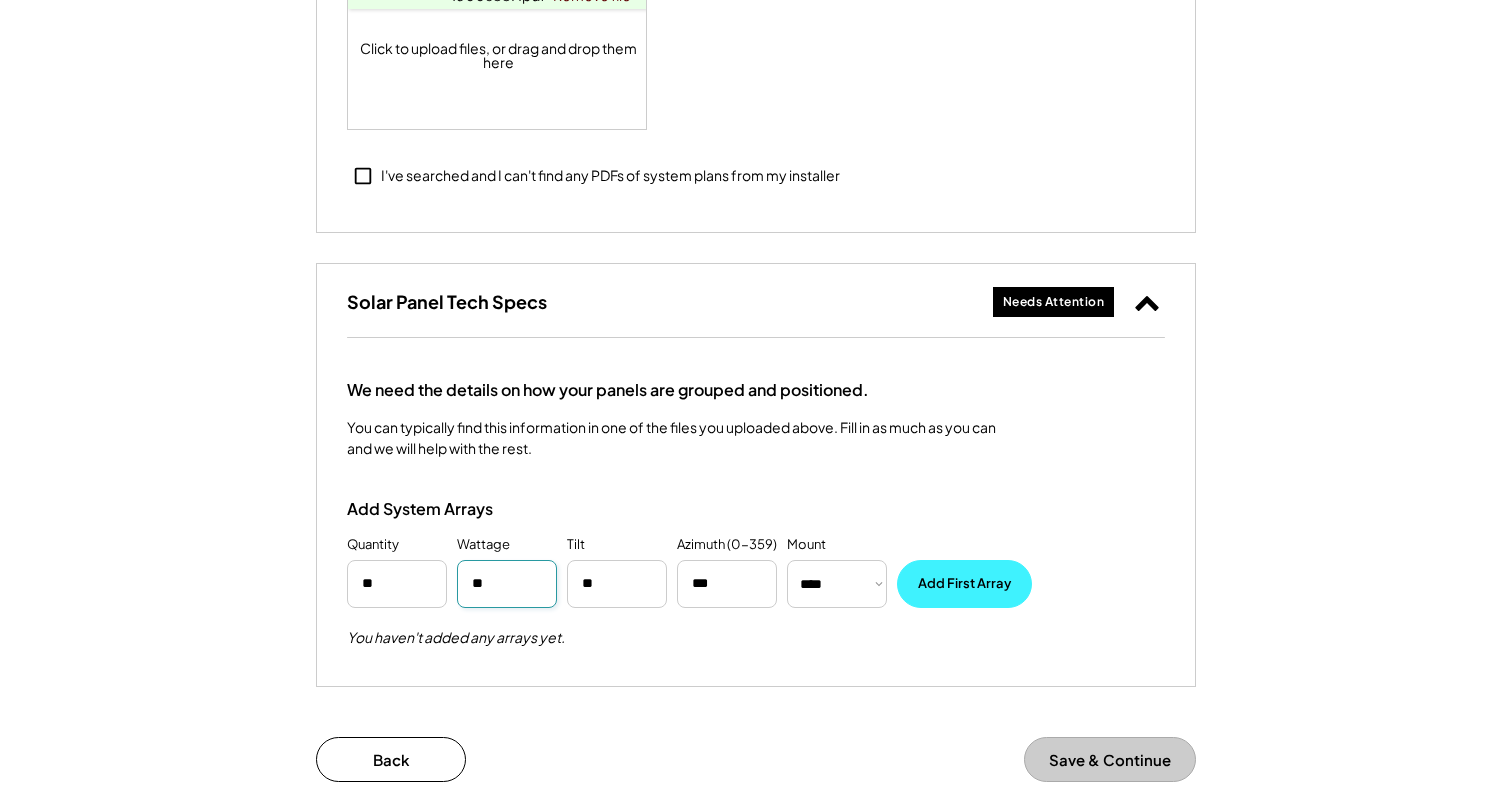 type on "**" 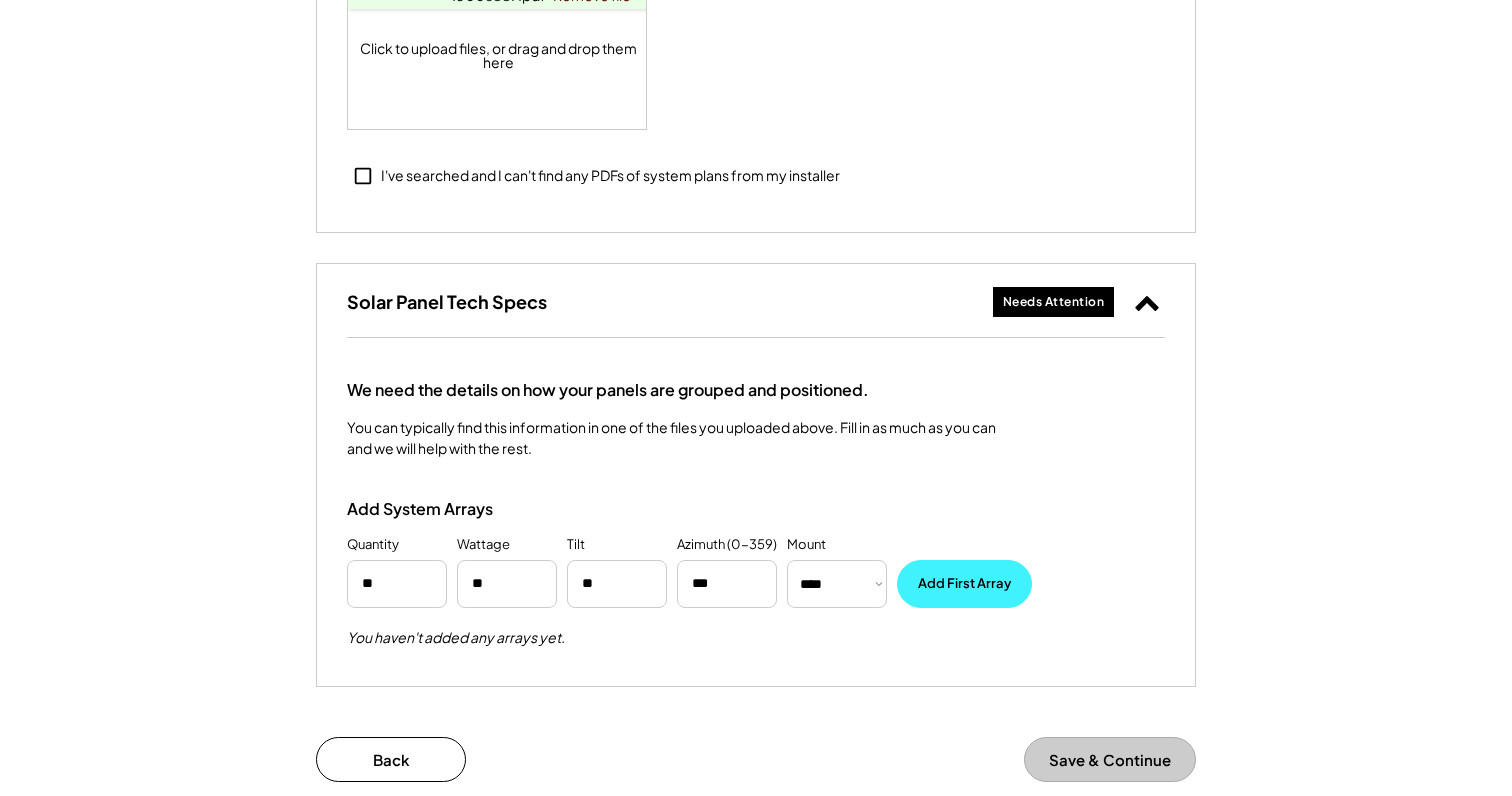 click on "Add First Array" at bounding box center [964, 584] 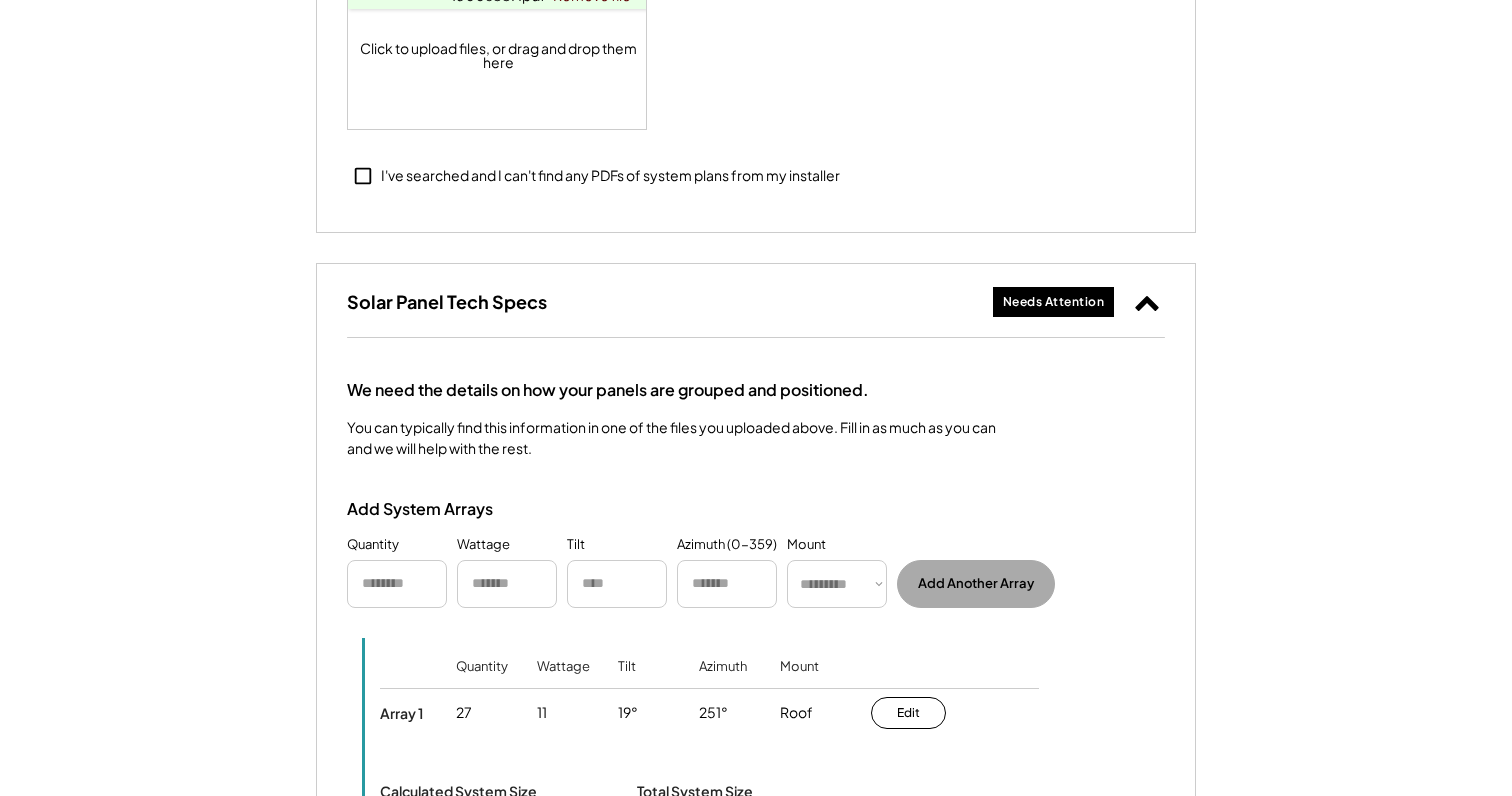 click at bounding box center (397, 584) 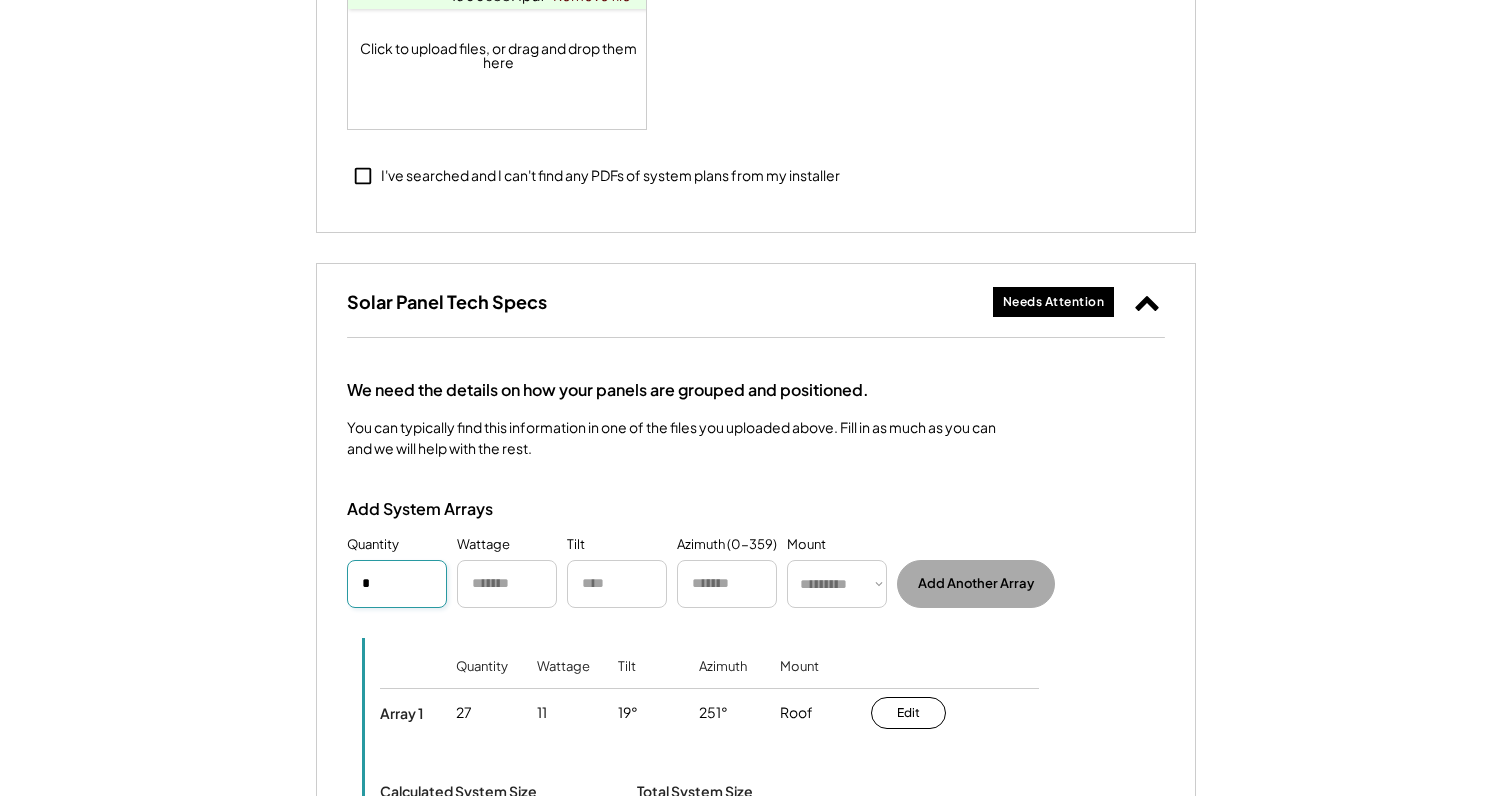 type on "*" 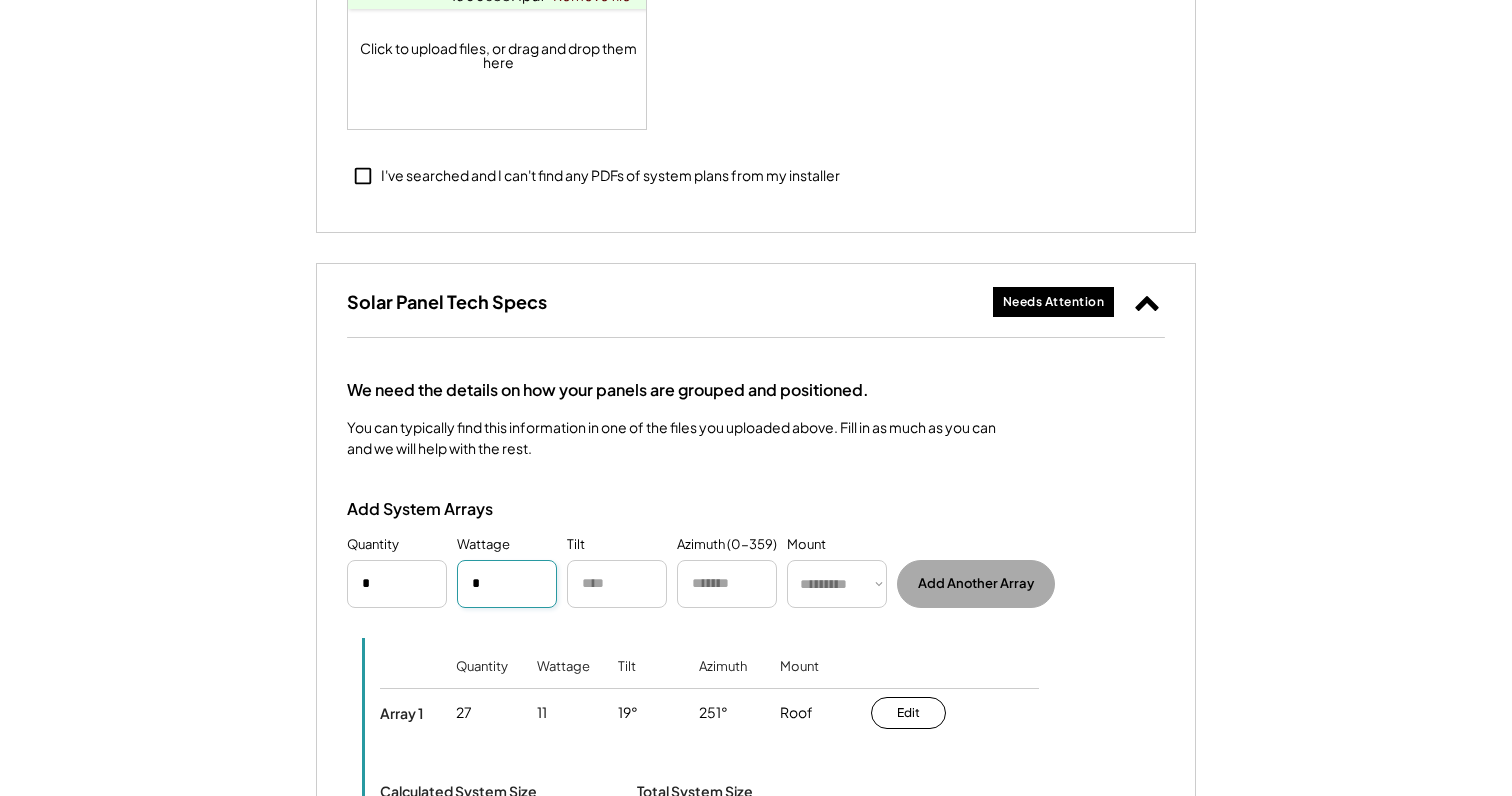 type on "*" 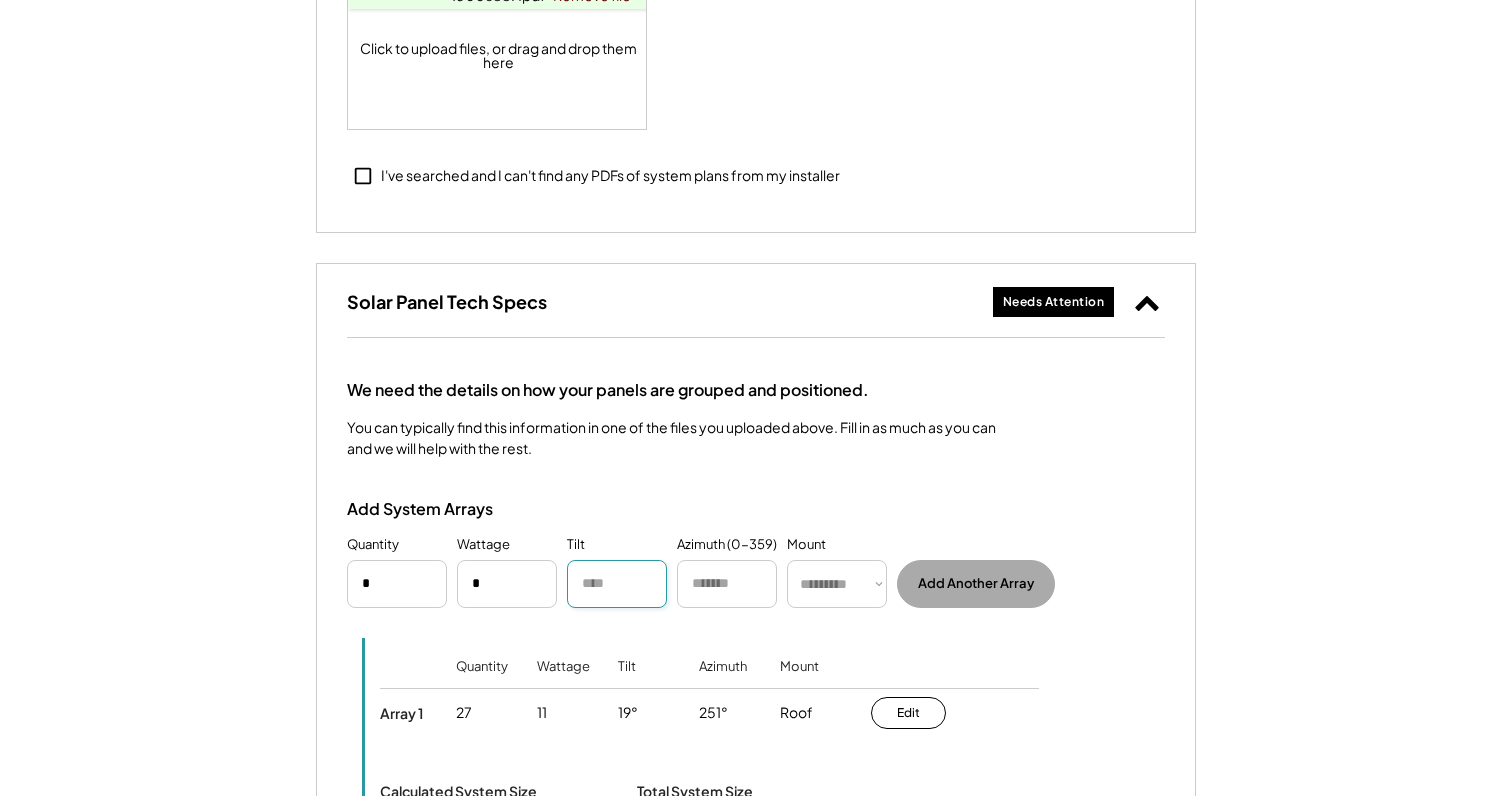 click at bounding box center (617, 584) 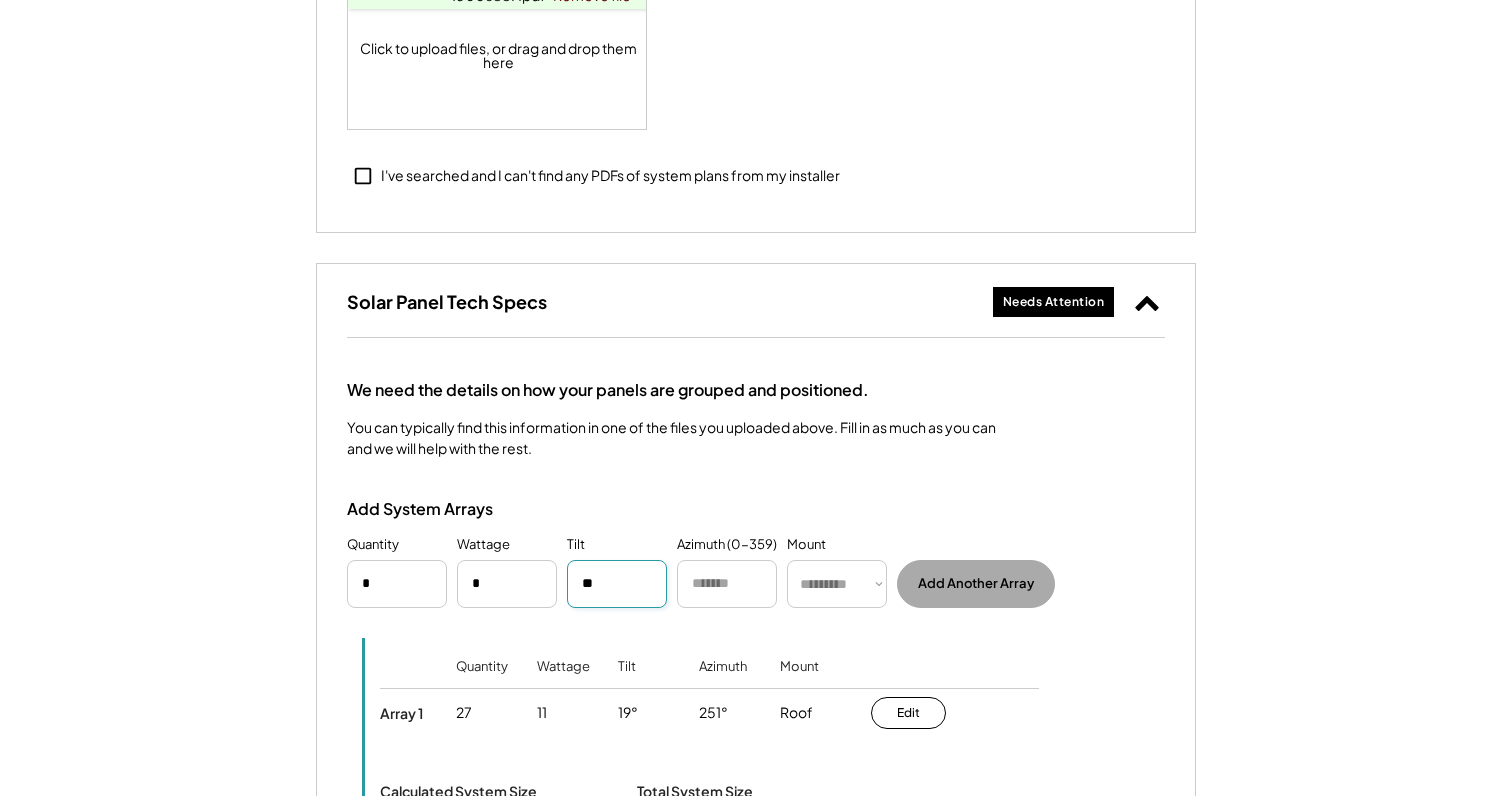 type on "**" 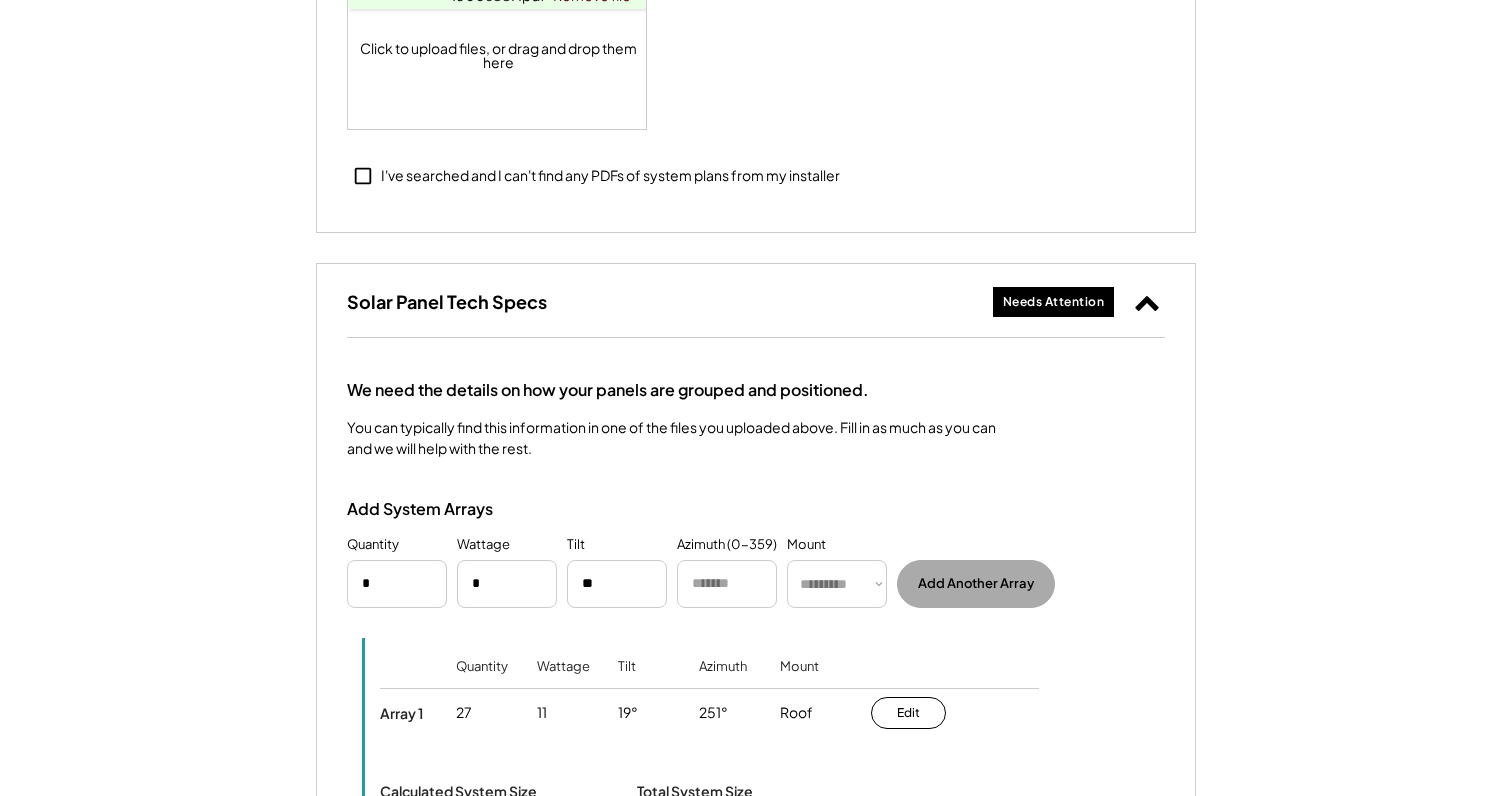 click at bounding box center [727, 584] 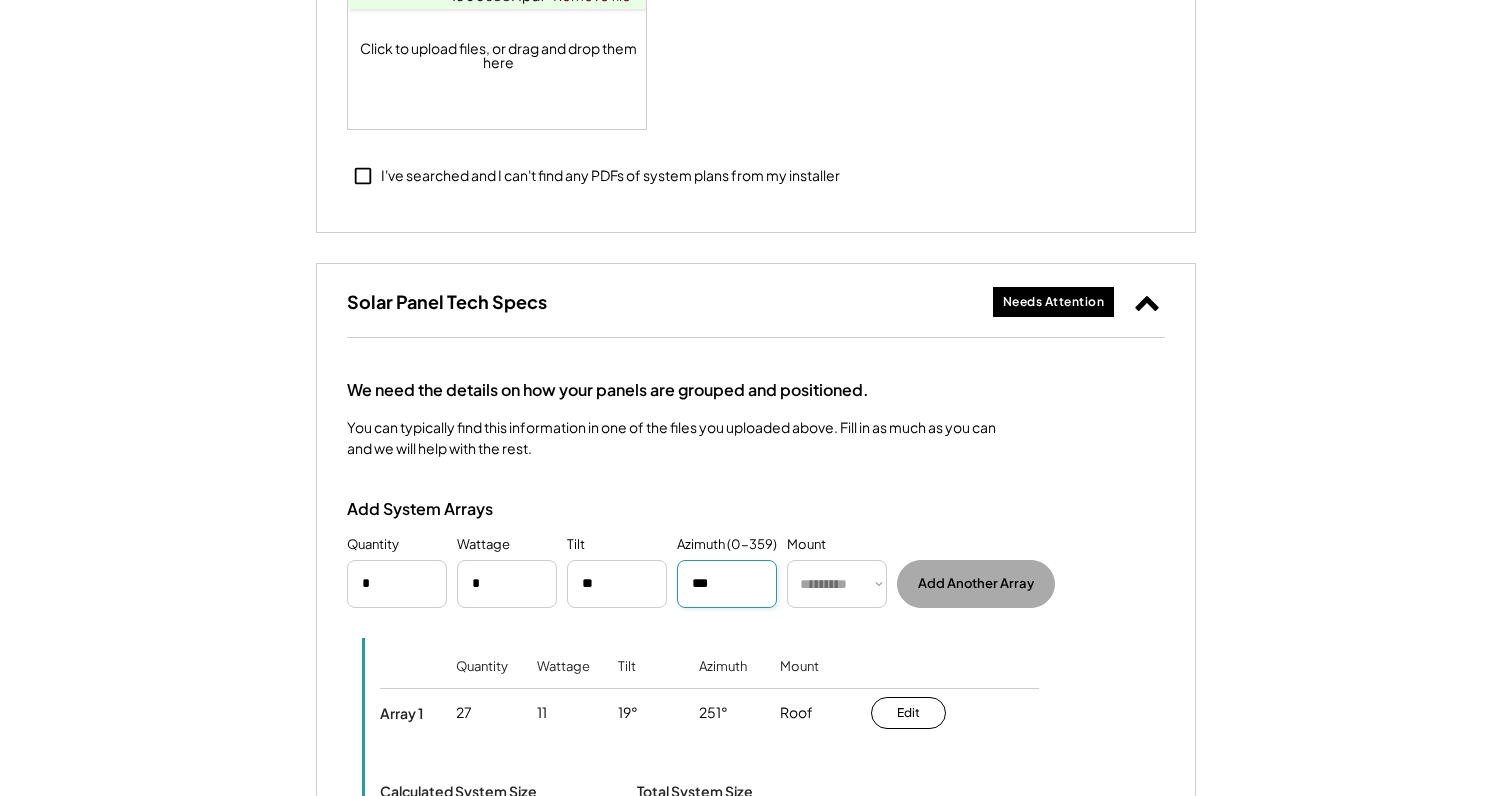 type on "***" 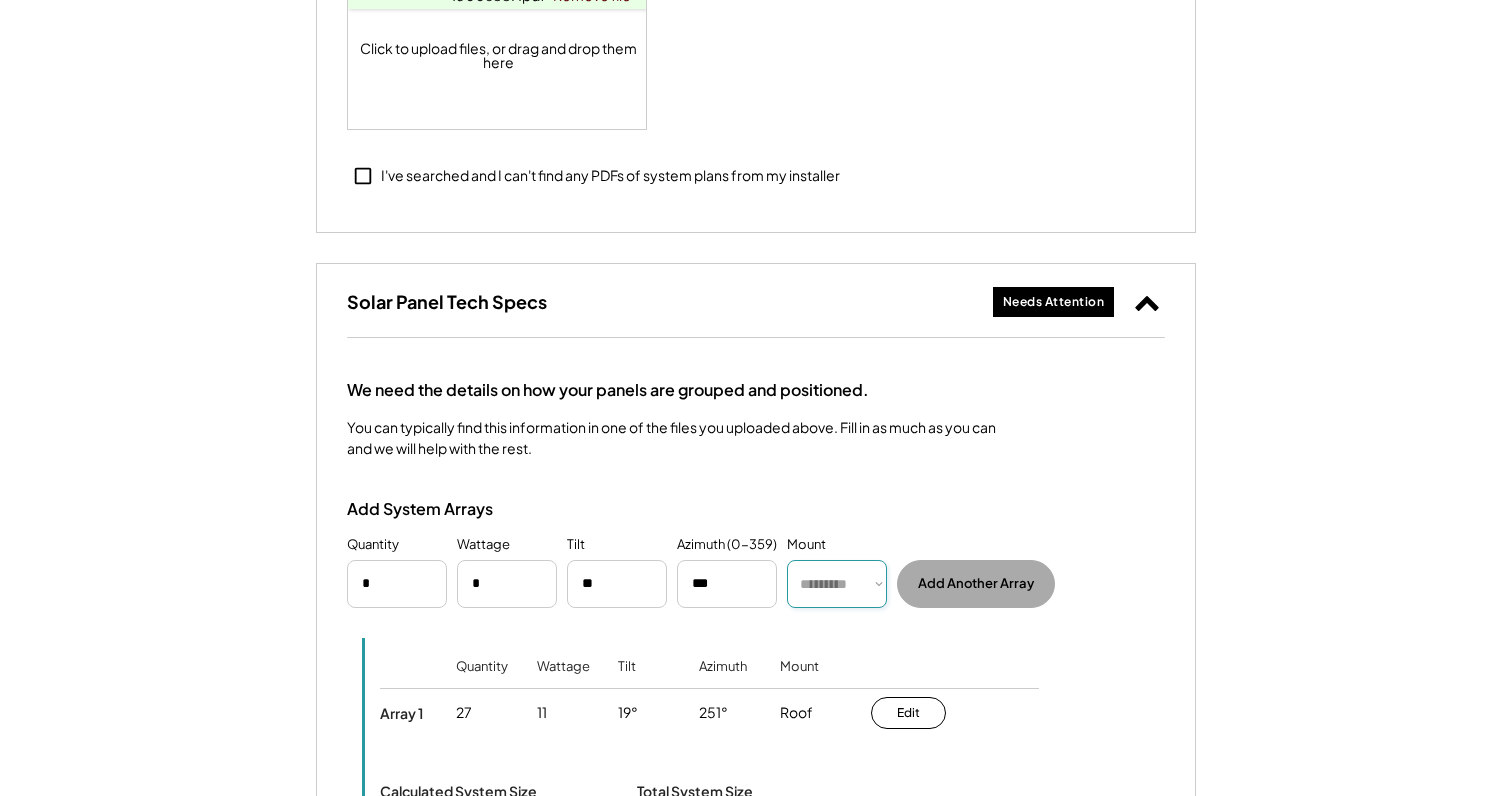 select on "******" 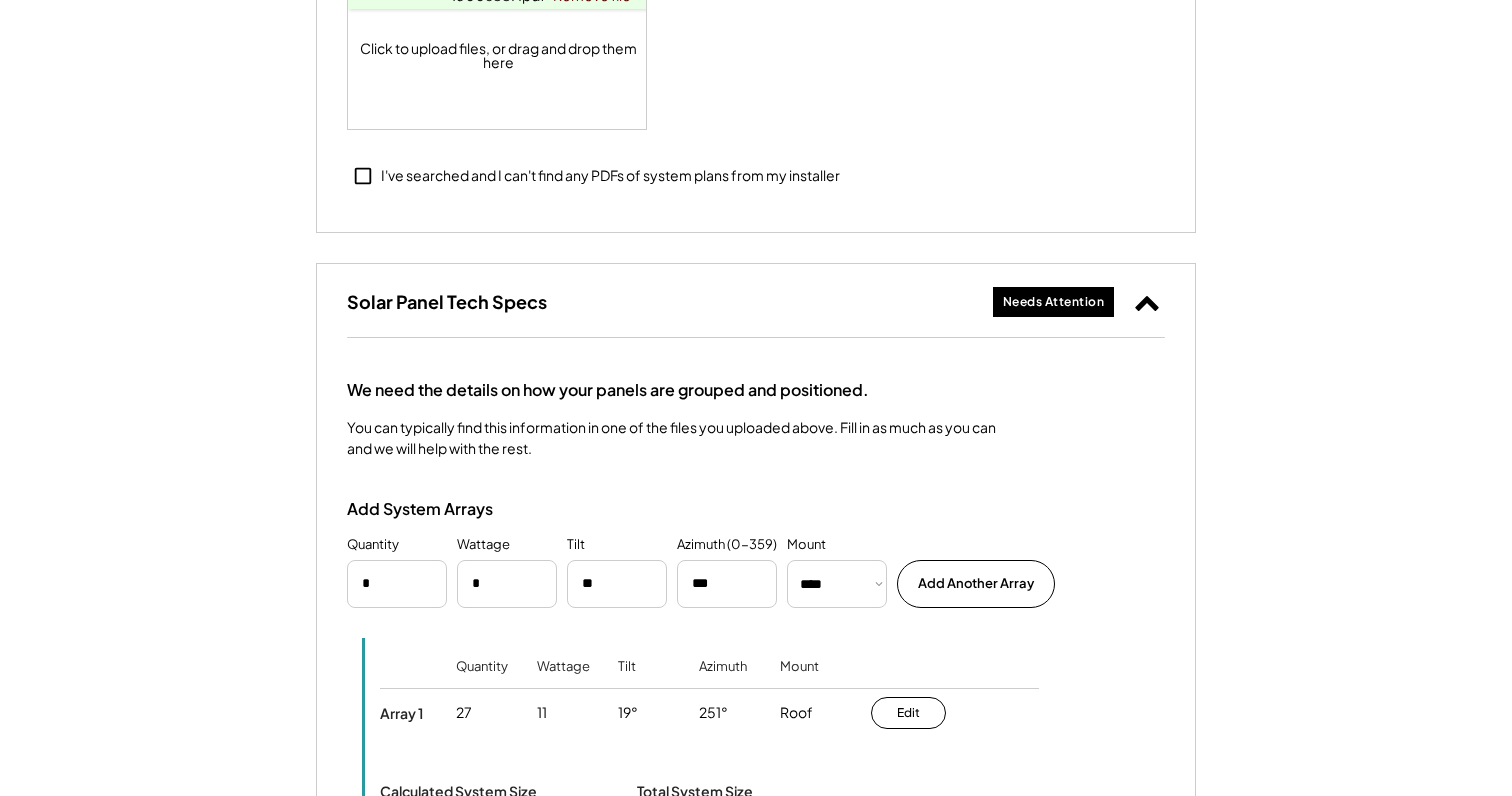 click at bounding box center (617, 584) 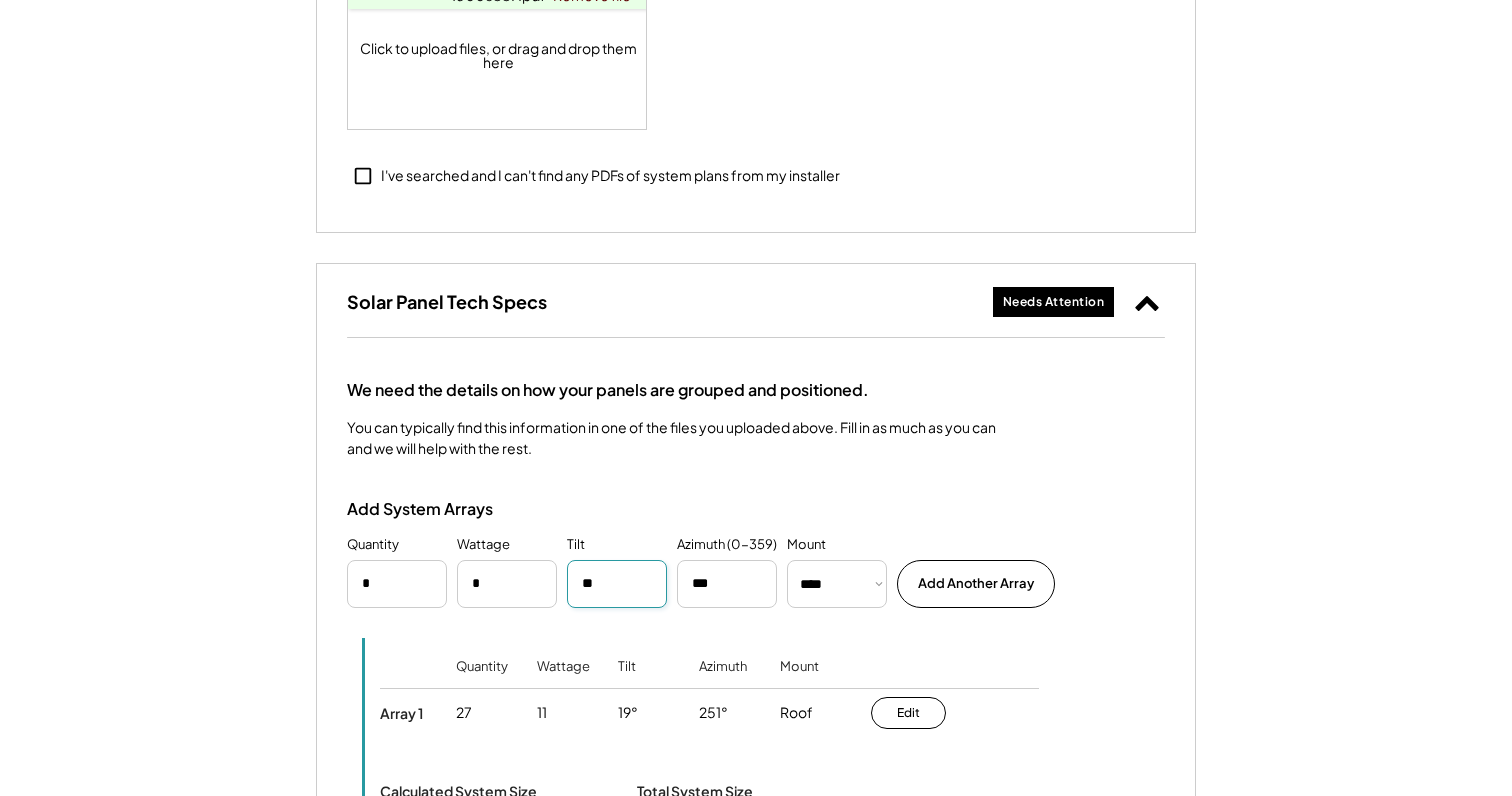 click at bounding box center (617, 584) 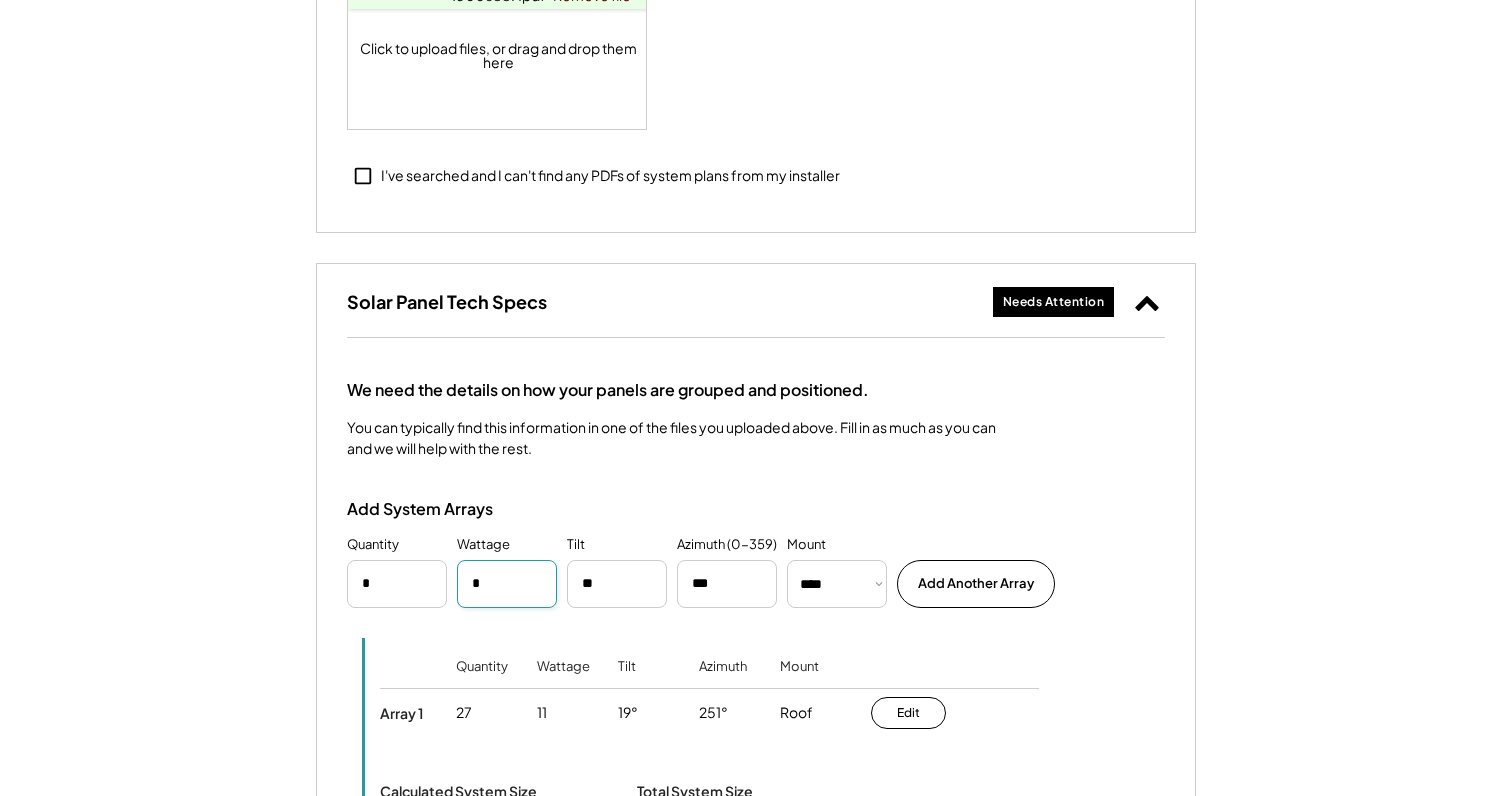 click at bounding box center [507, 584] 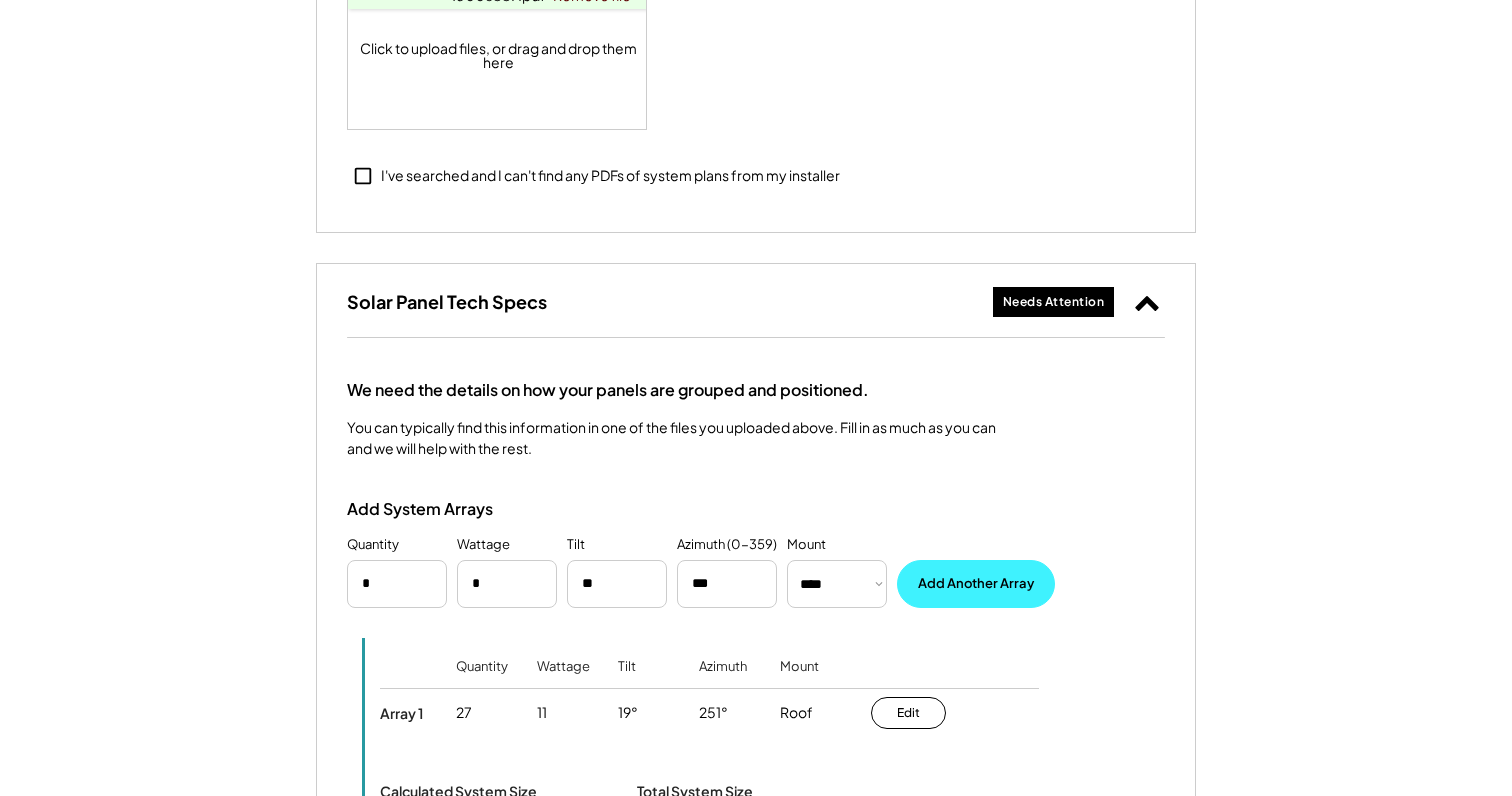 click on "Add Another Array" at bounding box center (976, 584) 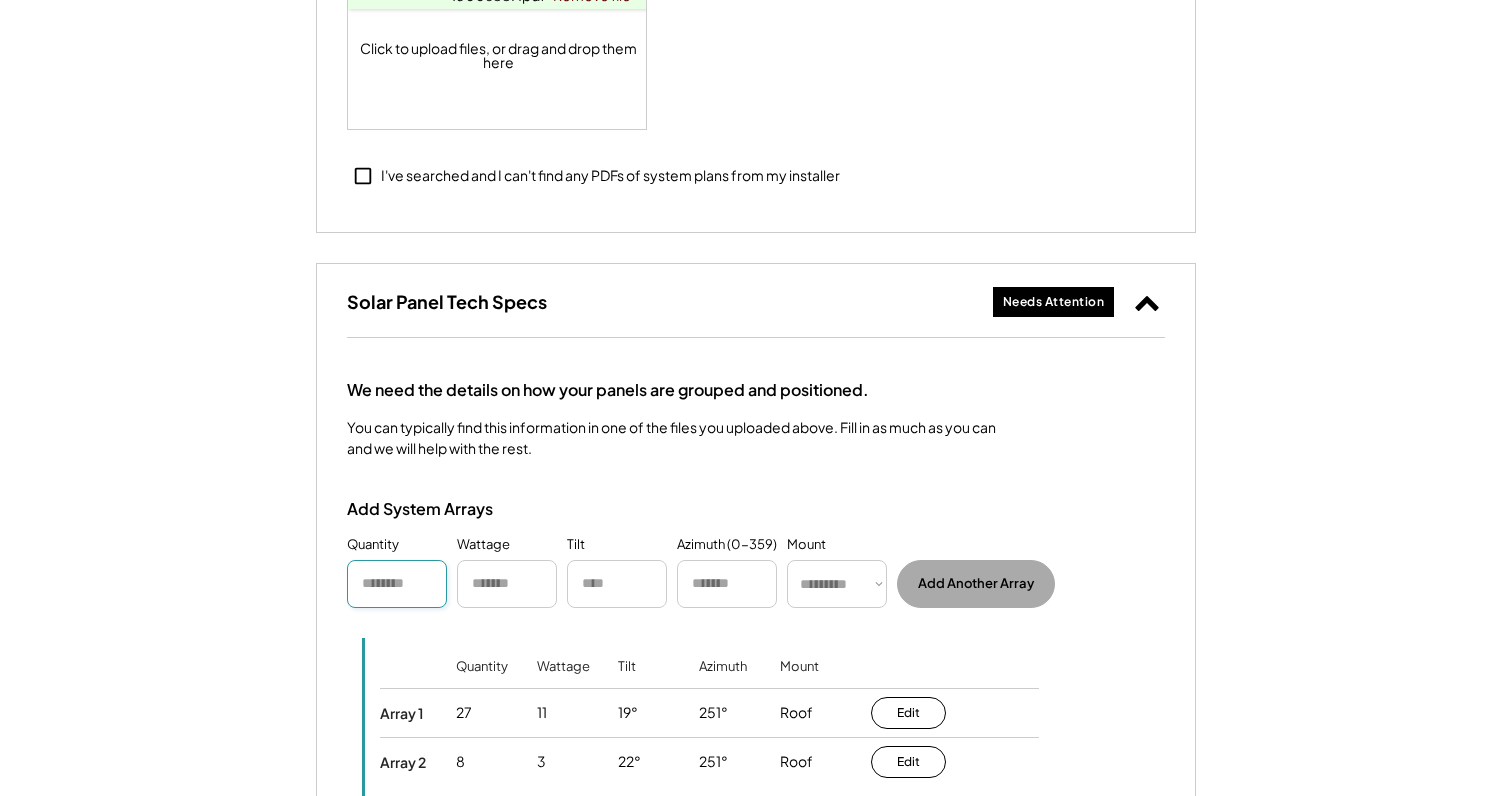 click at bounding box center (397, 584) 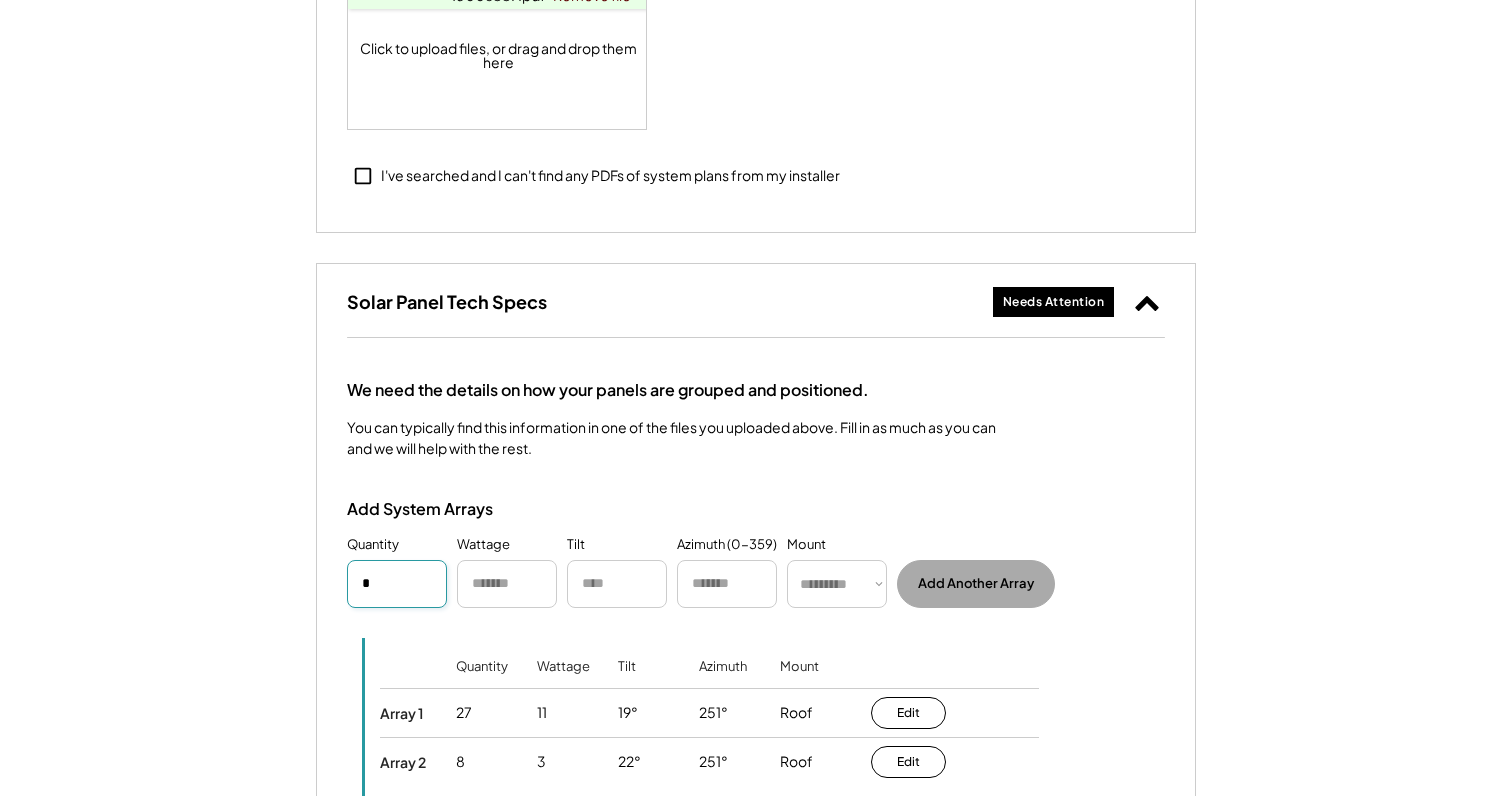 type on "*" 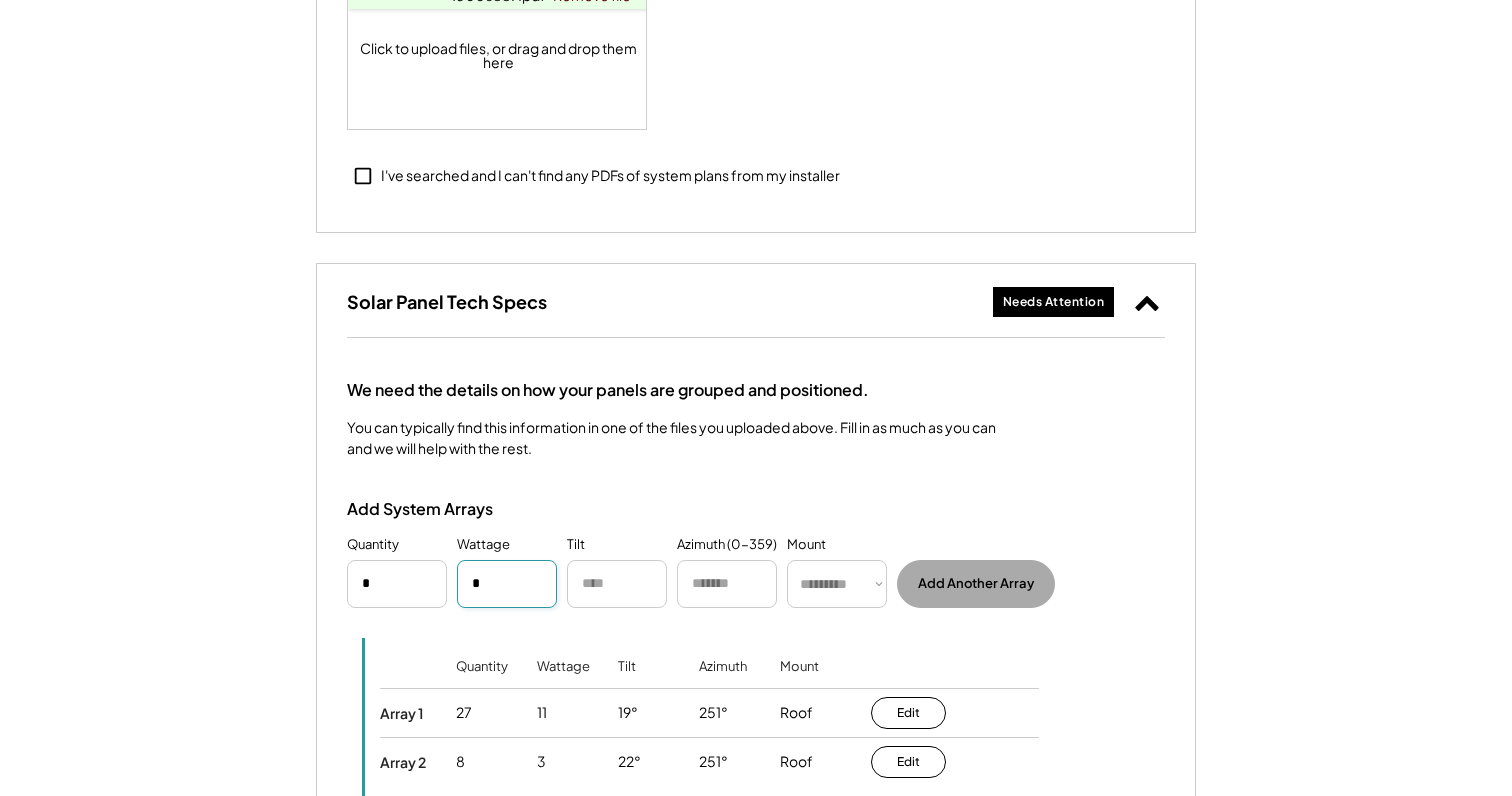 type on "*" 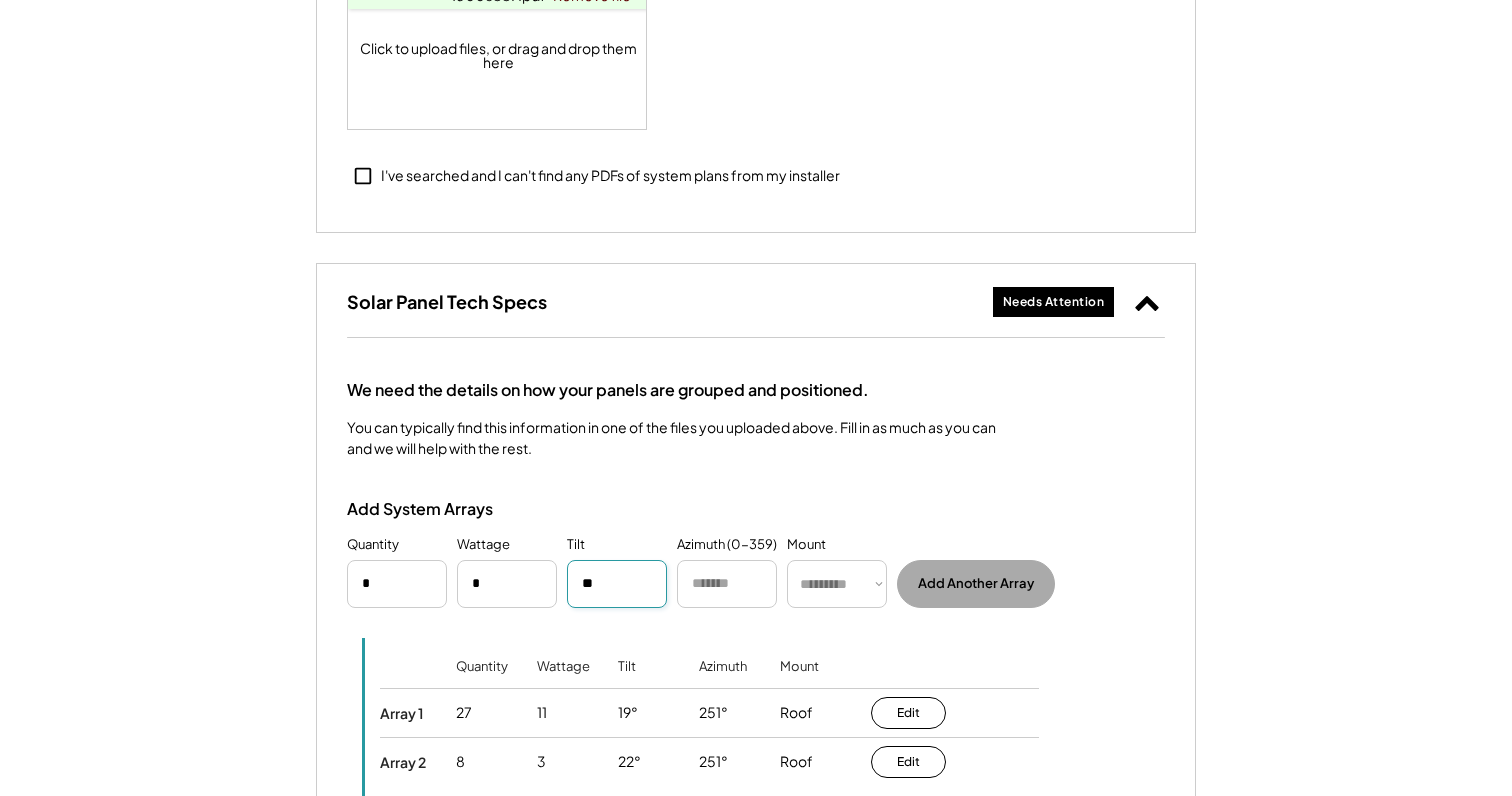 type on "**" 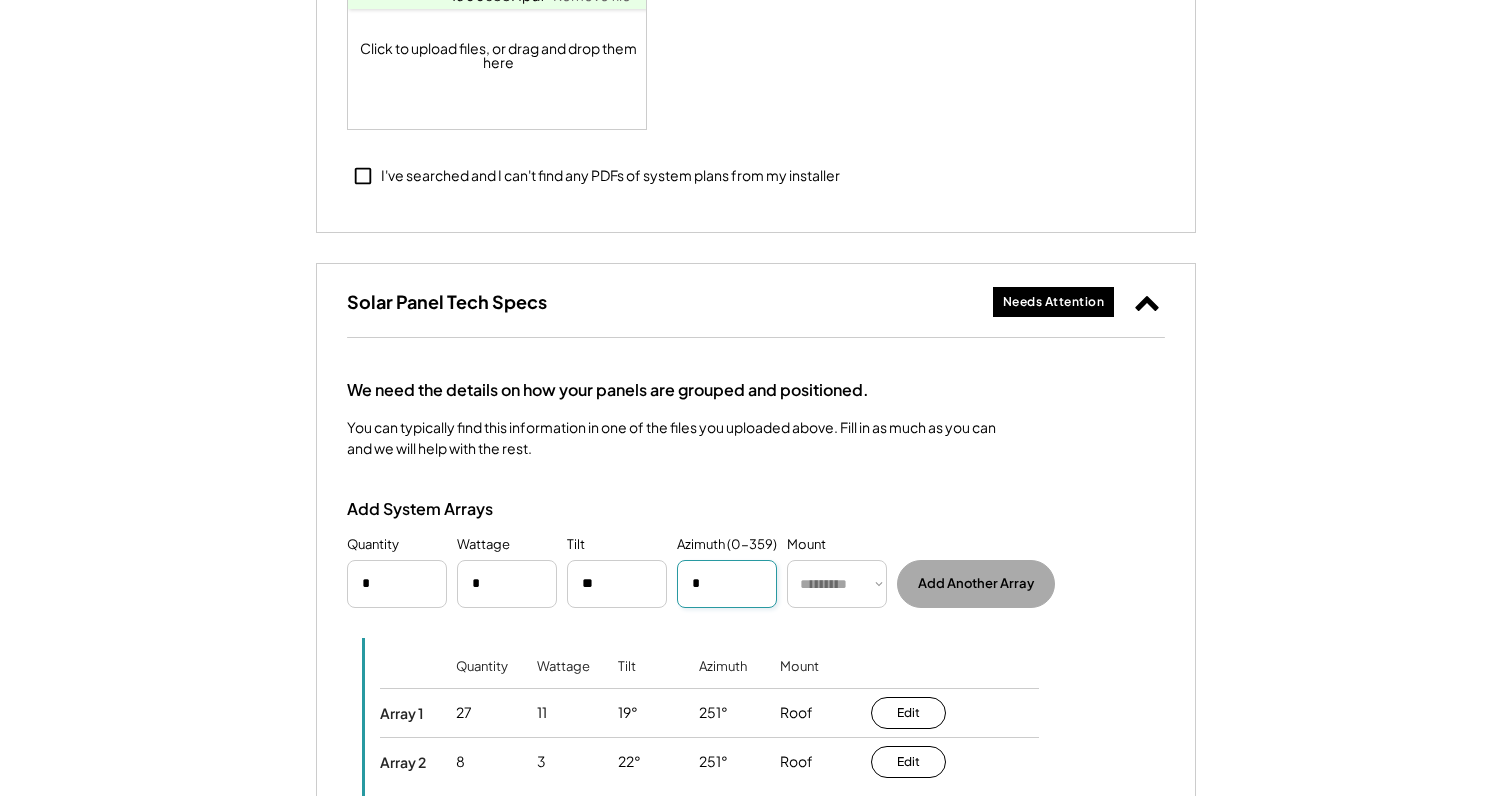 type on "*" 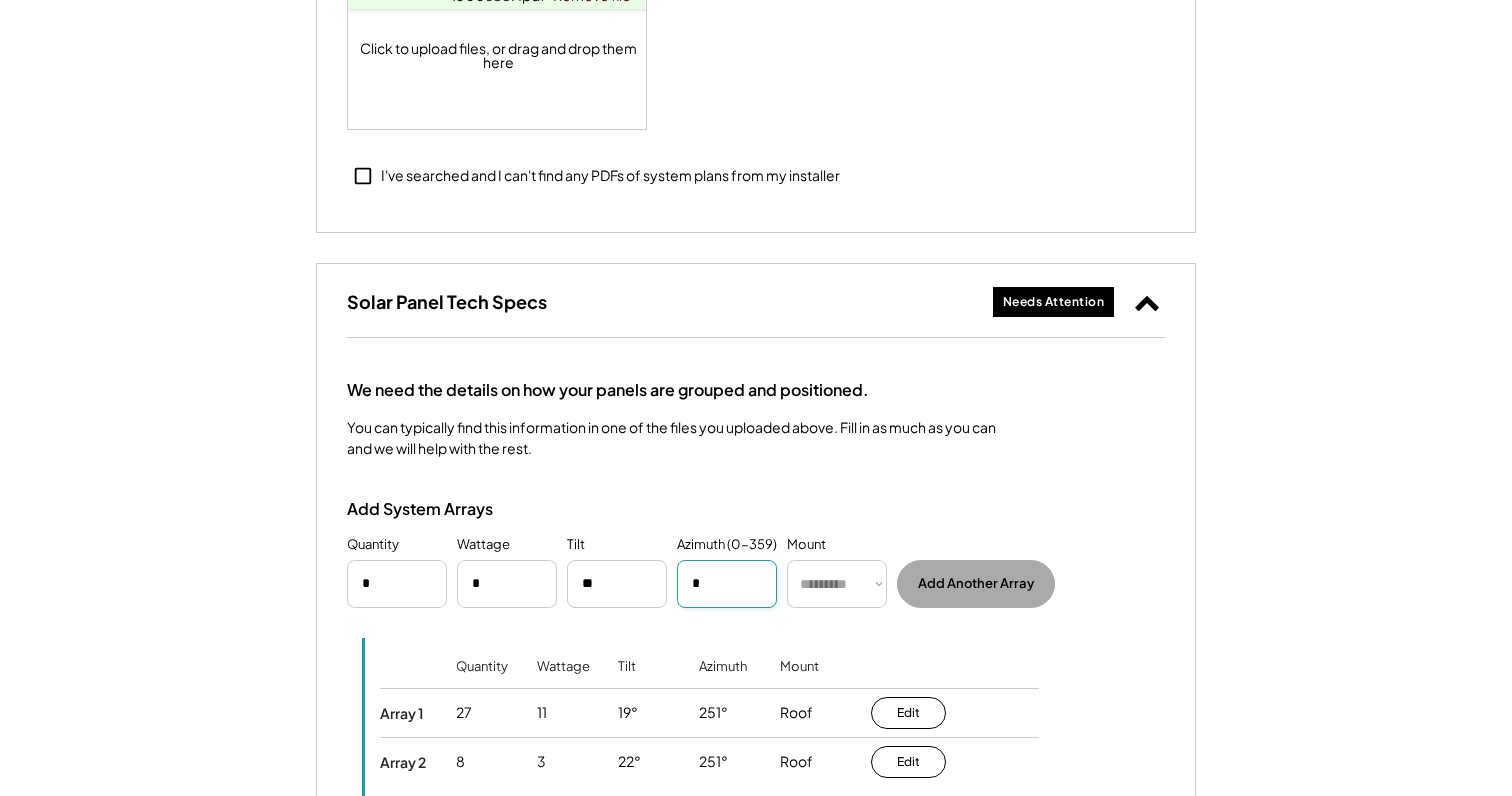 click at bounding box center [727, 584] 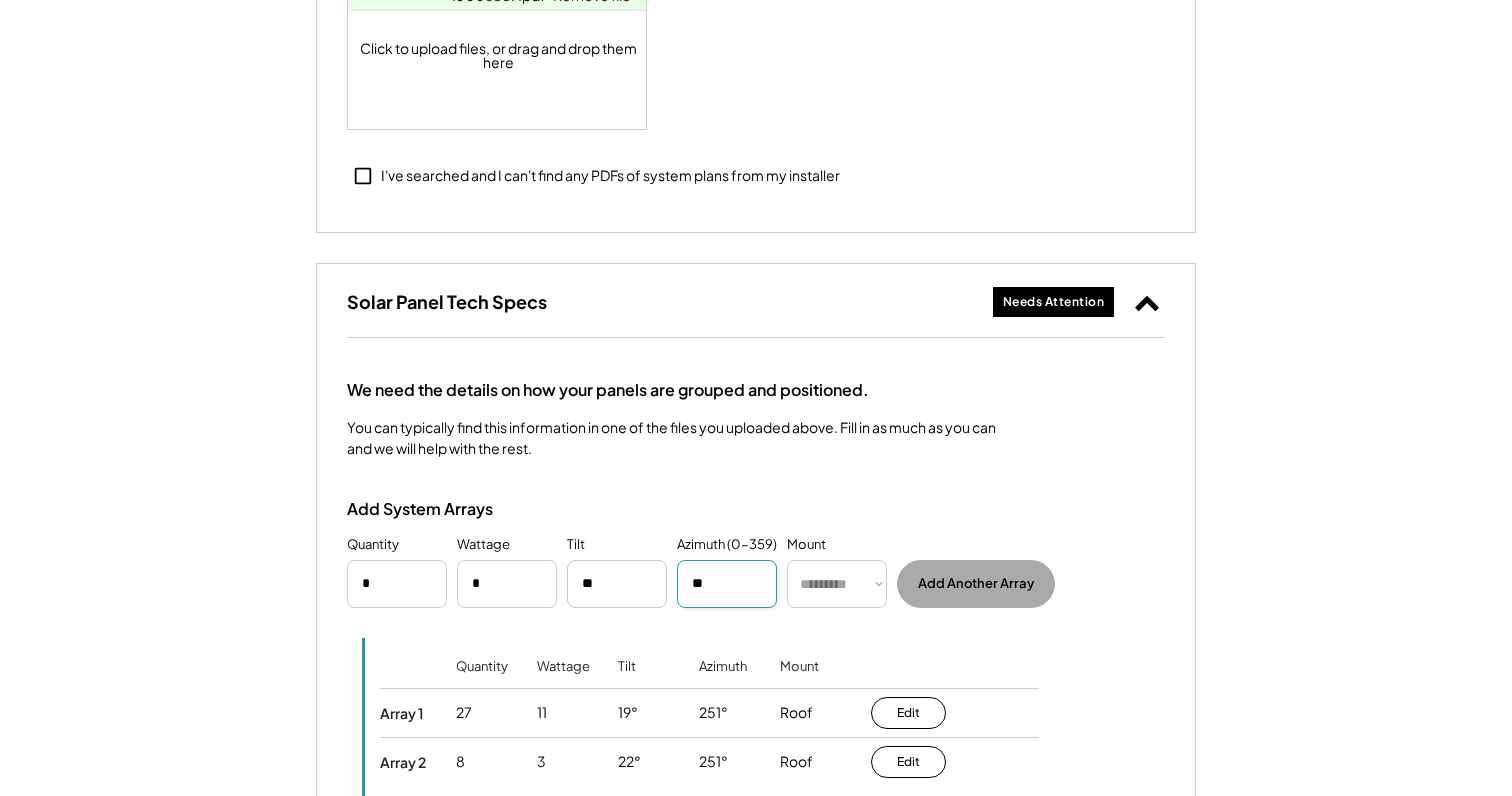 type on "**" 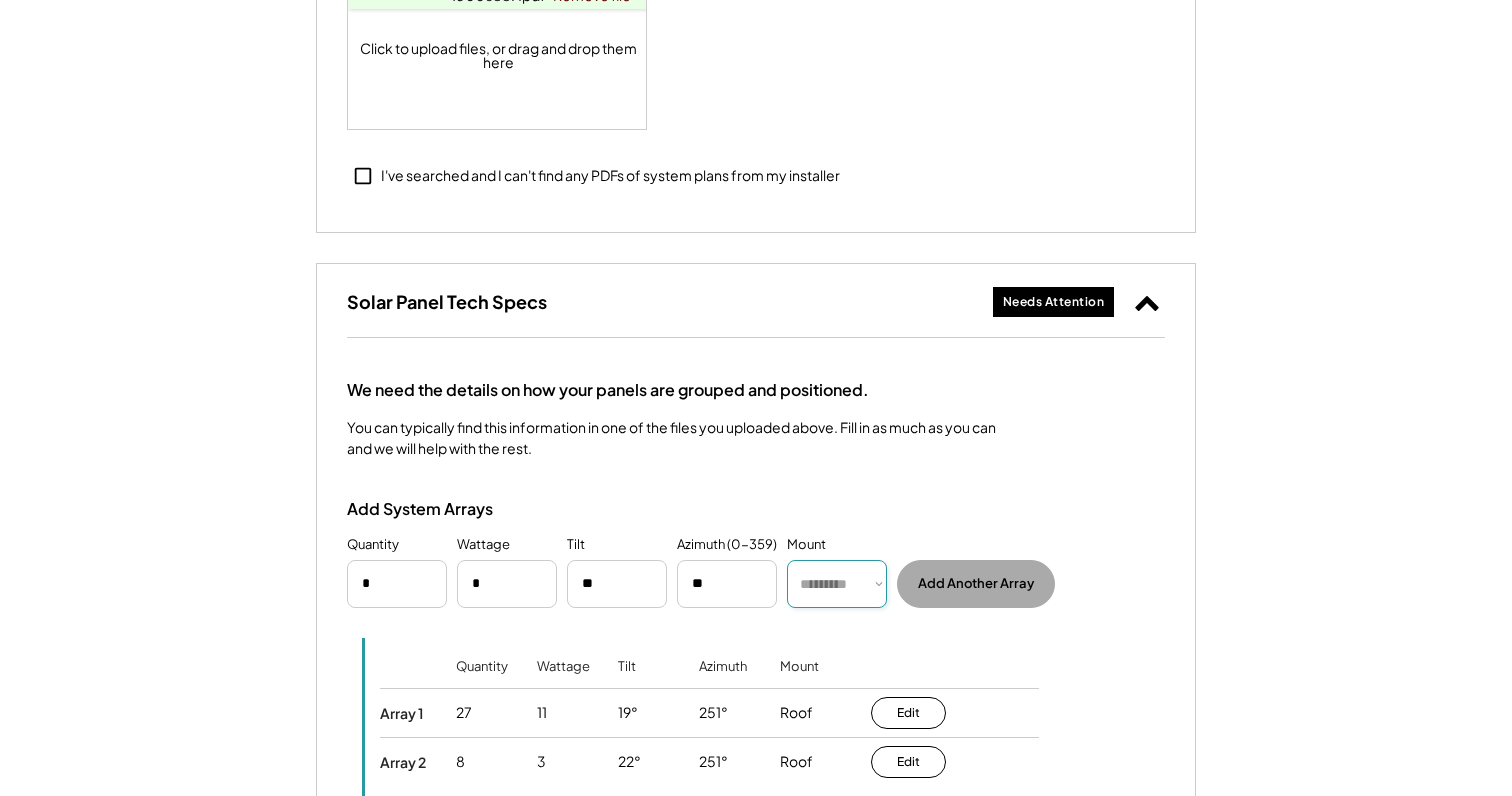 select on "******" 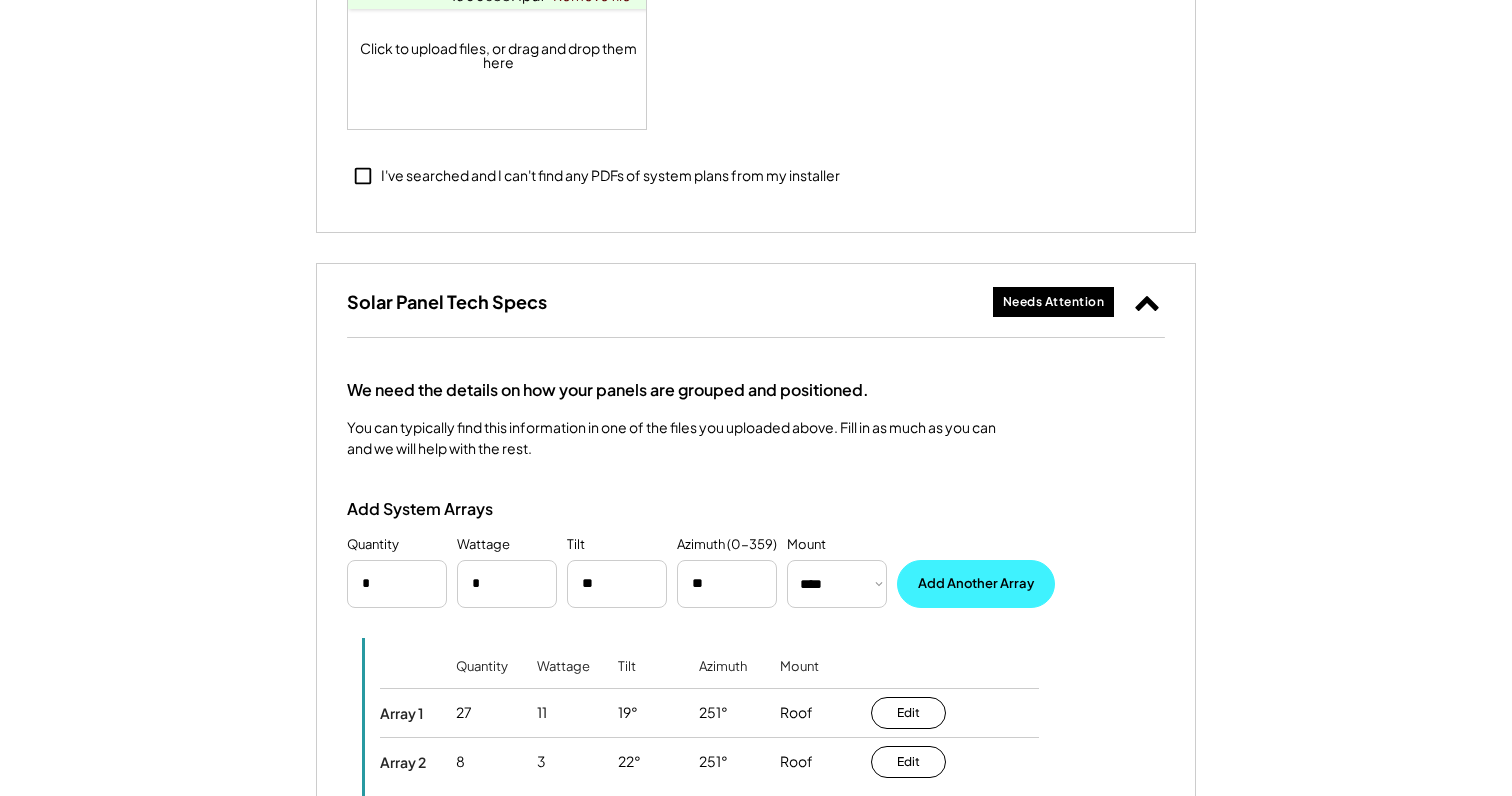 click on "Add Another Array" at bounding box center [976, 584] 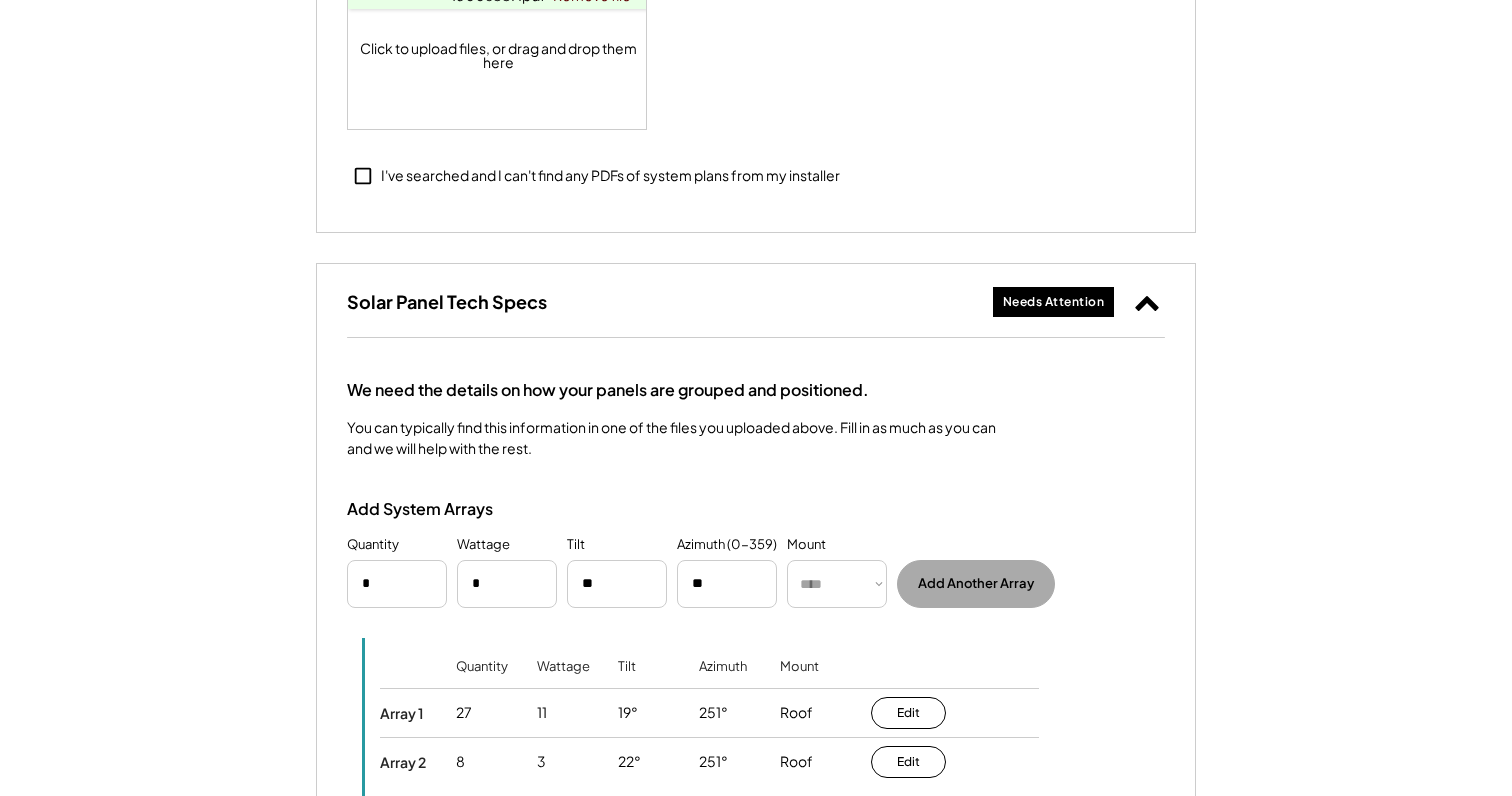 type 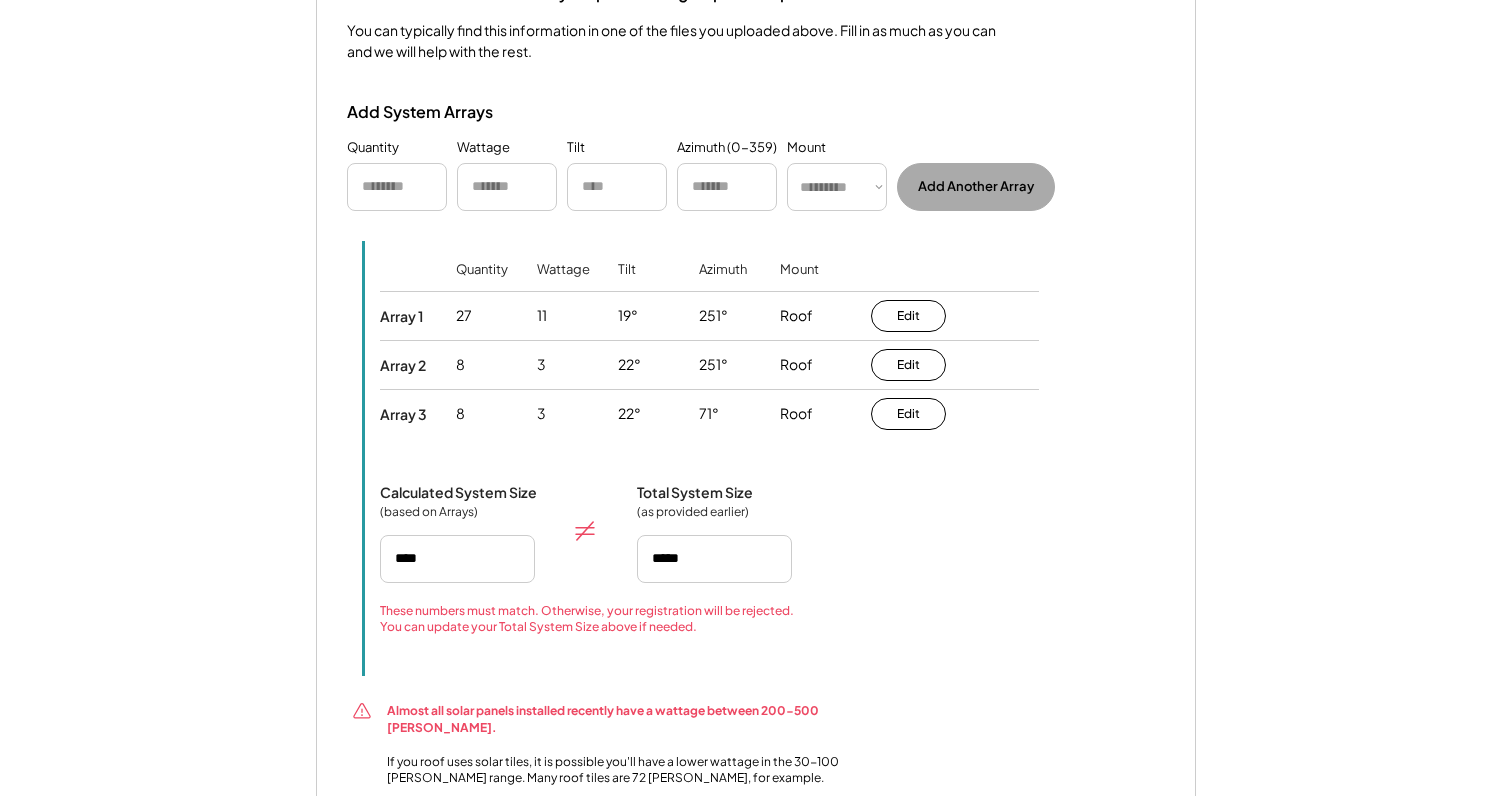 scroll, scrollTop: 2003, scrollLeft: 0, axis: vertical 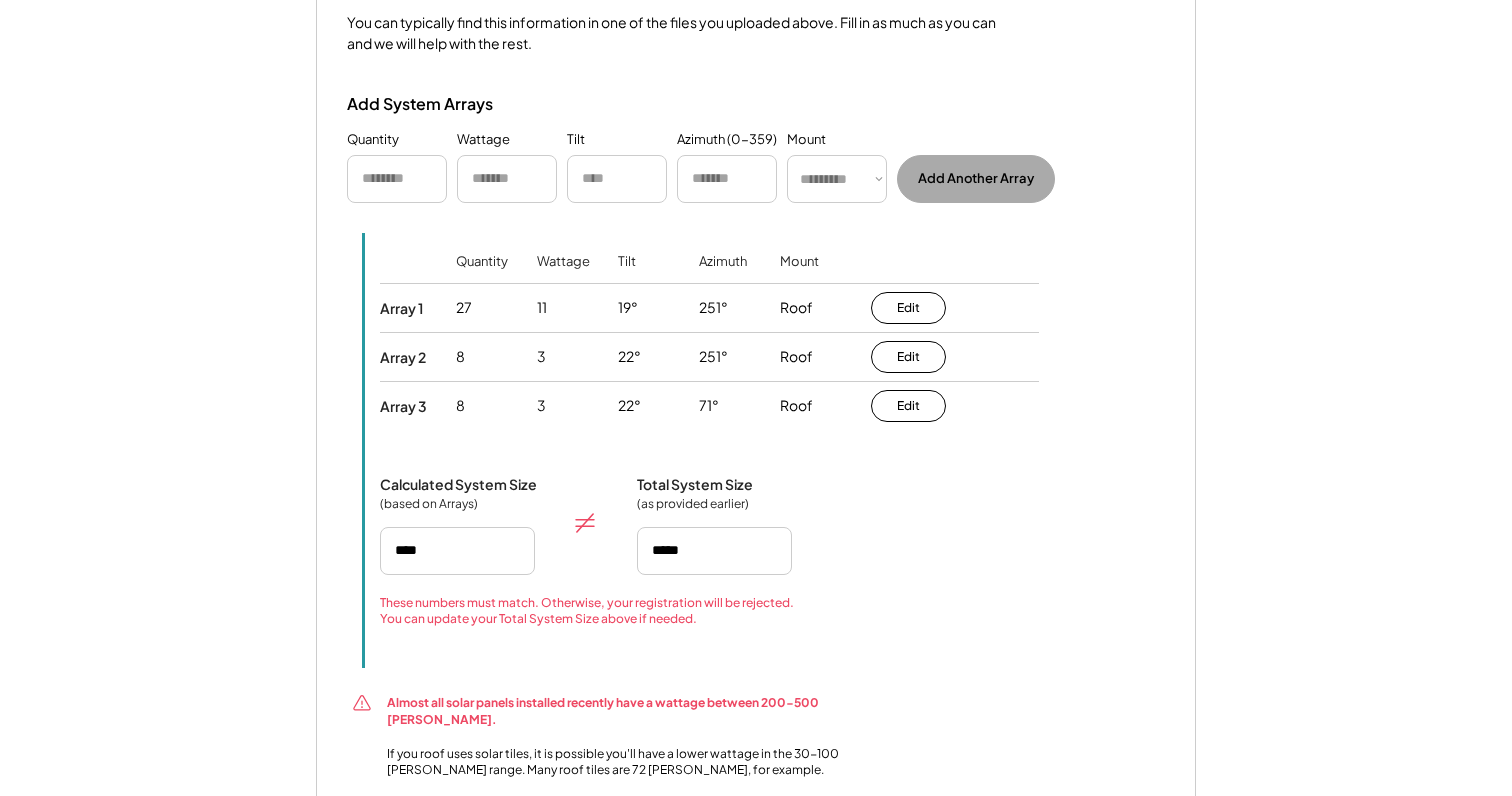 click at bounding box center (714, 551) 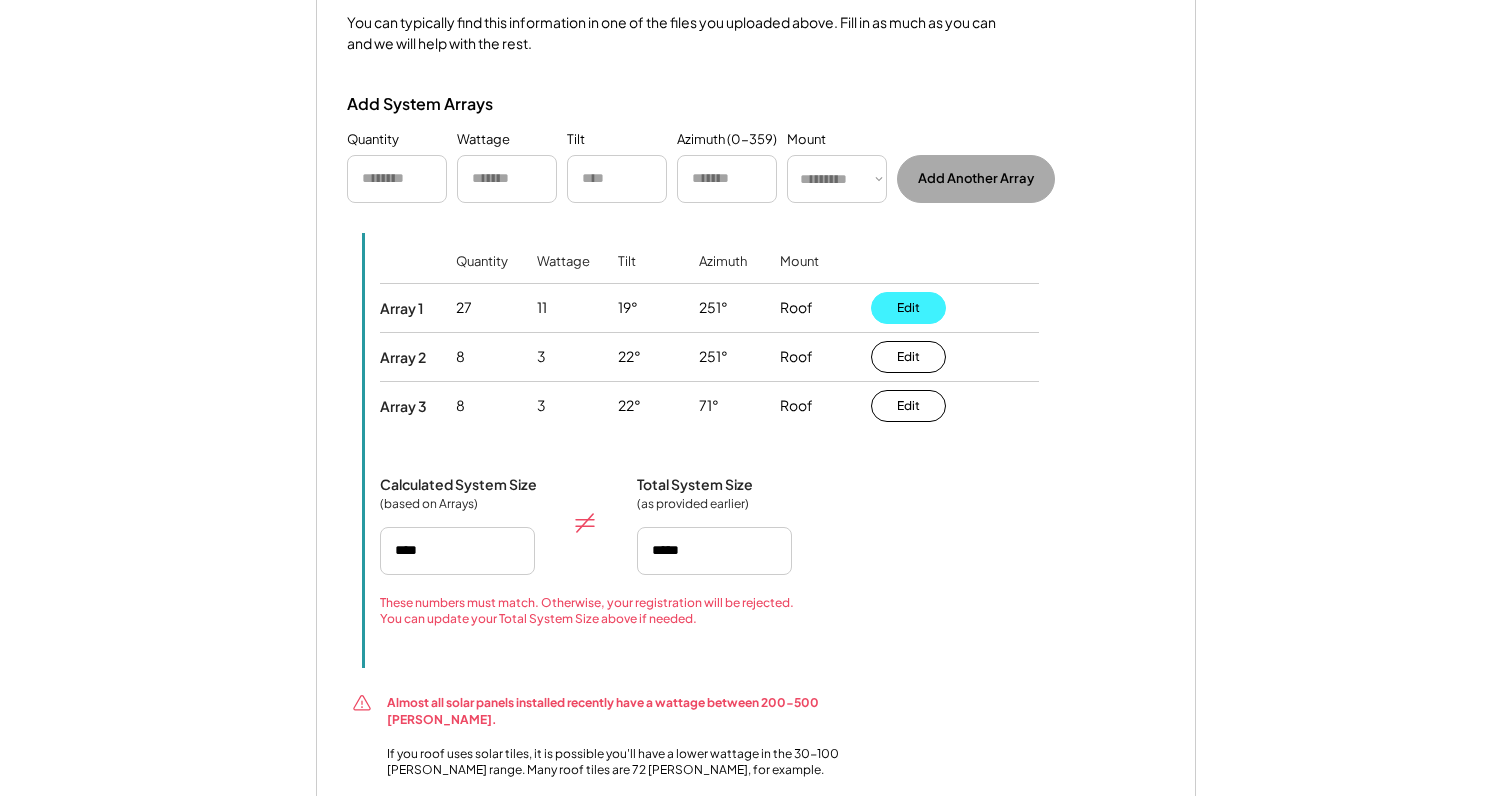 click on "Edit" at bounding box center (908, 308) 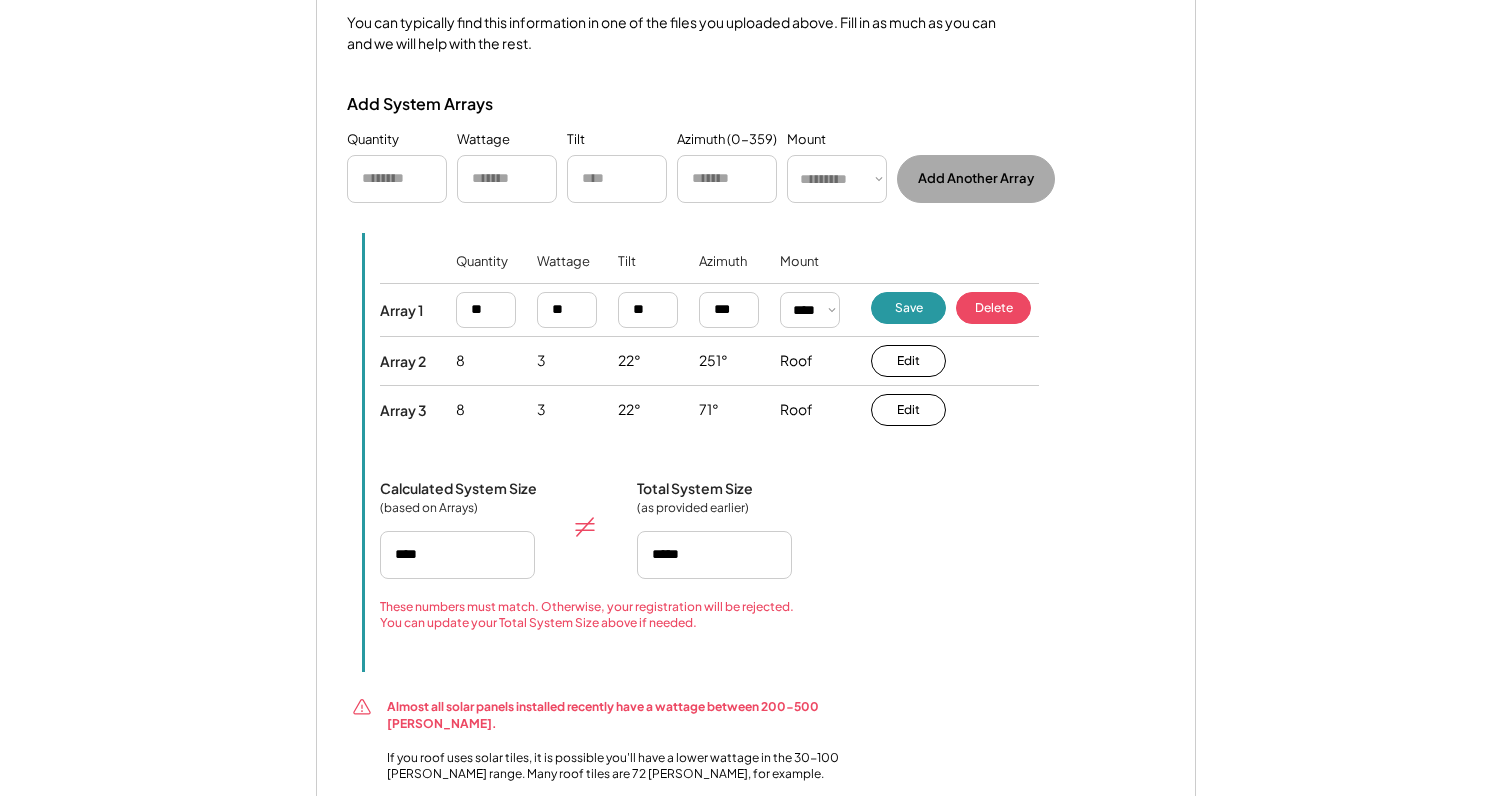 click at bounding box center [567, 310] 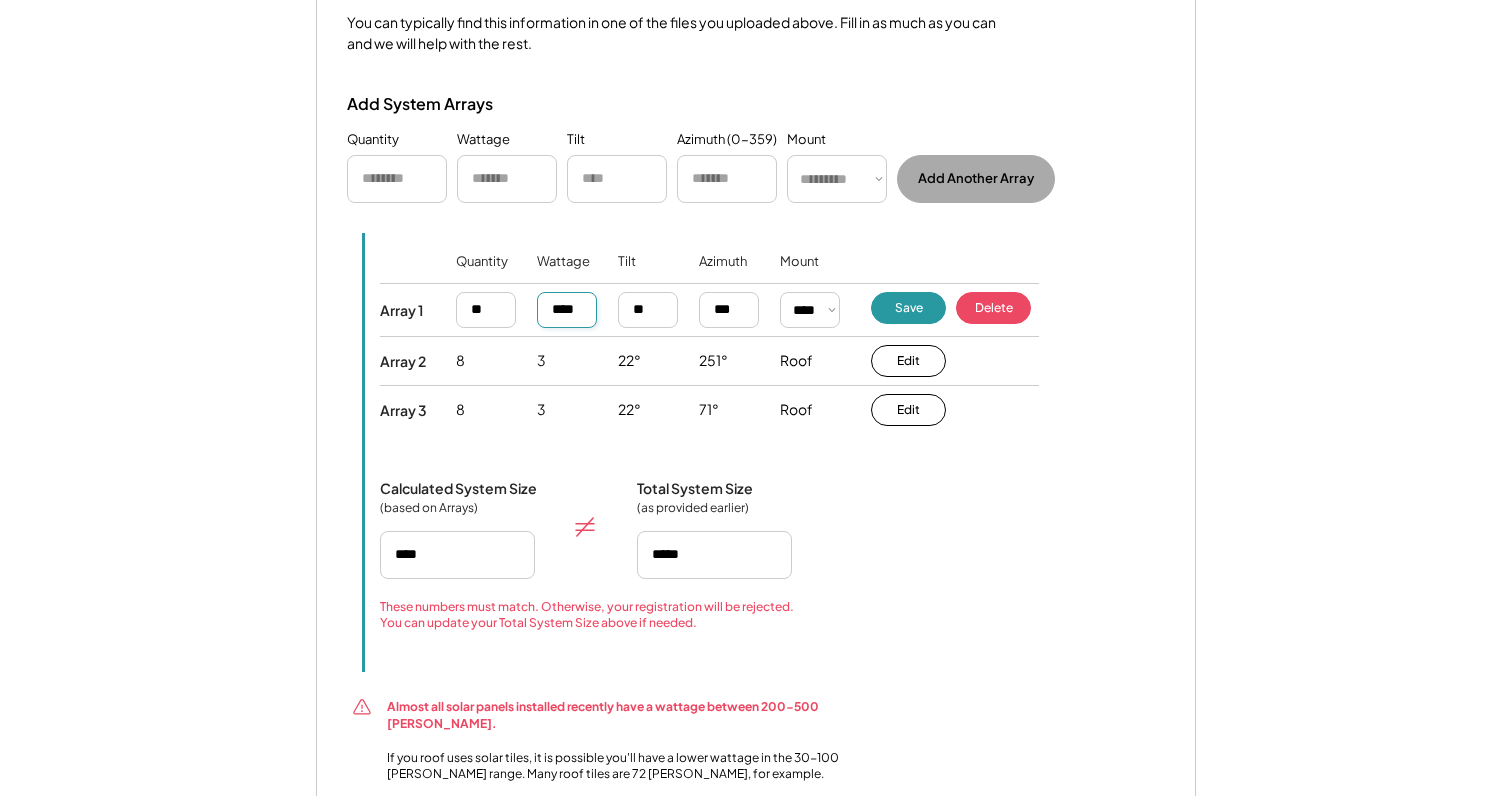 drag, startPoint x: 584, startPoint y: 299, endPoint x: 499, endPoint y: 300, distance: 85.00588 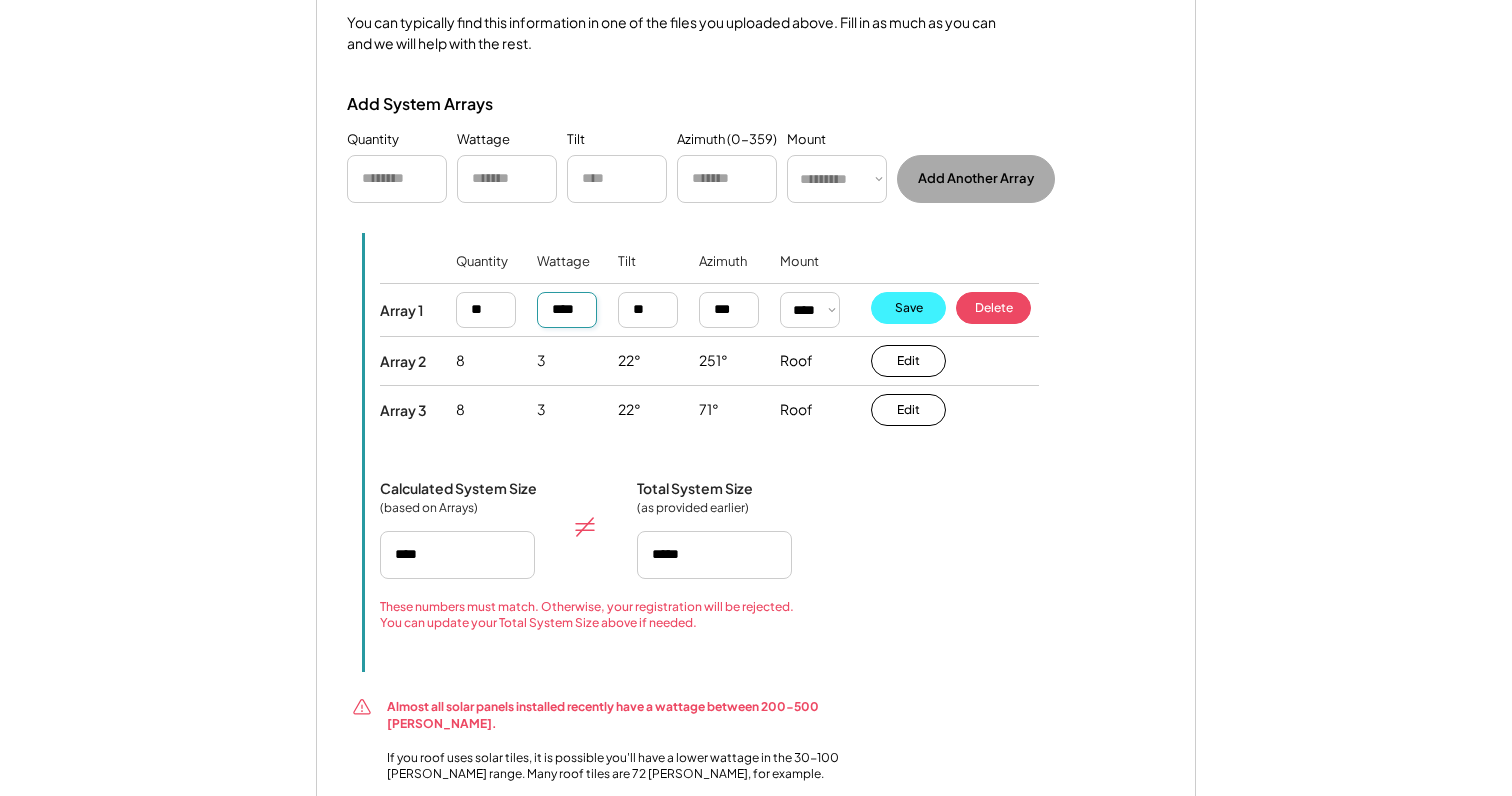 type on "****" 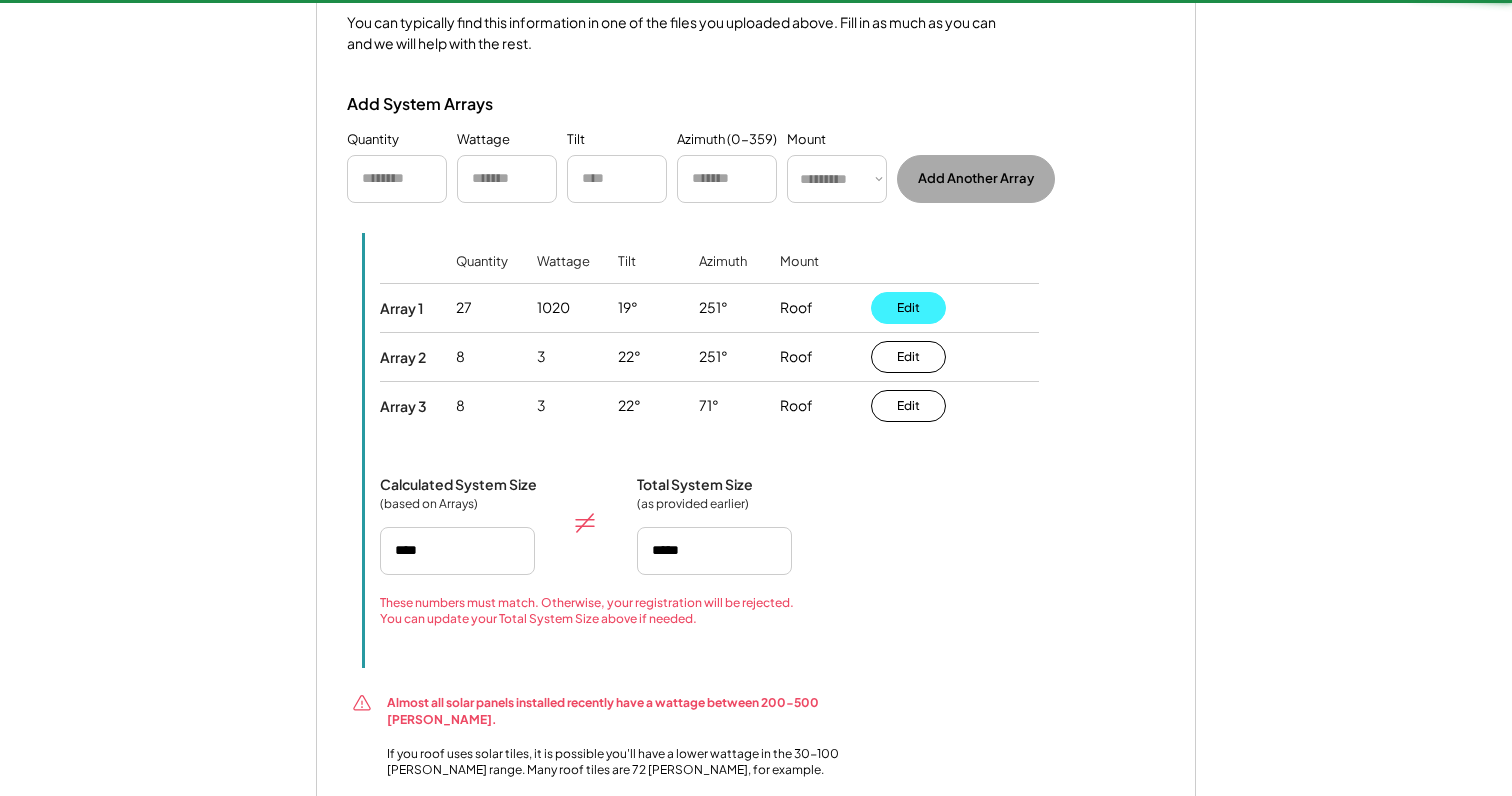 type on "*****" 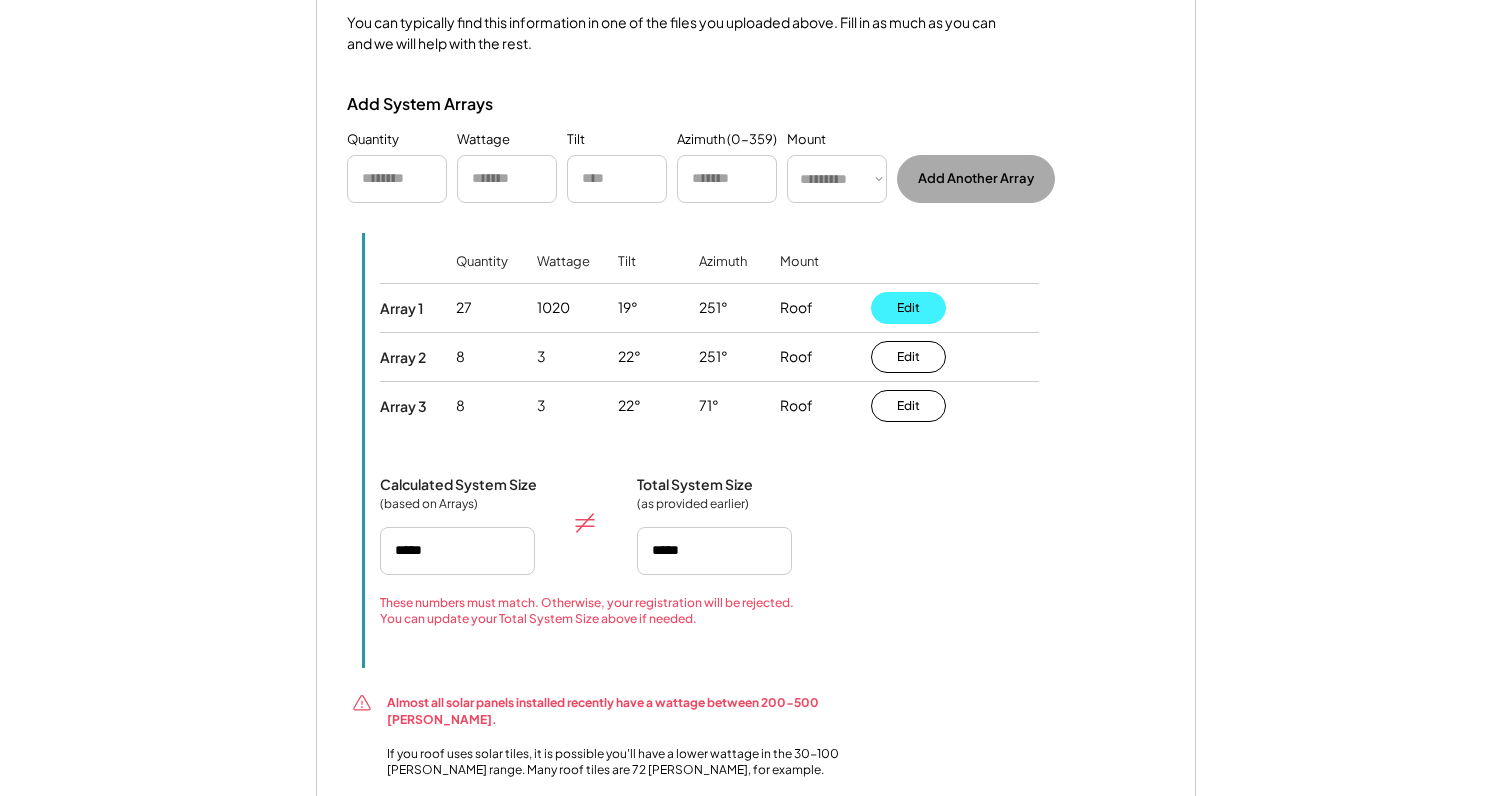 click on "Edit" at bounding box center [908, 308] 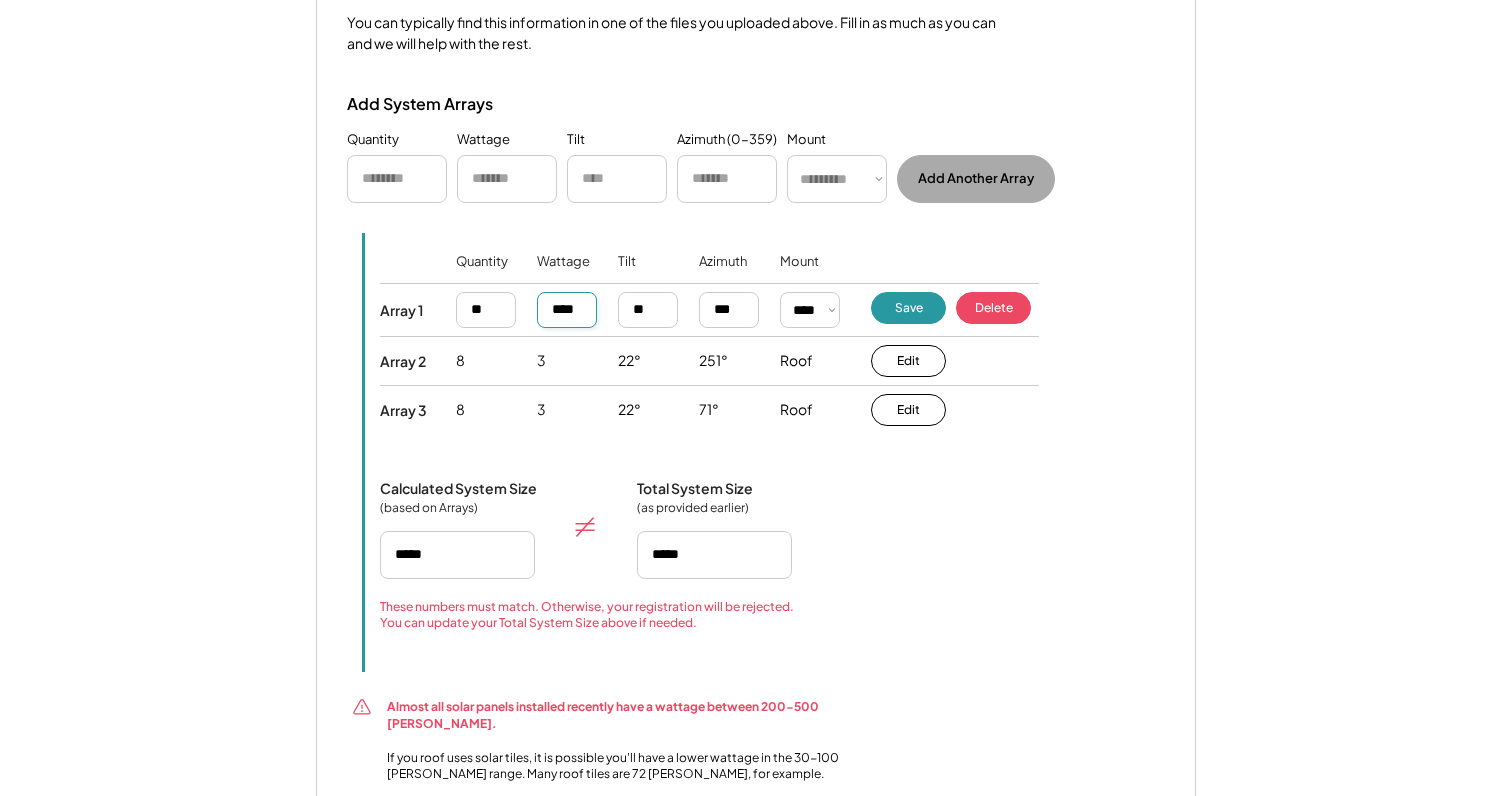 click at bounding box center (567, 310) 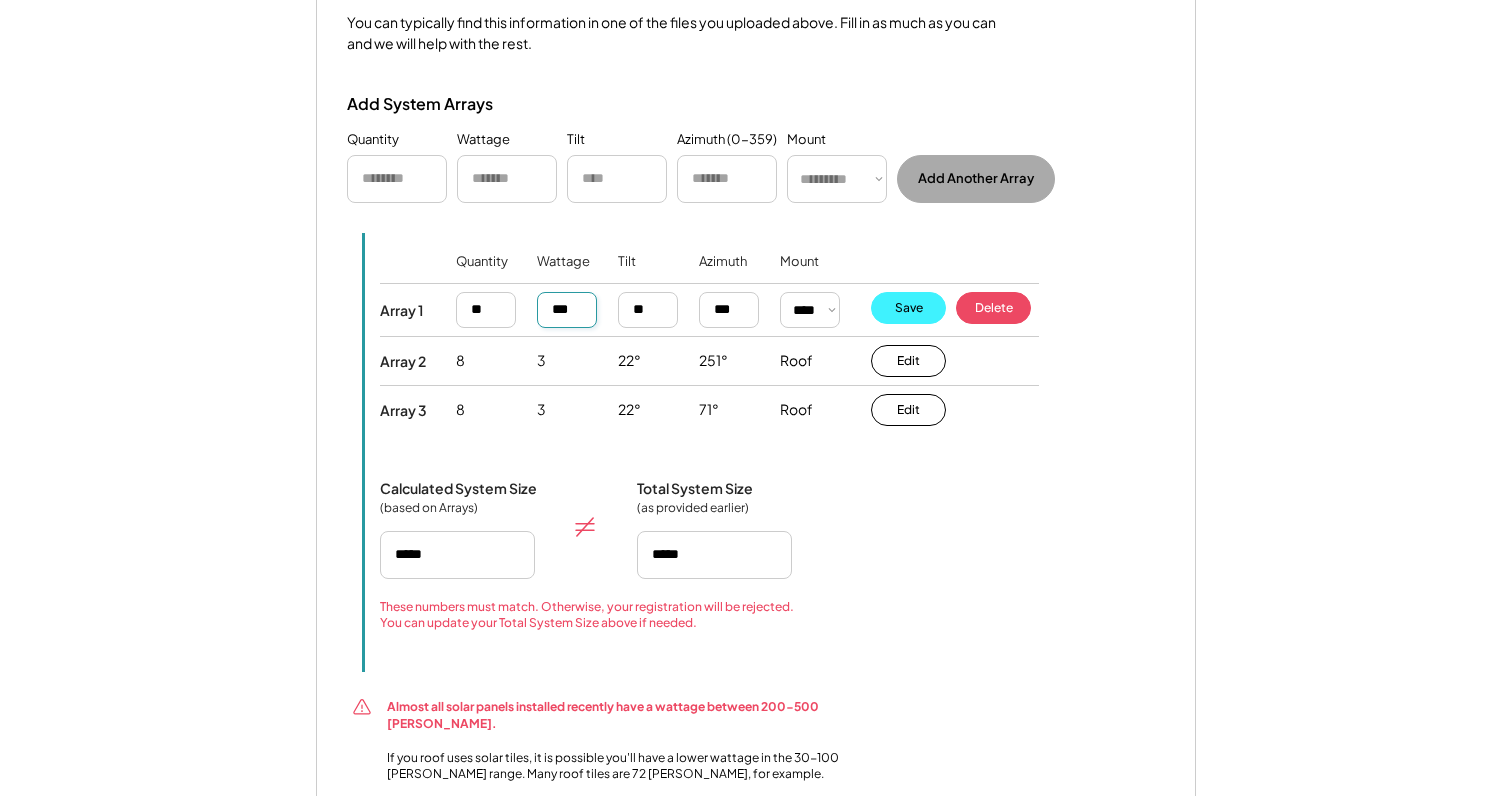 type on "***" 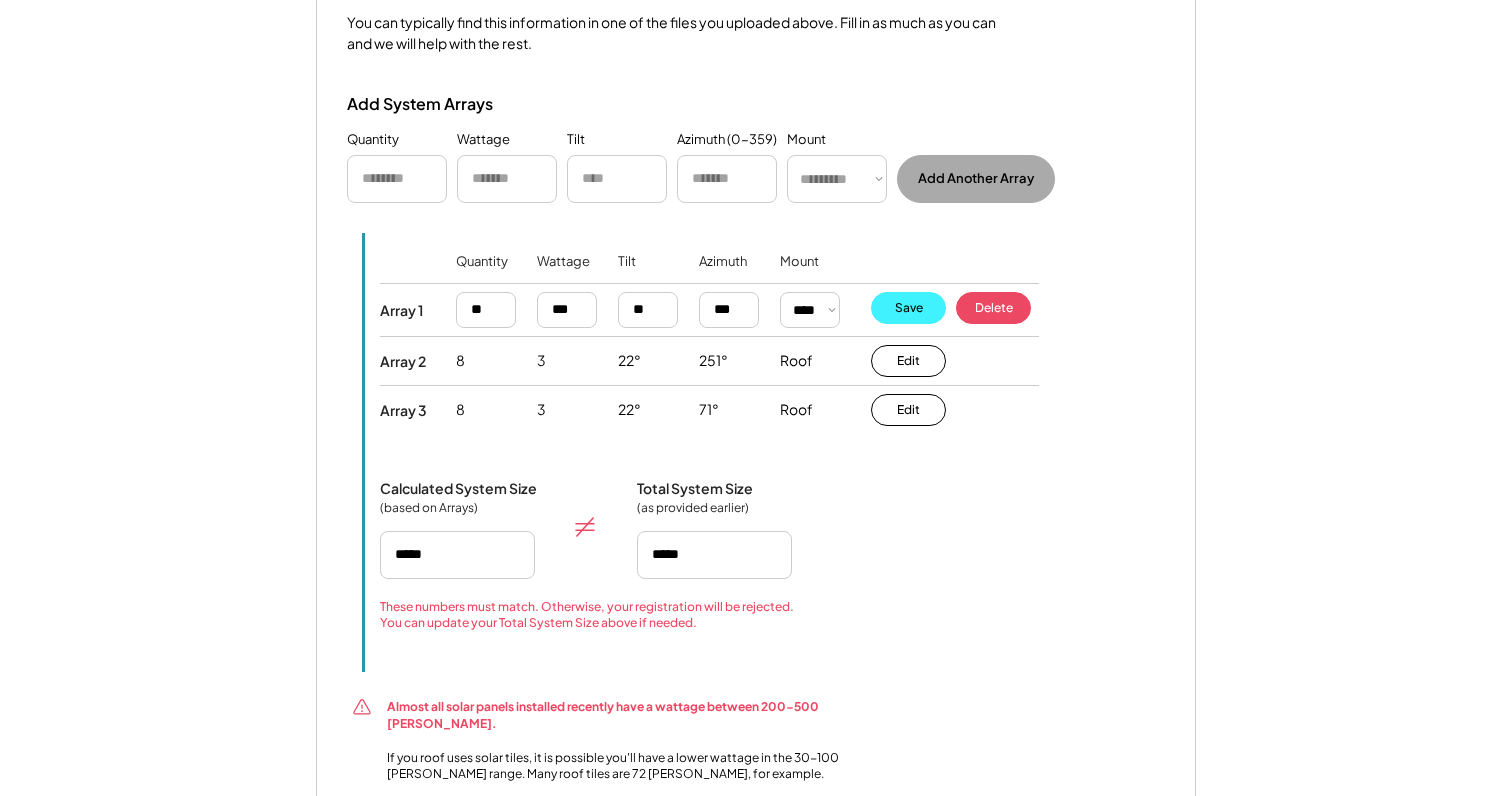 click on "Save" at bounding box center (908, 308) 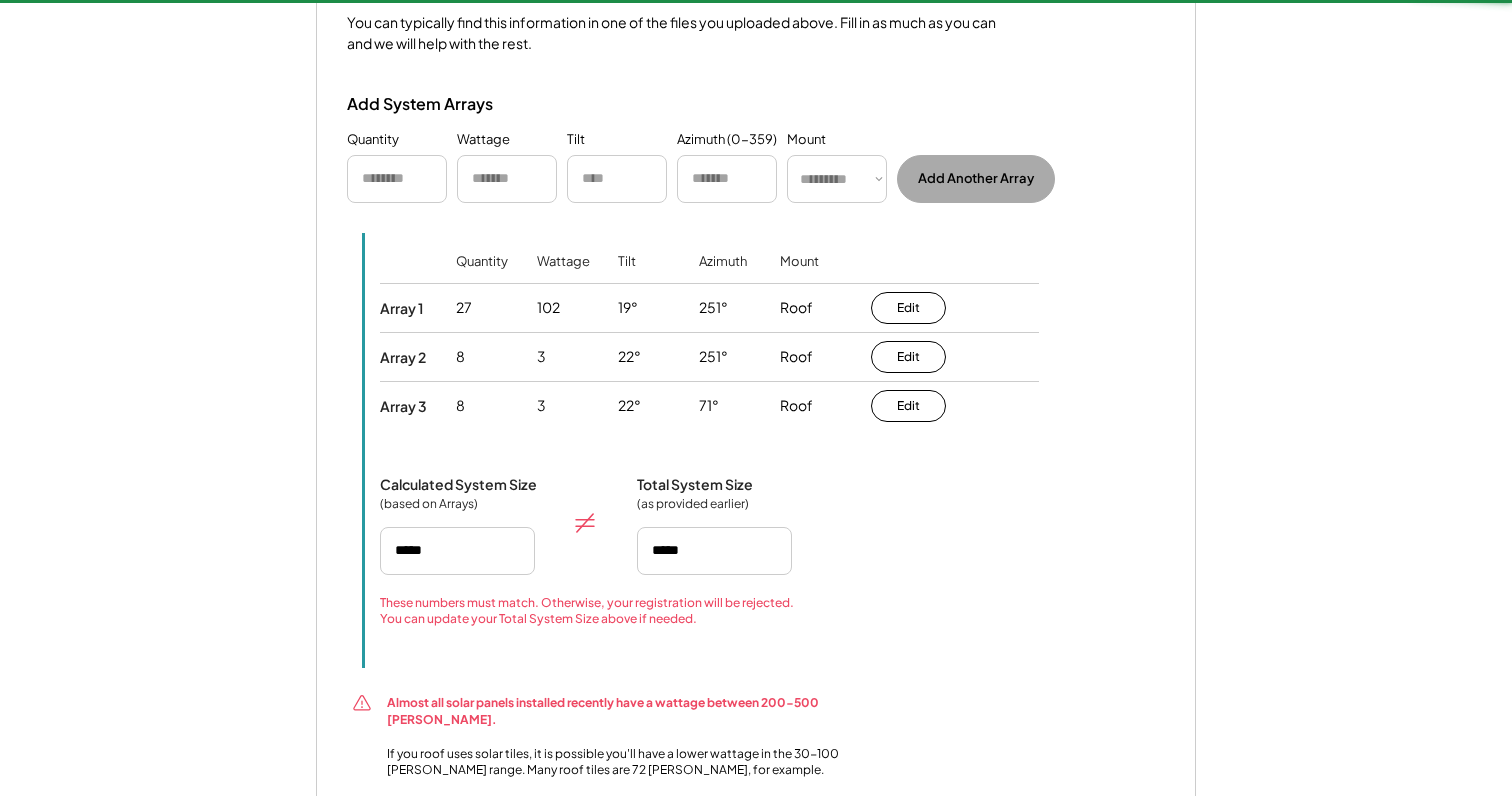 type on "****" 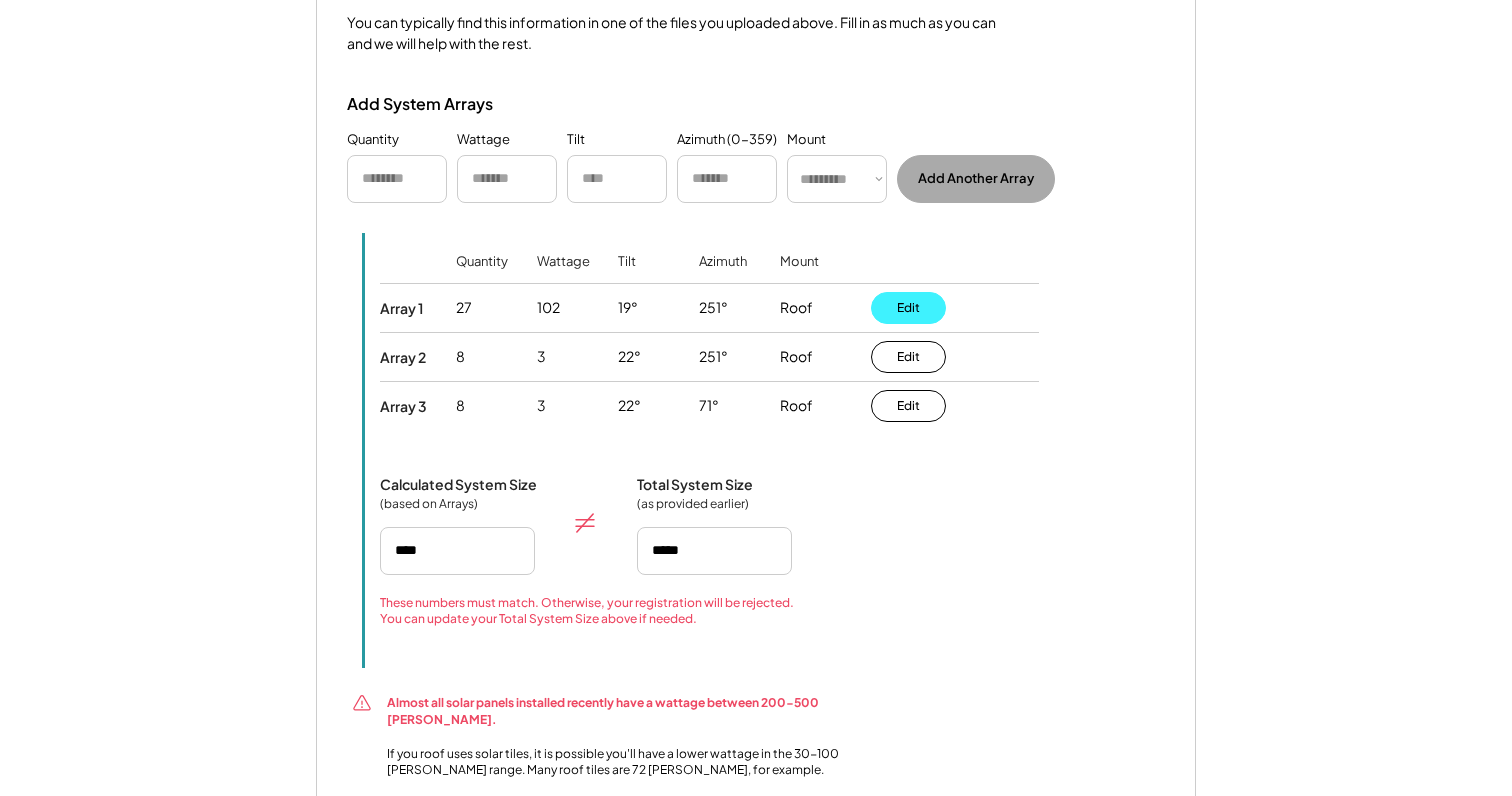 click on "Edit" at bounding box center [908, 308] 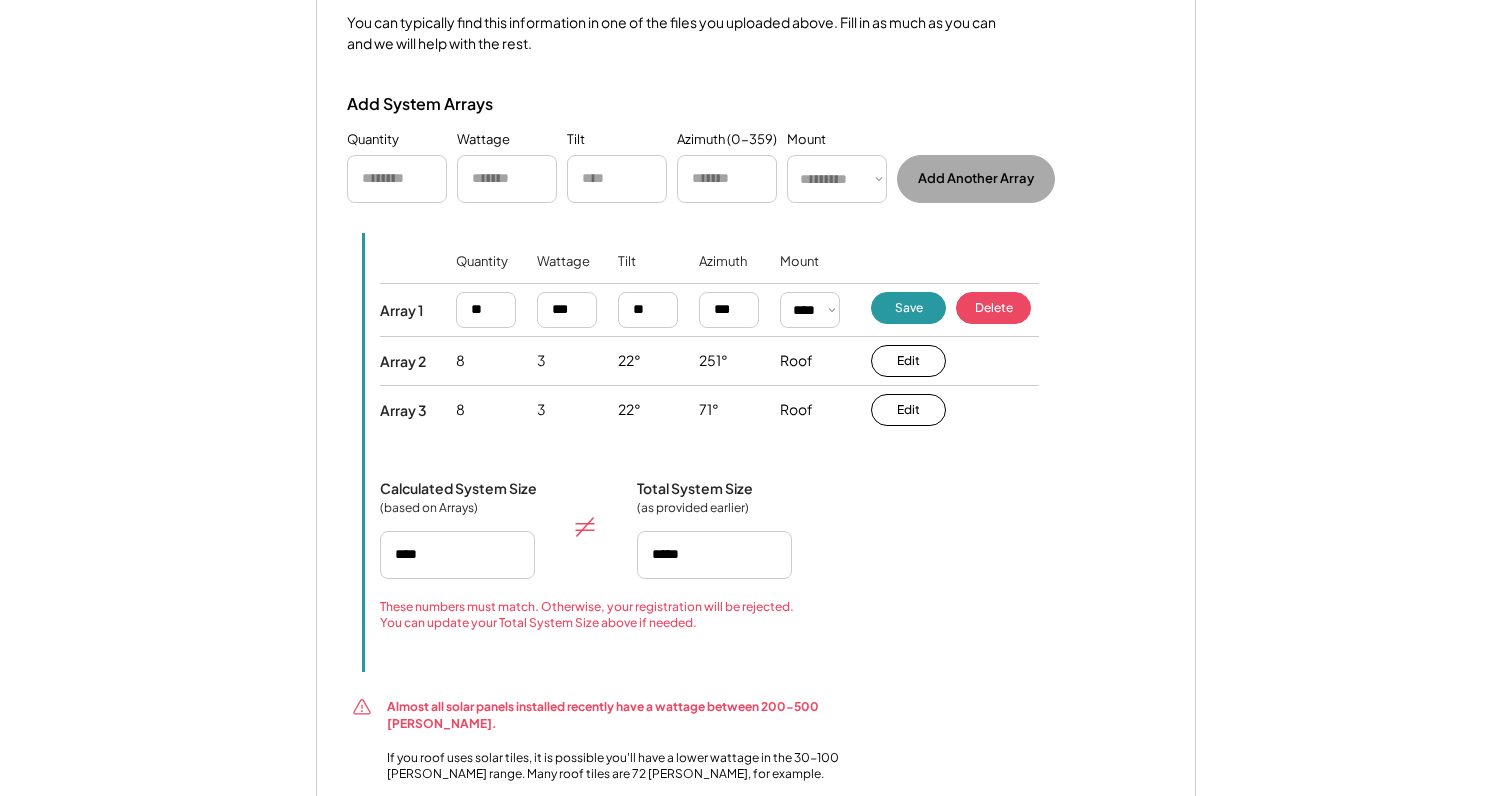 click at bounding box center [567, 310] 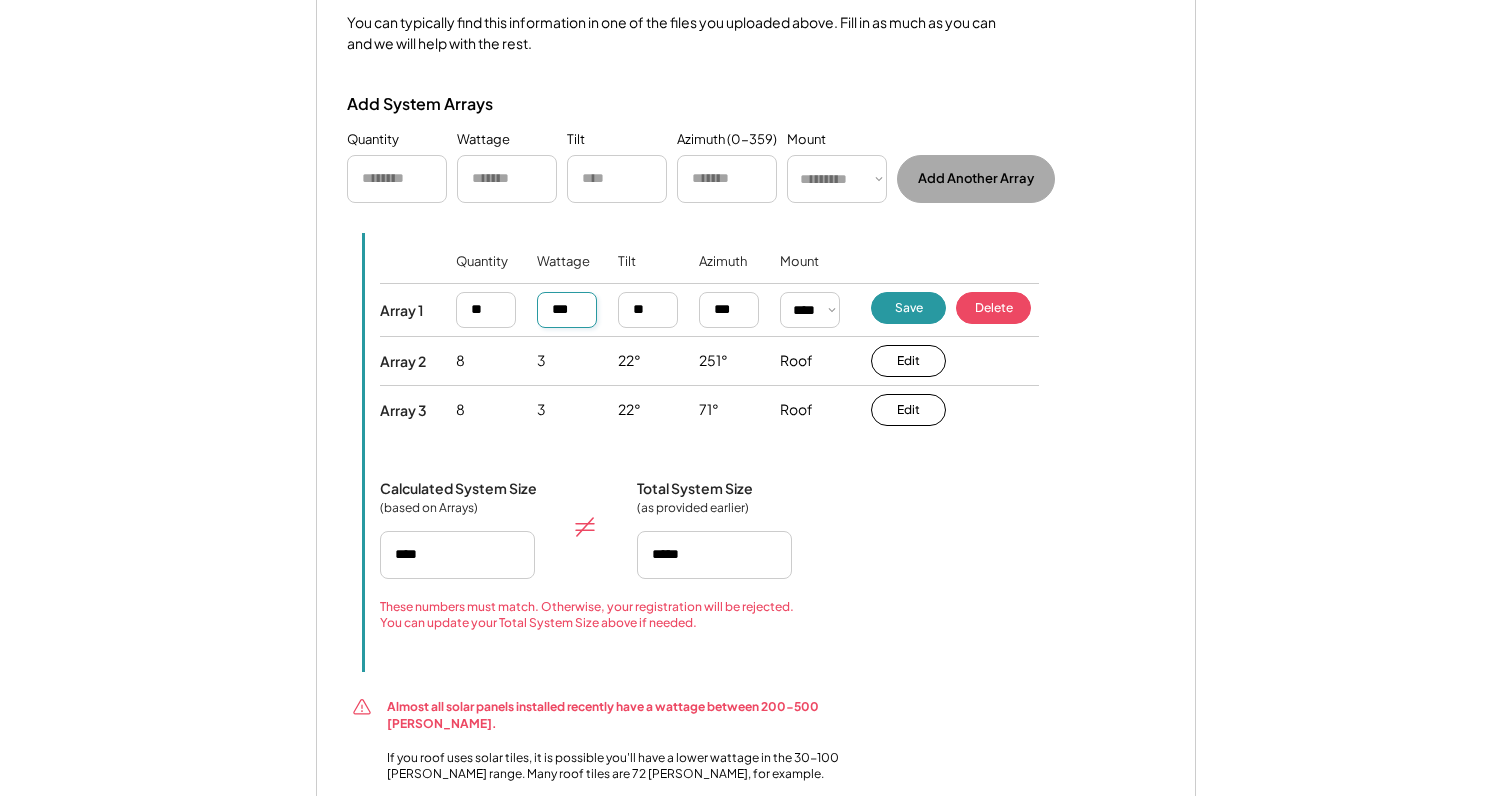 click at bounding box center [567, 310] 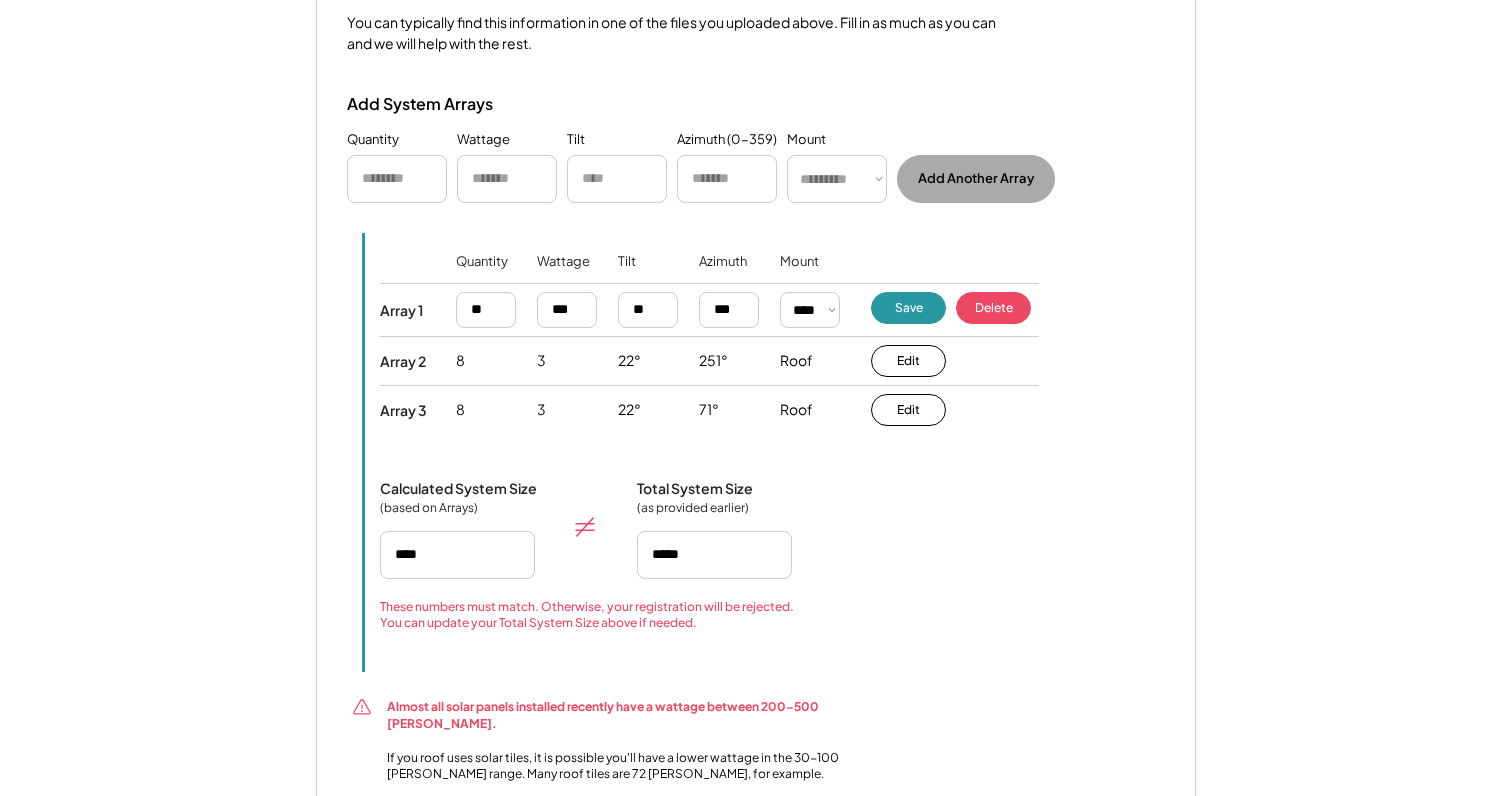 click at bounding box center (567, 310) 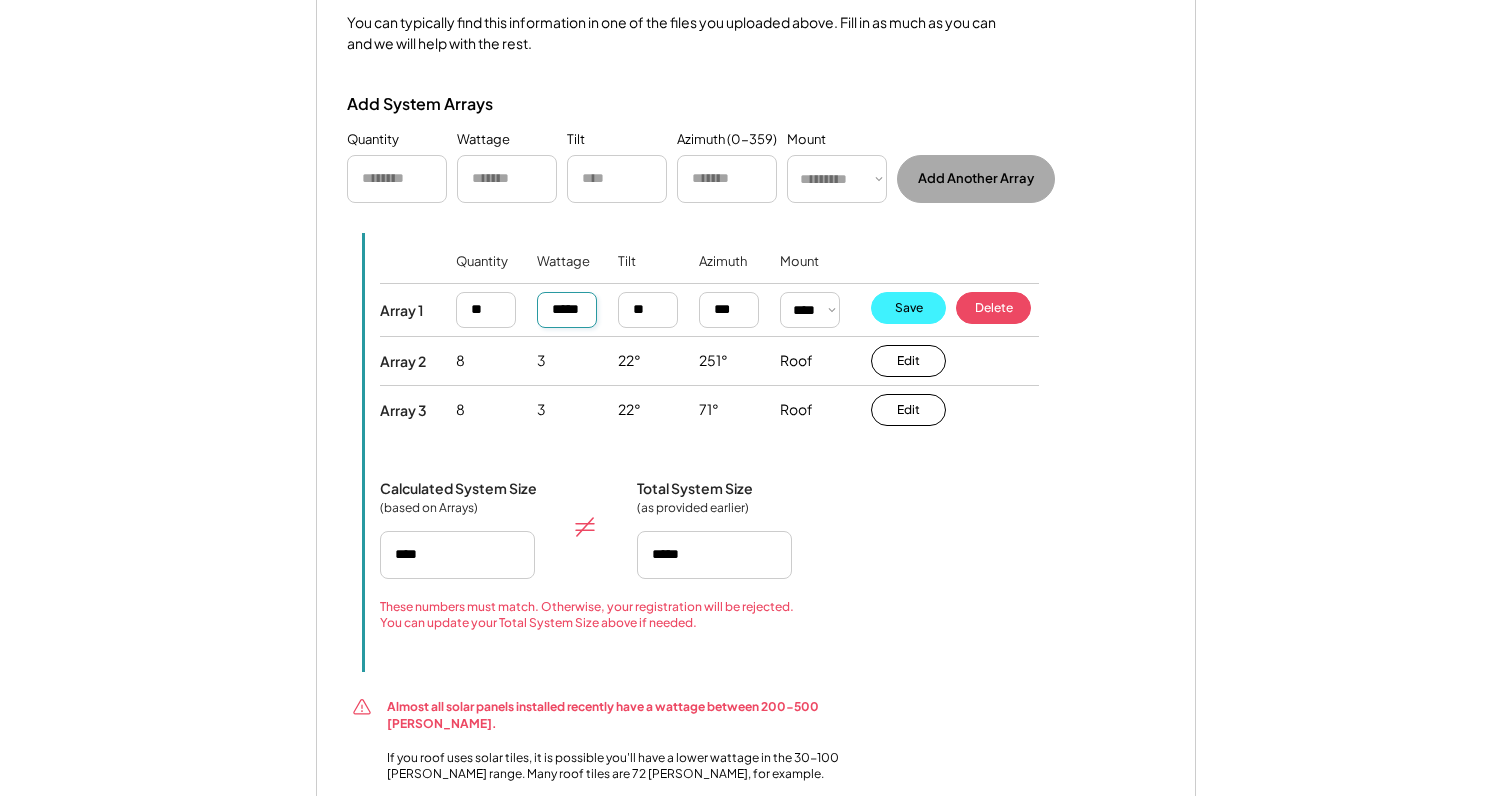type on "*****" 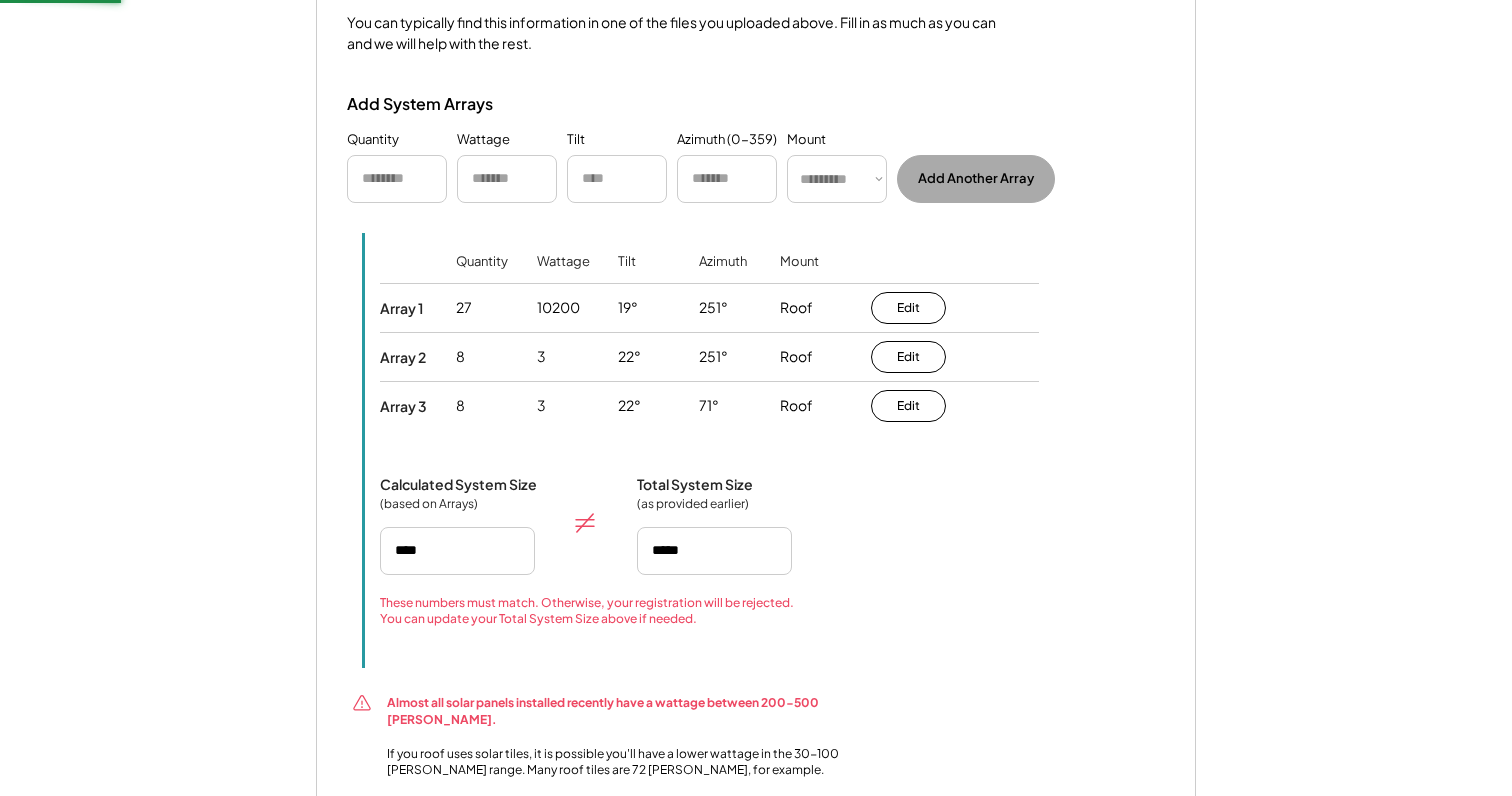 type on "******" 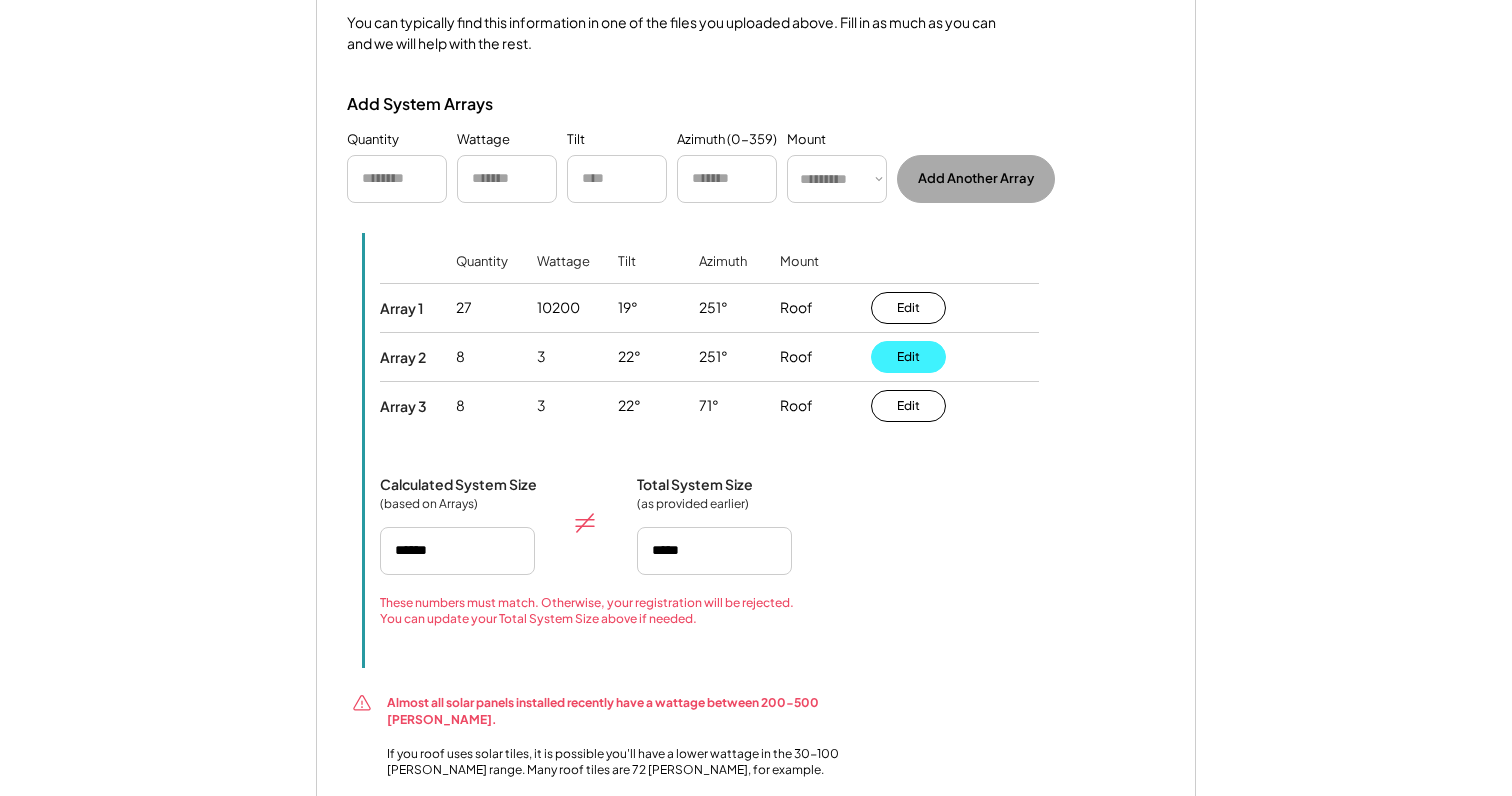 click on "Edit" at bounding box center (908, 357) 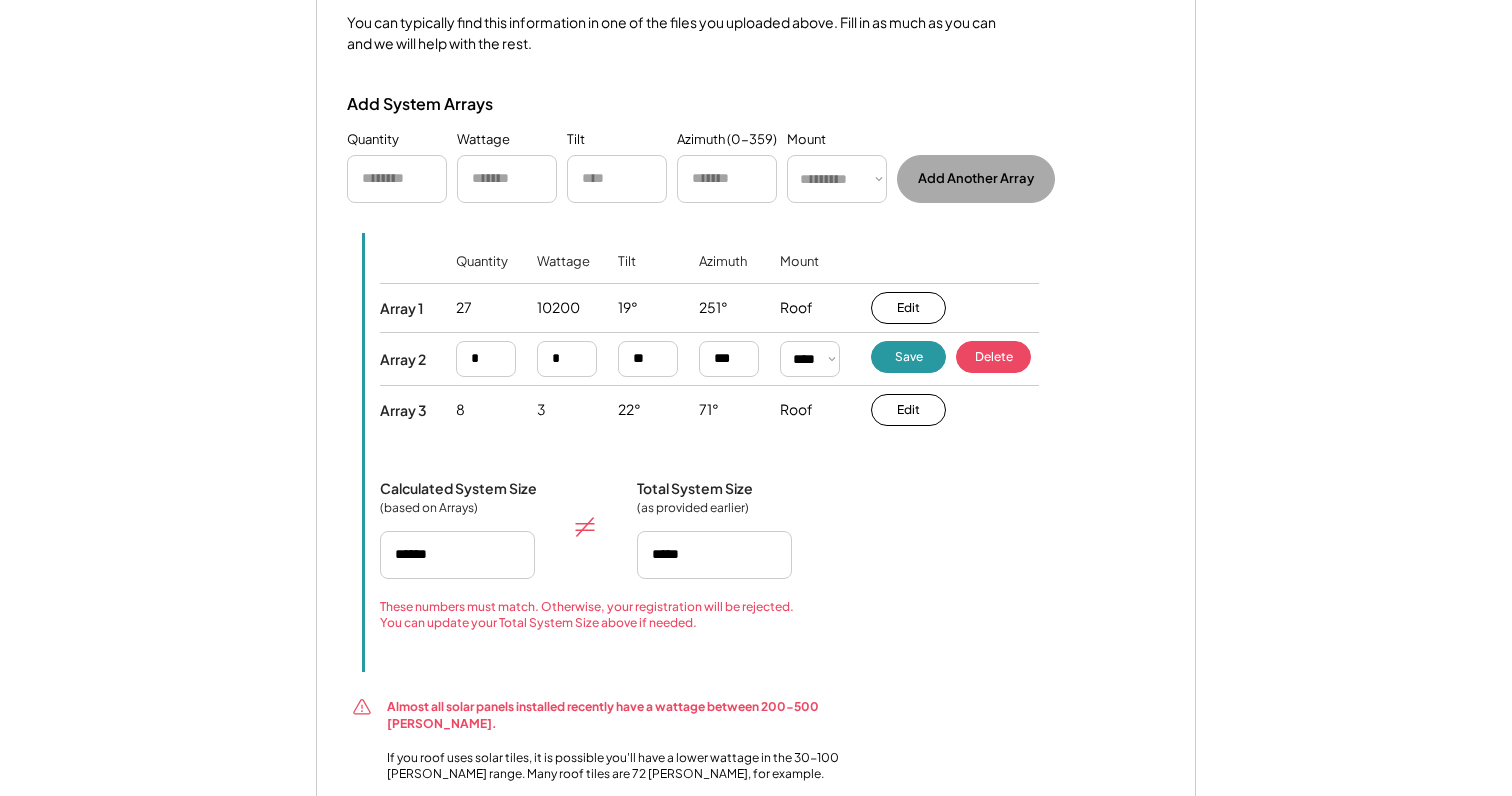 click at bounding box center [567, 359] 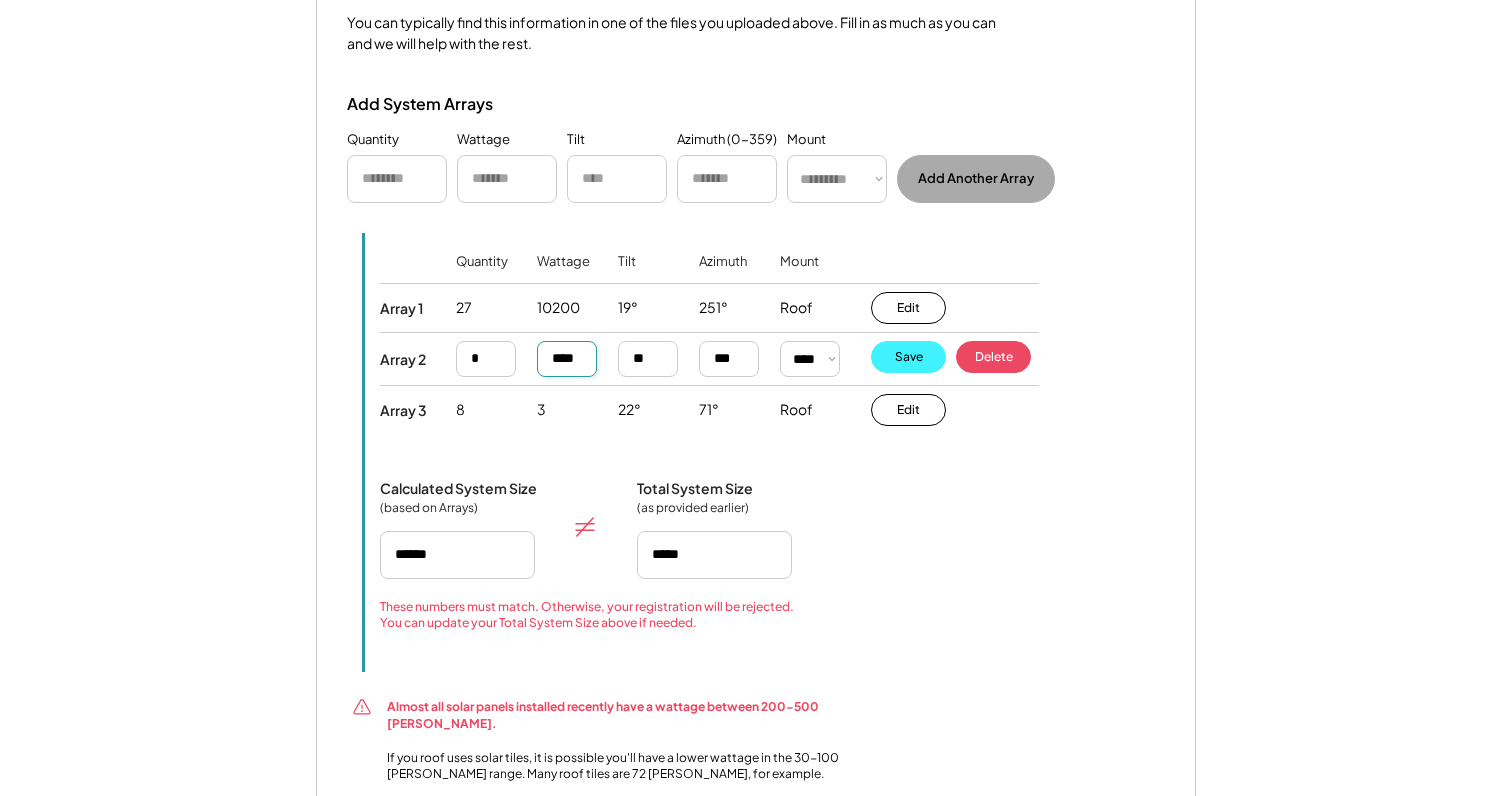 type on "****" 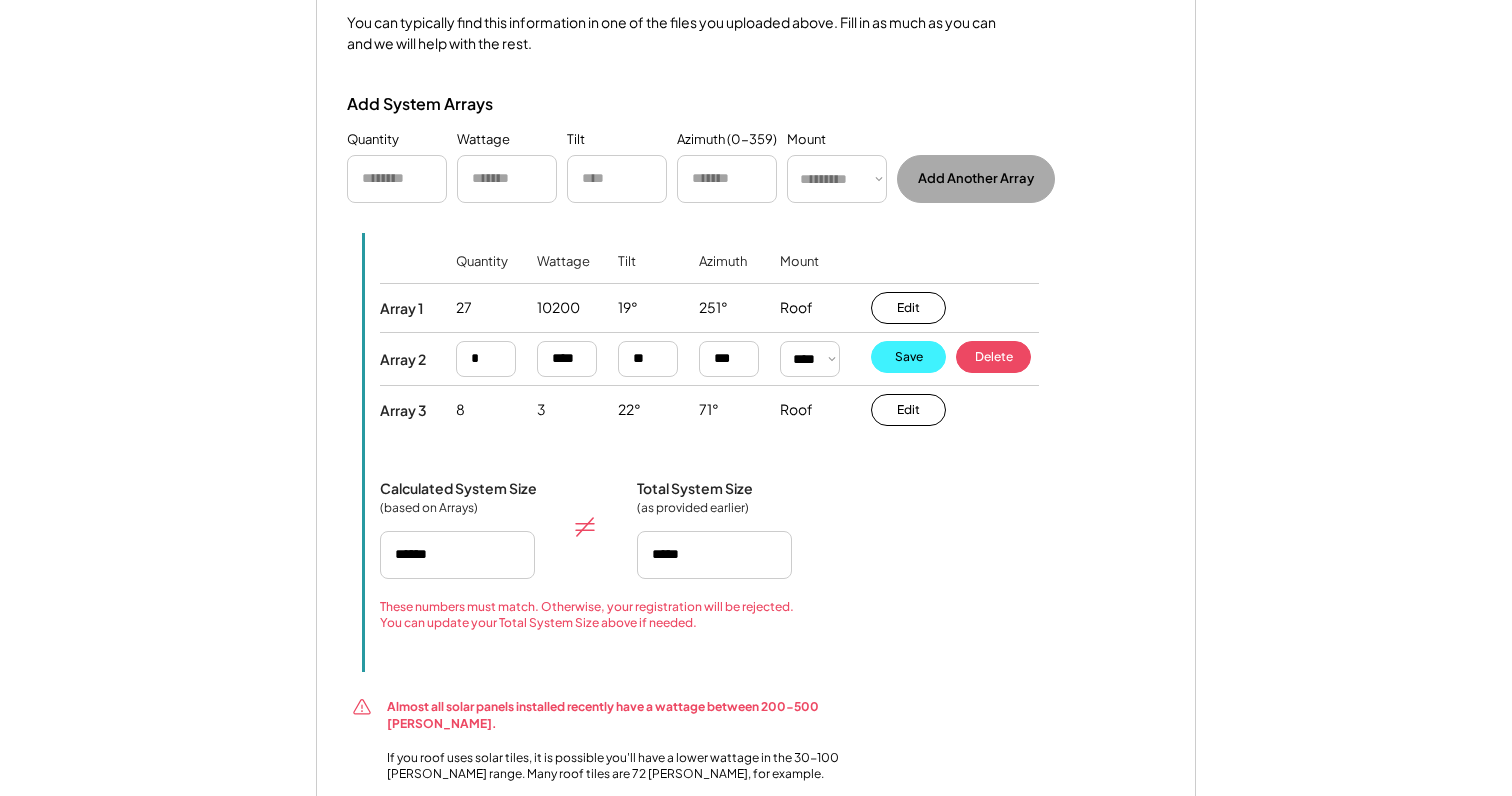 click on "Save" at bounding box center [908, 357] 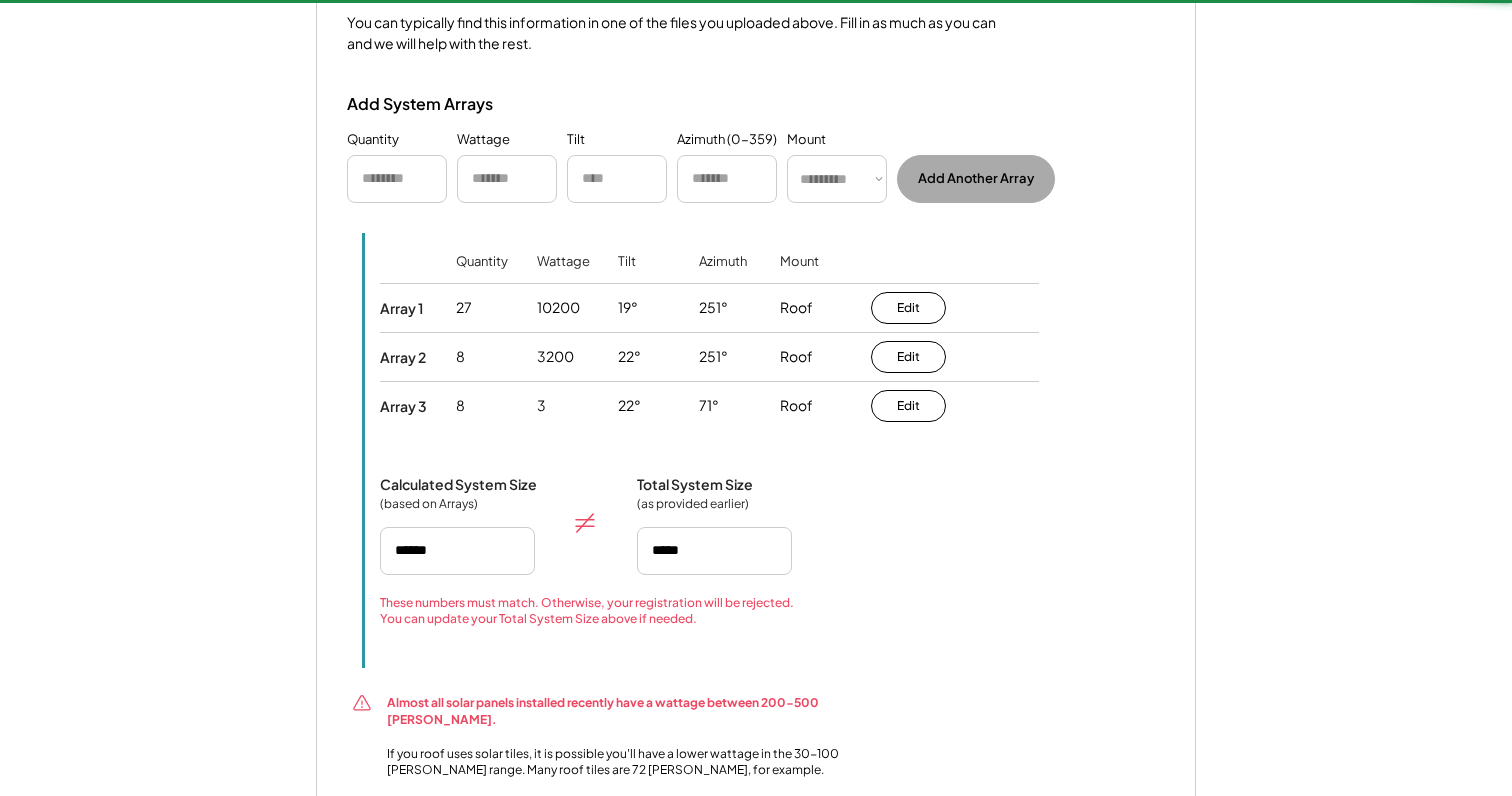 type on "******" 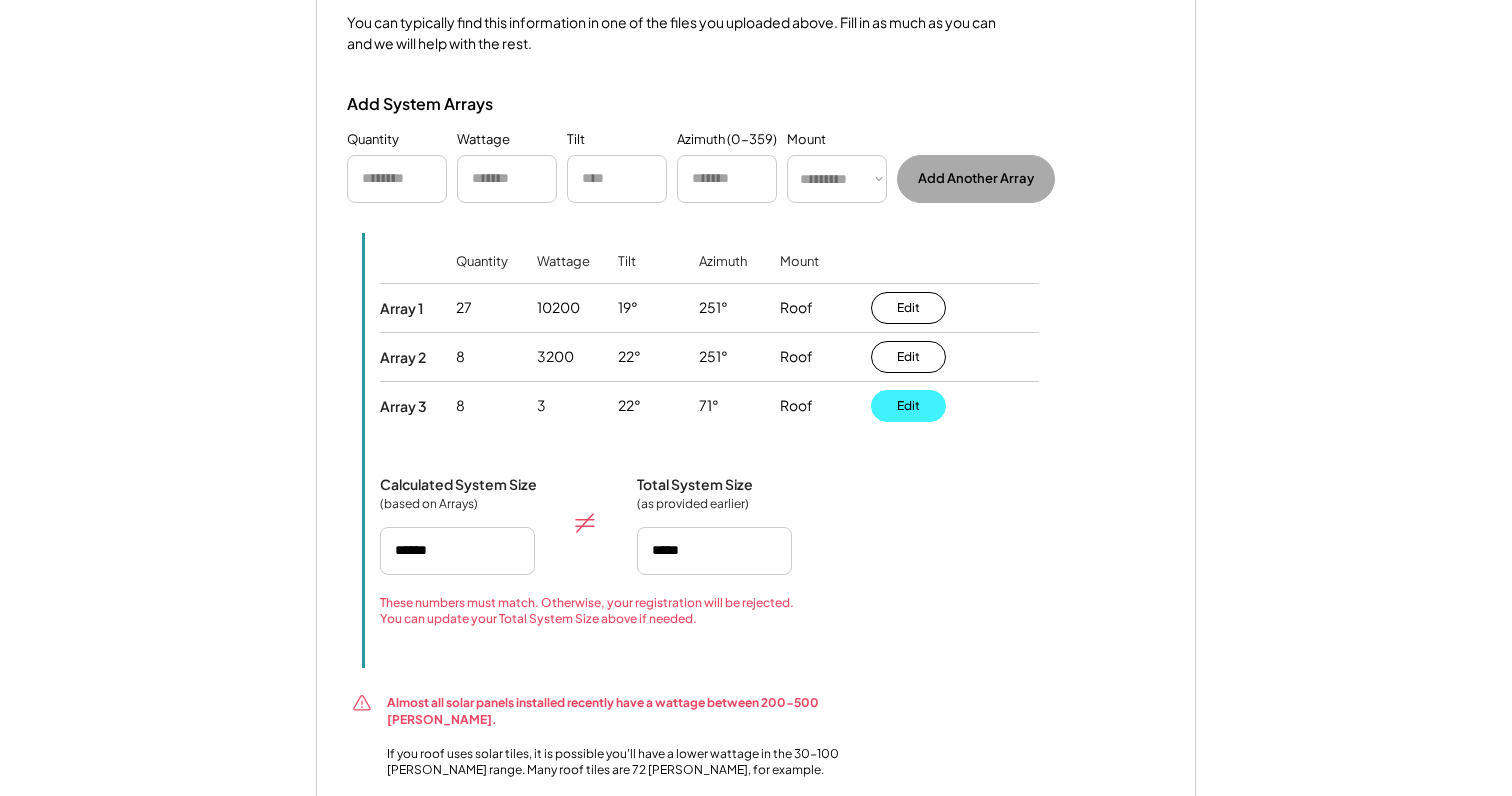 click on "Edit" at bounding box center (908, 406) 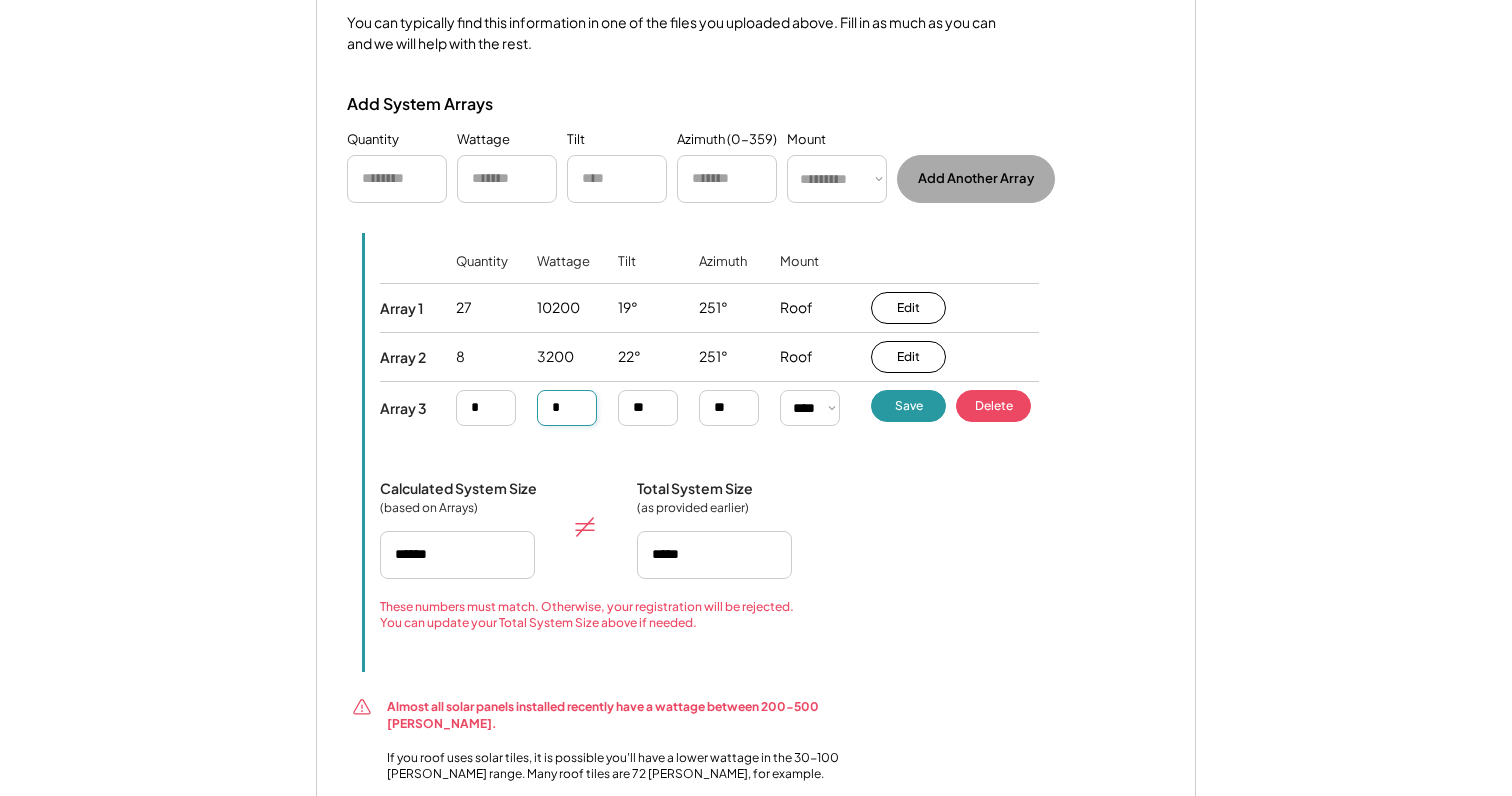 click at bounding box center [567, 408] 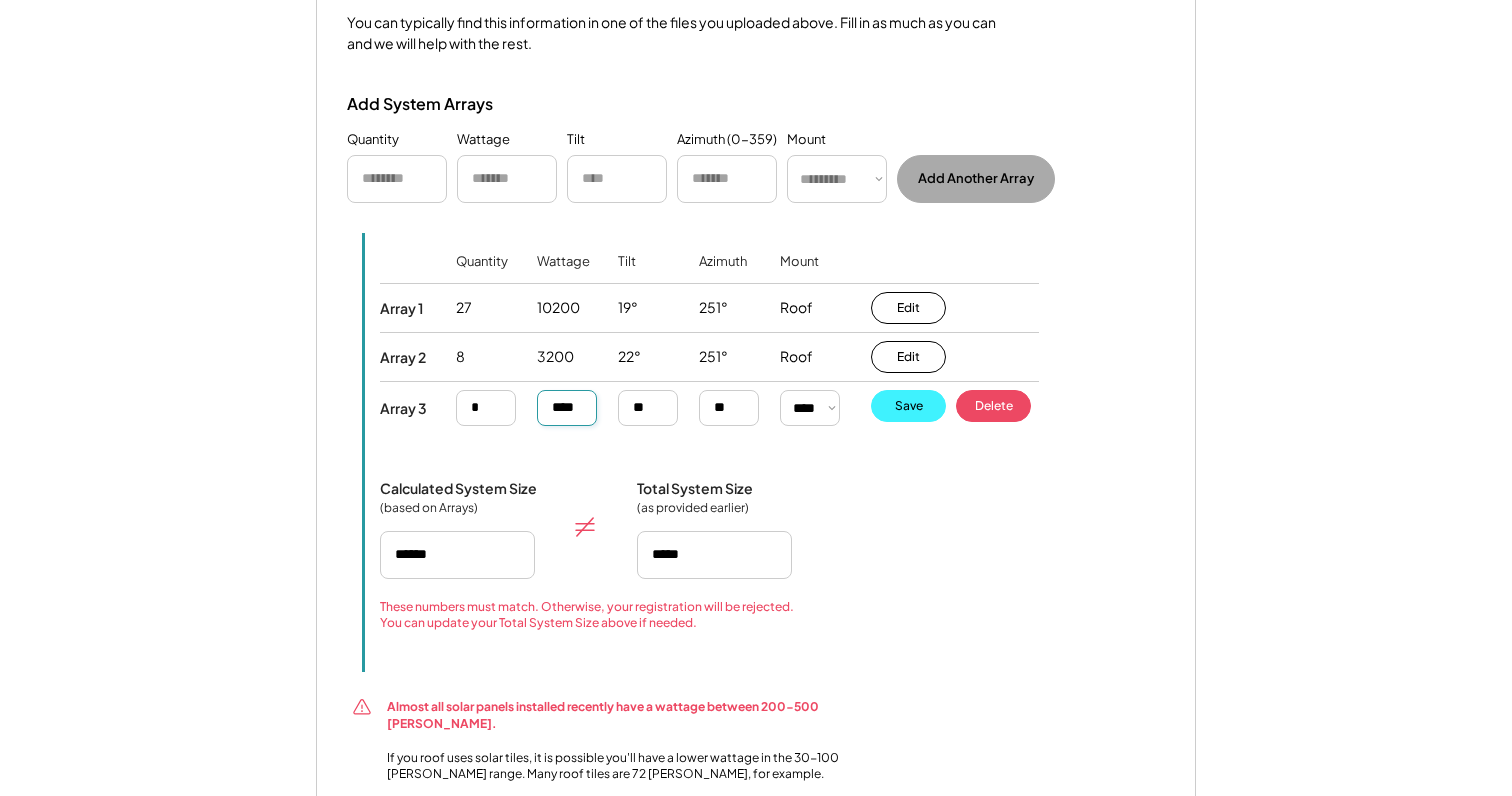 type on "****" 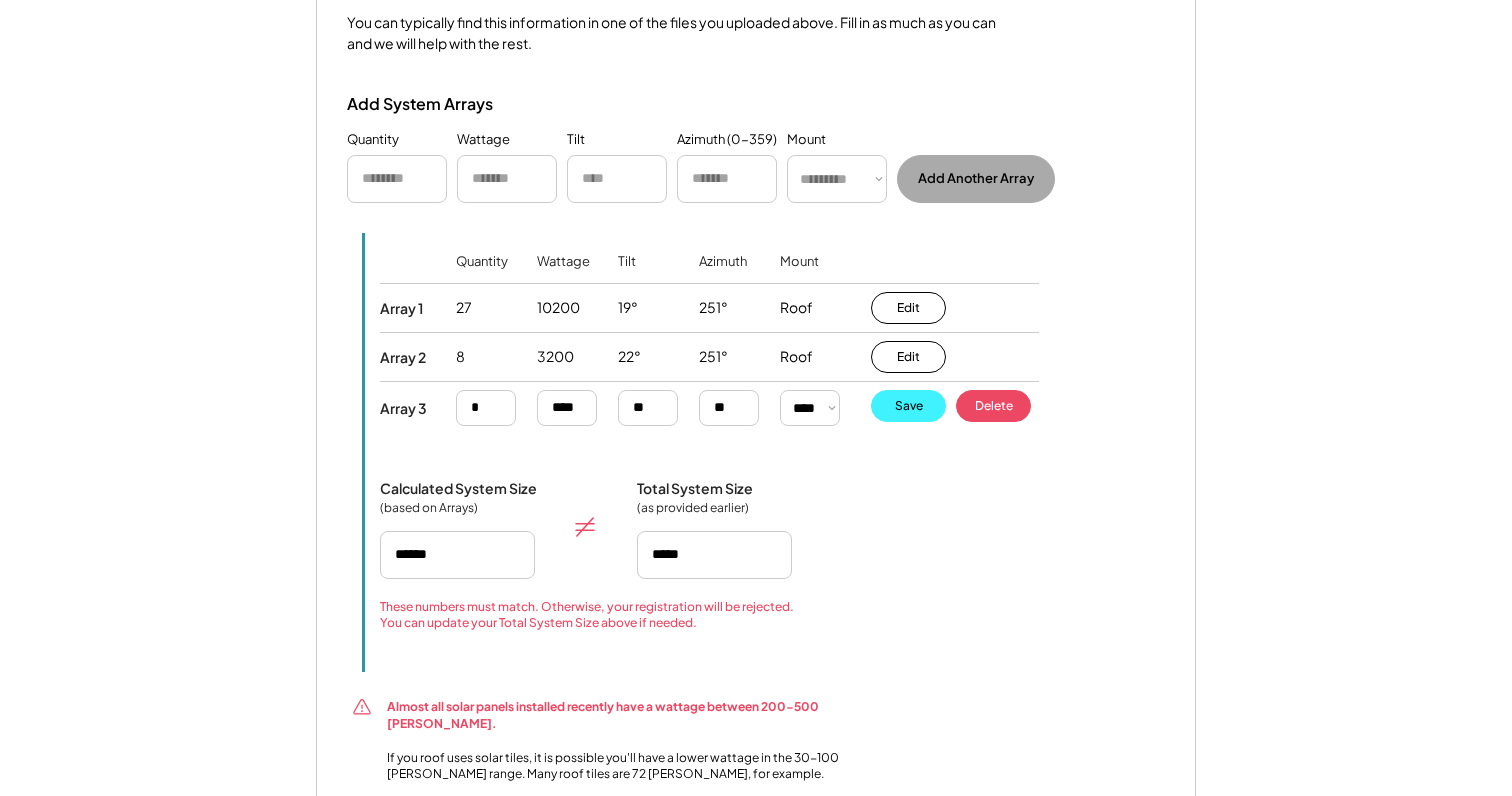 click on "Save" at bounding box center (908, 406) 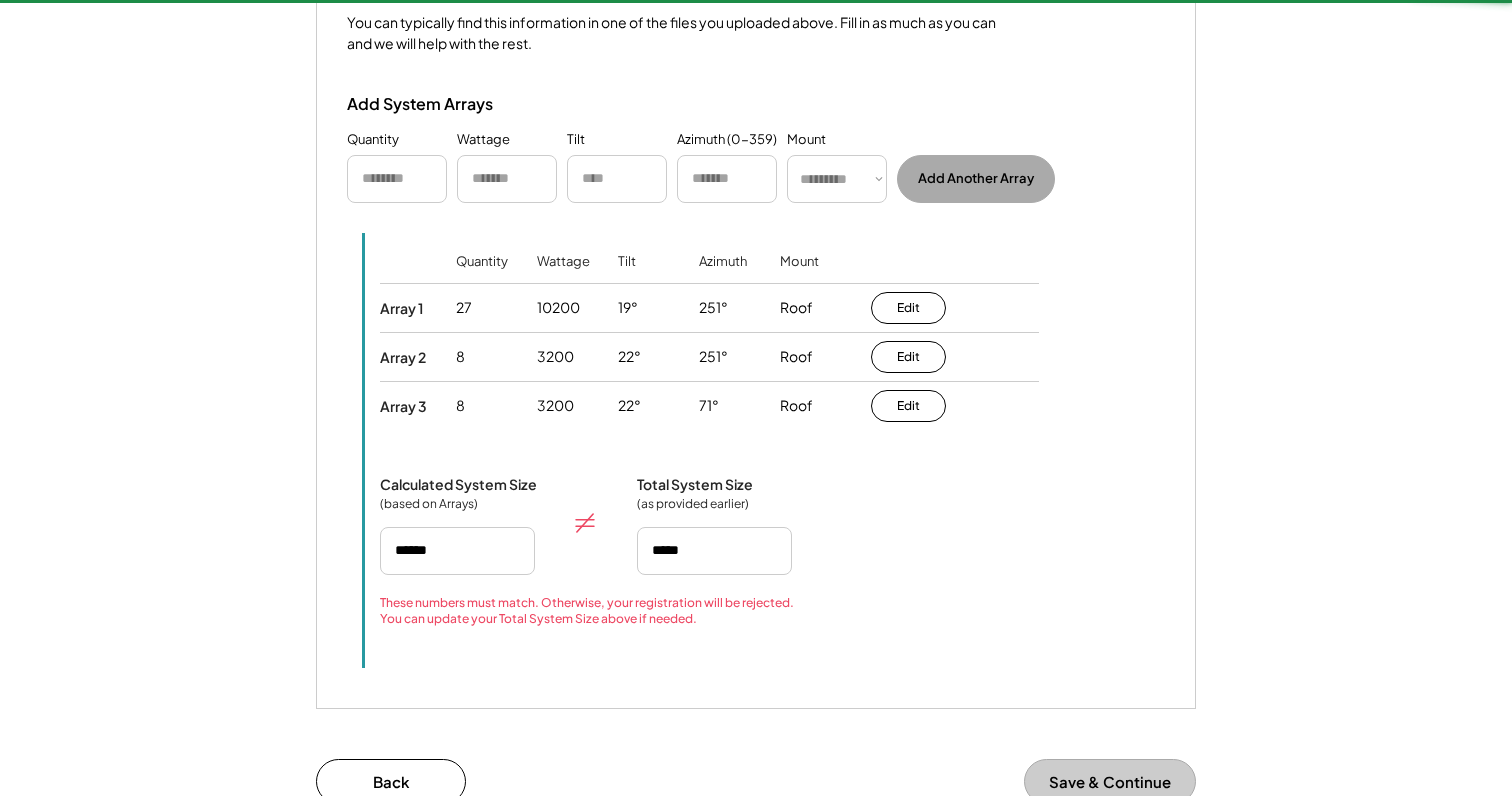type on "******" 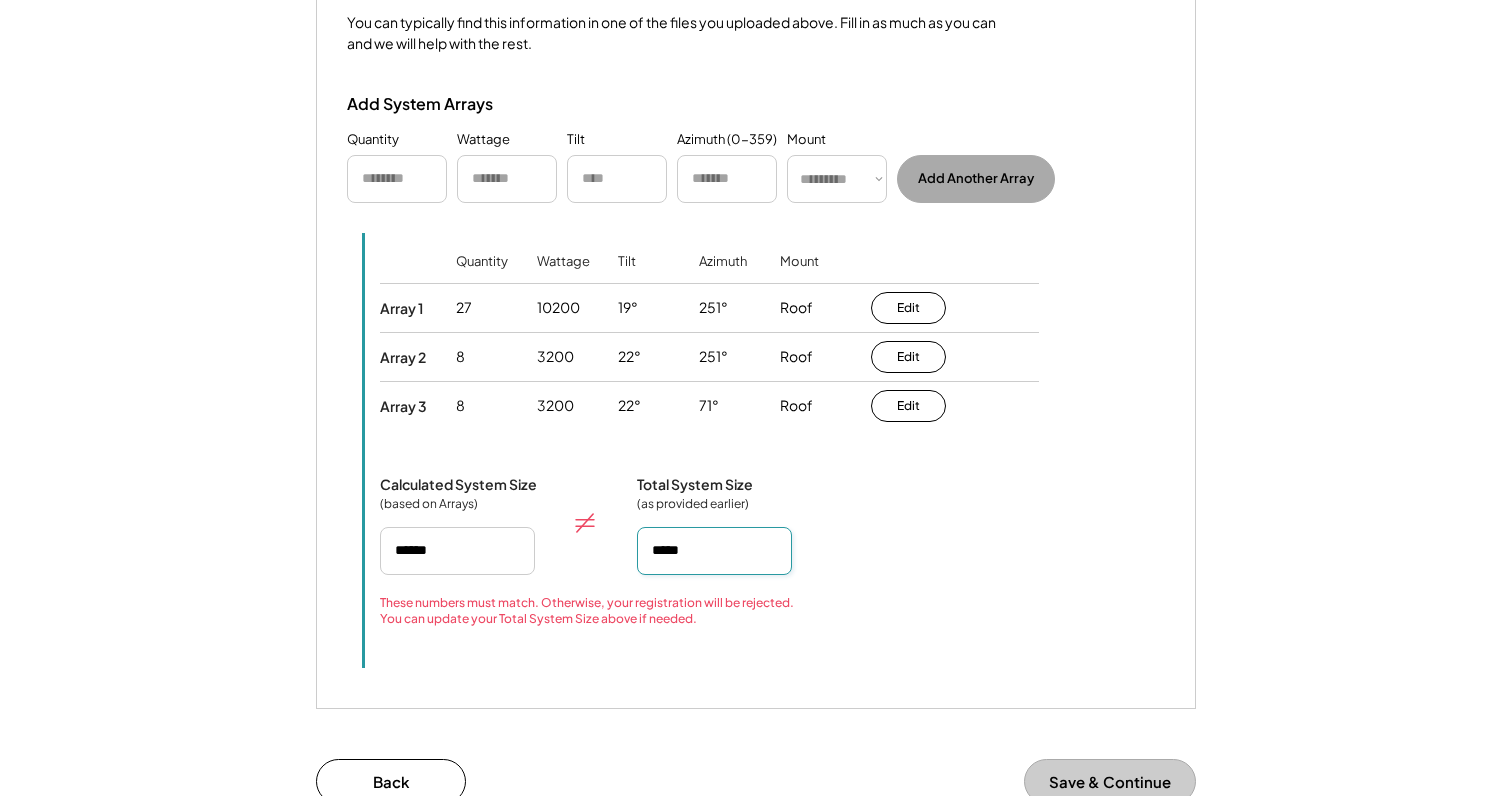 click at bounding box center (714, 551) 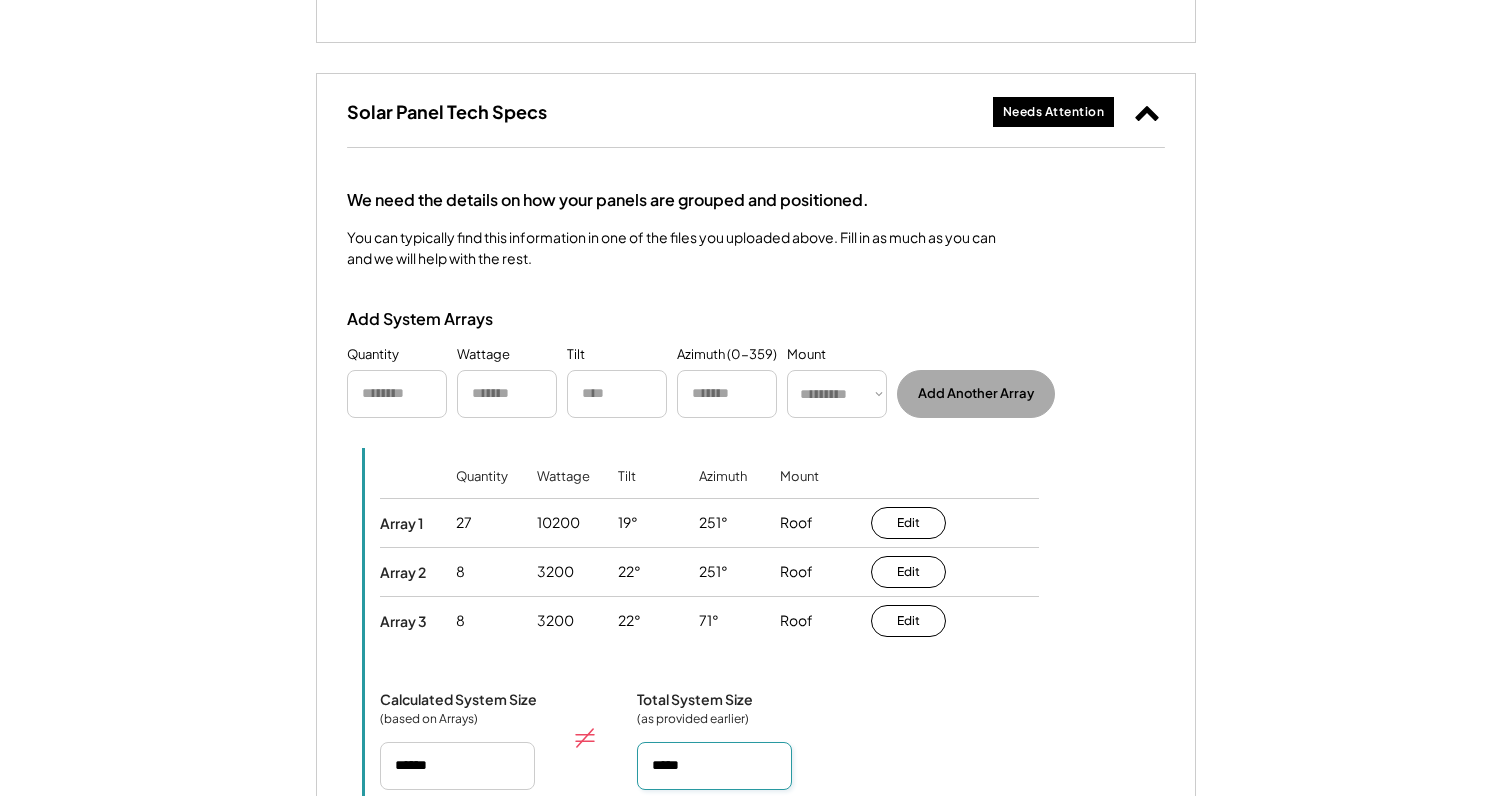 scroll, scrollTop: 1777, scrollLeft: 0, axis: vertical 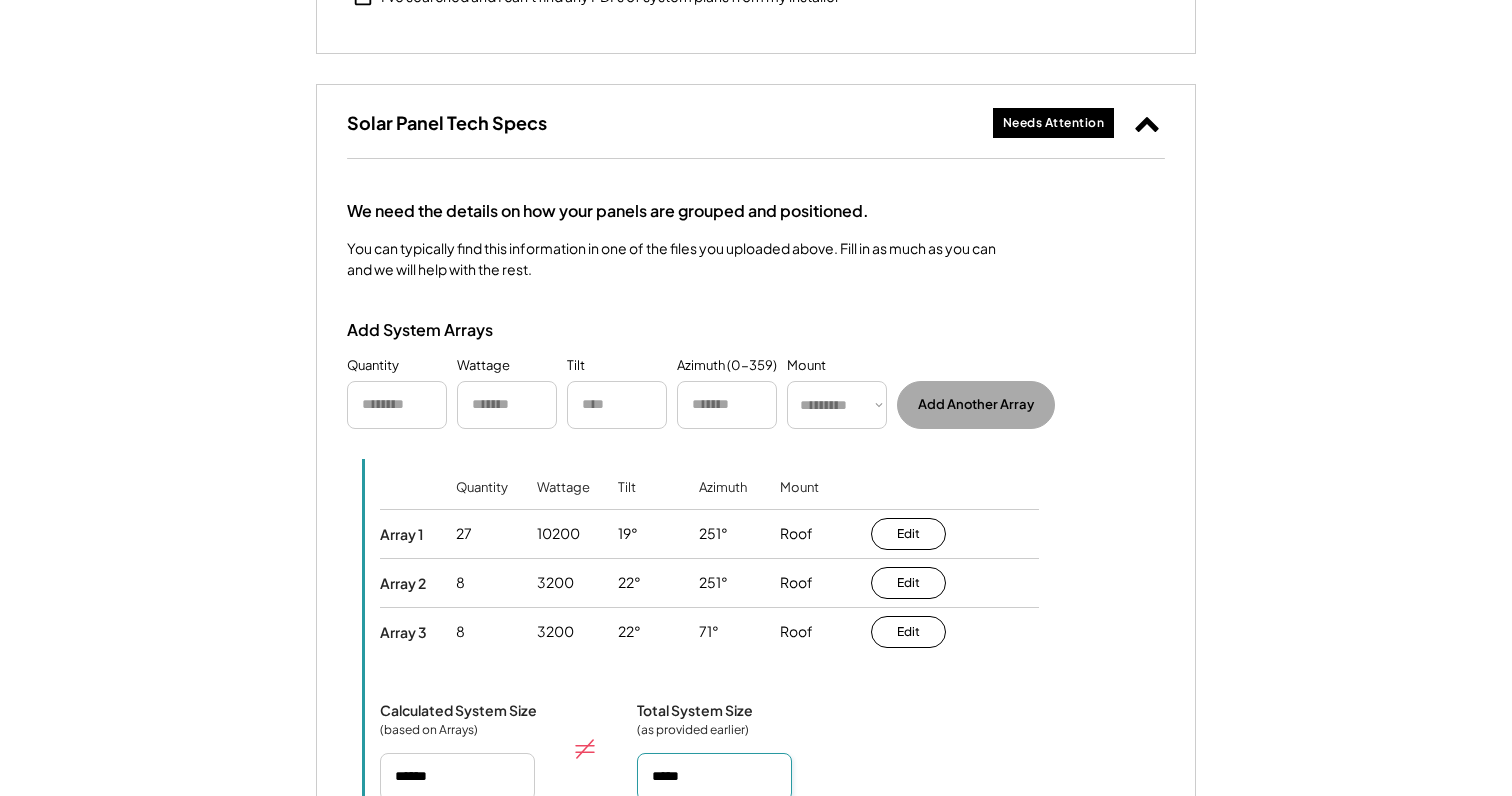click on "You can typically find this information in one of the files you uploaded above. Fill in as much as you can and we will help with the rest." at bounding box center [672, 259] 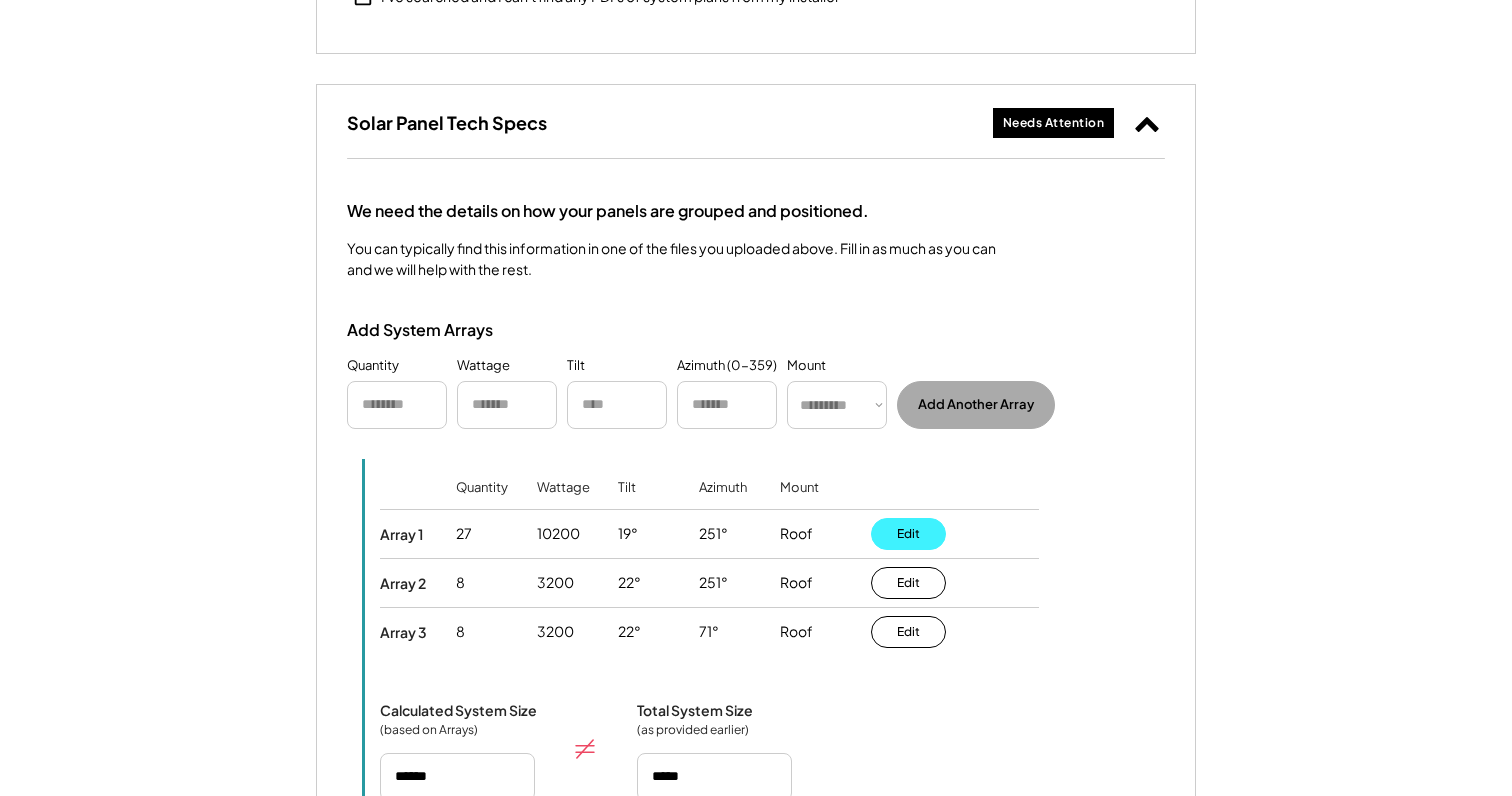 click on "Edit" at bounding box center (908, 534) 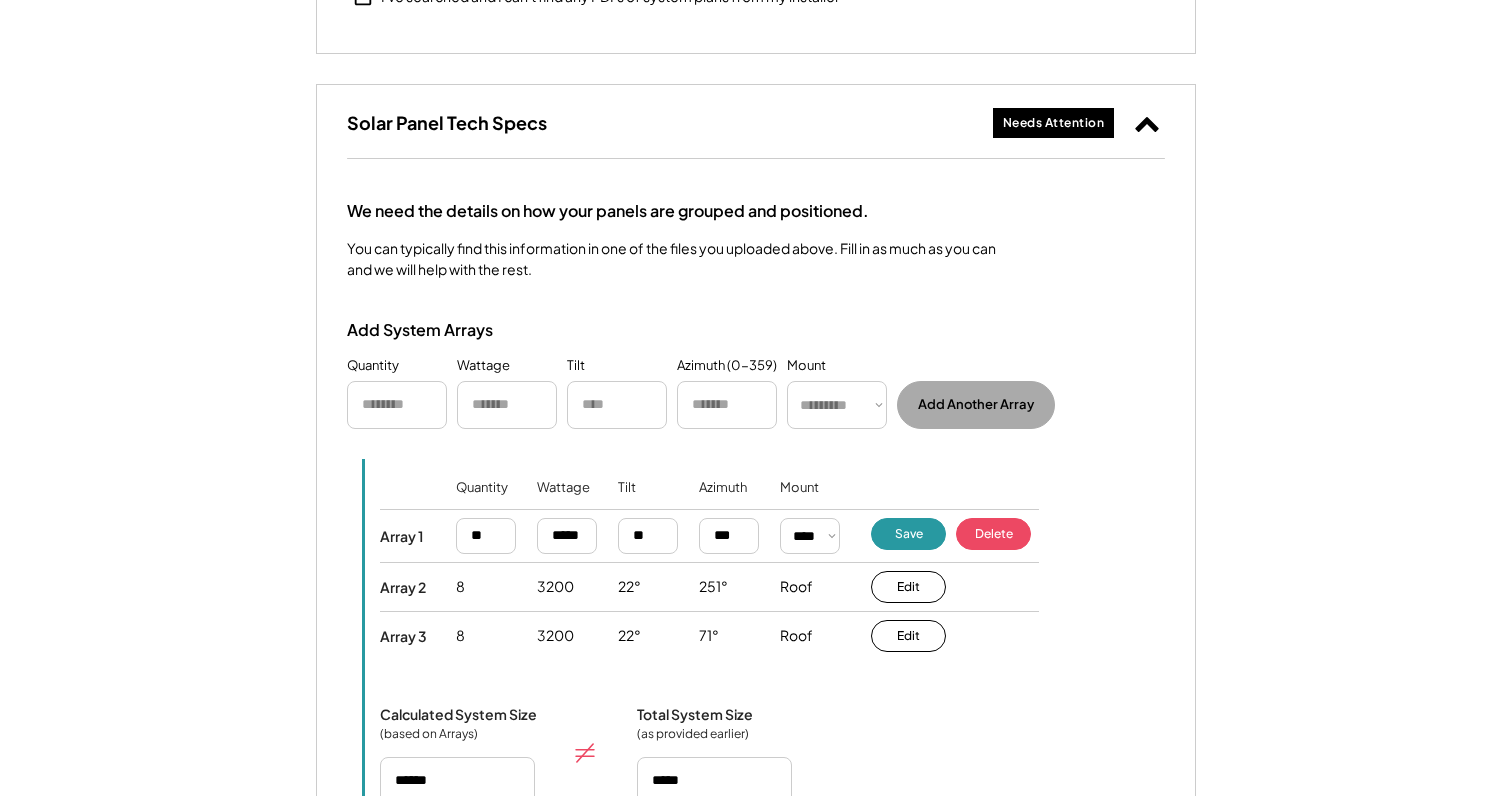 click on "Quantity Wattage Tilt Azimuth Mount Array 1 27 10200 19° 251° Roof **** **** ****** Edit Save Delete Array 2 8 3200 22° 251° Roof **** **** ****** Edit Save Delete Array 3 8 3200 22° 71° Roof **** **** ****** Edit Save Delete Calculated System Size (based on Arrays) Total System Size (as provided earlier) These numbers must match. Otherwise, your registration will be rejected.
You can update your Total System Size above if needed." at bounding box center [763, 678] 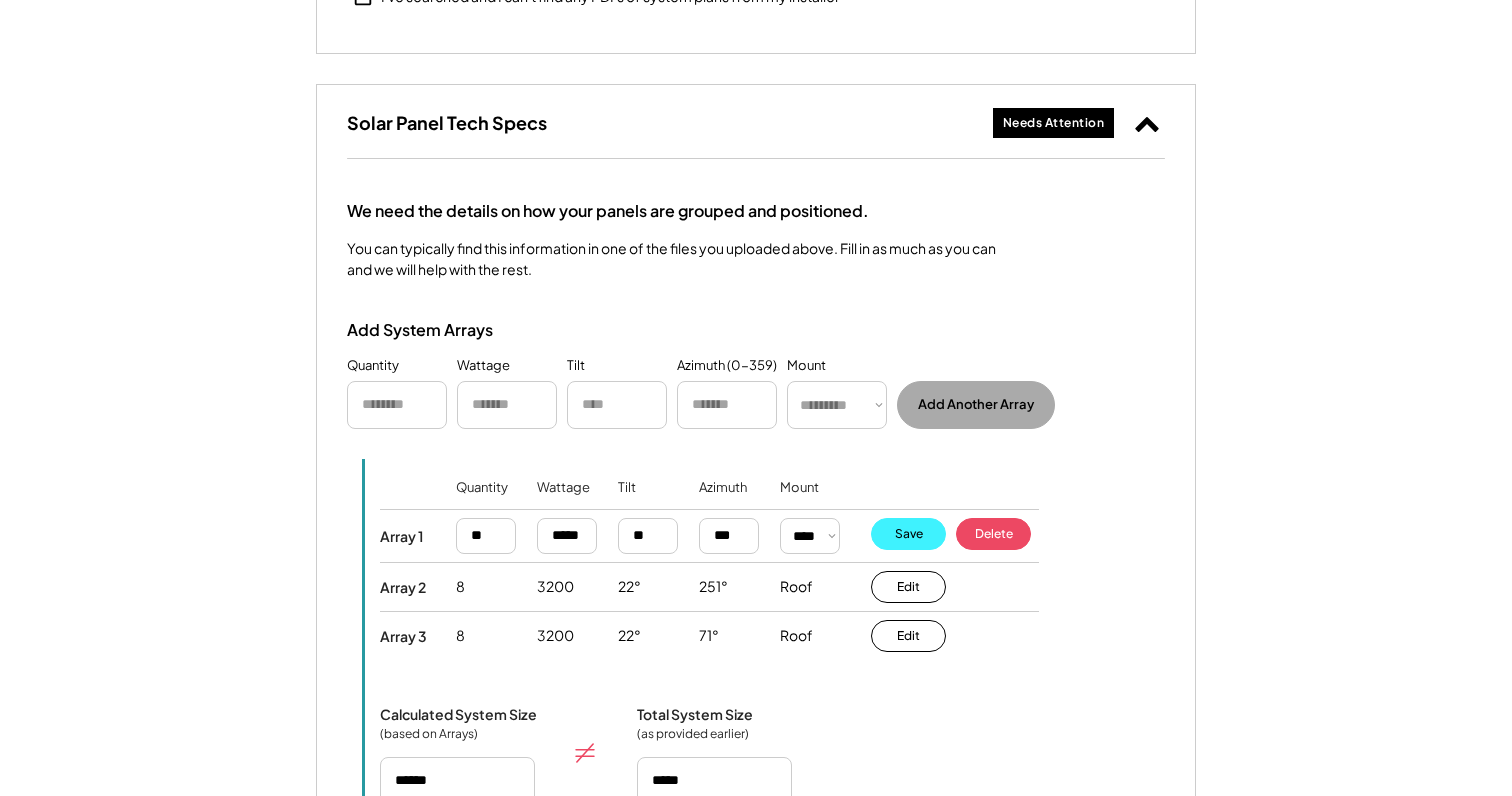 click on "Save" at bounding box center (908, 534) 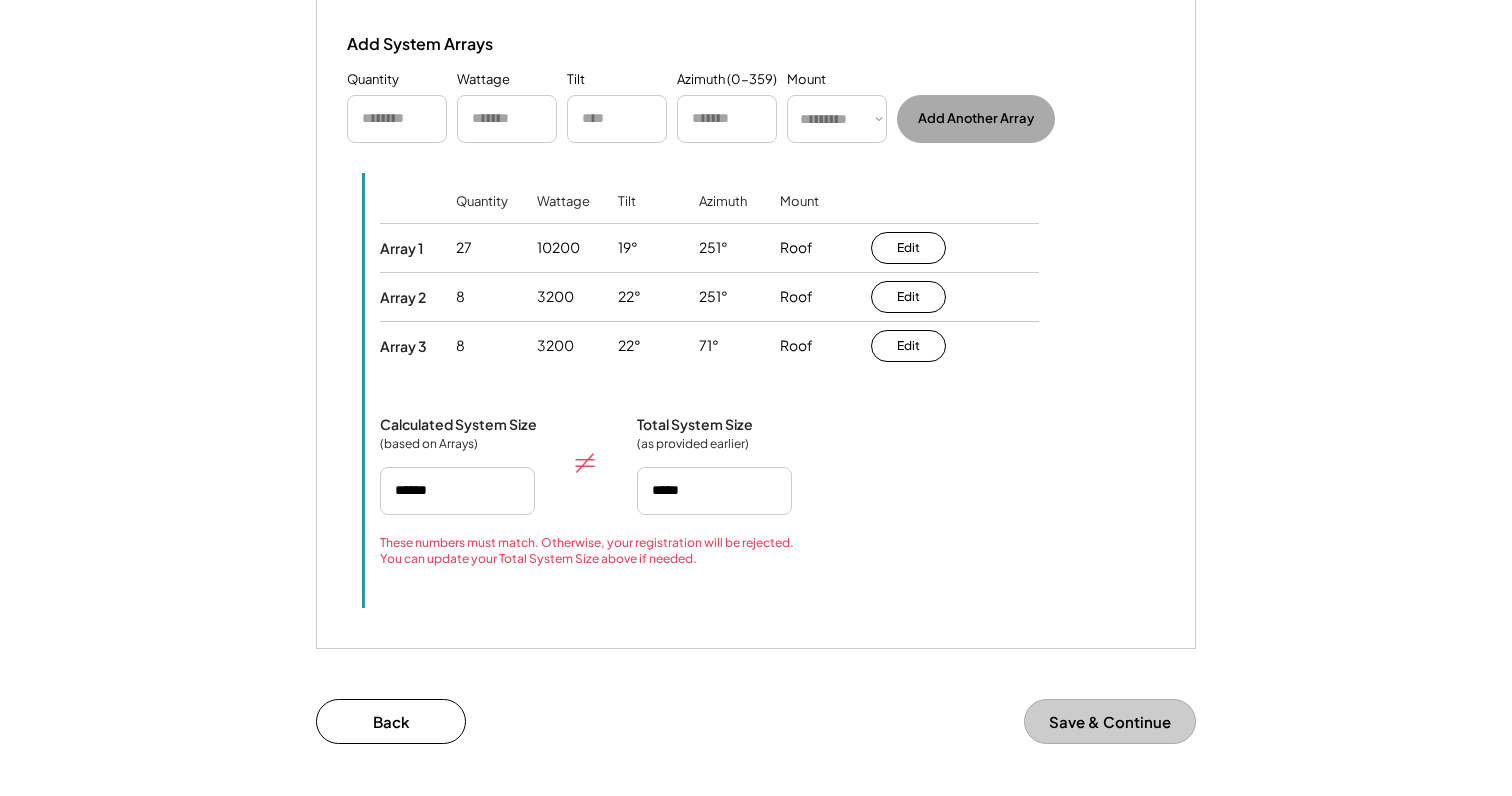 scroll, scrollTop: 2064, scrollLeft: 0, axis: vertical 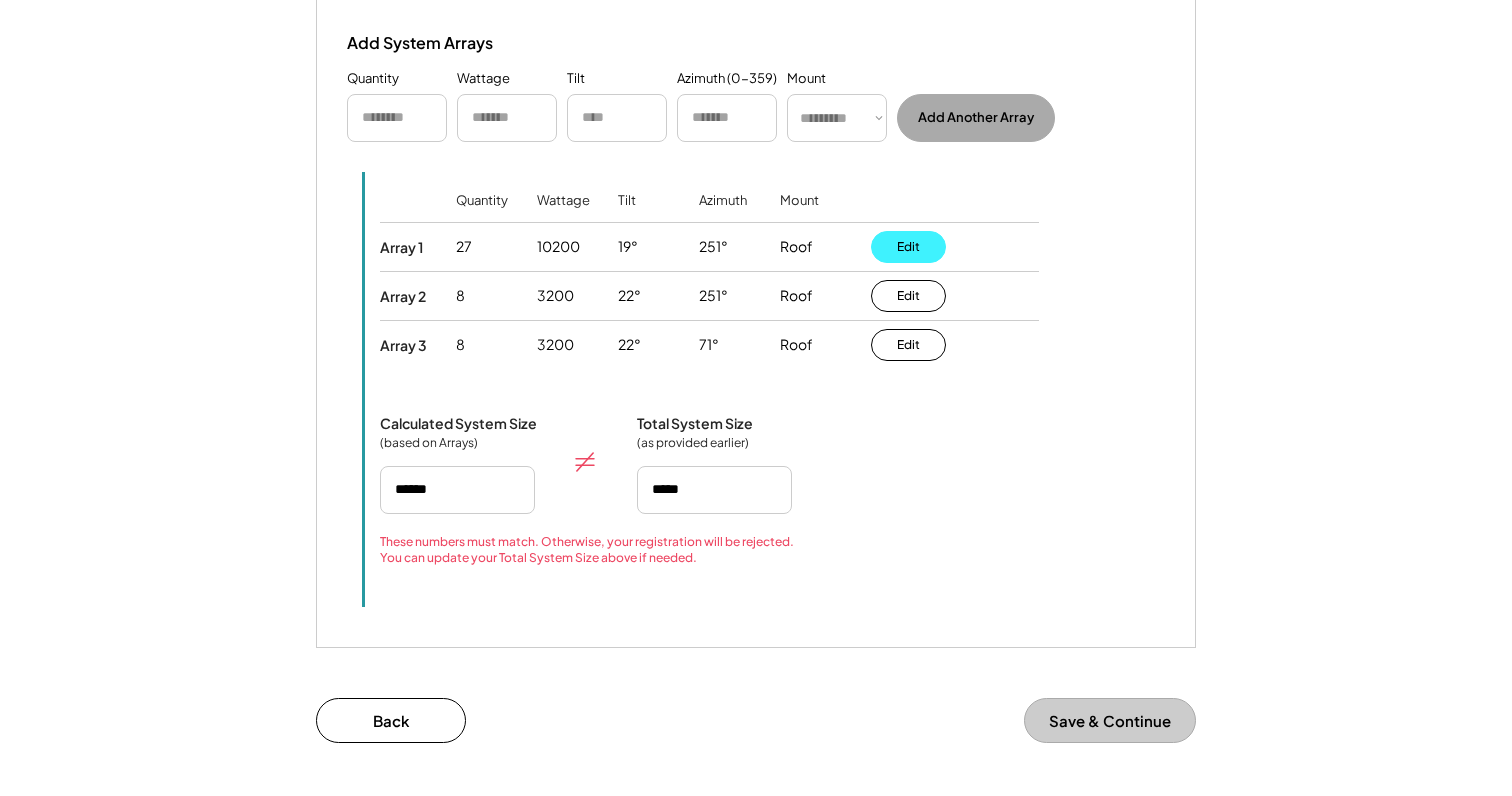 click on "Edit" at bounding box center (908, 247) 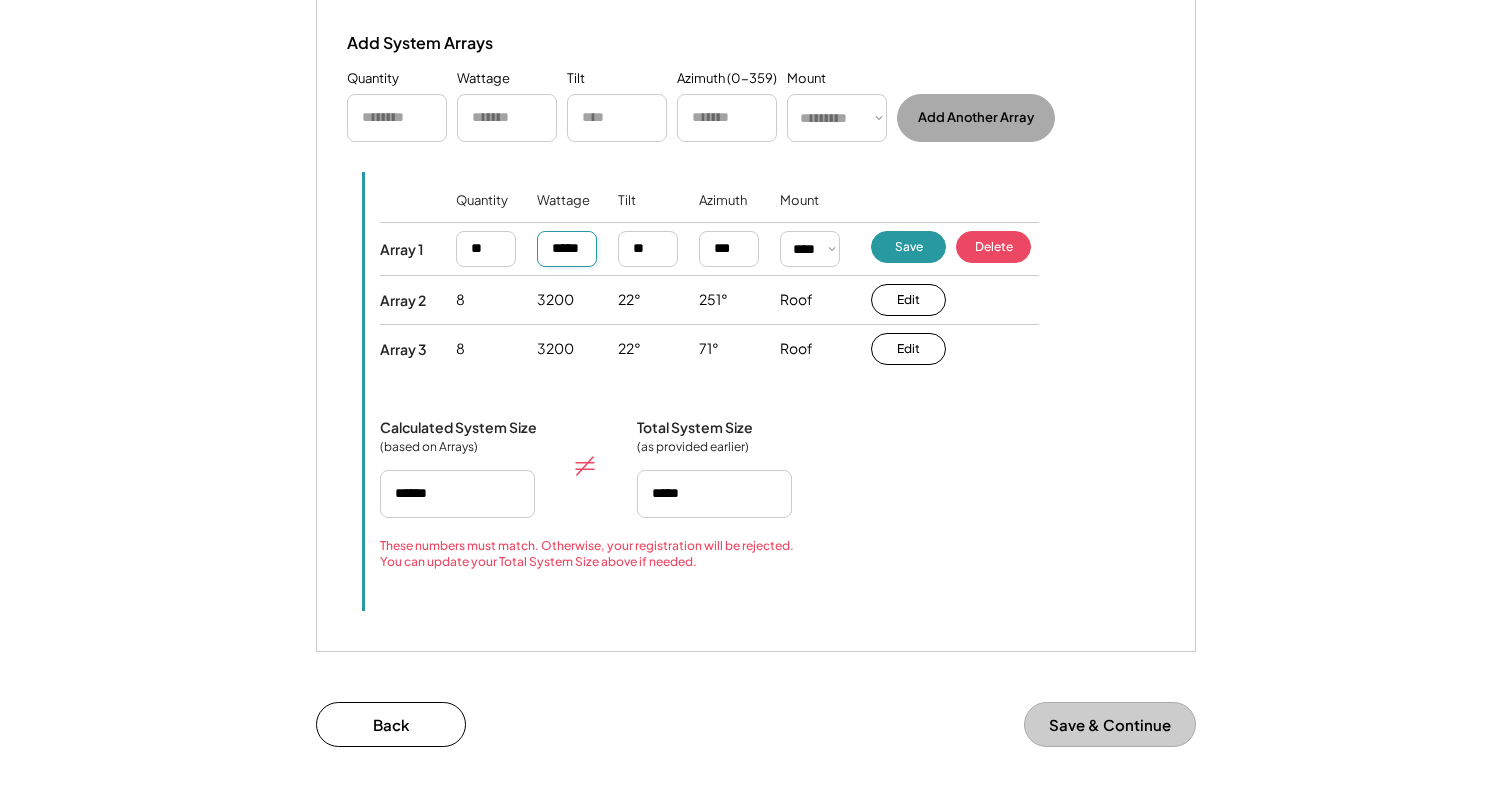 click at bounding box center [567, 249] 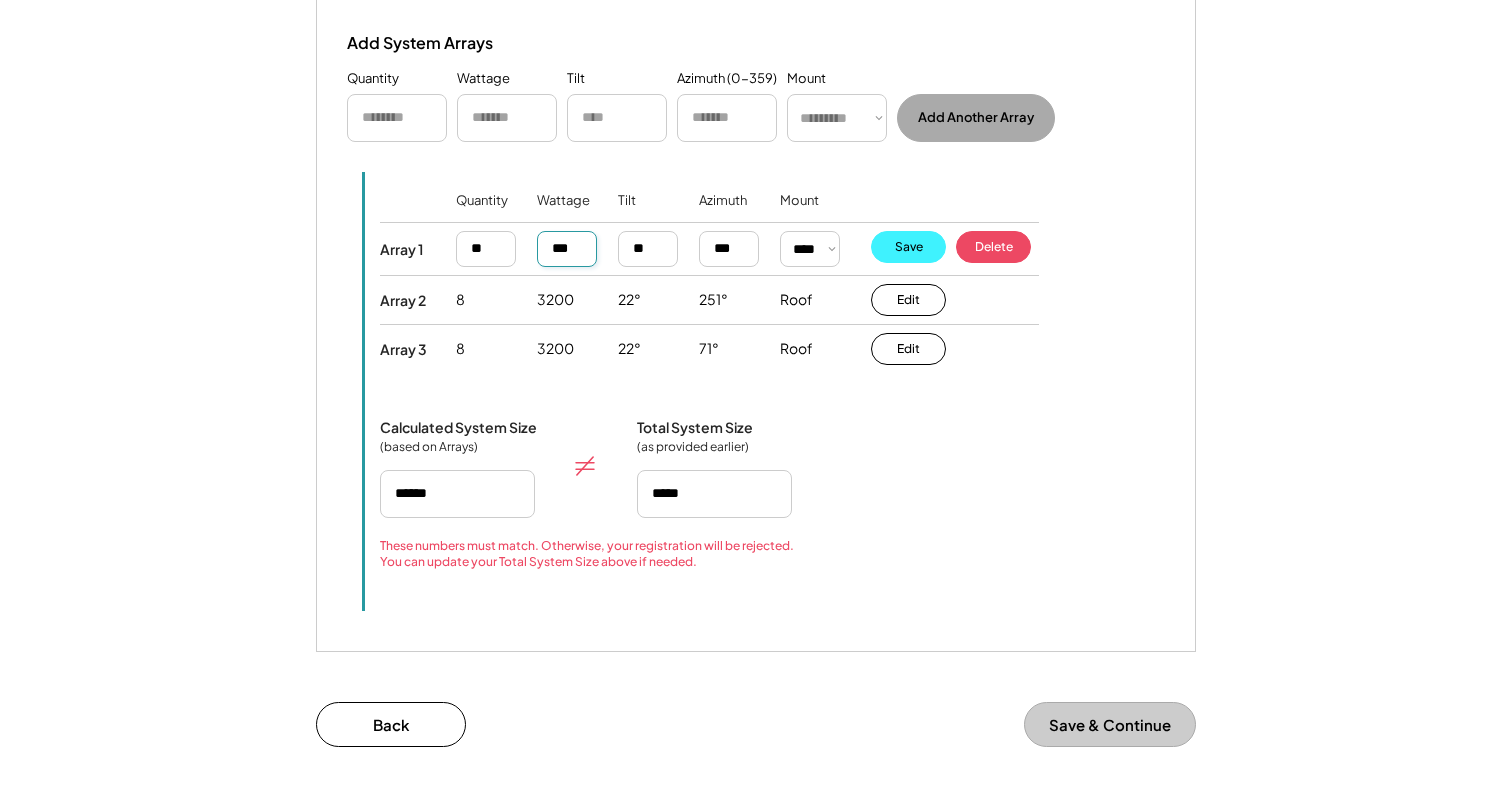 type on "***" 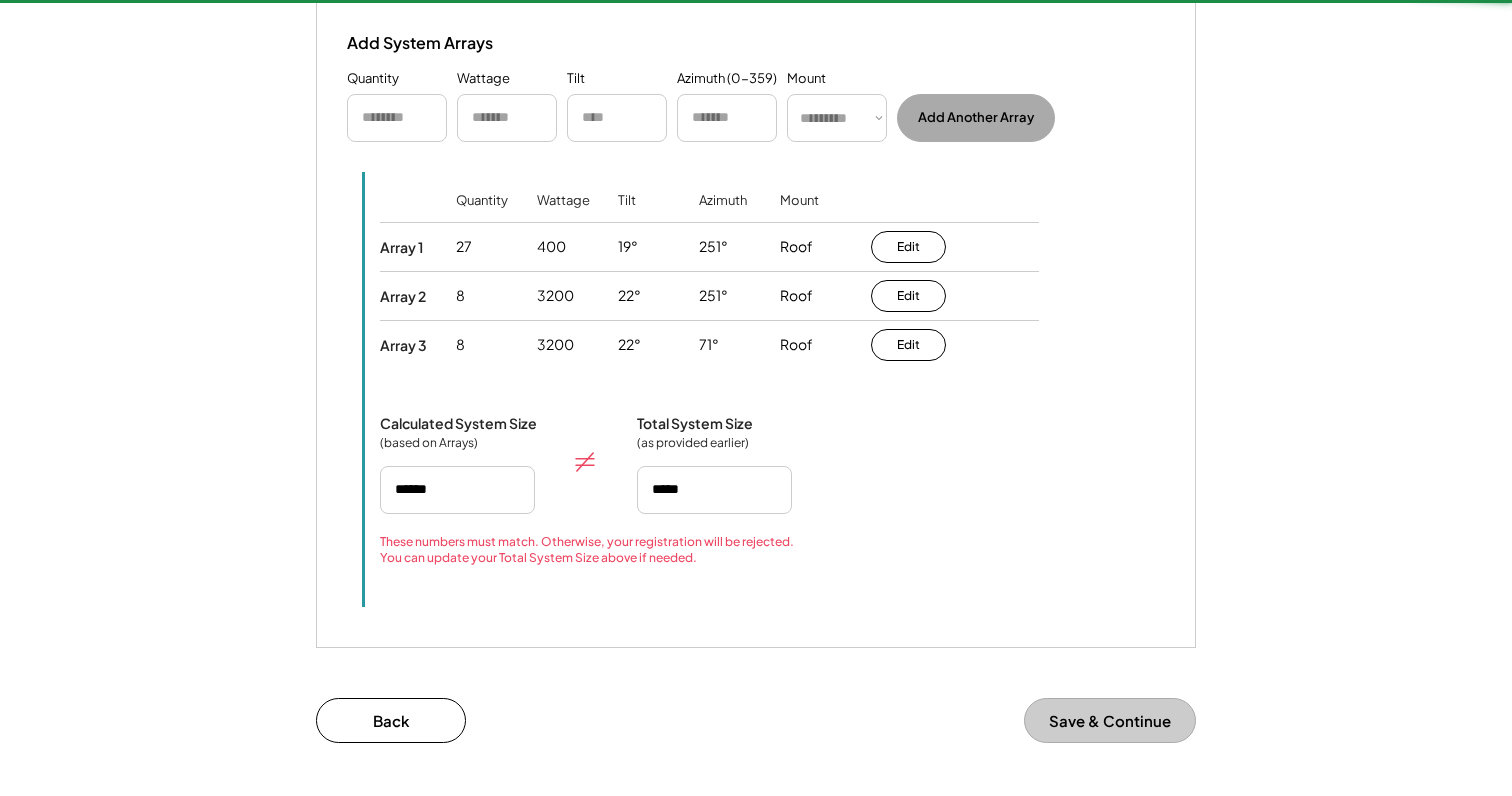 type on "*****" 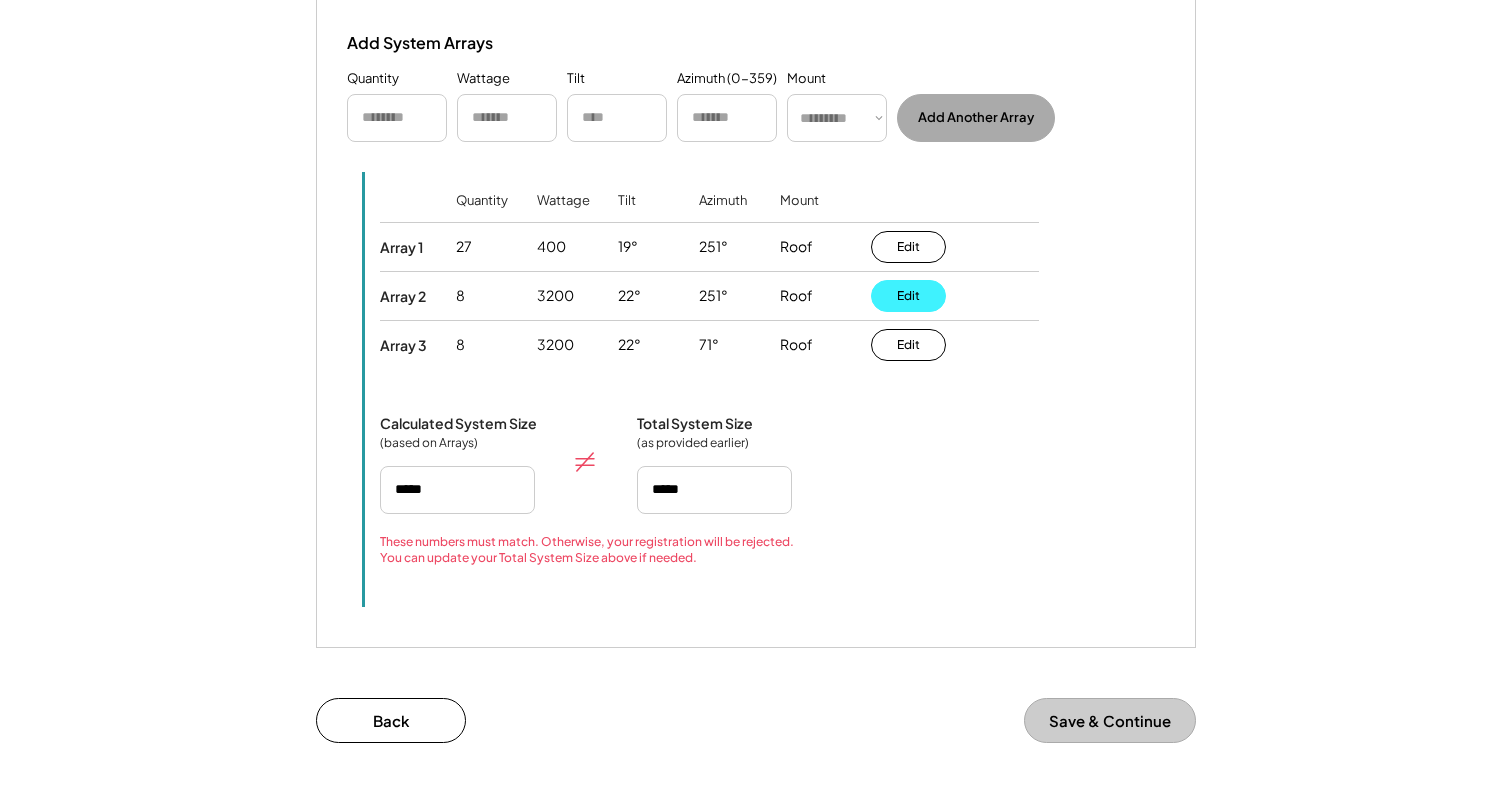 click on "Edit" at bounding box center [908, 296] 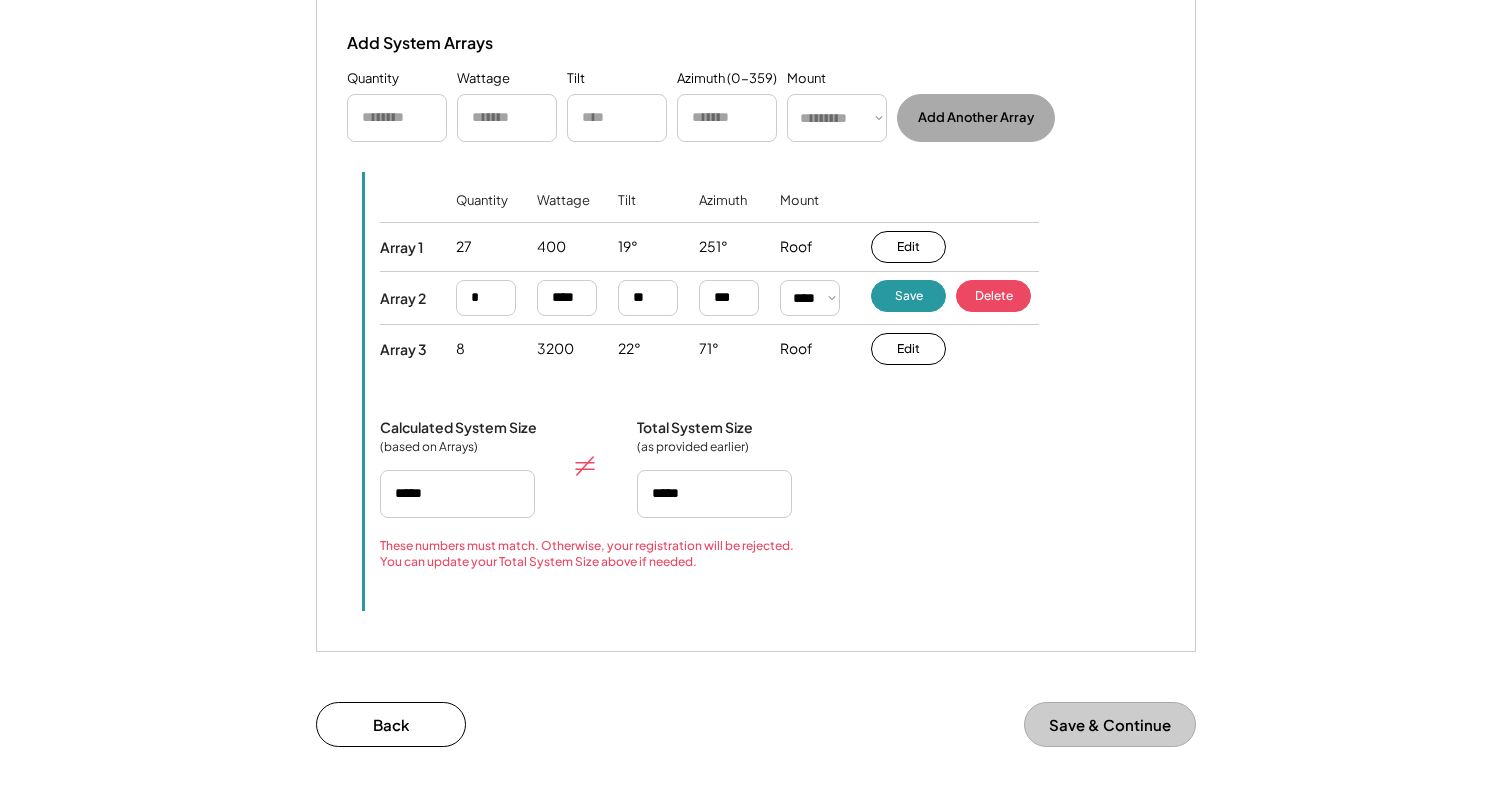 click at bounding box center (567, 298) 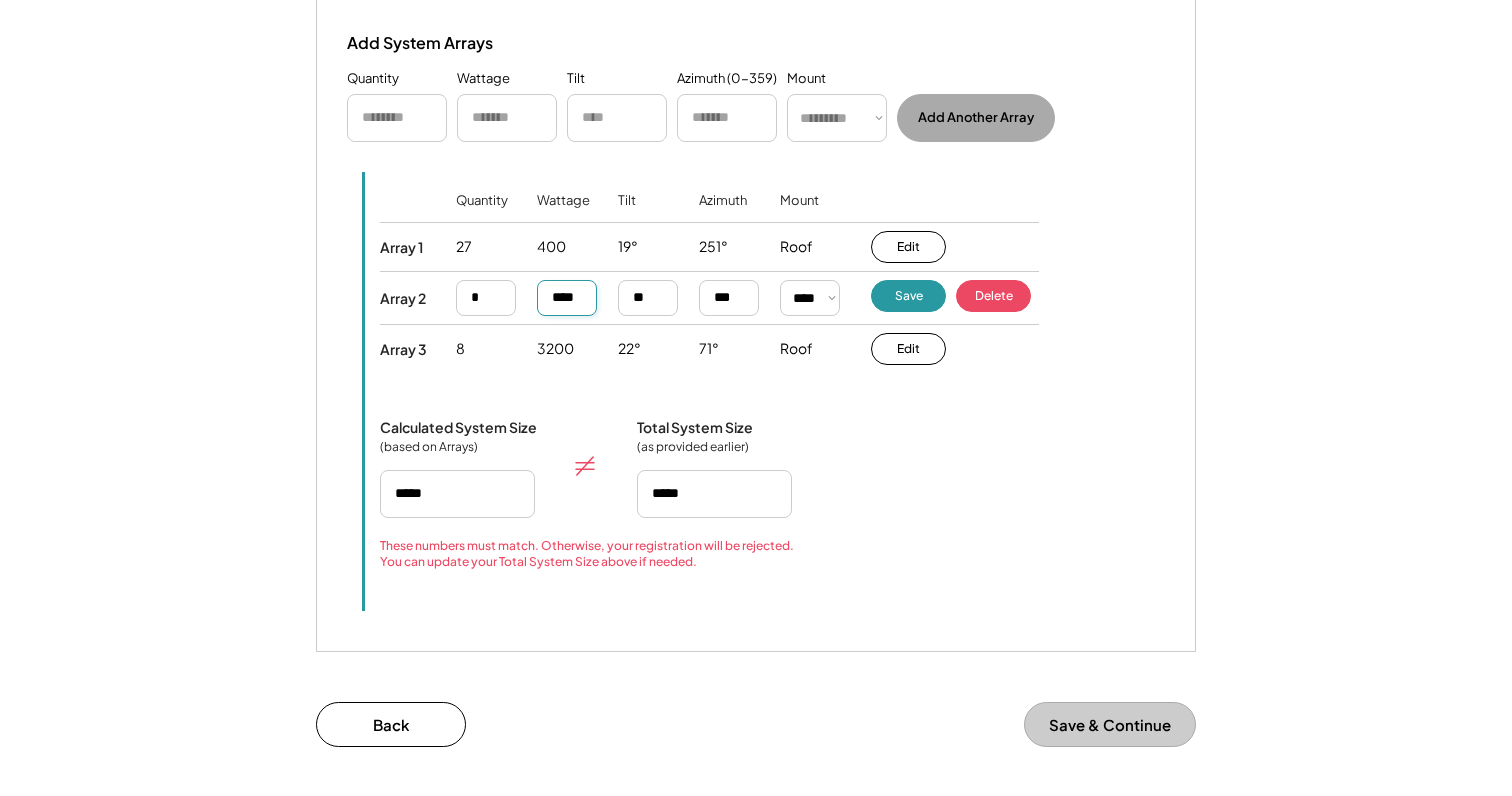 click at bounding box center [567, 298] 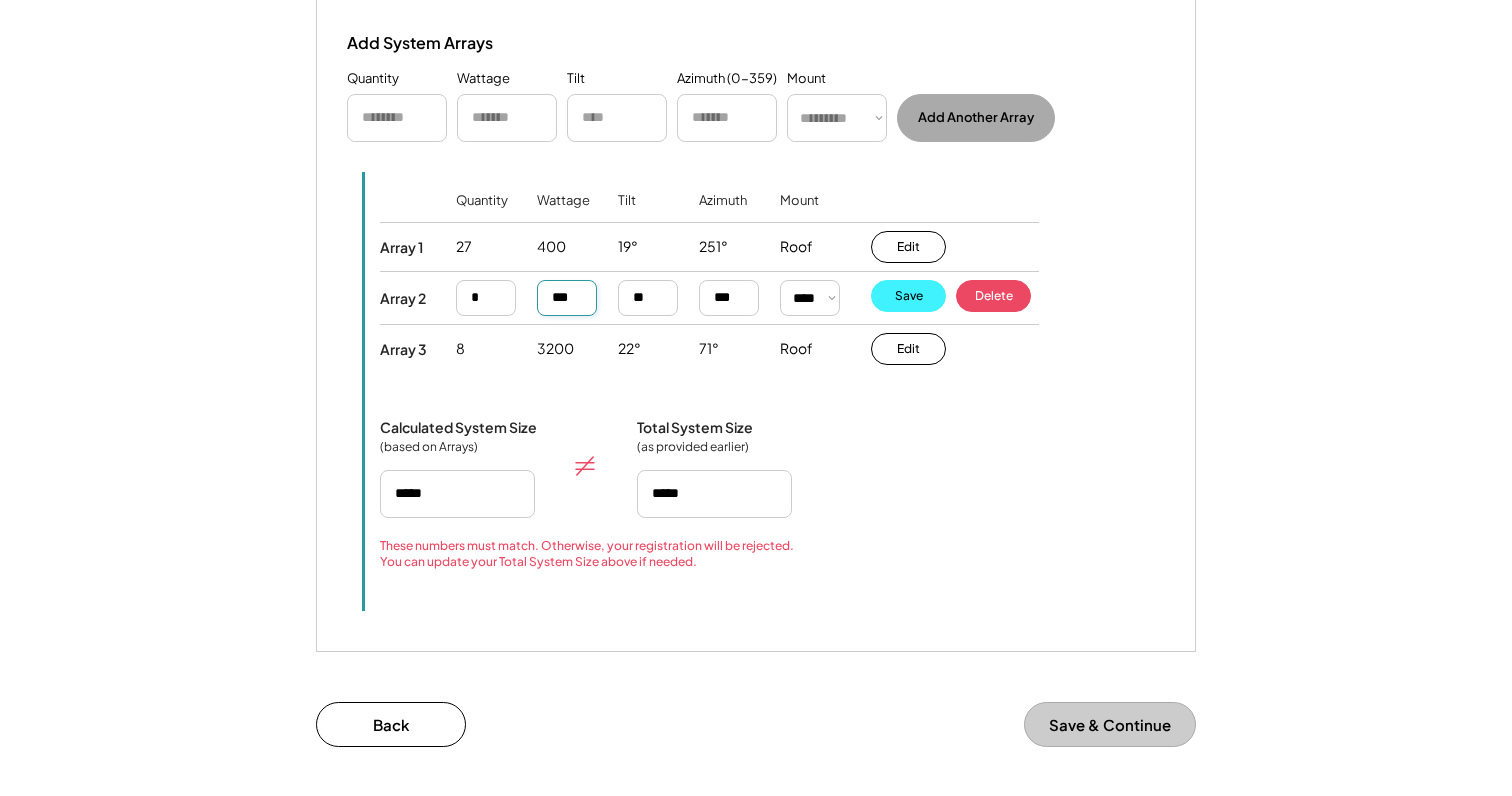 type on "***" 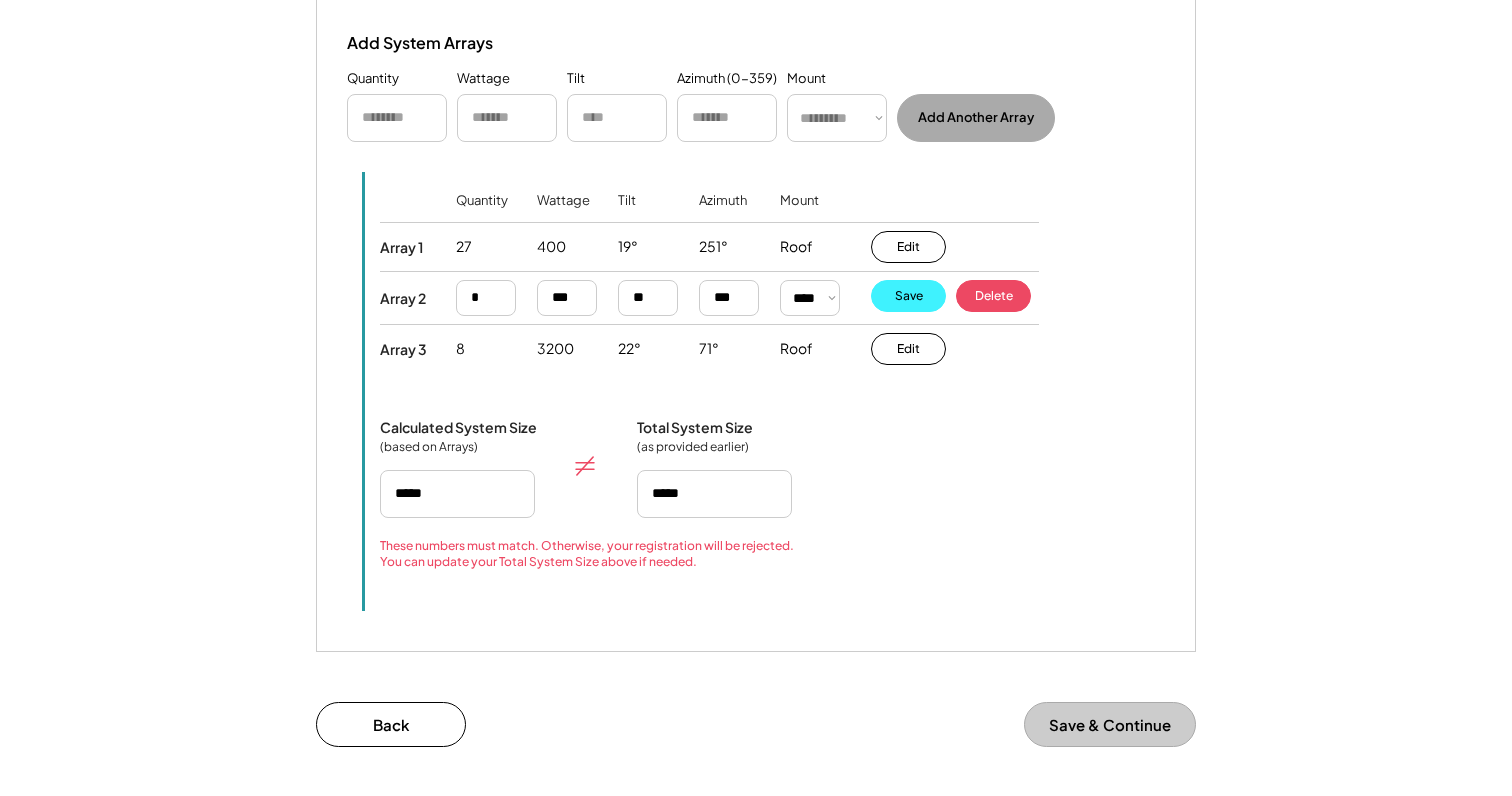 click on "Save" at bounding box center [908, 296] 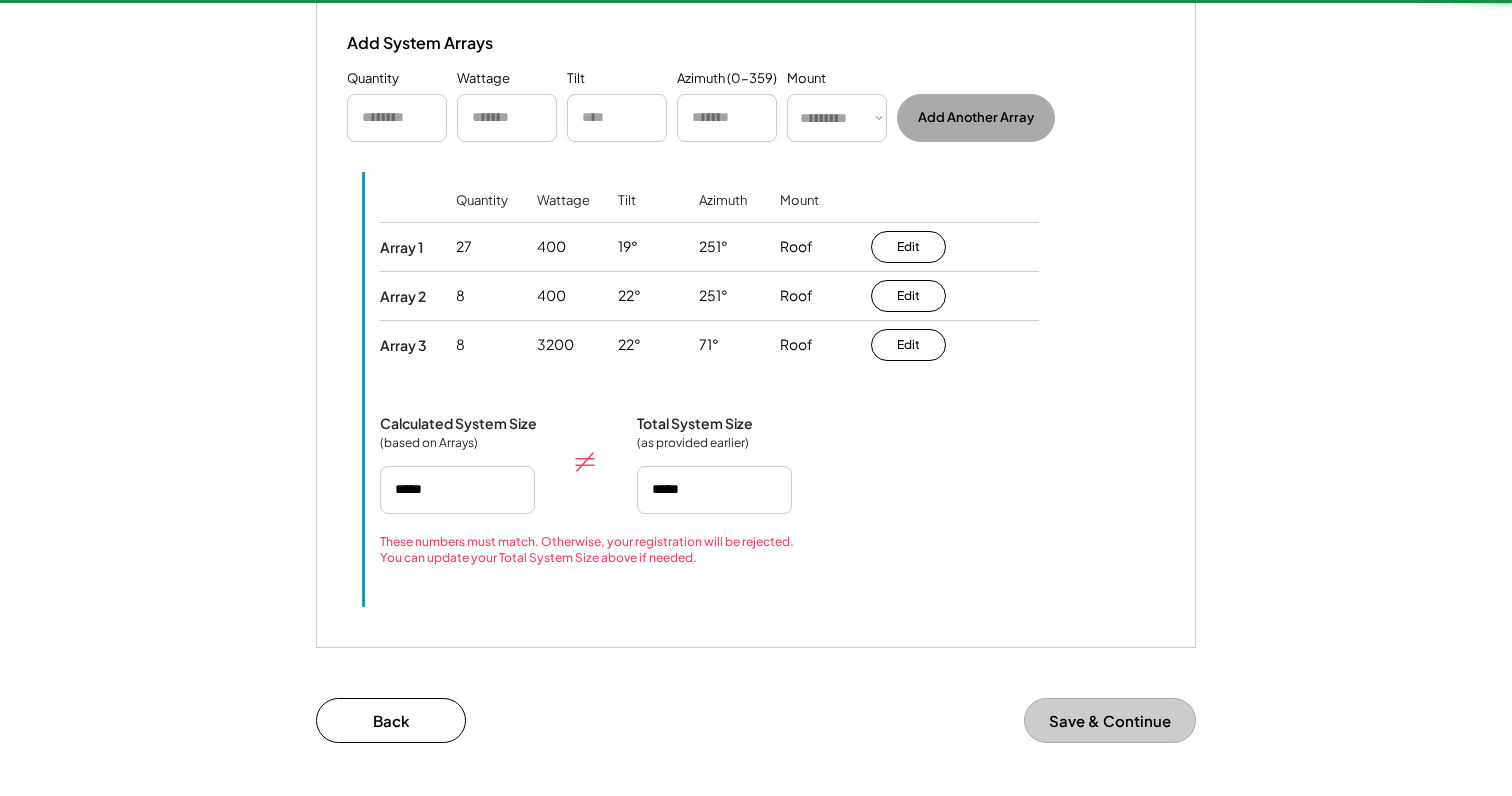 type on "*****" 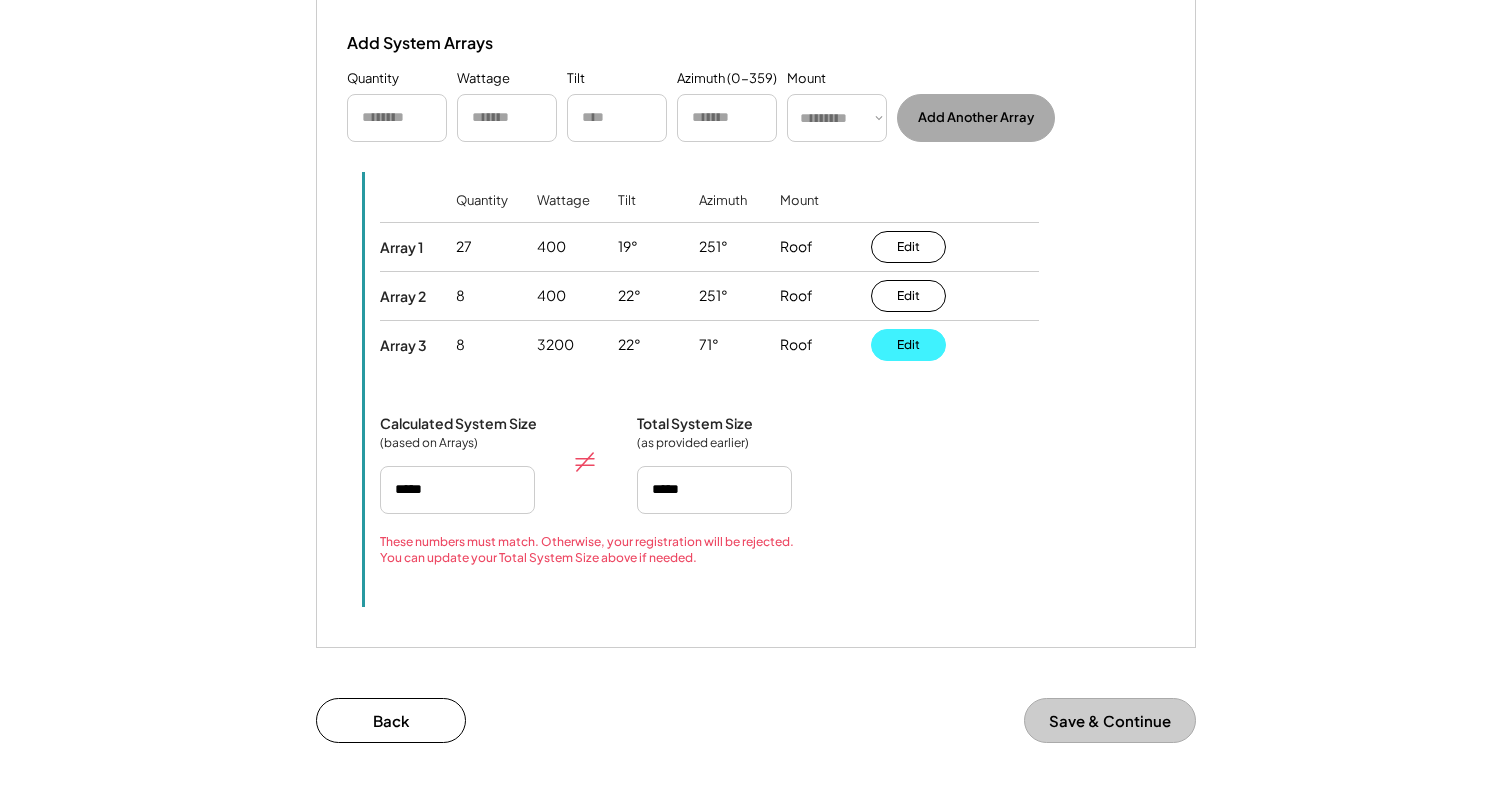 click on "Edit" at bounding box center (908, 345) 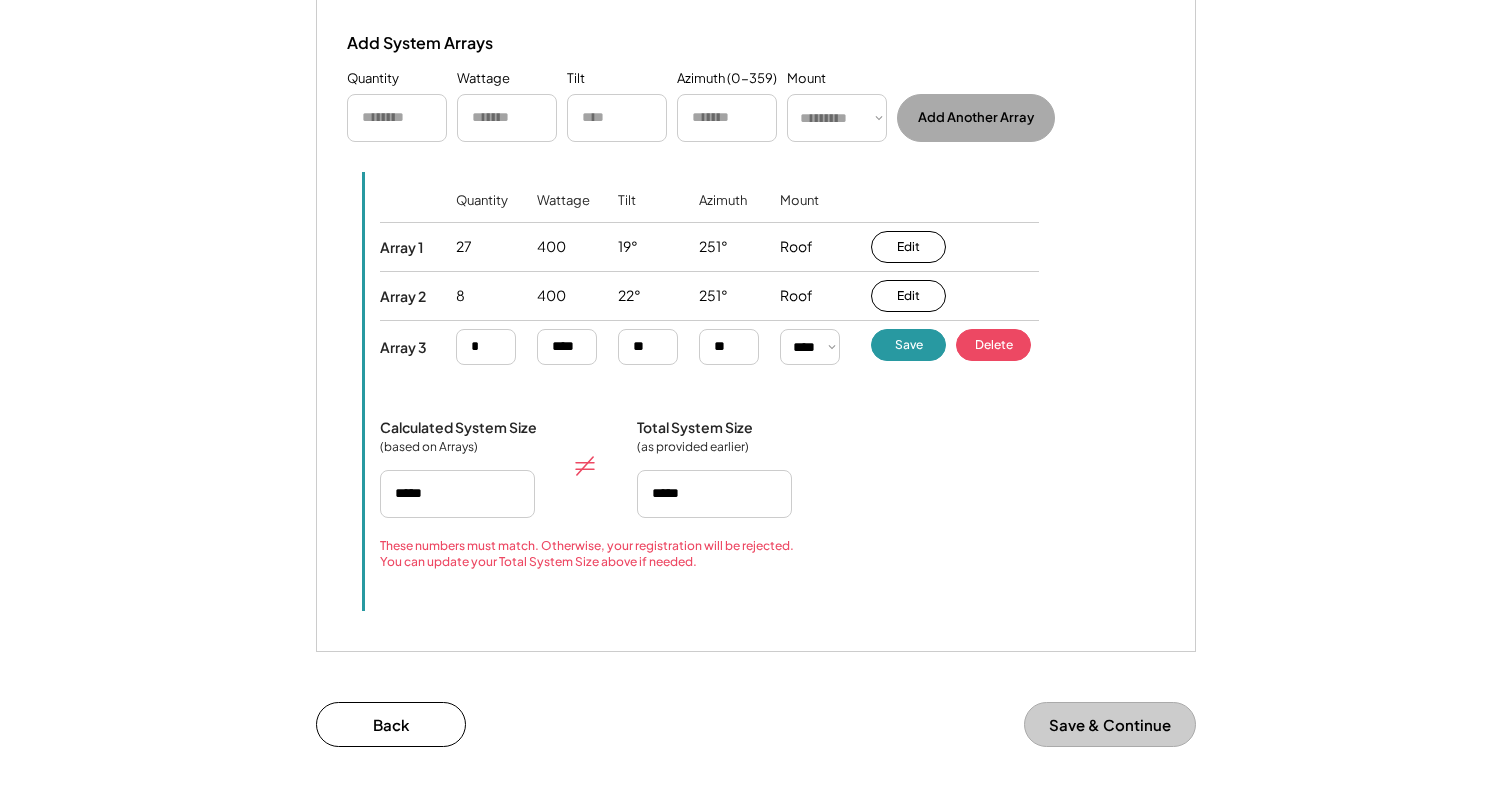 click at bounding box center (567, 347) 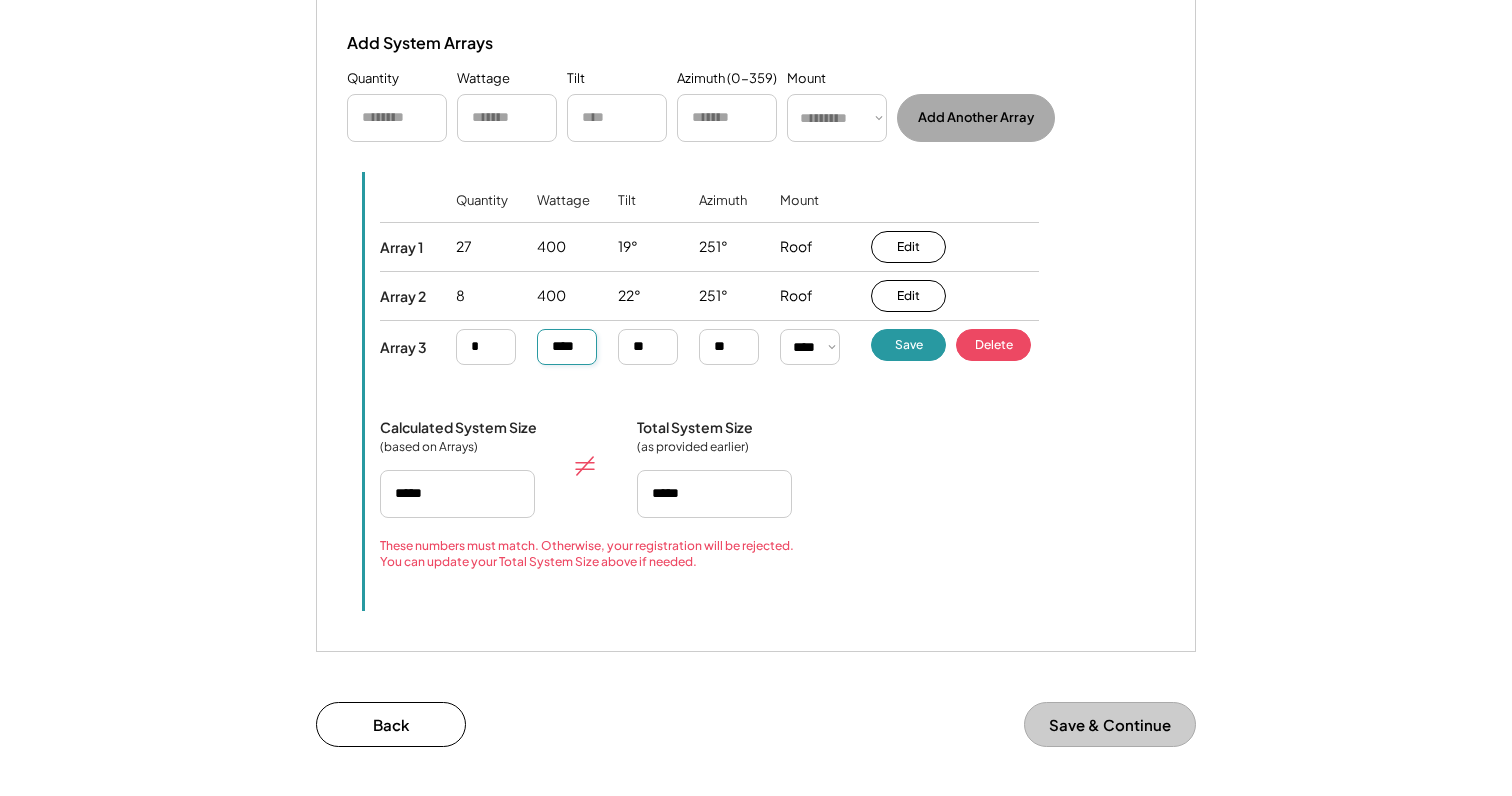 click at bounding box center (567, 347) 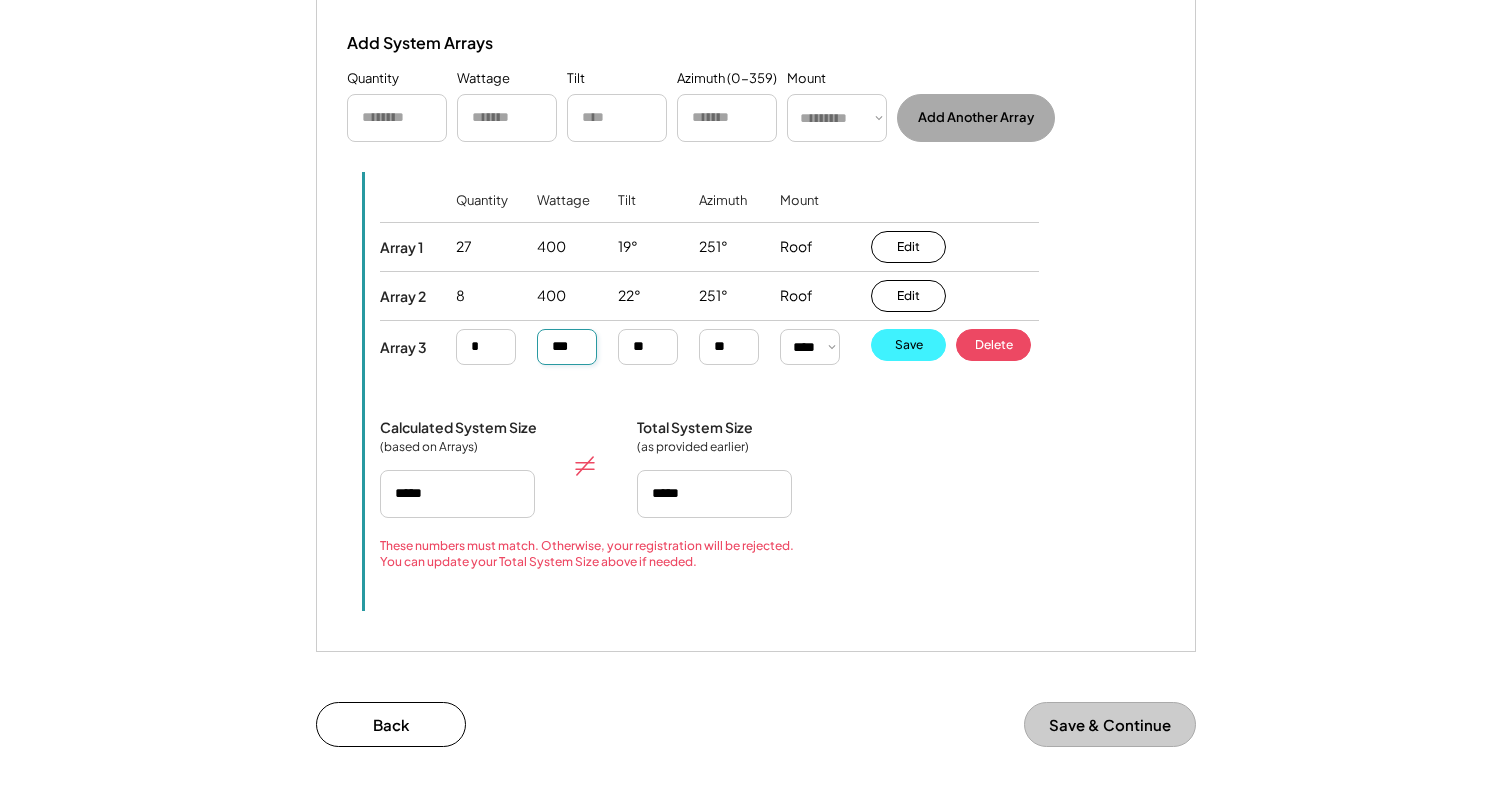 type on "***" 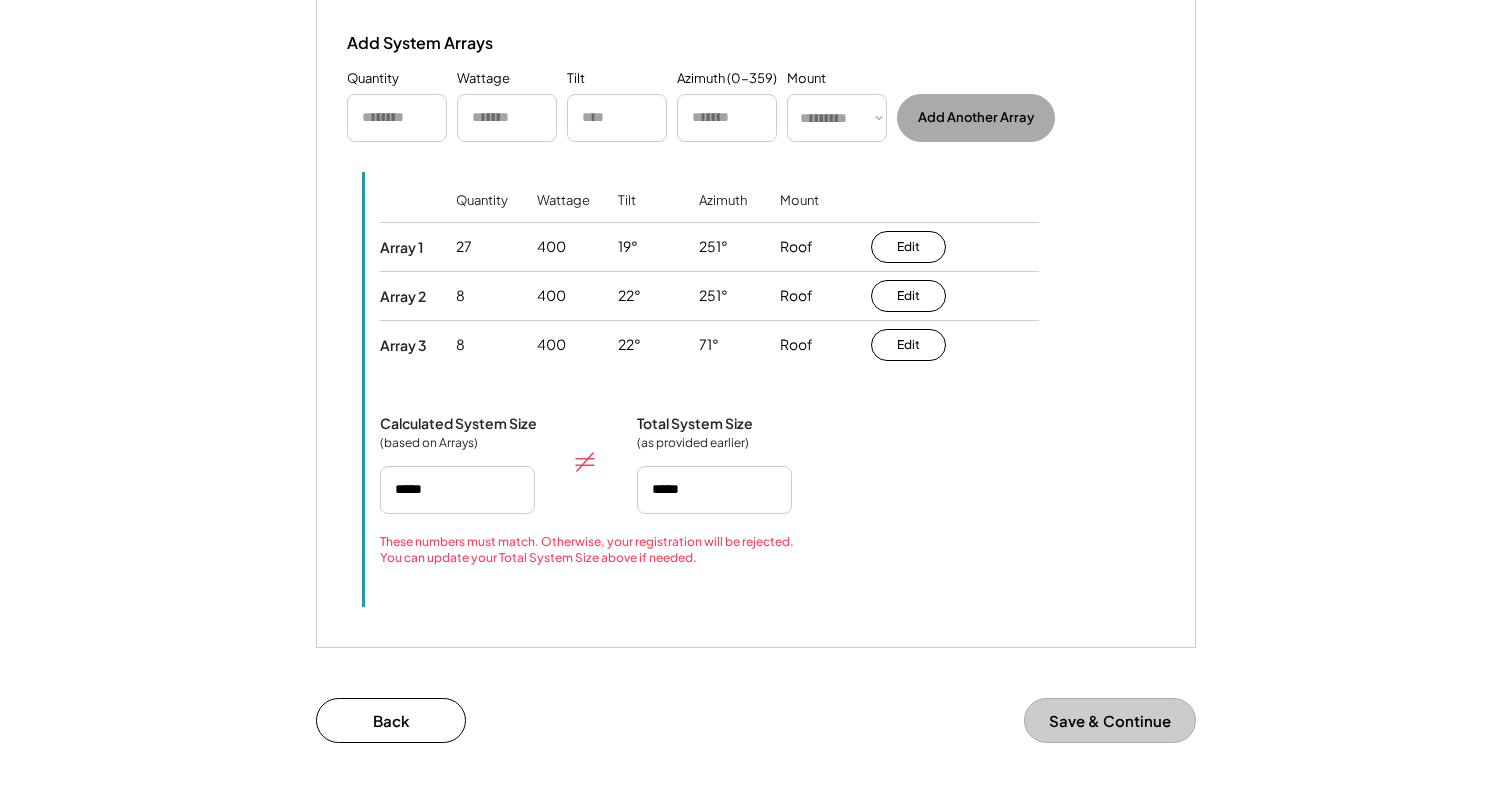 type on "*****" 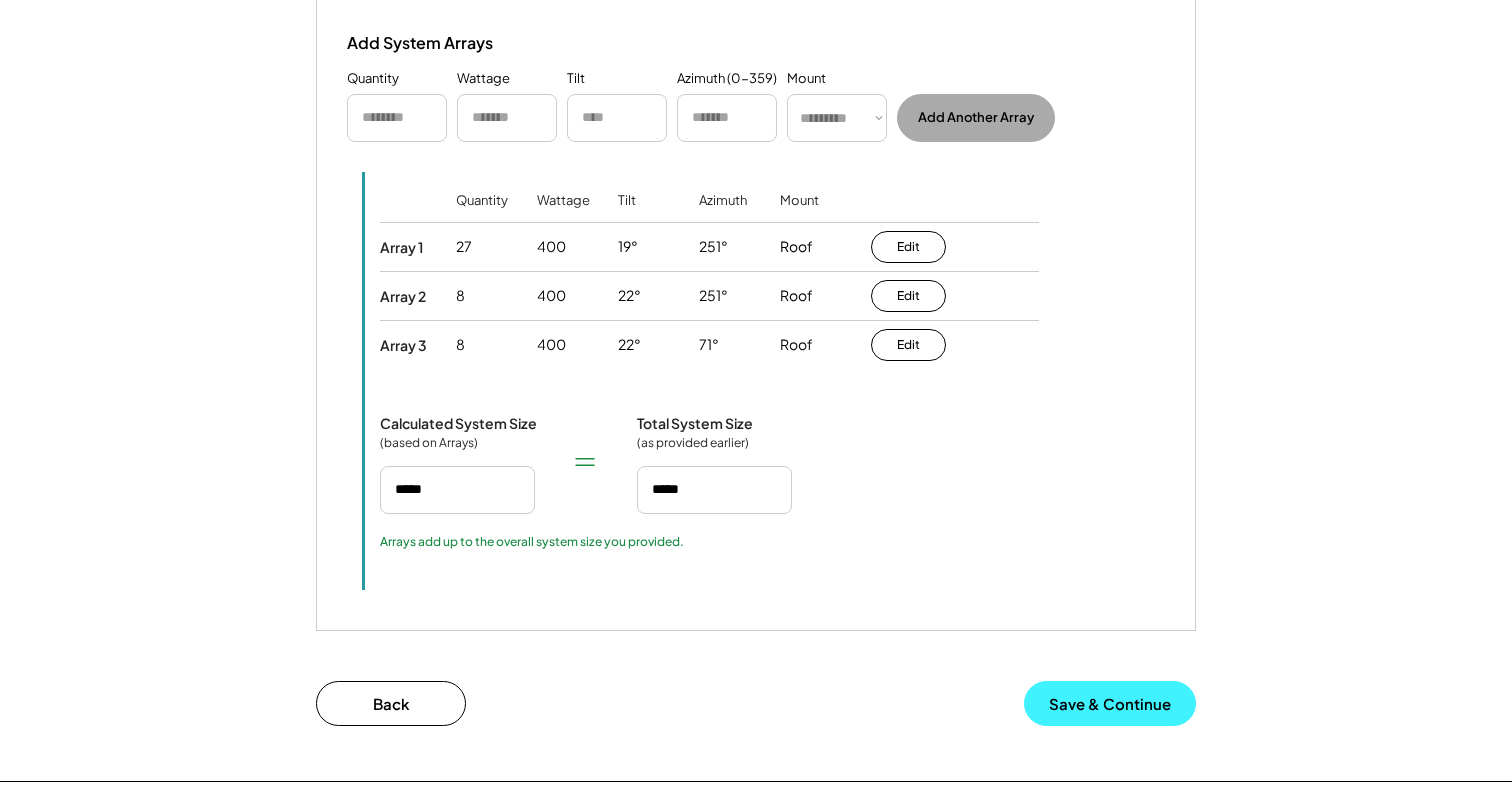 click on "Save & Continue" at bounding box center [1110, 703] 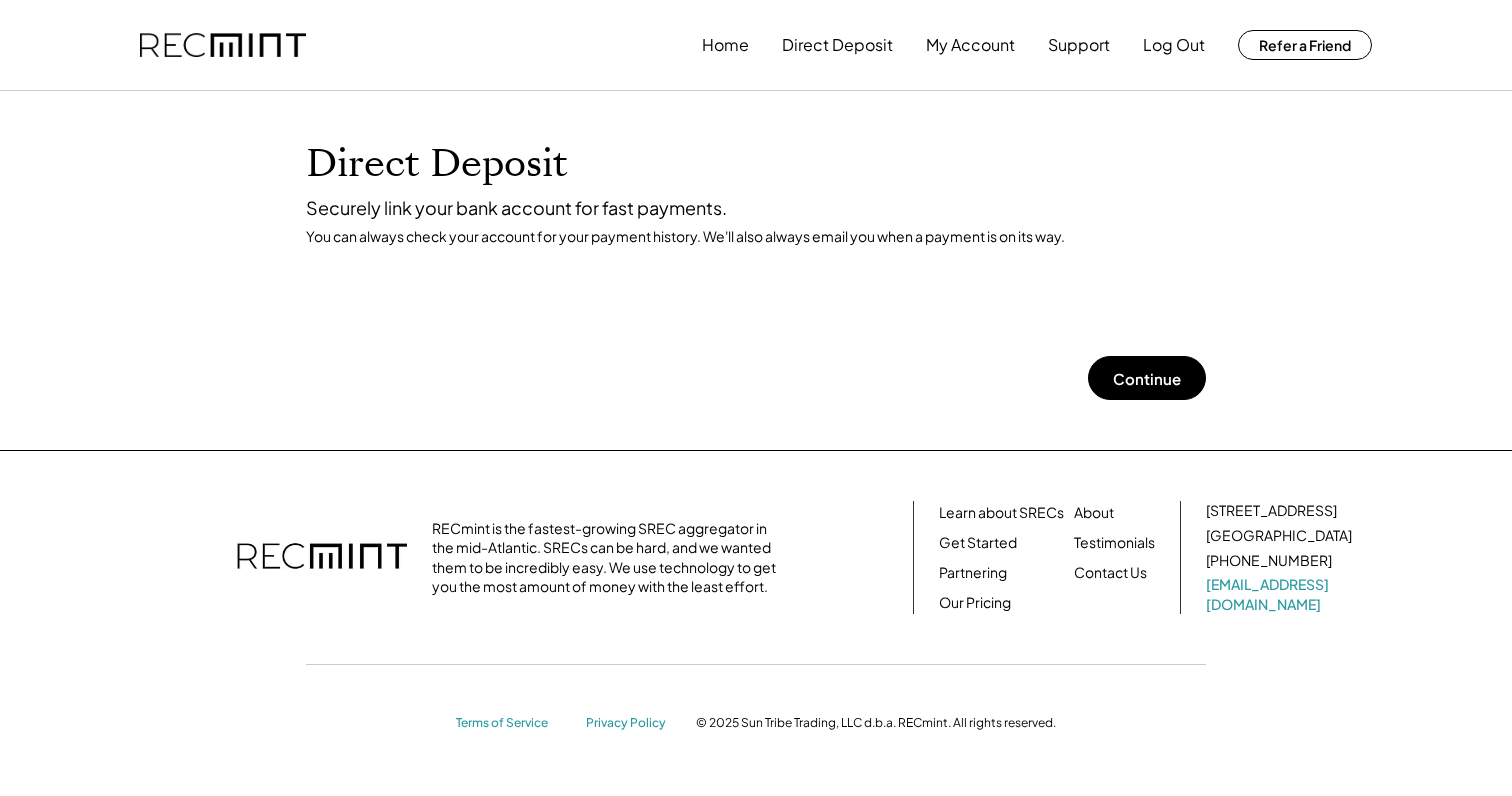 scroll, scrollTop: 0, scrollLeft: 0, axis: both 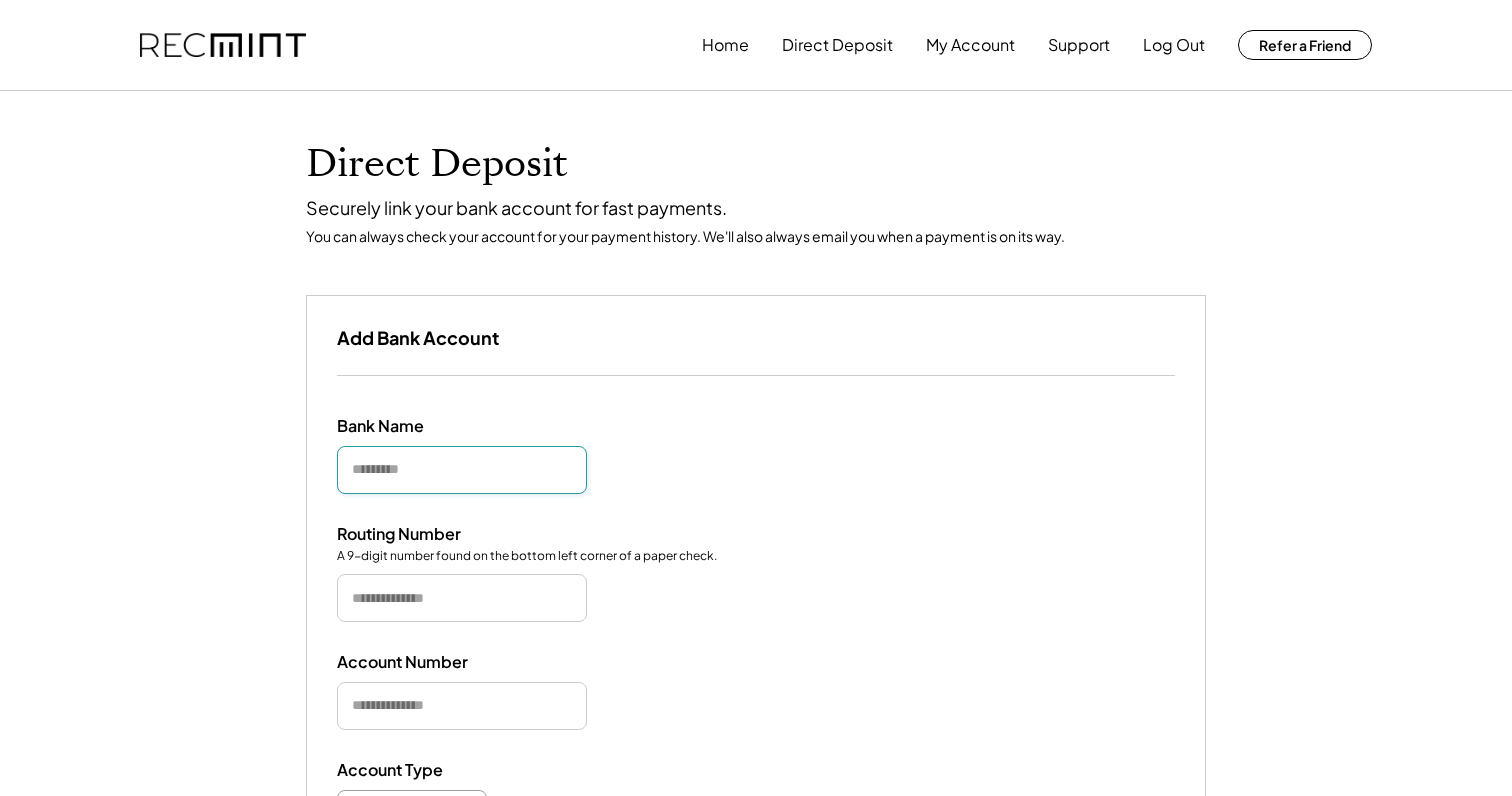click at bounding box center (462, 470) 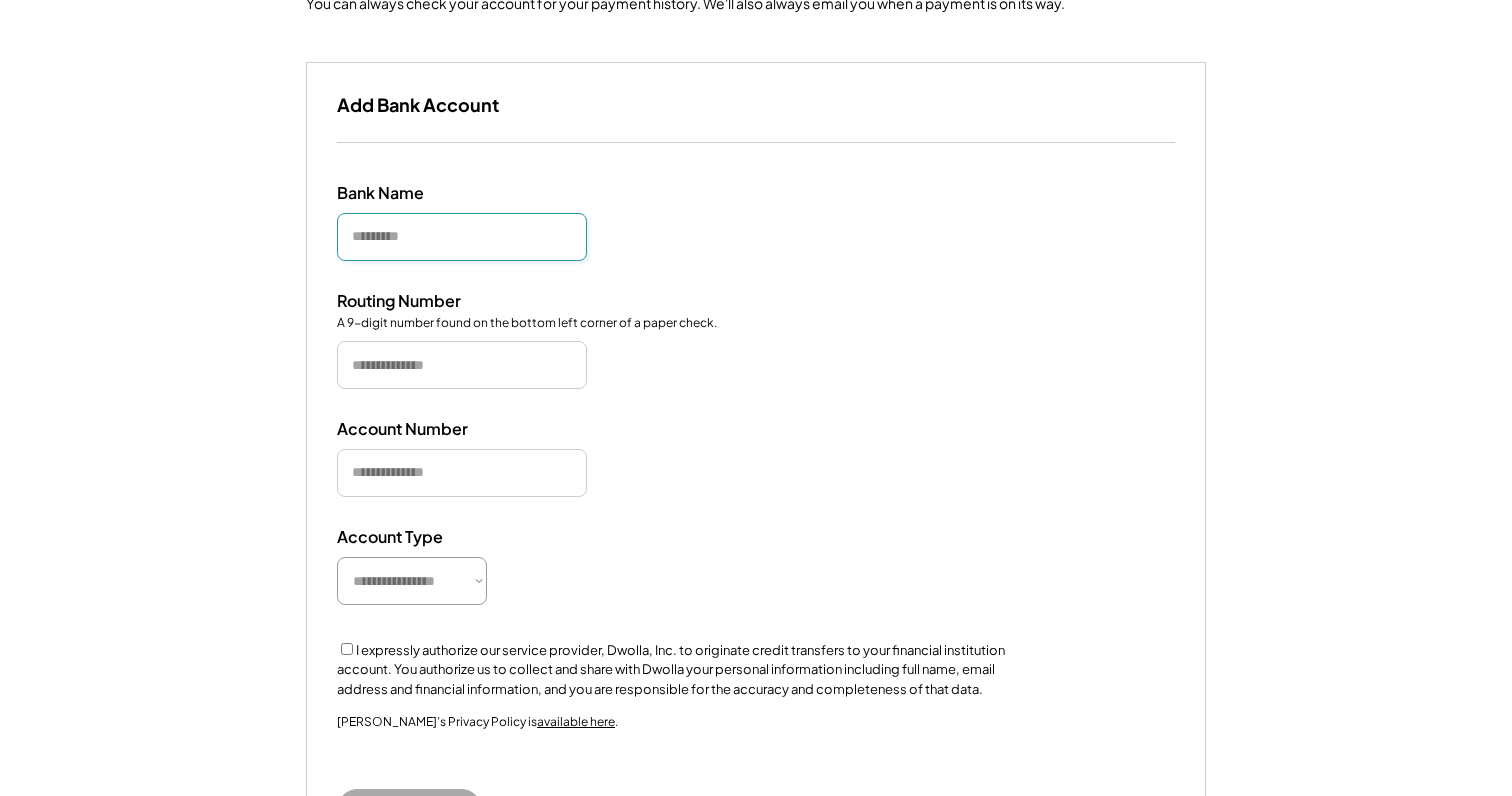 scroll, scrollTop: 227, scrollLeft: 0, axis: vertical 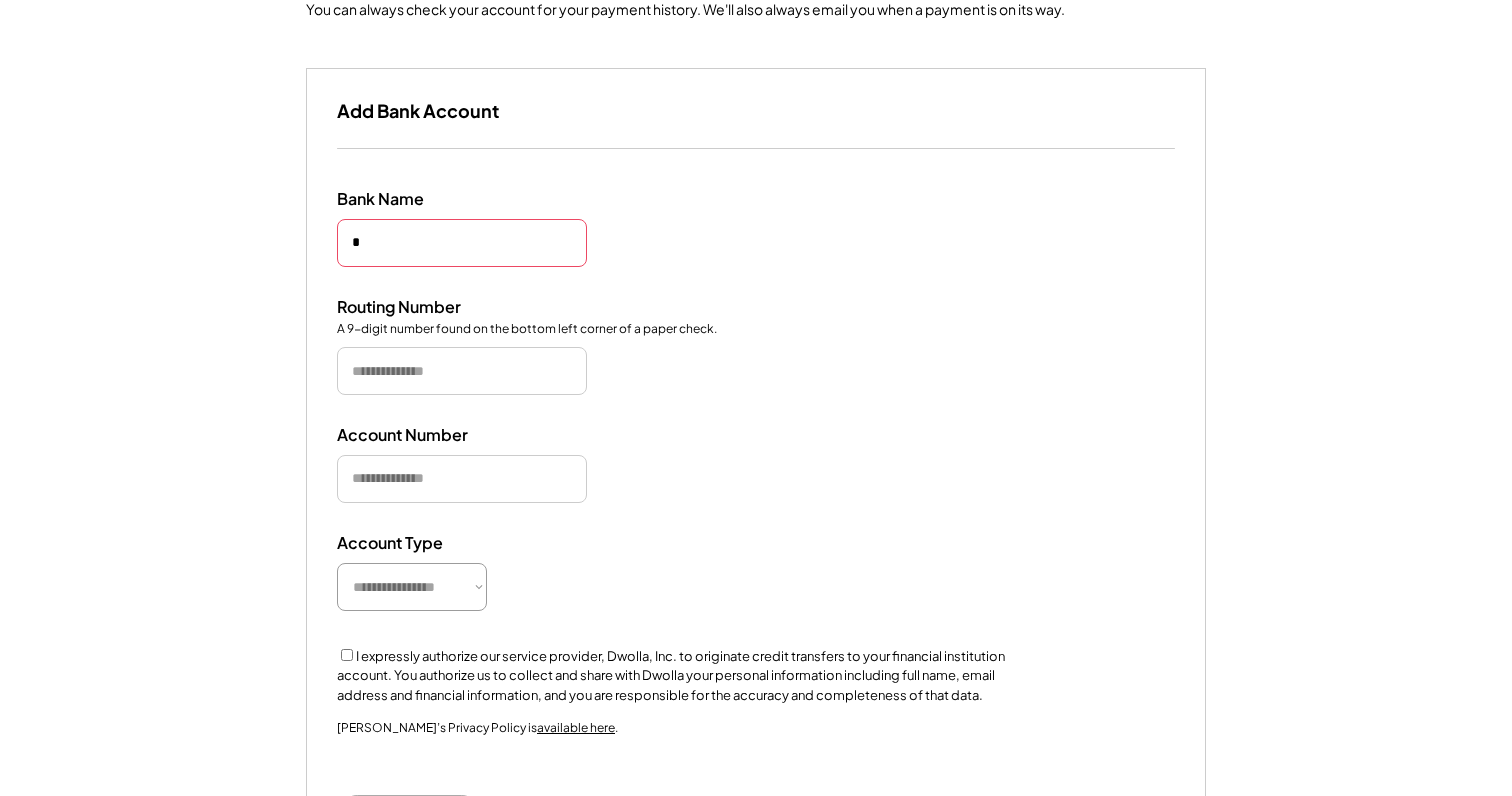 click at bounding box center (462, 243) 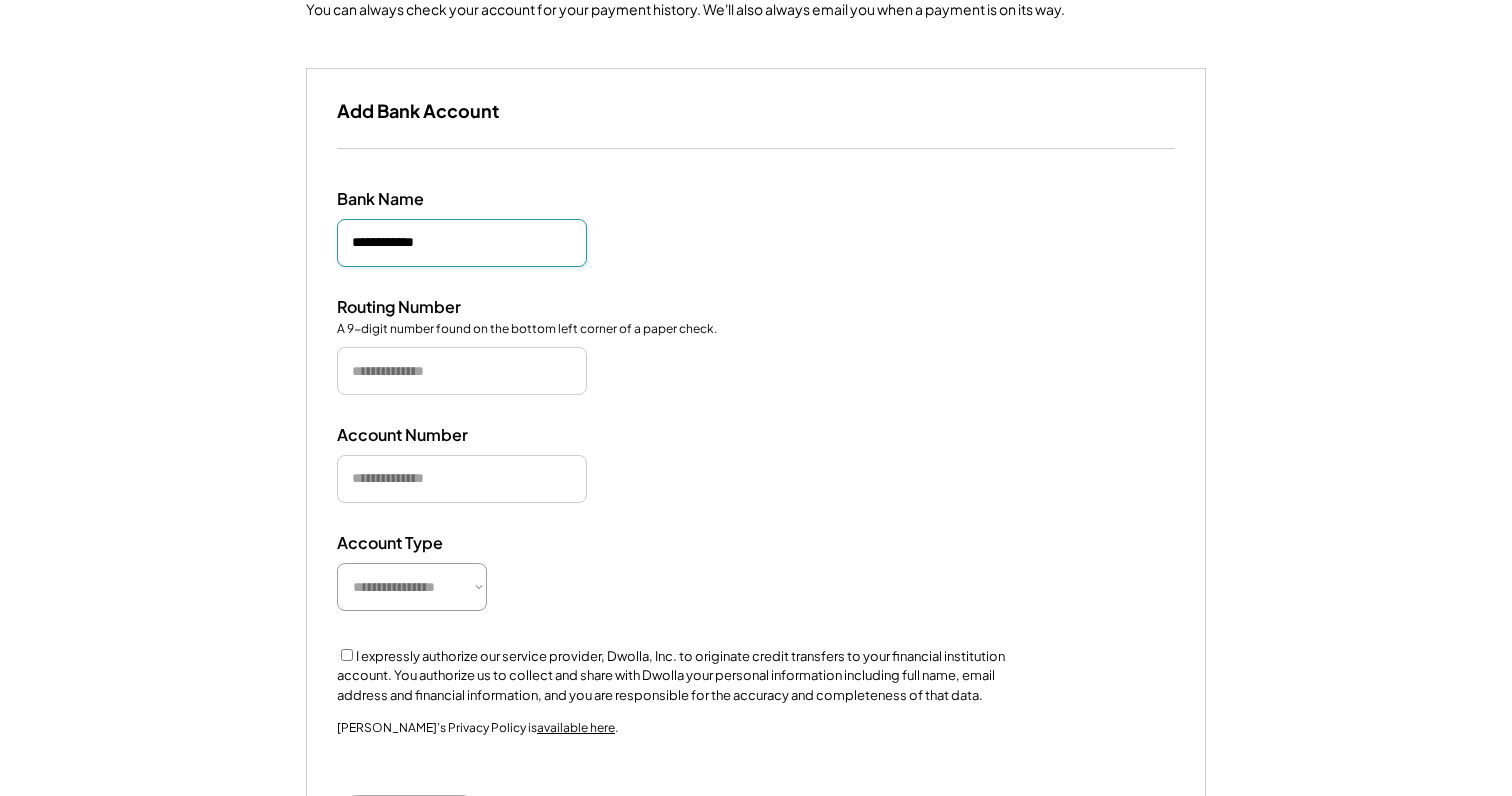type on "**********" 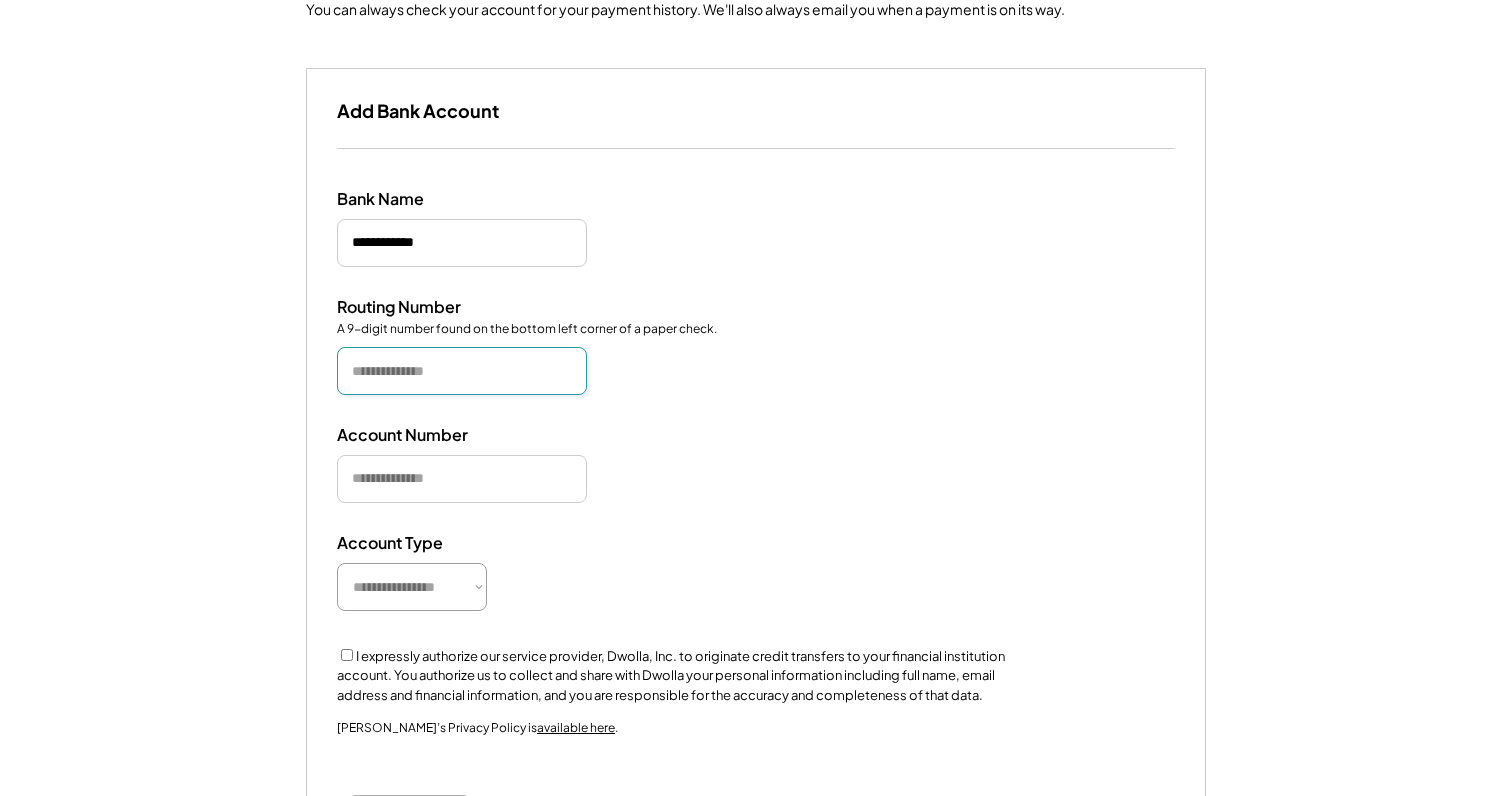 click on "**********" at bounding box center [756, 447] 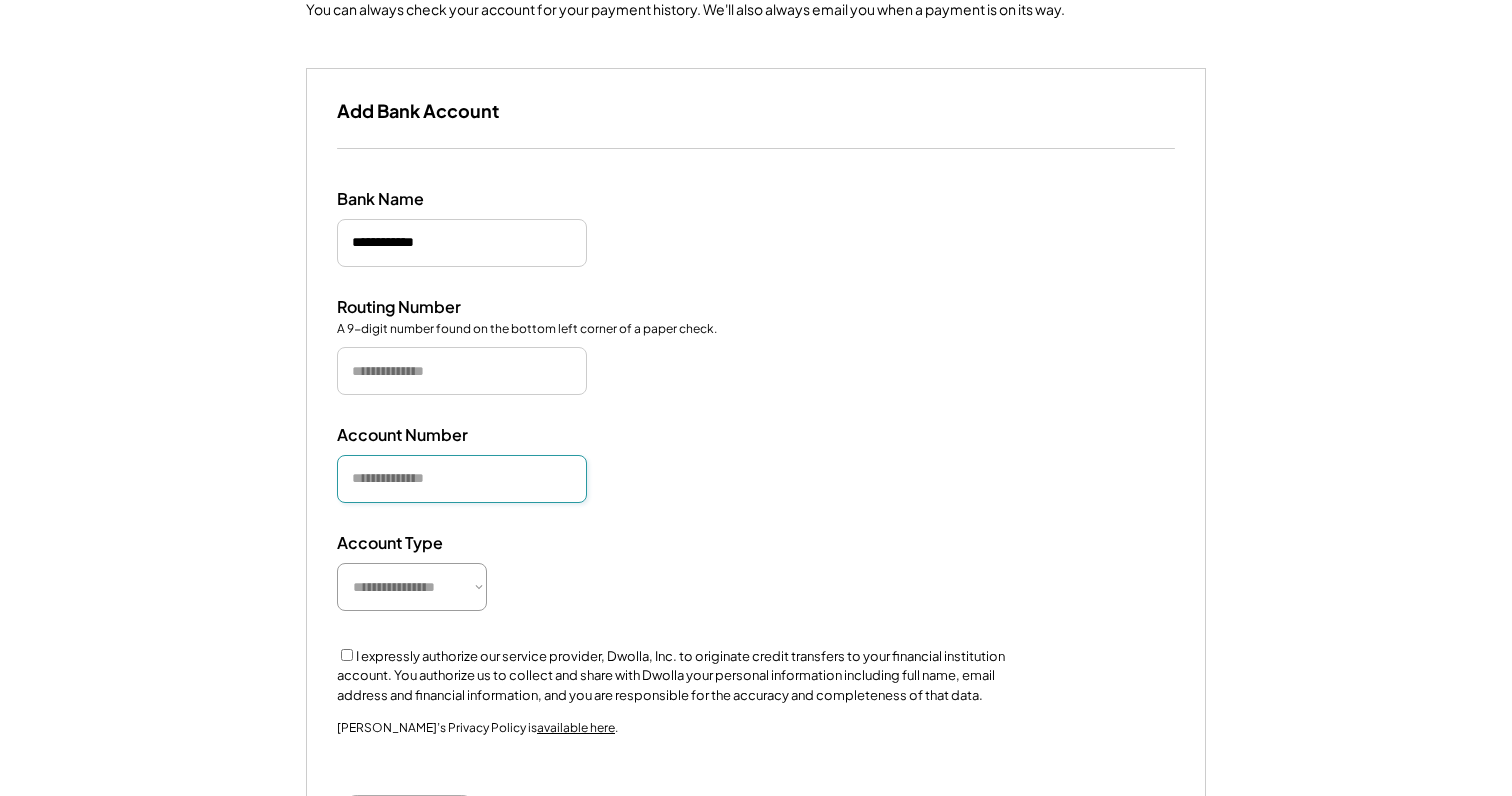 paste on "********" 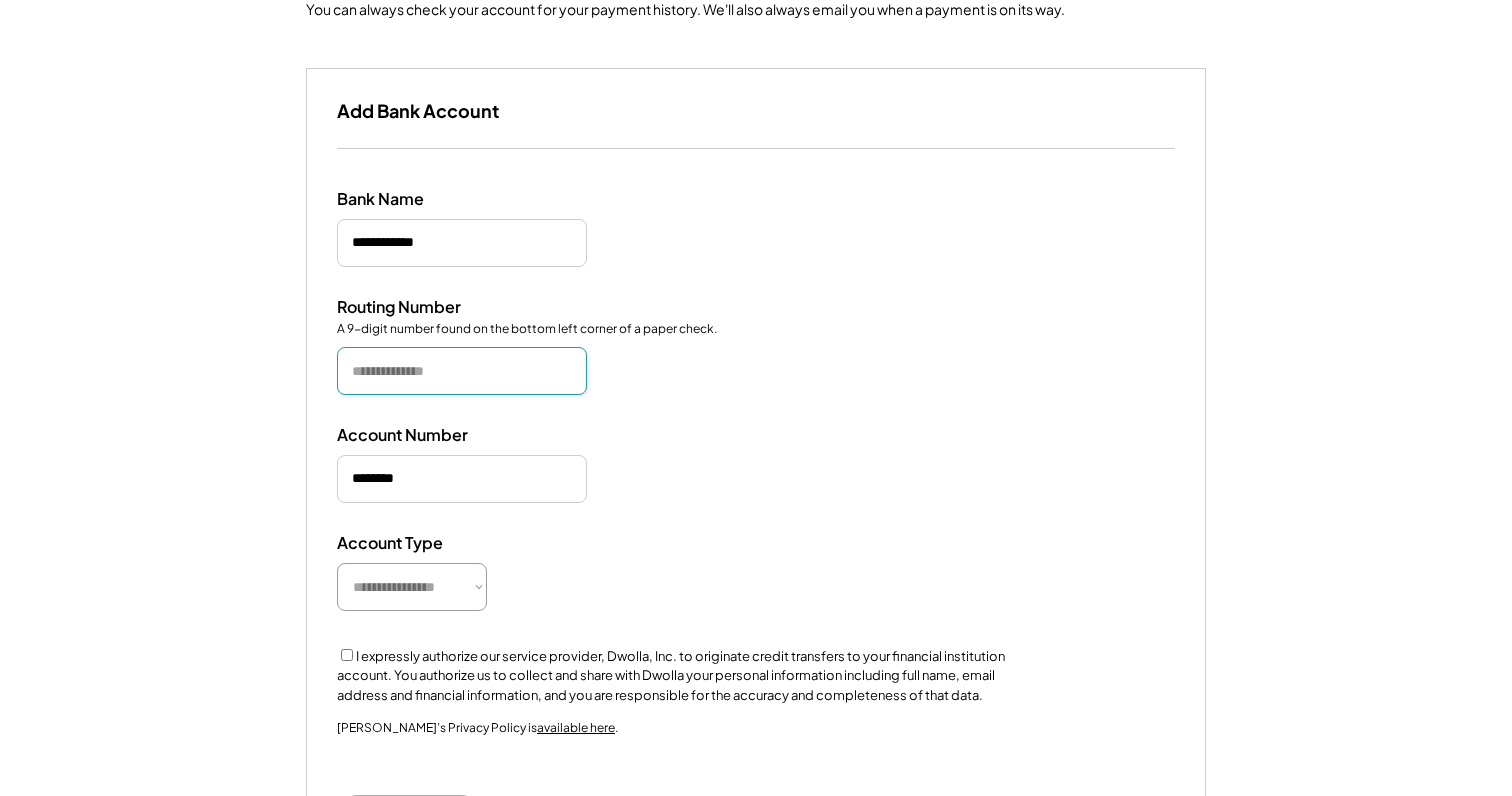 click at bounding box center [462, 371] 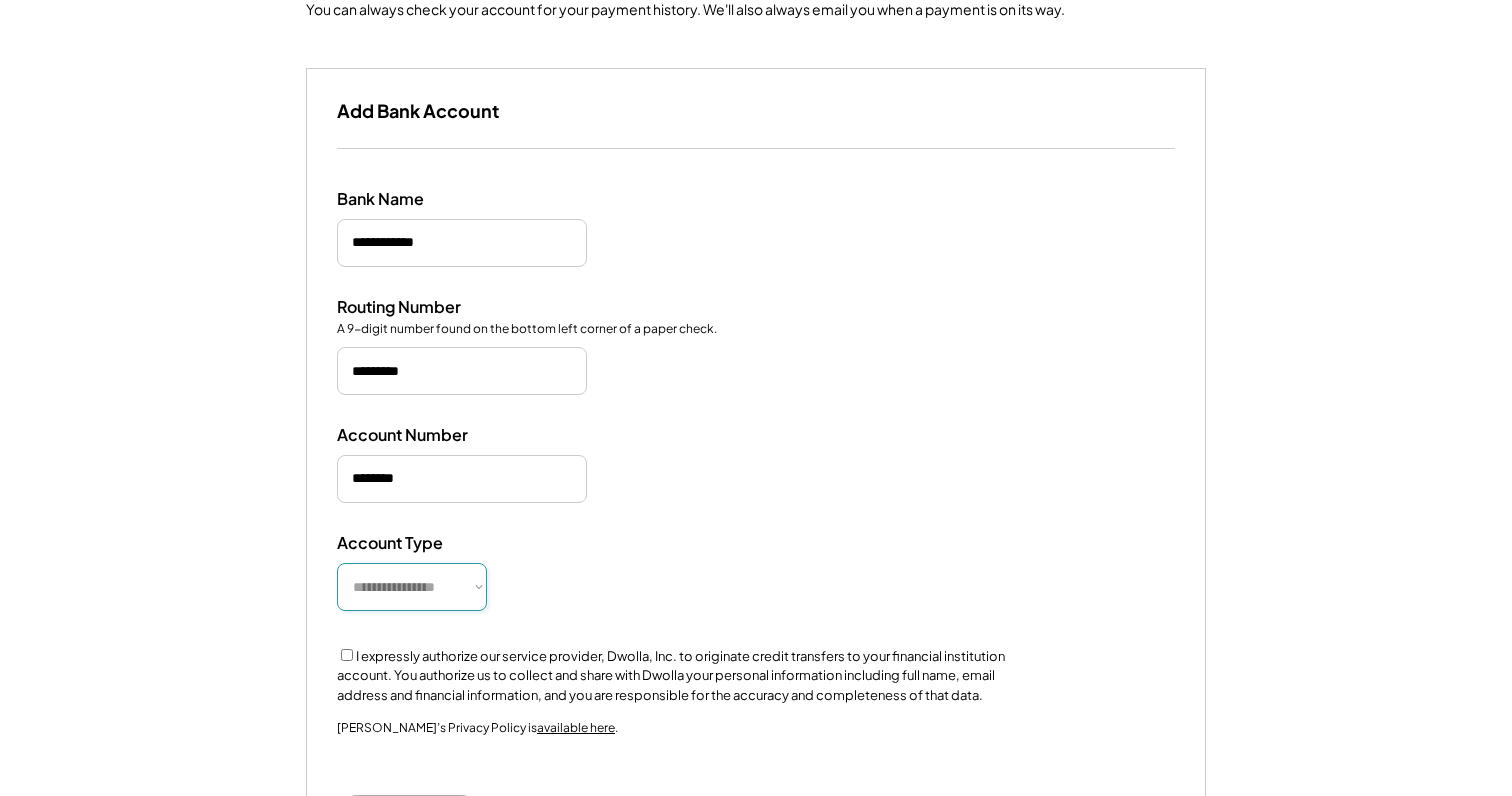 select on "**********" 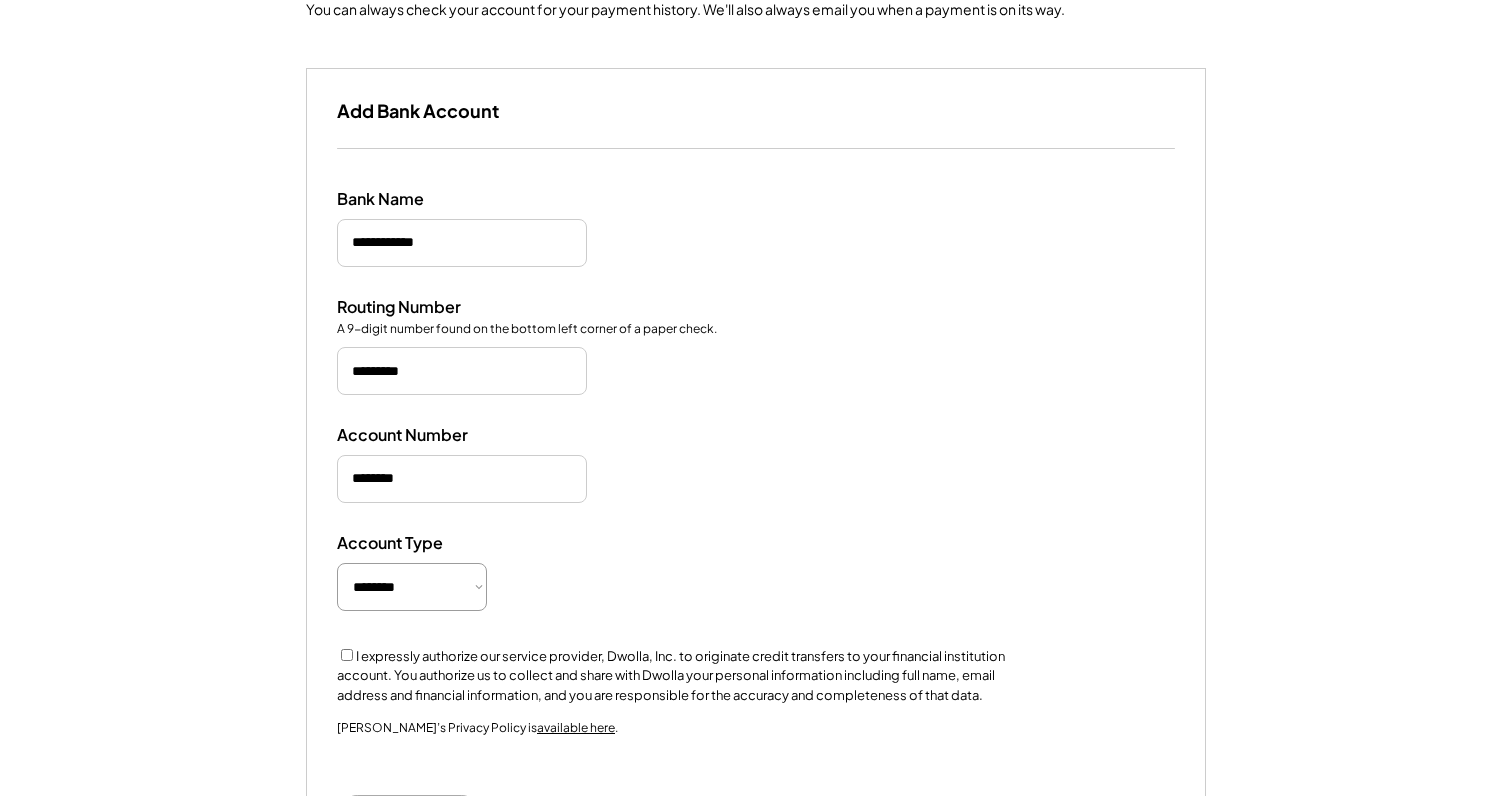click on "I expressly authorize our service provider, Dwolla, Inc. to originate credit transfers to your financial institution account. You authorize us to collect and share with Dwolla your personal information including full name, email address and financial information, and you are responsible for the accuracy and completeness of that data." at bounding box center (687, 676) 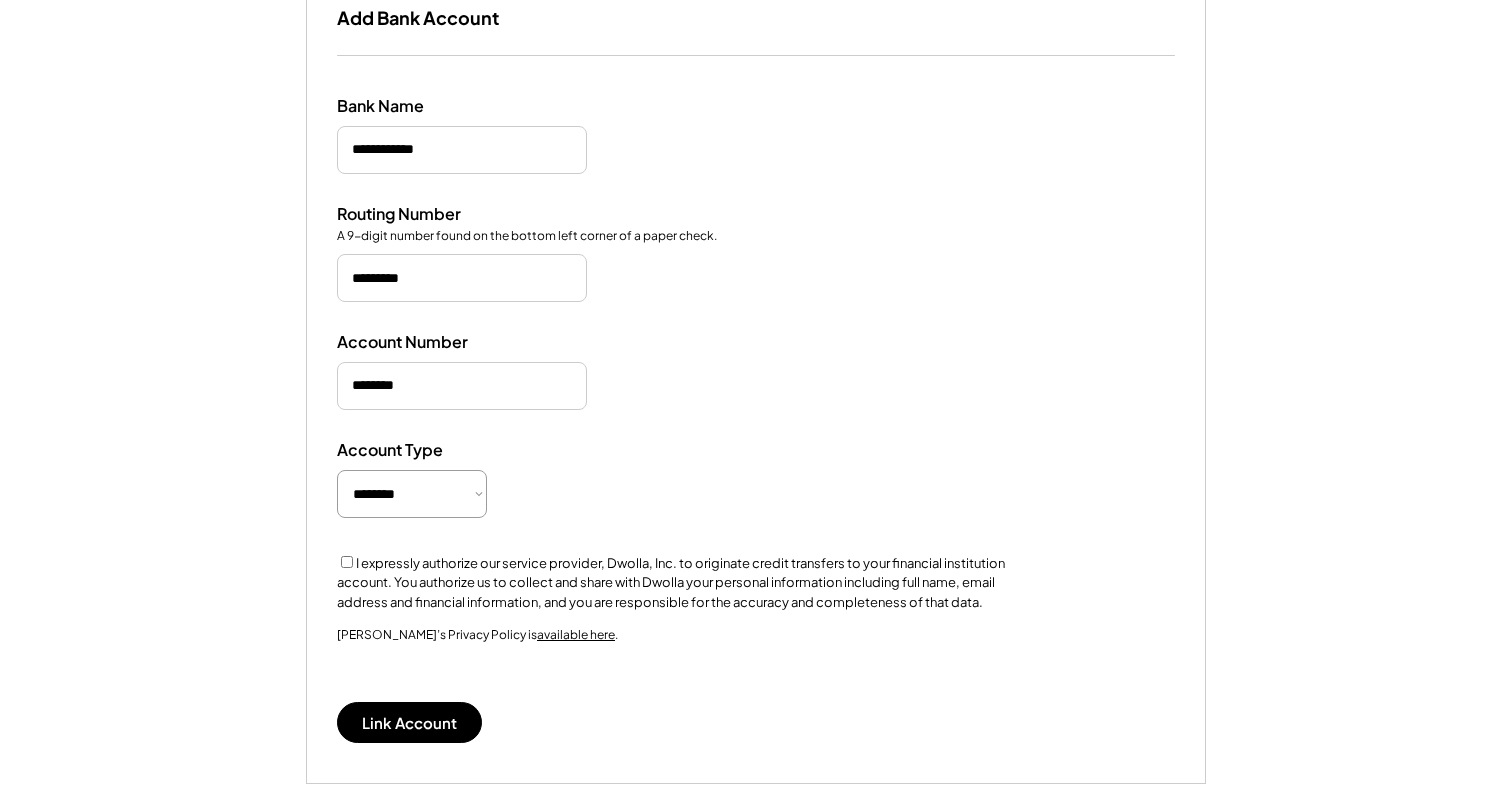 scroll, scrollTop: 325, scrollLeft: 0, axis: vertical 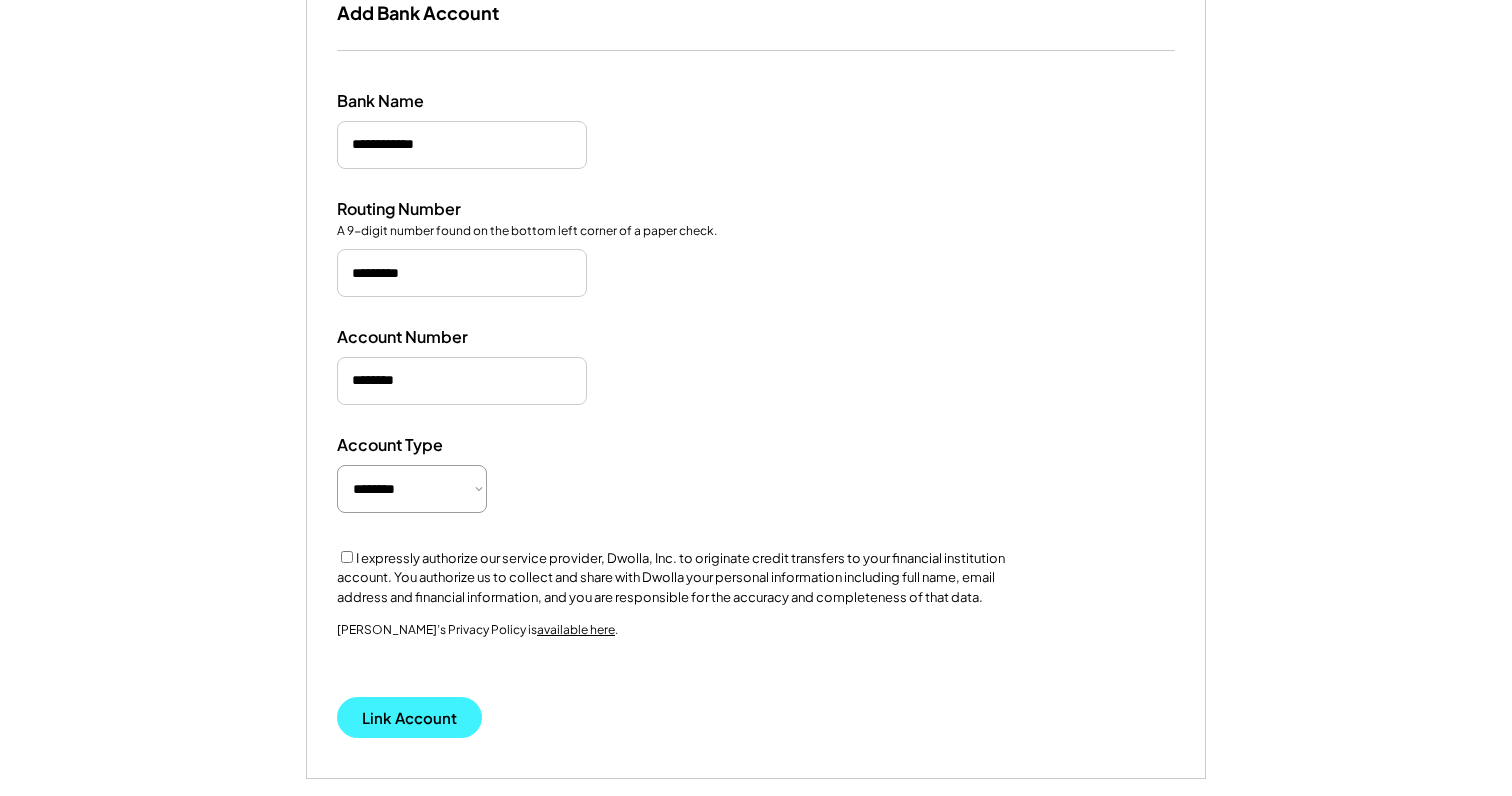 click on "Link Account" at bounding box center (409, 717) 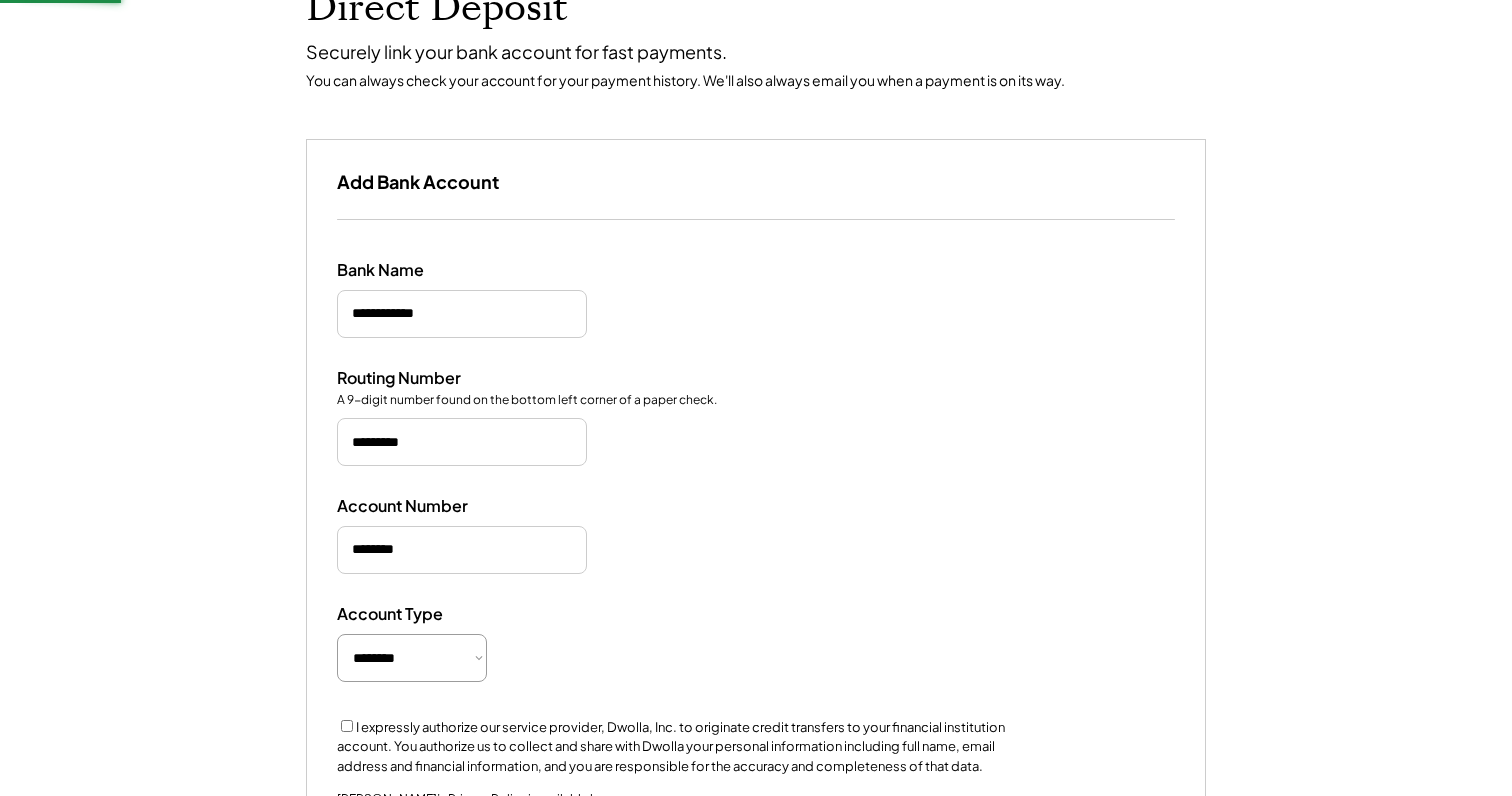 scroll, scrollTop: 141, scrollLeft: 0, axis: vertical 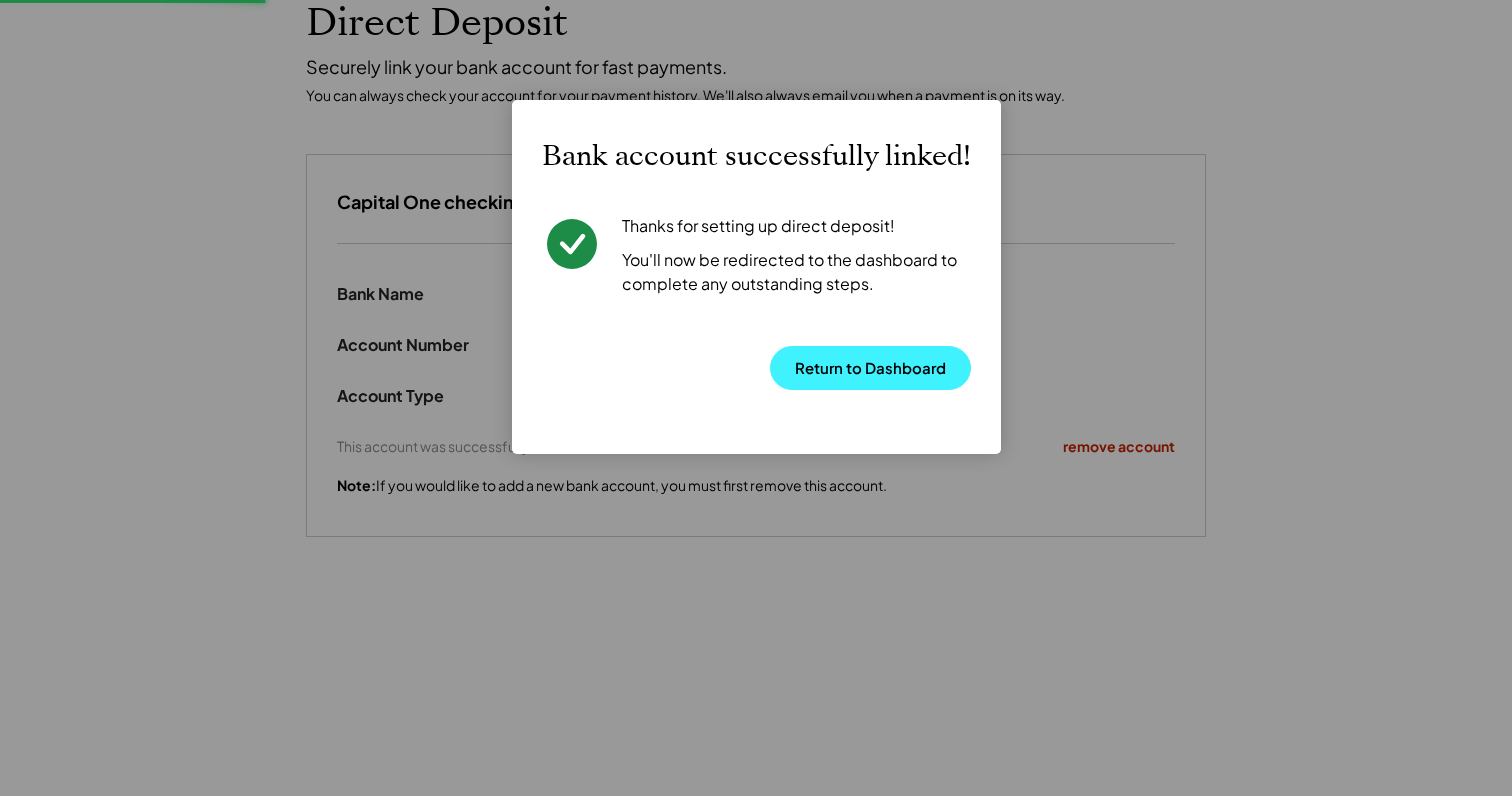 click on "Return to Dashboard" at bounding box center [870, 368] 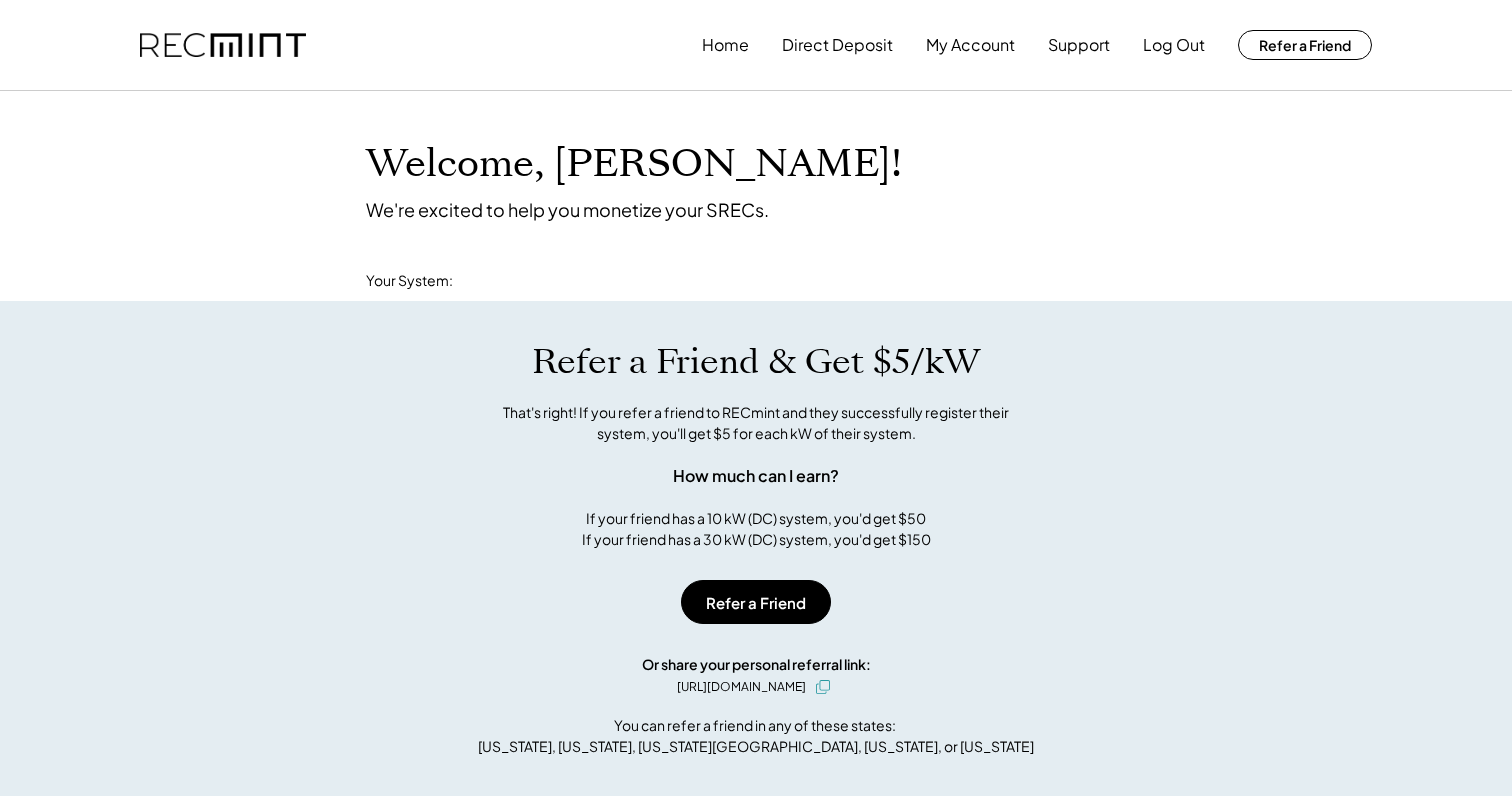 scroll, scrollTop: 0, scrollLeft: 0, axis: both 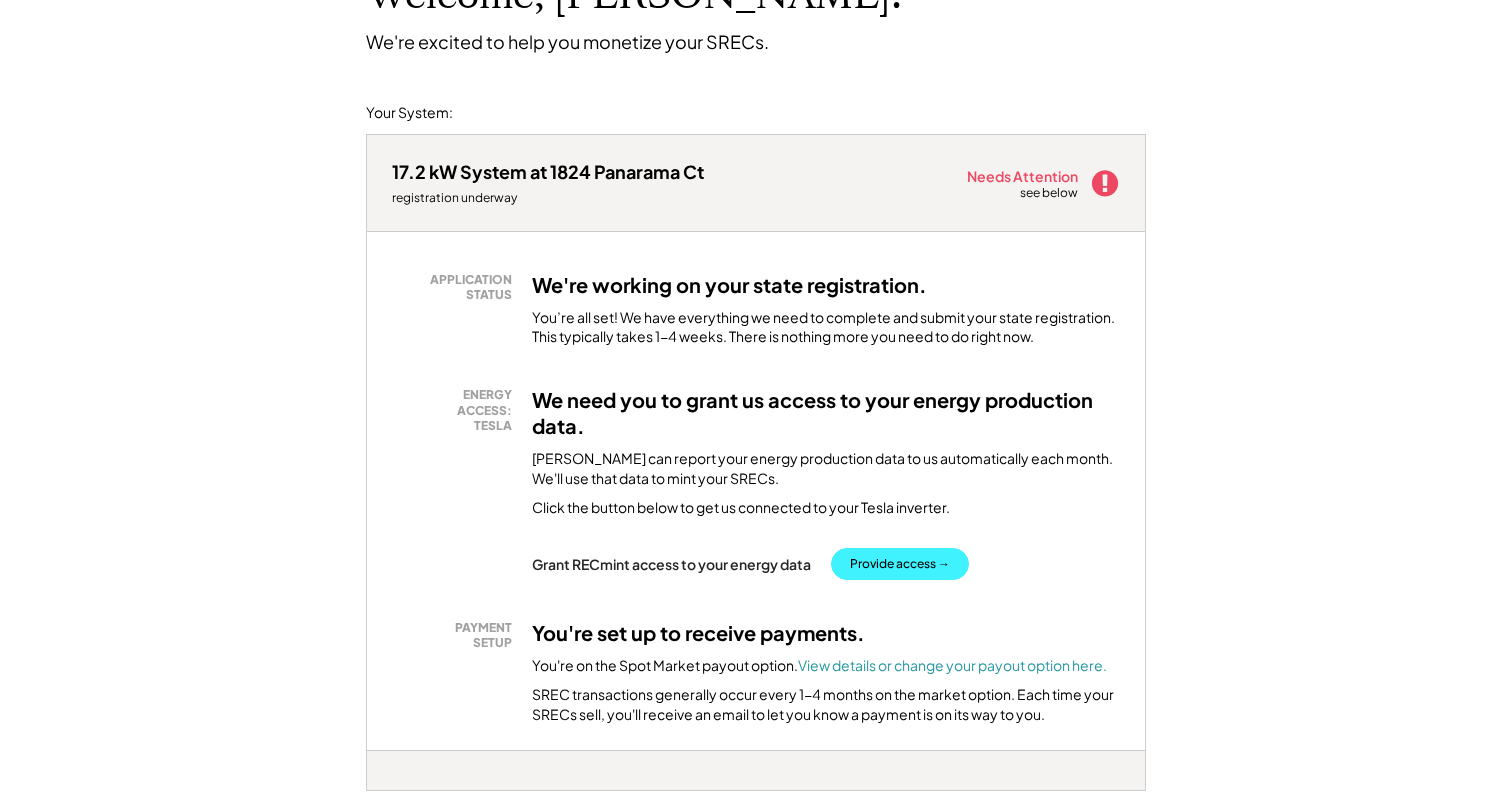 click on "Provide access →" at bounding box center (900, 564) 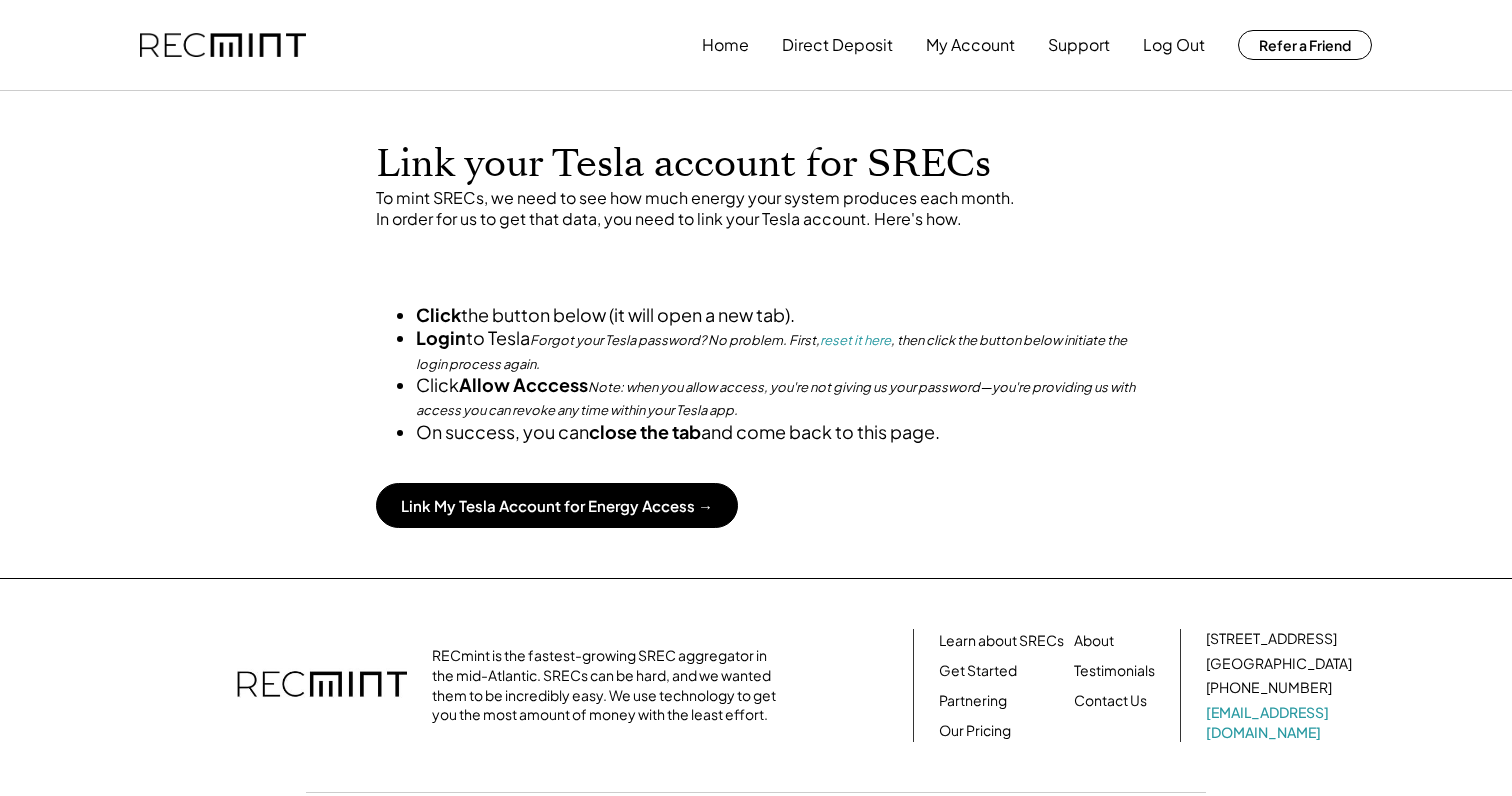 scroll, scrollTop: 0, scrollLeft: 0, axis: both 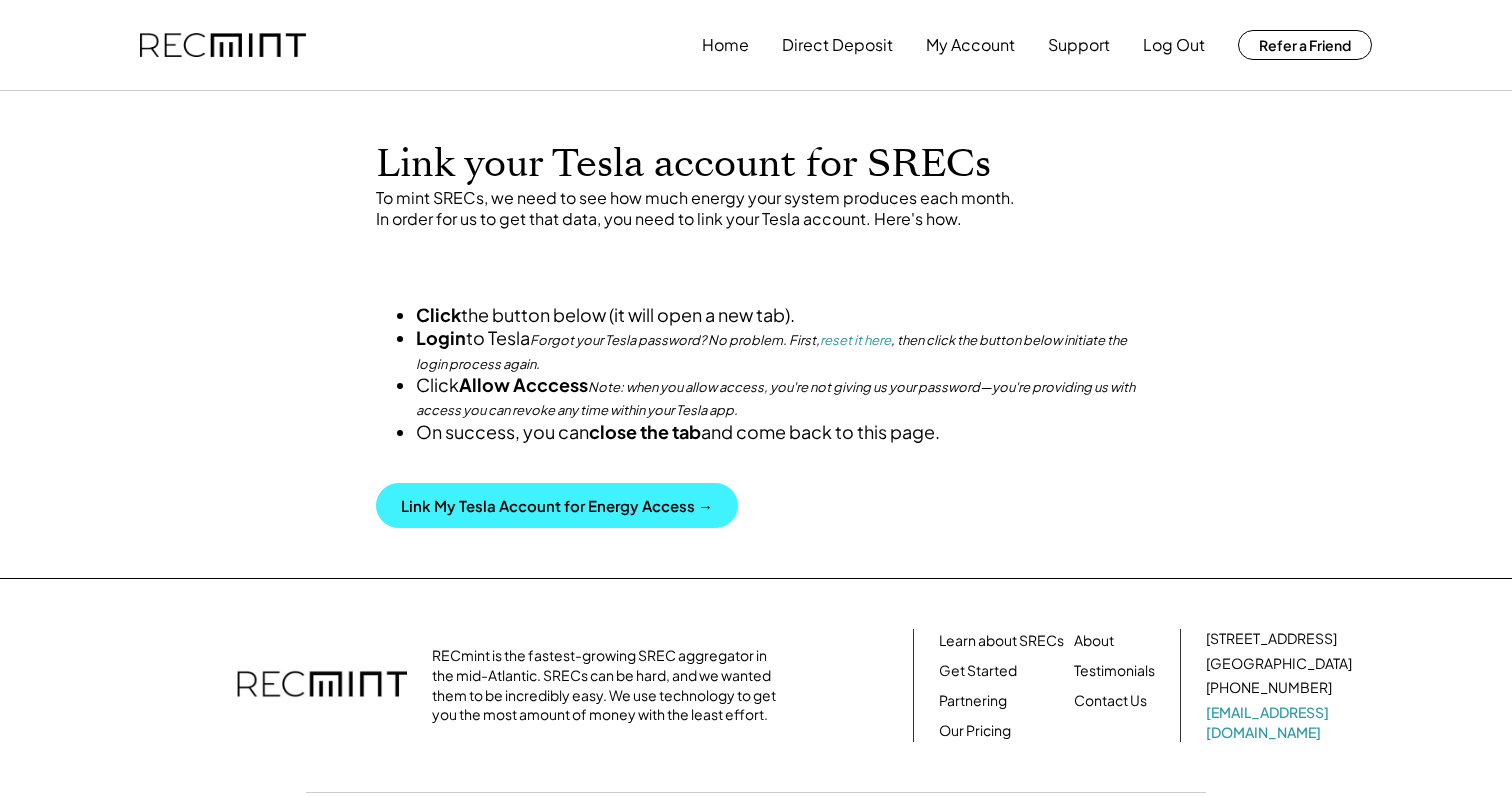 click on "Link My Tesla Account for Energy Access →" at bounding box center [557, 505] 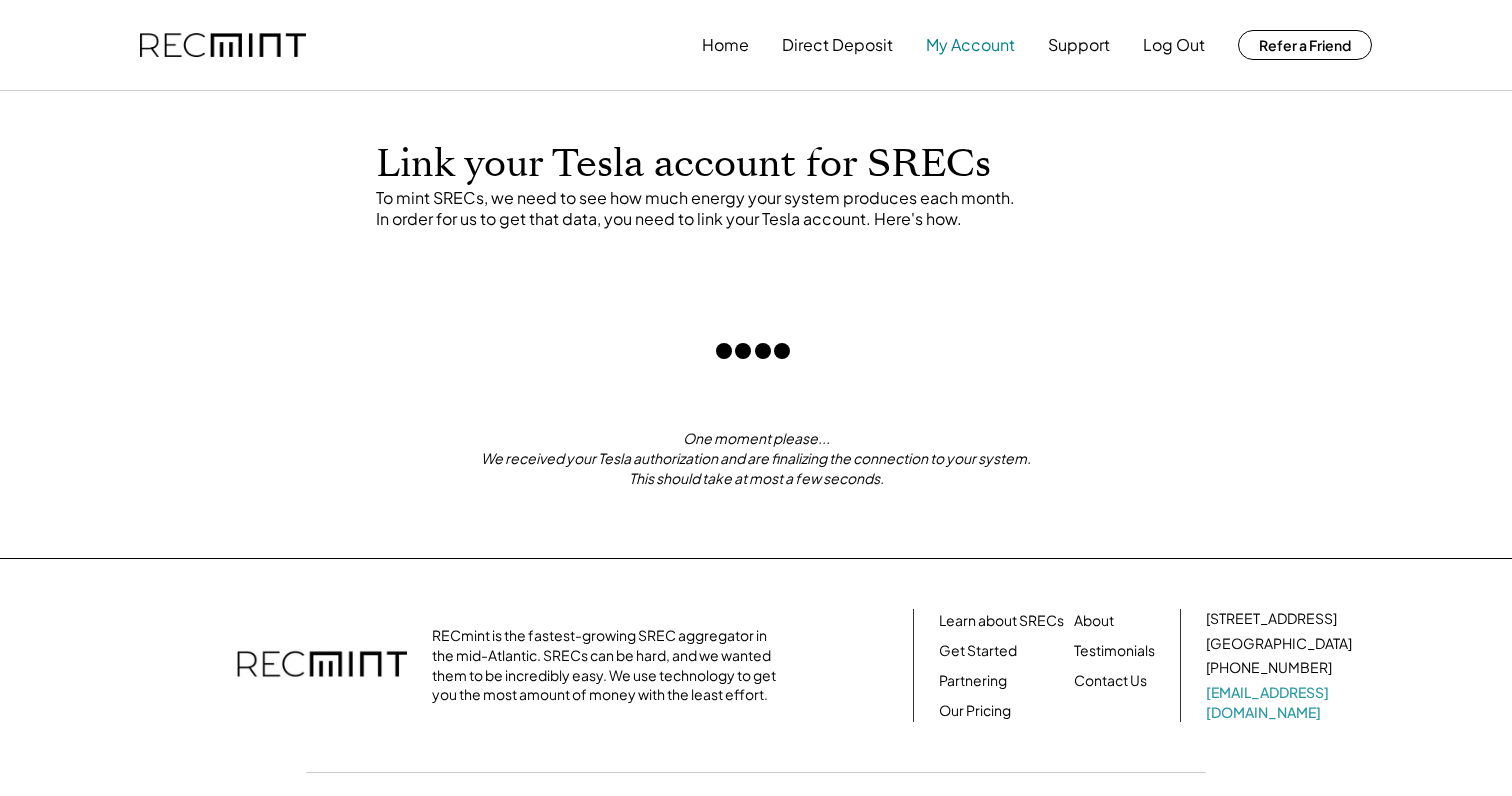click on "My Account" at bounding box center [970, 45] 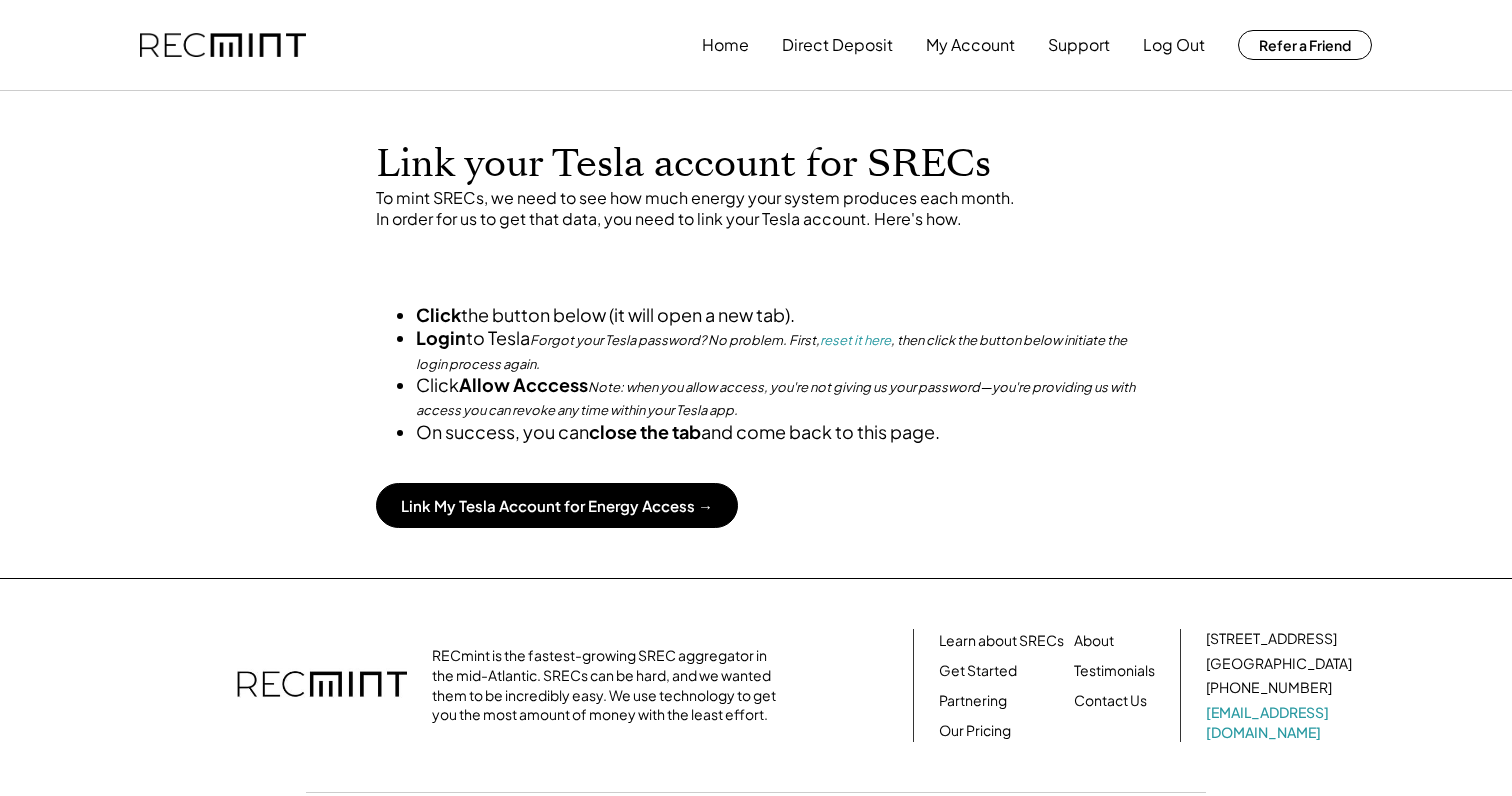 scroll, scrollTop: 0, scrollLeft: 0, axis: both 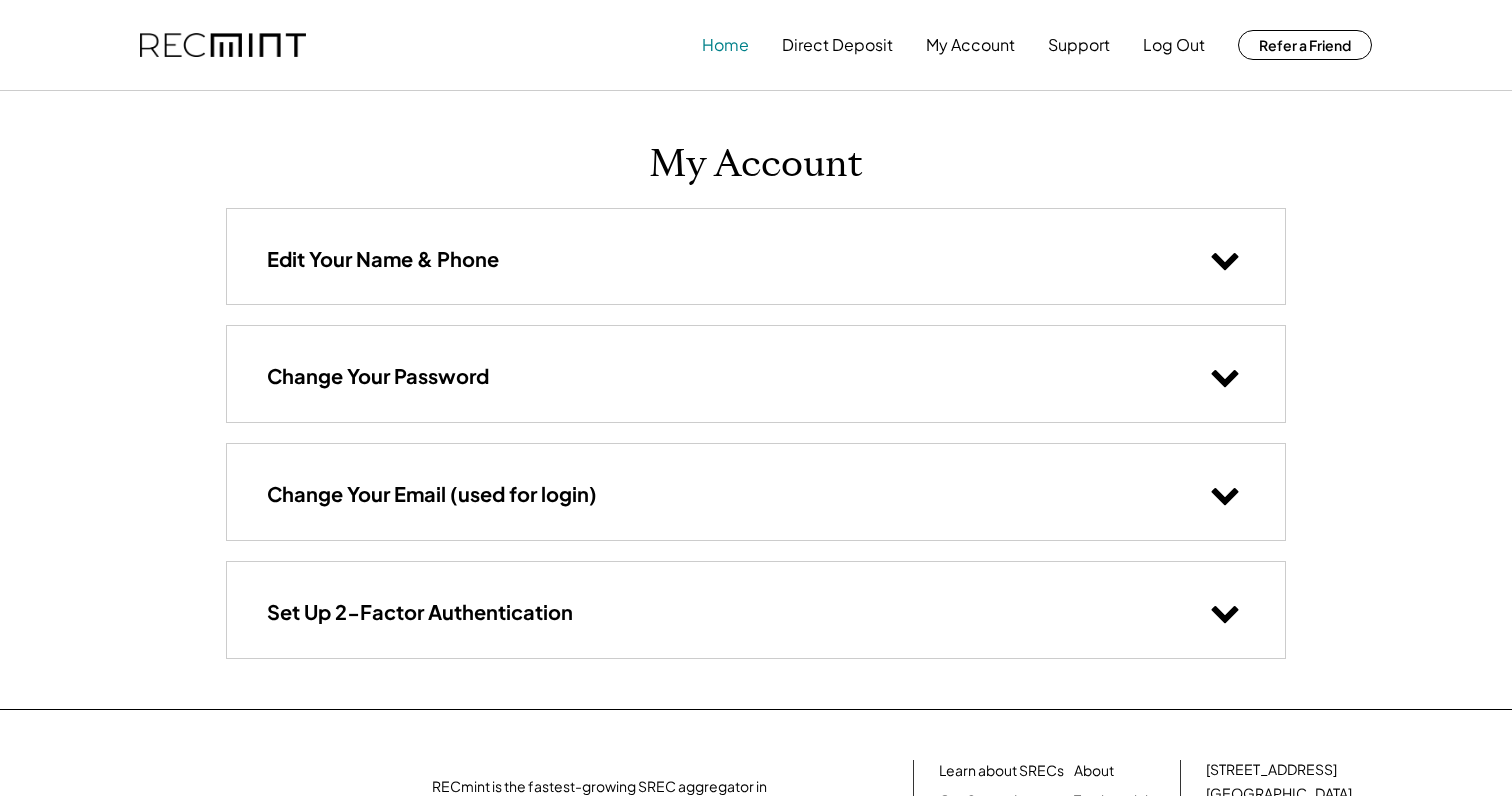 click on "Home" at bounding box center (725, 45) 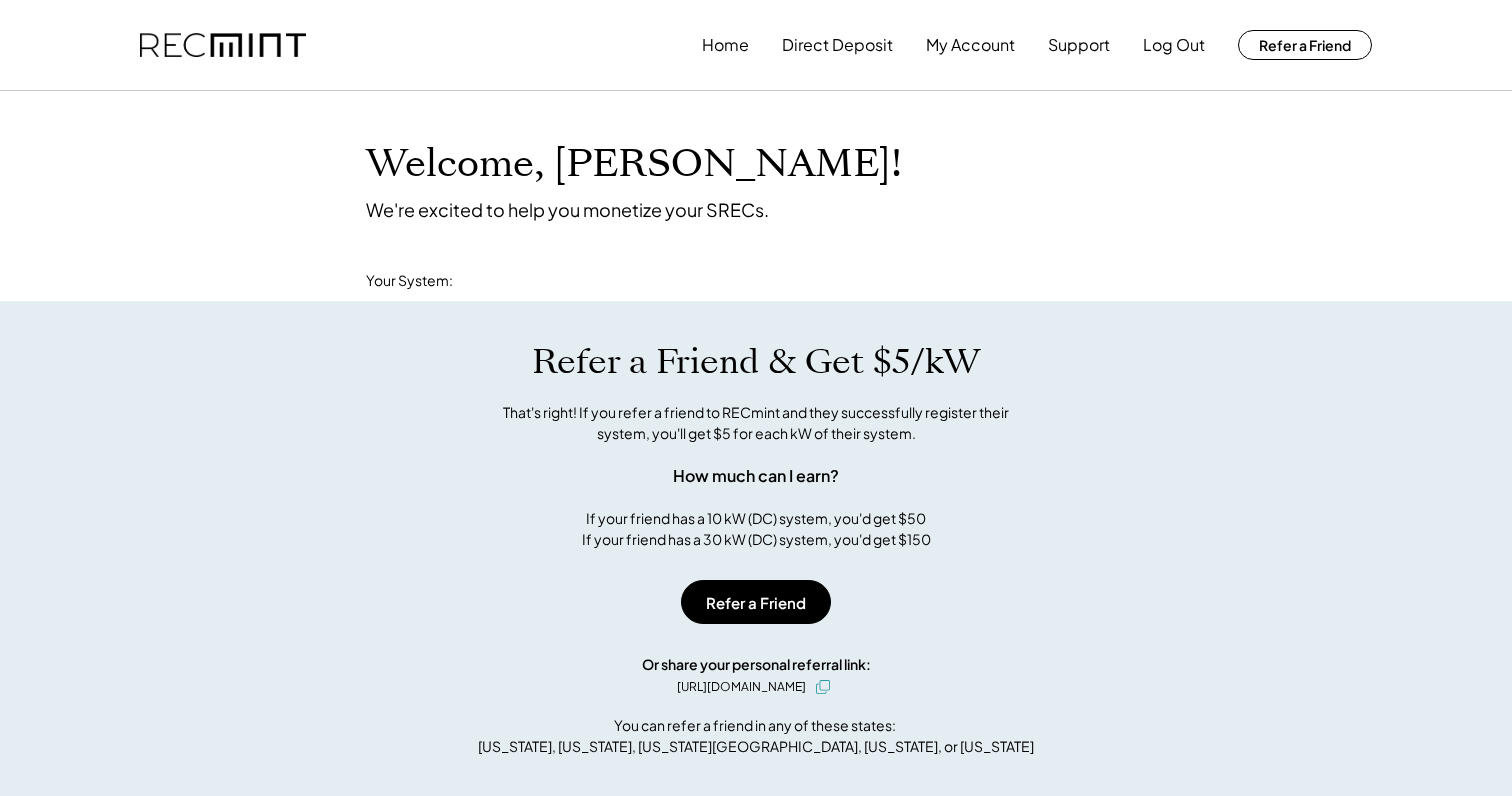 scroll, scrollTop: 0, scrollLeft: 0, axis: both 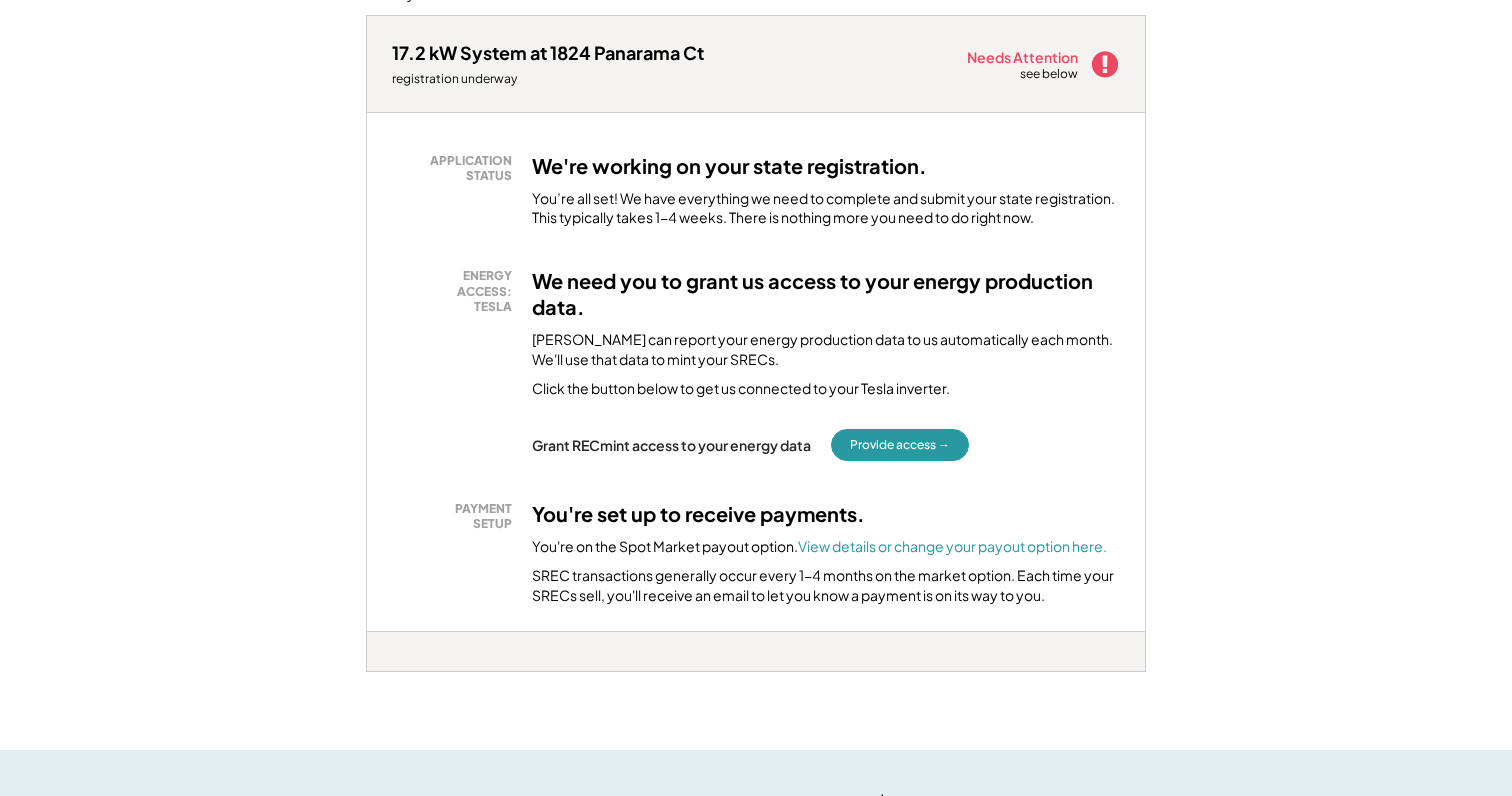 click on "Welcome, [PERSON_NAME]! We're excited to help you monetize your SRECs.  Your System: 17.2 kW System at 1824 Panarama Ct registration underway Needs Attention see below APPLICATION
STATUS We're working on your state registration. You’re all set! We have everything we need to complete and submit your state registration. This typically takes 1-4 weeks. There is nothing more you need to do right now.  ENERGY
ACCESS:  TESLA We need you to grant us access to your energy production data. [PERSON_NAME] can report your energy production data to us automatically each month. We'll use that data to mint your SRECs.  Click the button below to get us connected to your Tesla inverter.  [PERSON_NAME] RECmint access to your energy data Provide access → PAYMENT
SETUP You're set up to receive payments. You're on the Spot Market payout option.  View details or change your payout option here. fqcgp7ob - VA Distributed You previously managed the RECs for a system at   that transferred ownership on . Please contact us at  [EMAIL_ADDRESS][DOMAIN_NAME]  or  ." at bounding box center [756, 762] 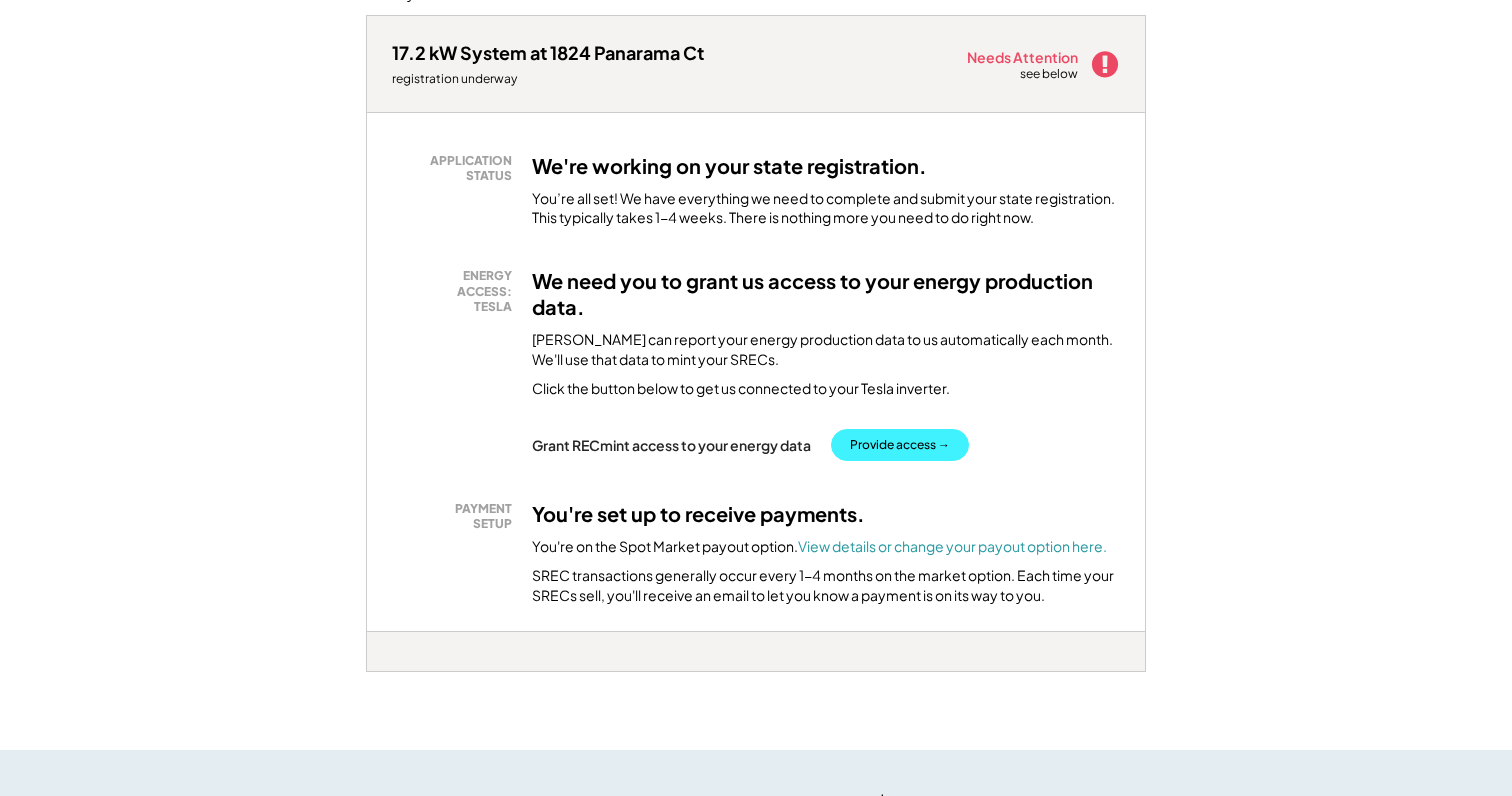 click on "Provide access →" at bounding box center [900, 445] 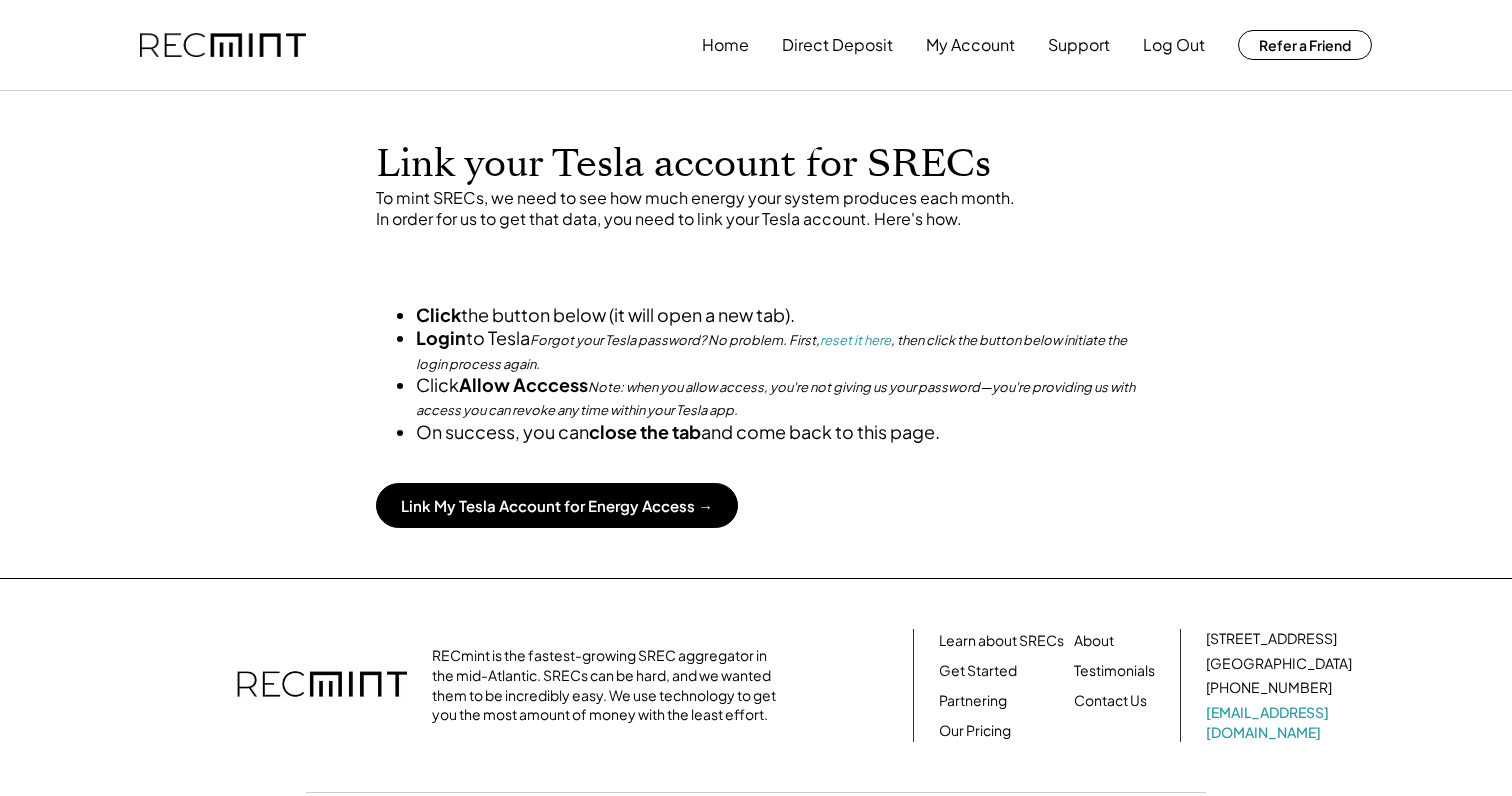 scroll, scrollTop: 0, scrollLeft: 0, axis: both 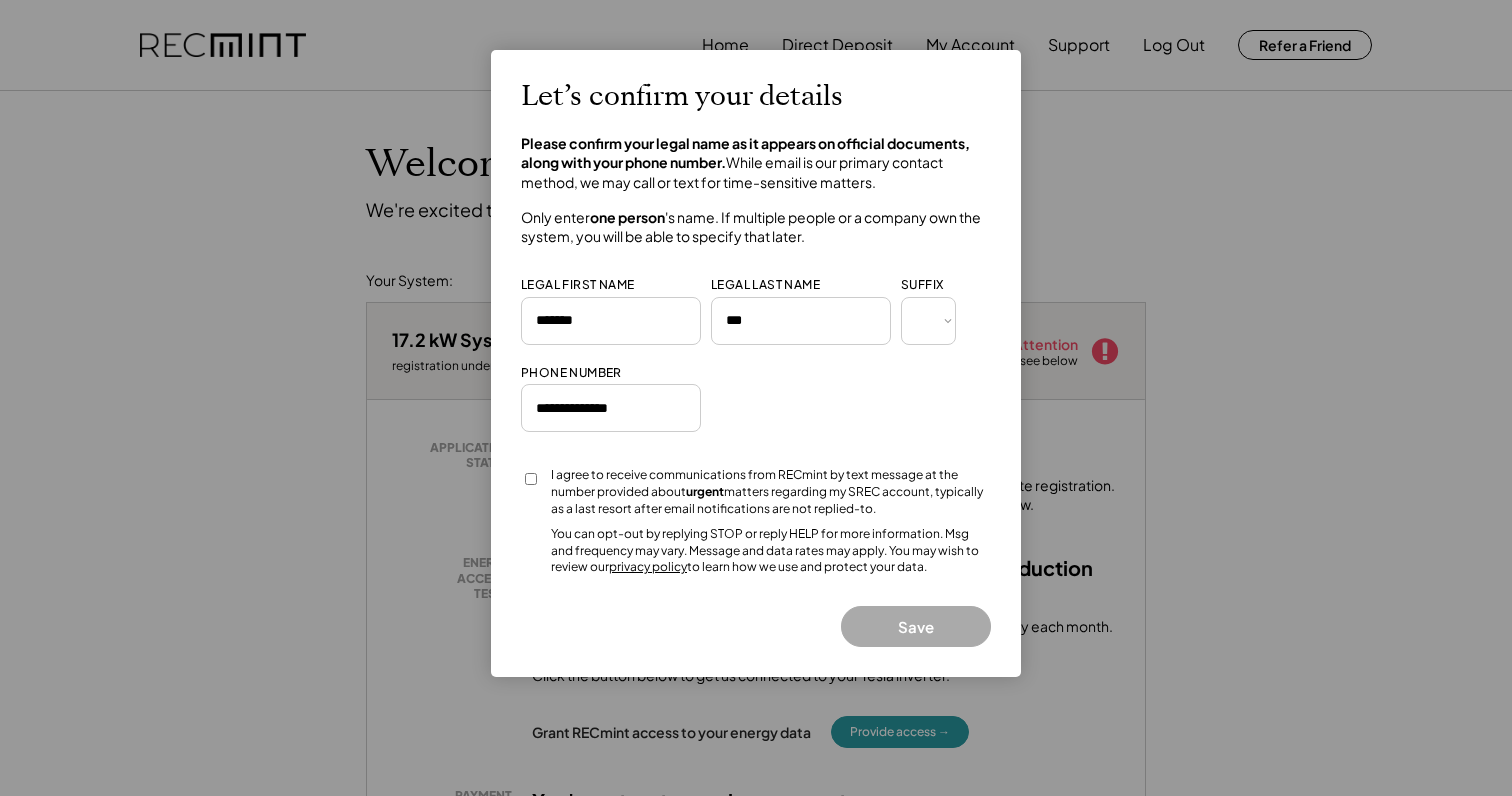 click on "Let’s confirm your details Please confirm your legal name as it appears on official documents, along with your phone number.  While email is our primary contact method, we may call or text for time-sensitive matters. Only enter  one person 's name. If multiple people or a company own the system, you will be able to specify that later.  LEGAL FIRST NAME LEGAL LAST NAME SUFFIX *** *** * ** *** ** * ** *** **** ** * PHONE NUMBER I agree to receive communications from RECmint by text message at the number provided about  urgent  matters regarding my SREC account, typically as a last resort after email notifications are not replied-to. You can opt-out by replying STOP or reply HELP for more information. Msg and frequency may vary. Message and data rates may apply. You may wish to review our  privacy policy  to learn how we use and protect your data. Save" at bounding box center (756, 363) 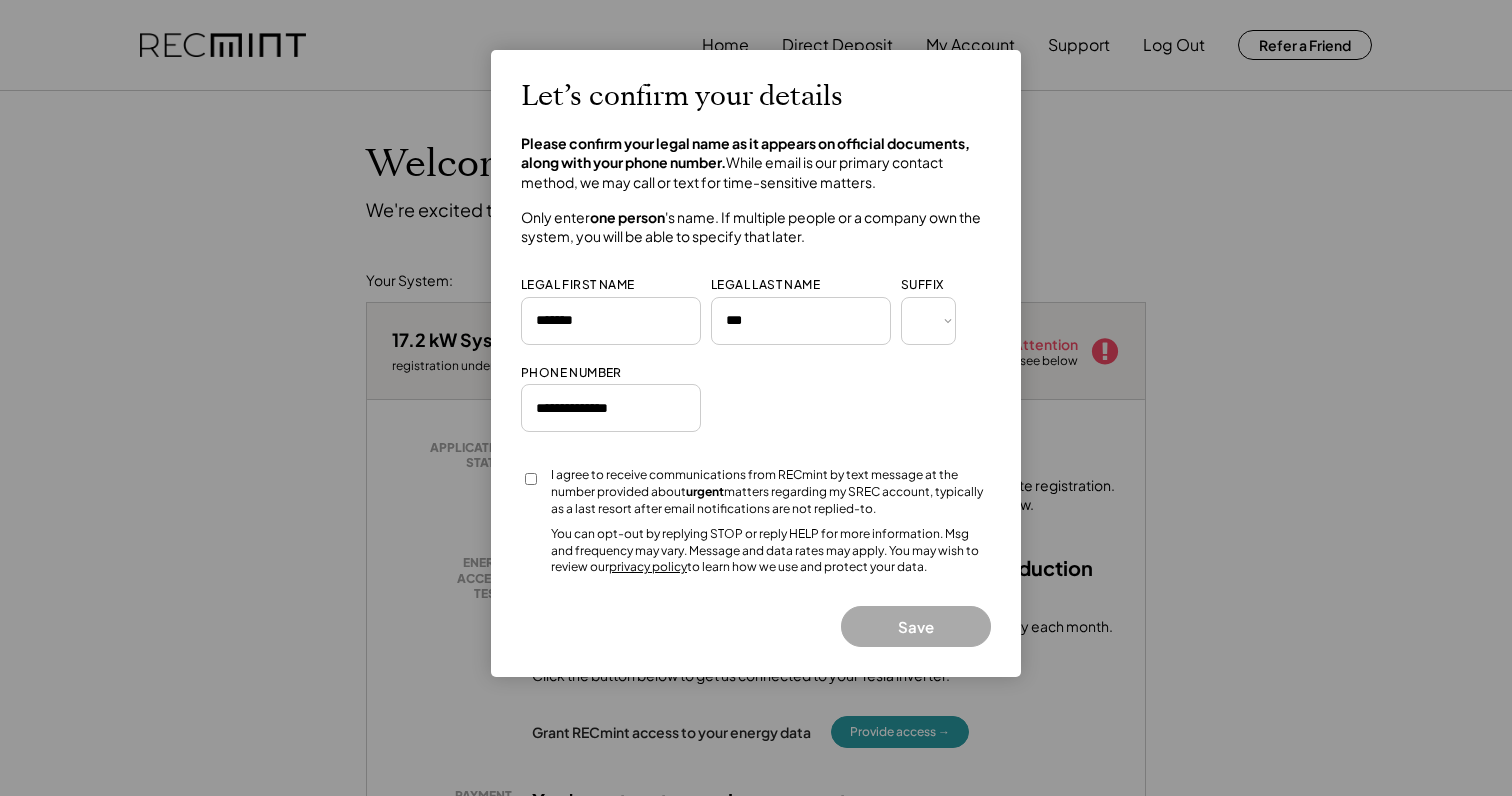 click on "Save" at bounding box center [916, 626] 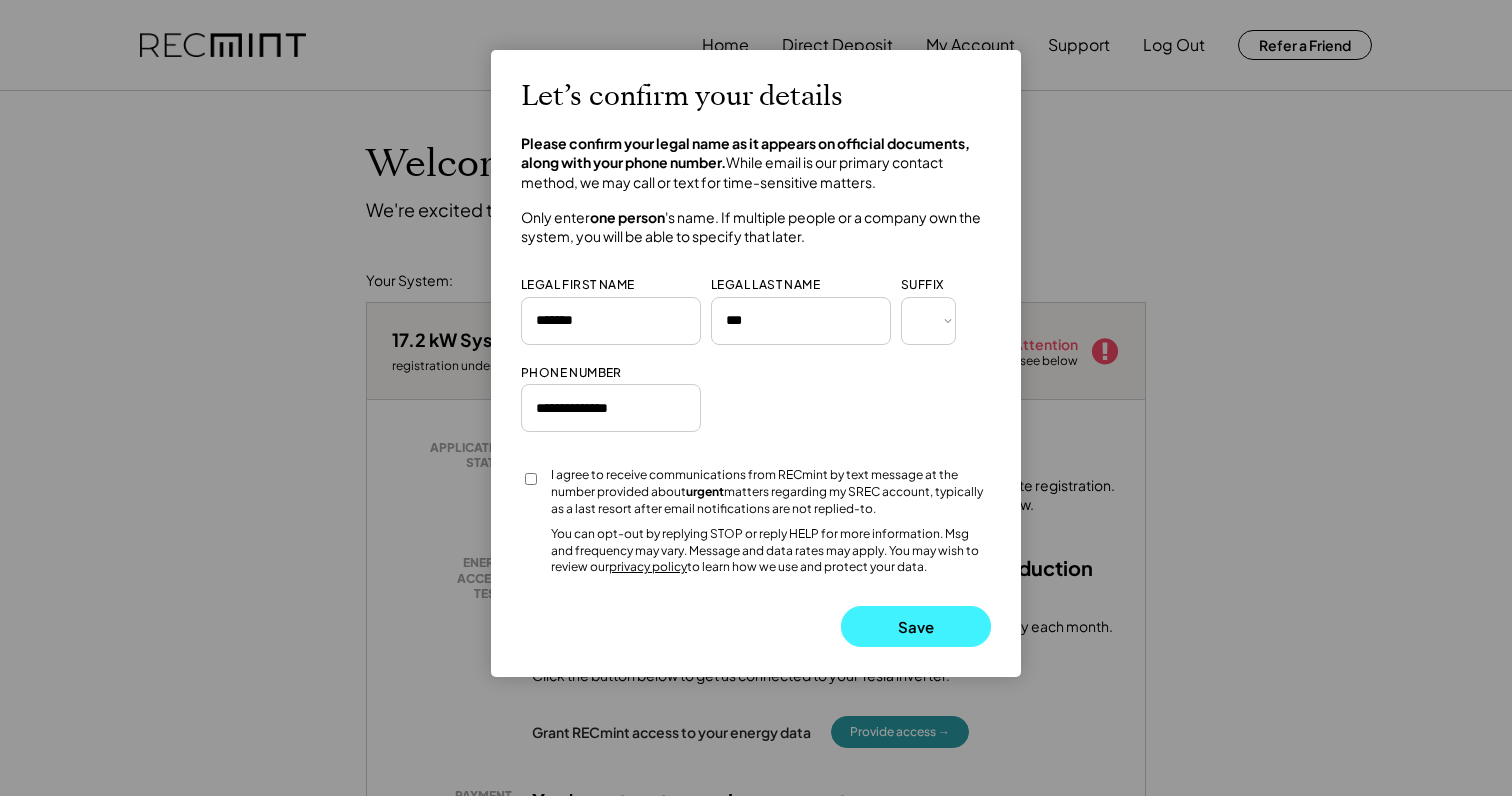 click on "Save" at bounding box center [916, 626] 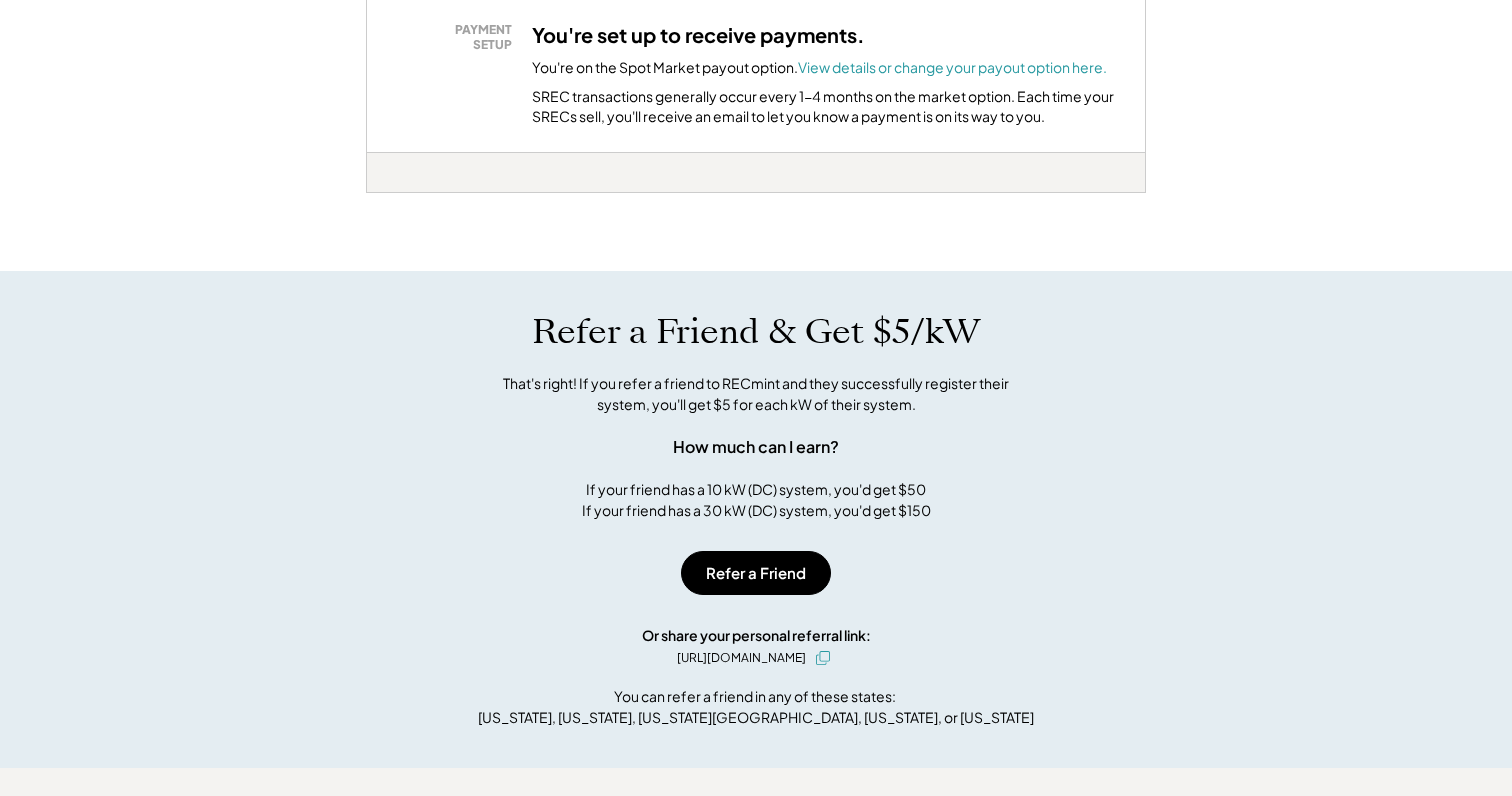 scroll, scrollTop: 782, scrollLeft: 0, axis: vertical 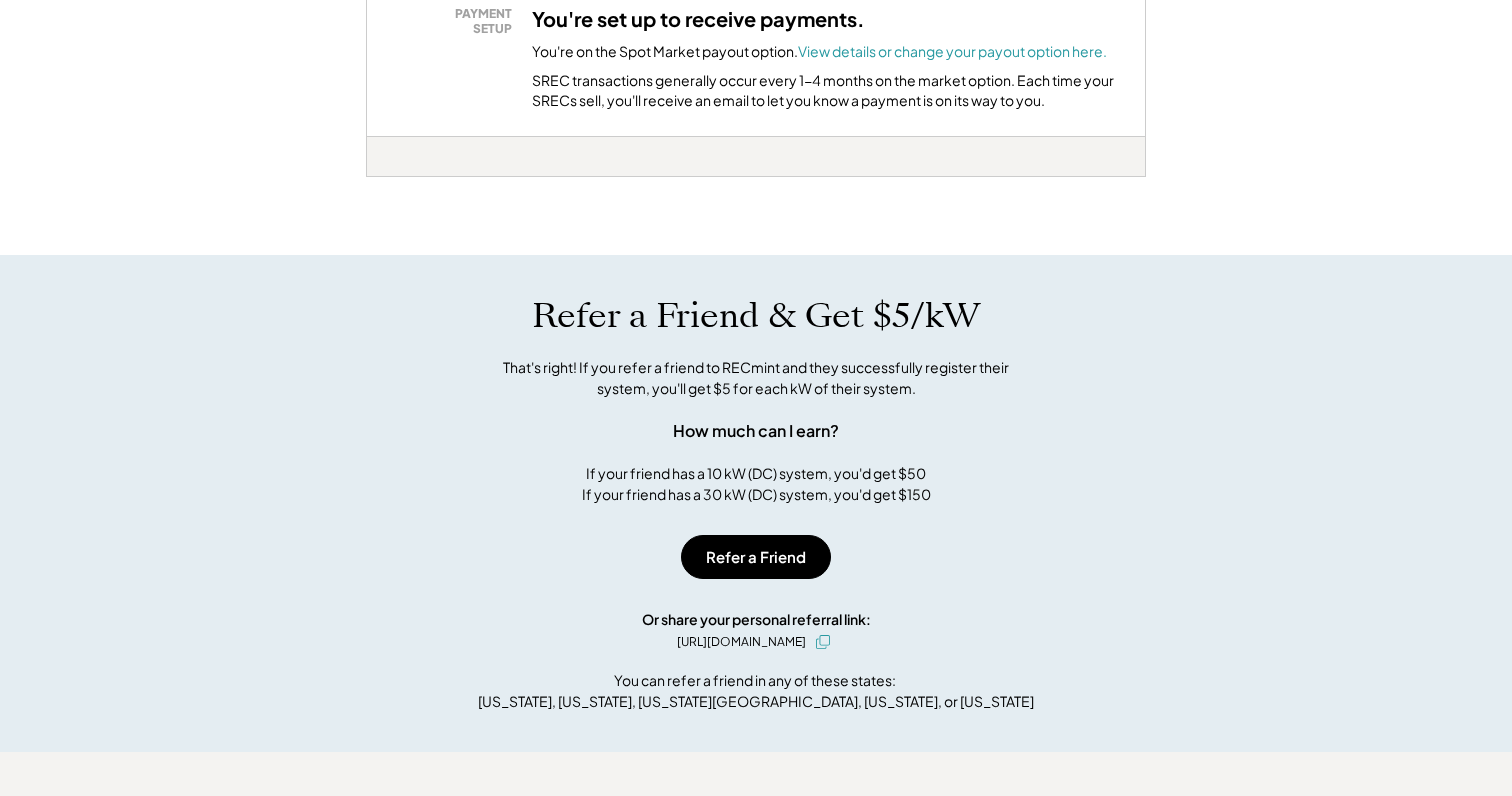 click on "https://app.recmint.com/welcome?bud=btwlzwo5" at bounding box center [741, 642] 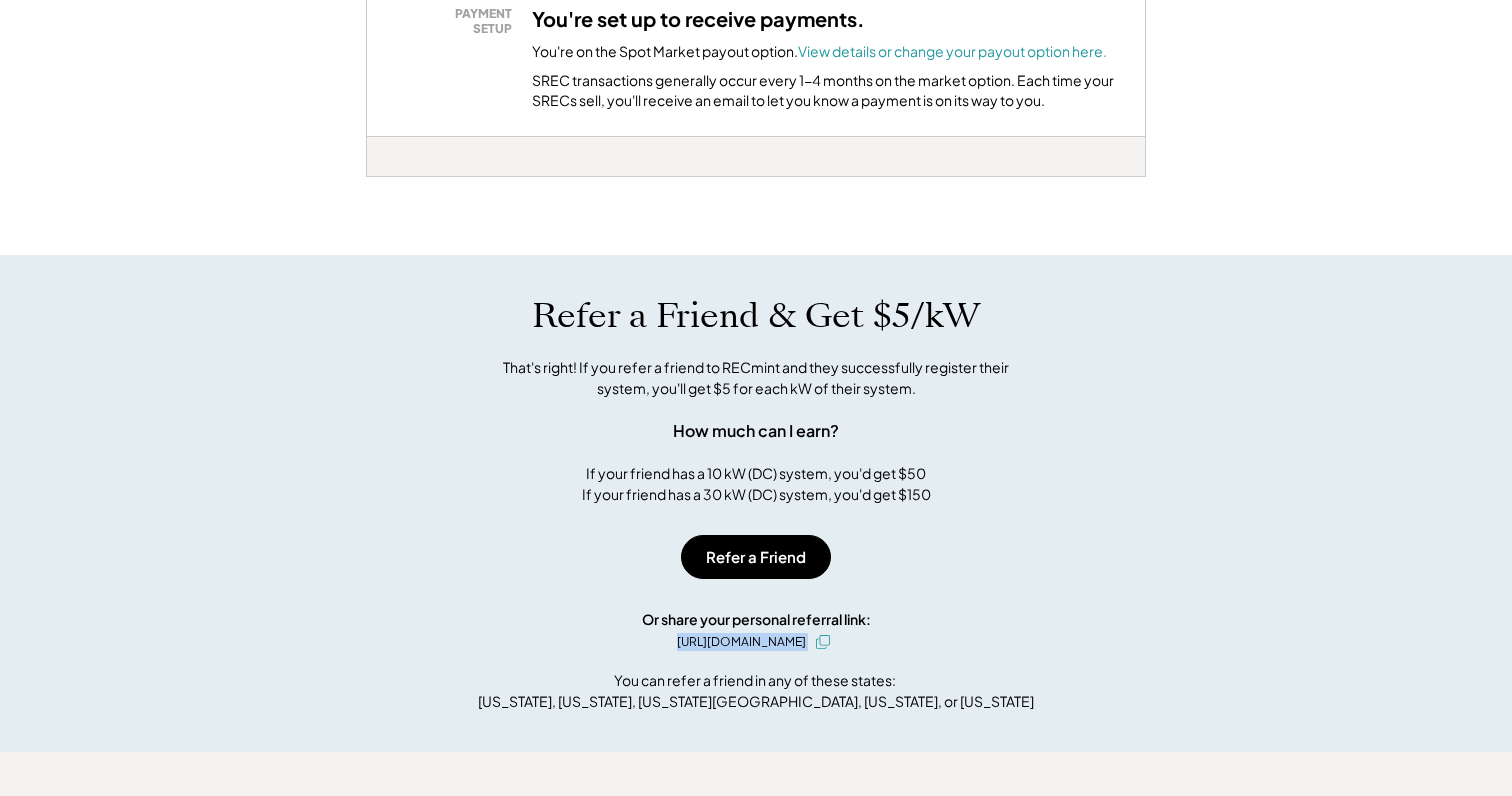 drag, startPoint x: 611, startPoint y: 635, endPoint x: 852, endPoint y: 640, distance: 241.05186 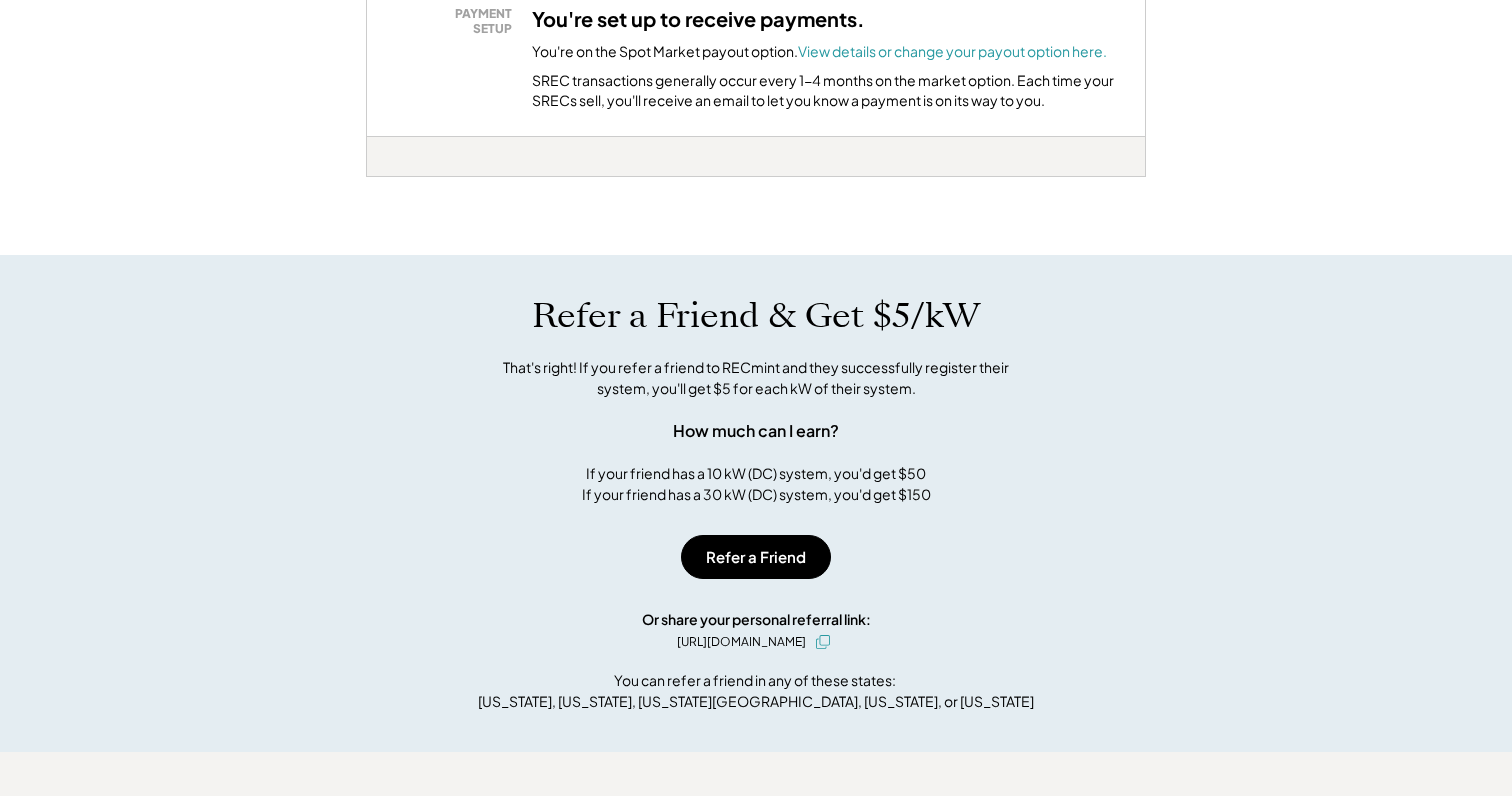 click on "Refer a Friend" at bounding box center (756, 557) 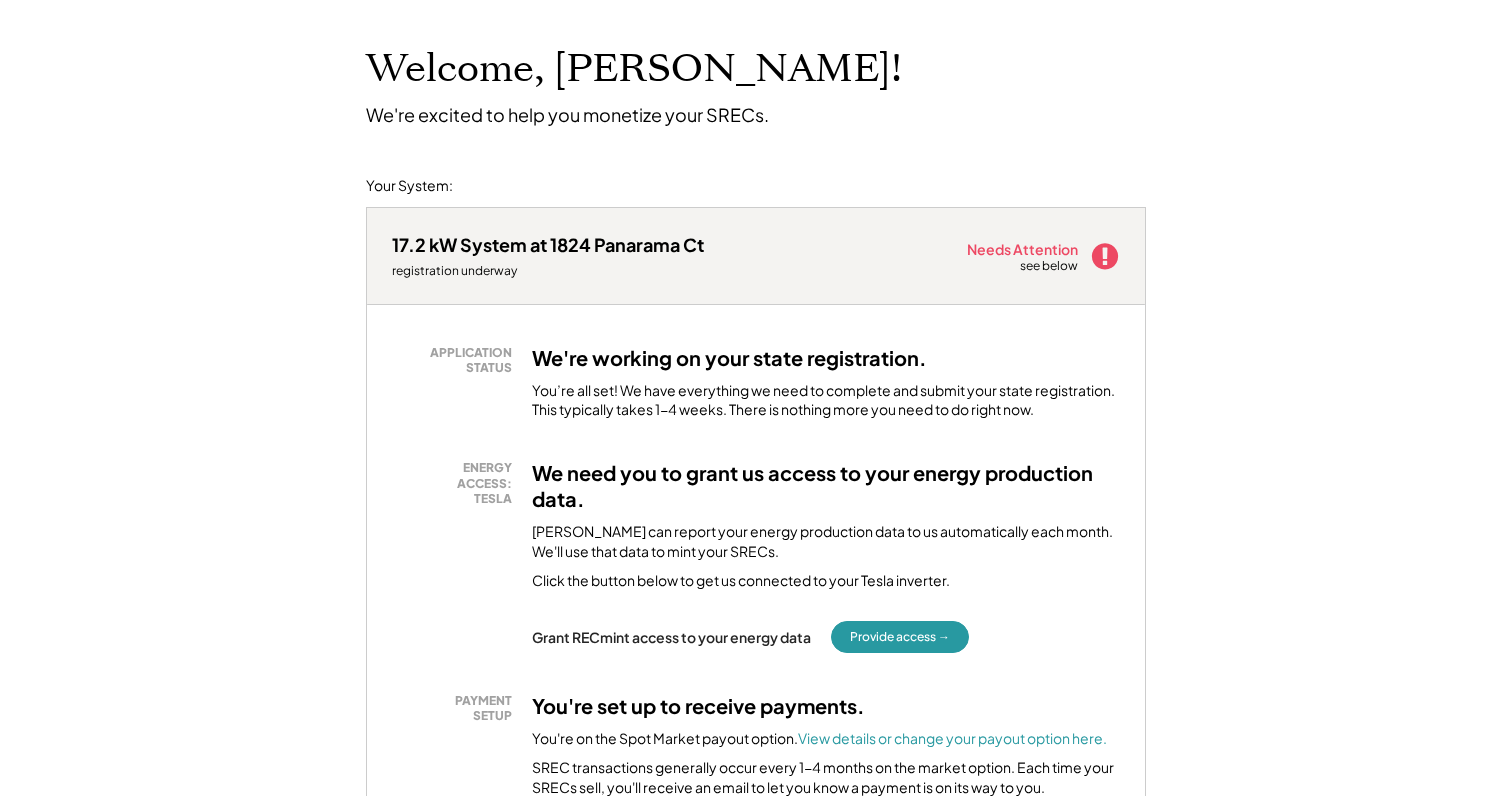 scroll, scrollTop: 95, scrollLeft: 0, axis: vertical 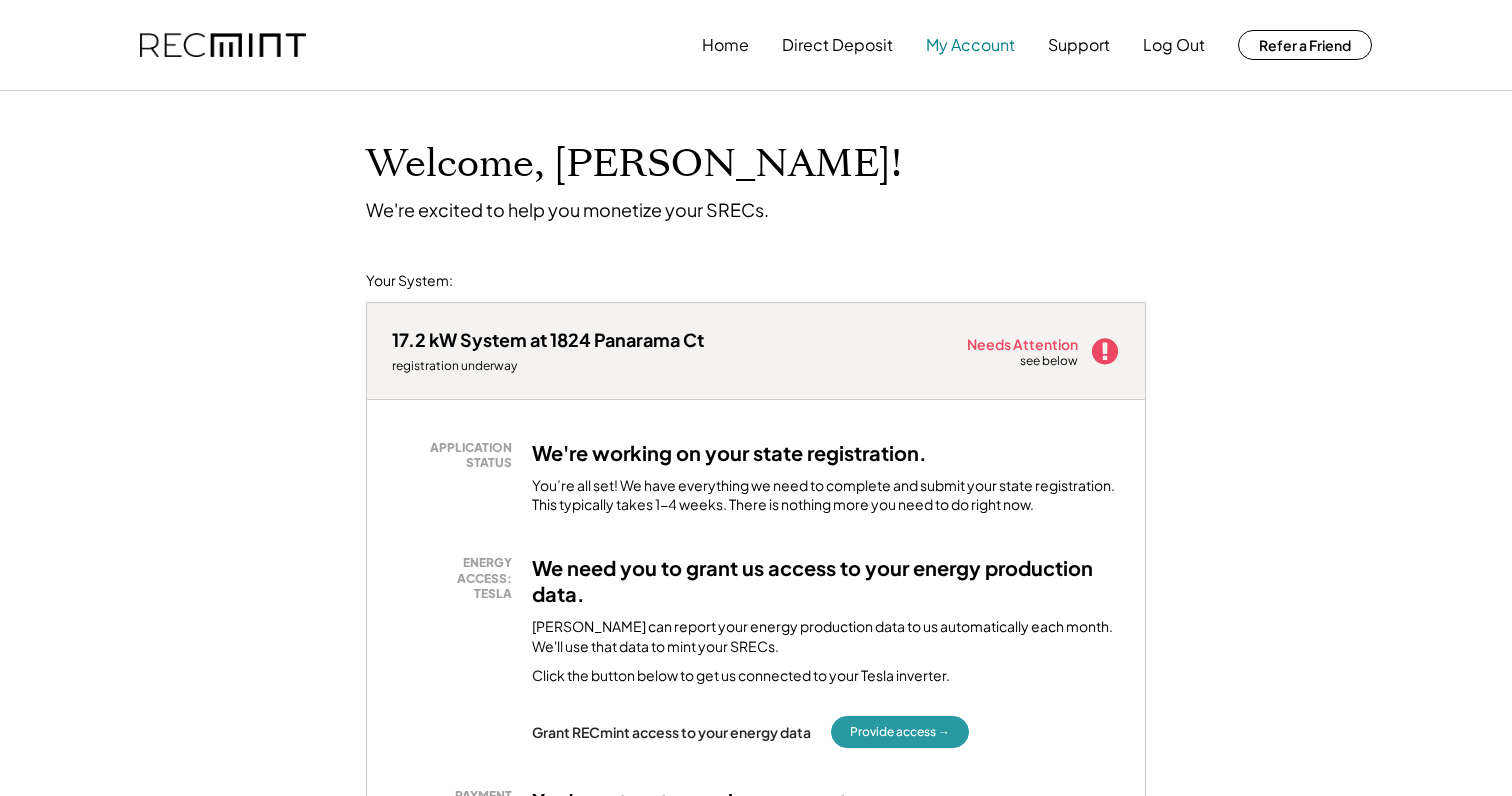 click on "My Account" at bounding box center [970, 45] 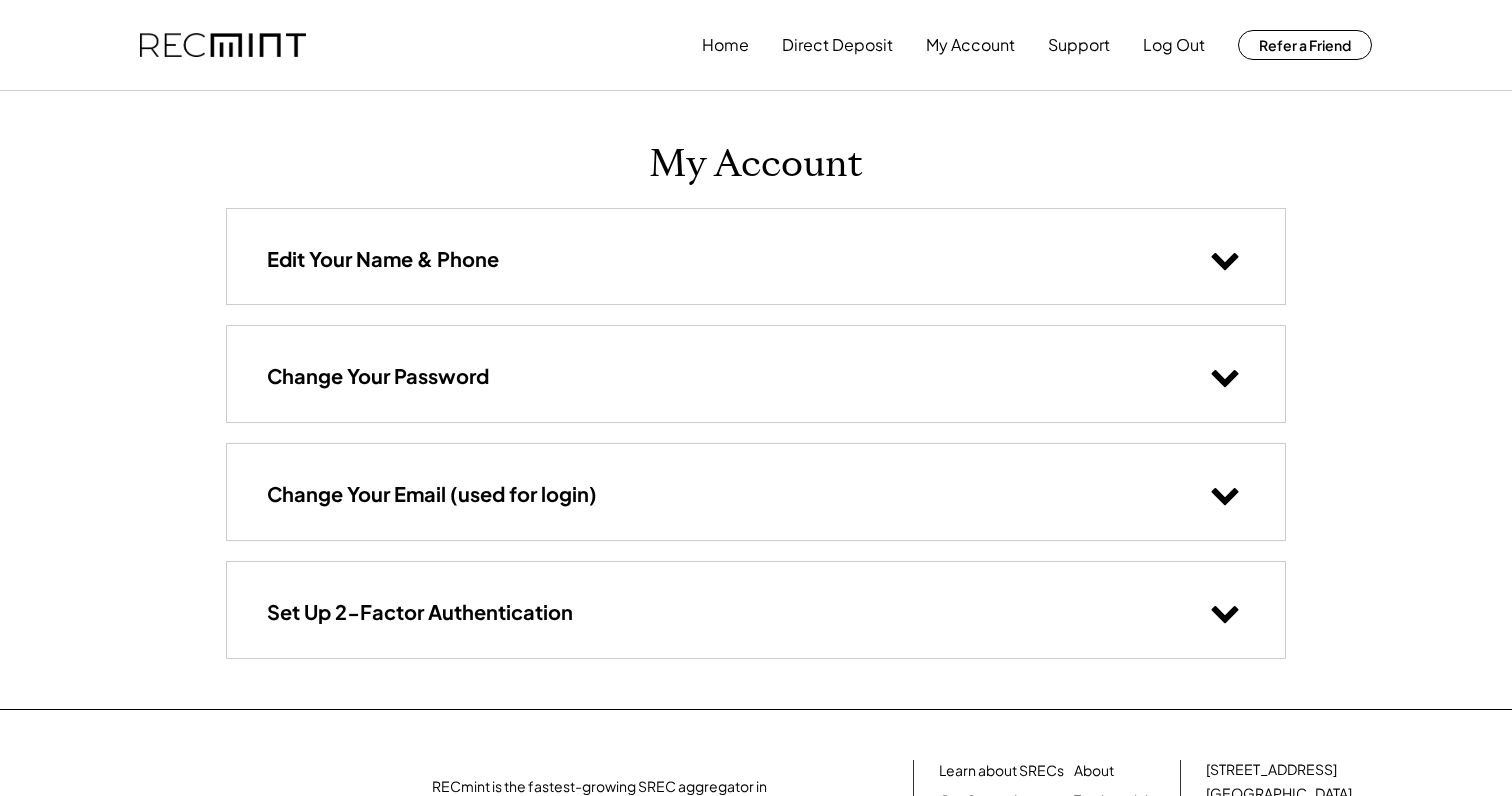 scroll, scrollTop: 0, scrollLeft: 0, axis: both 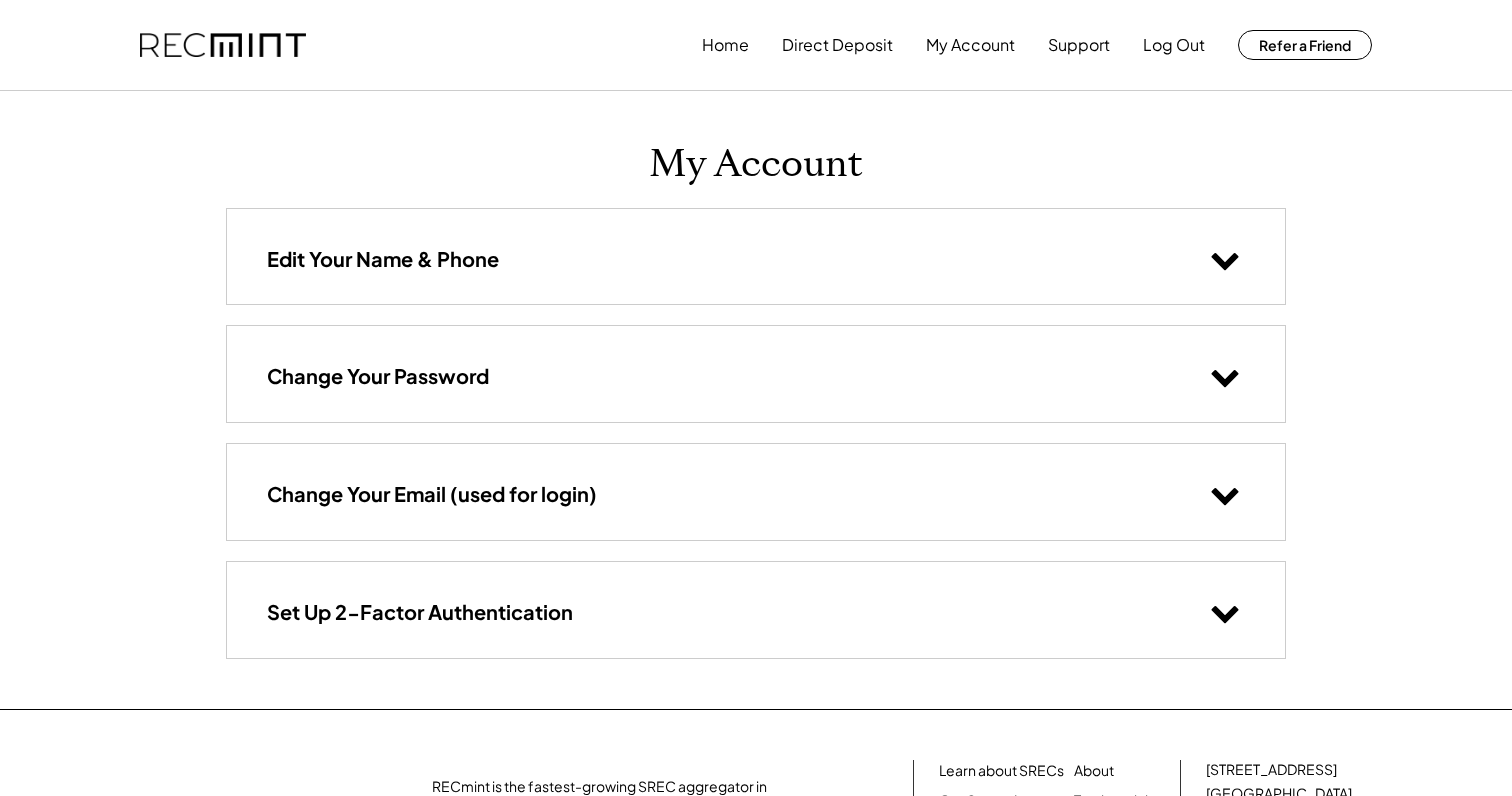 click on "Change Your Email (used for login)" at bounding box center (756, 491) 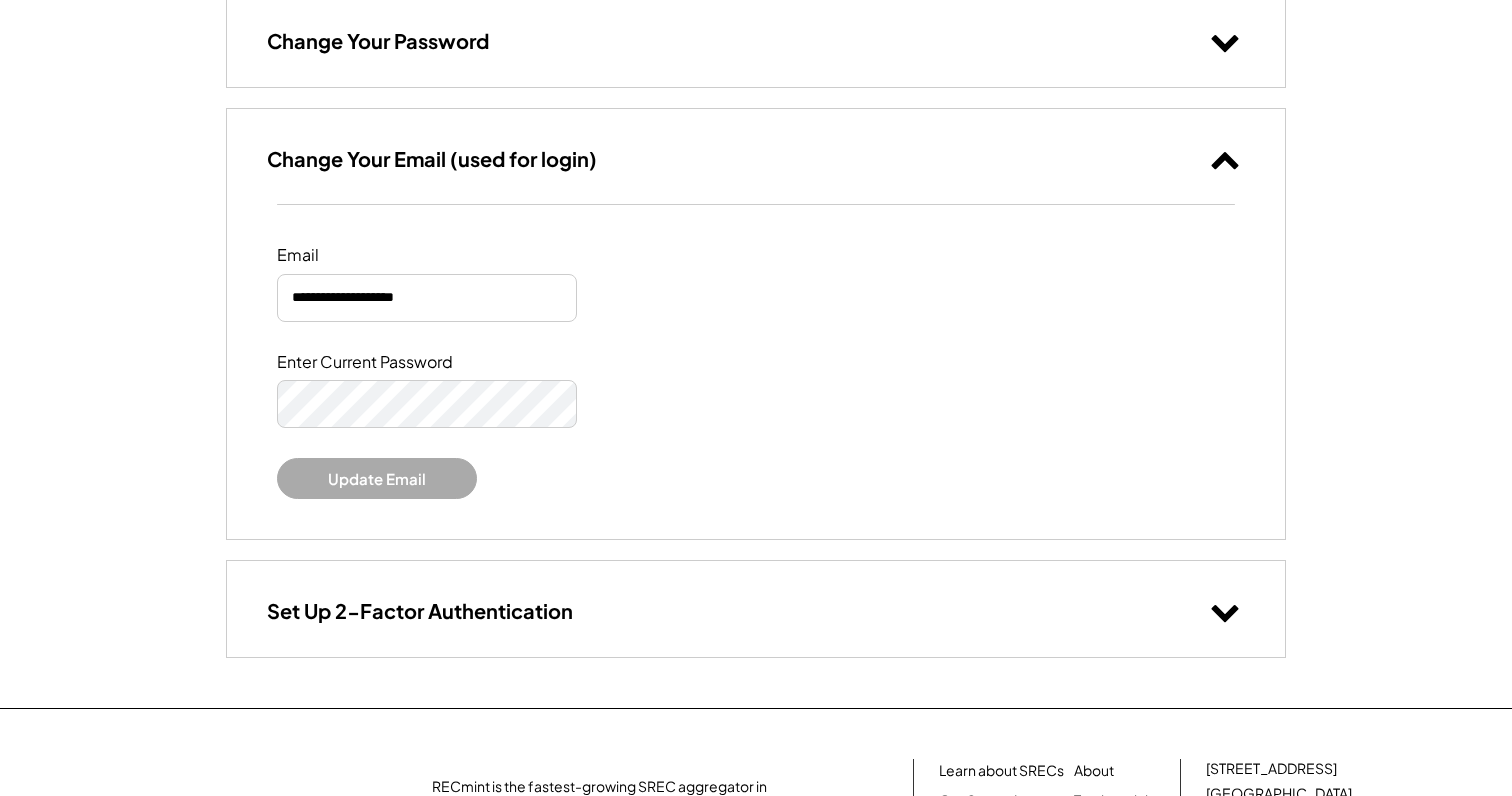 scroll, scrollTop: 320, scrollLeft: 0, axis: vertical 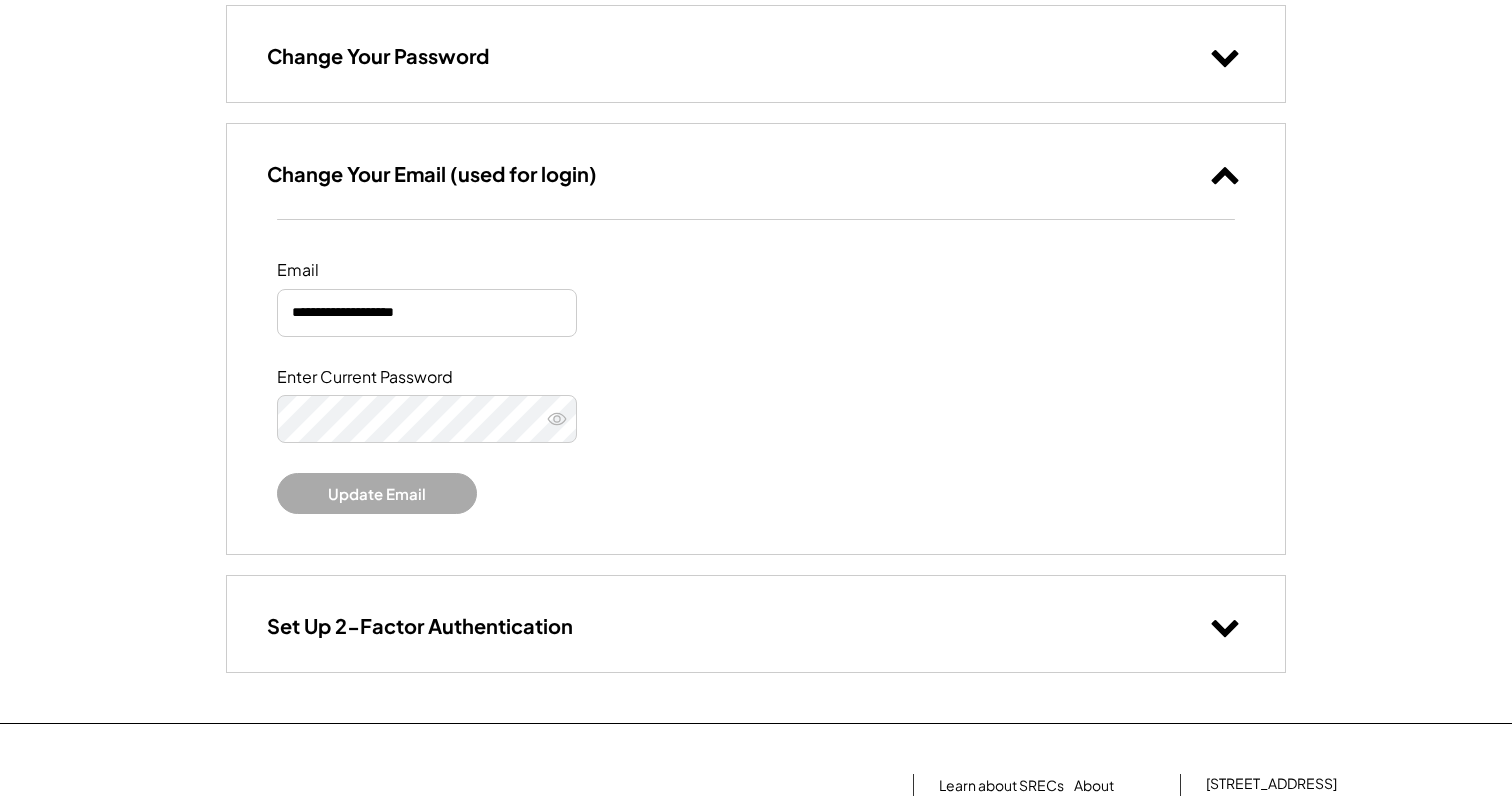 click on "Set Up 2-Factor Authentication" at bounding box center [756, 623] 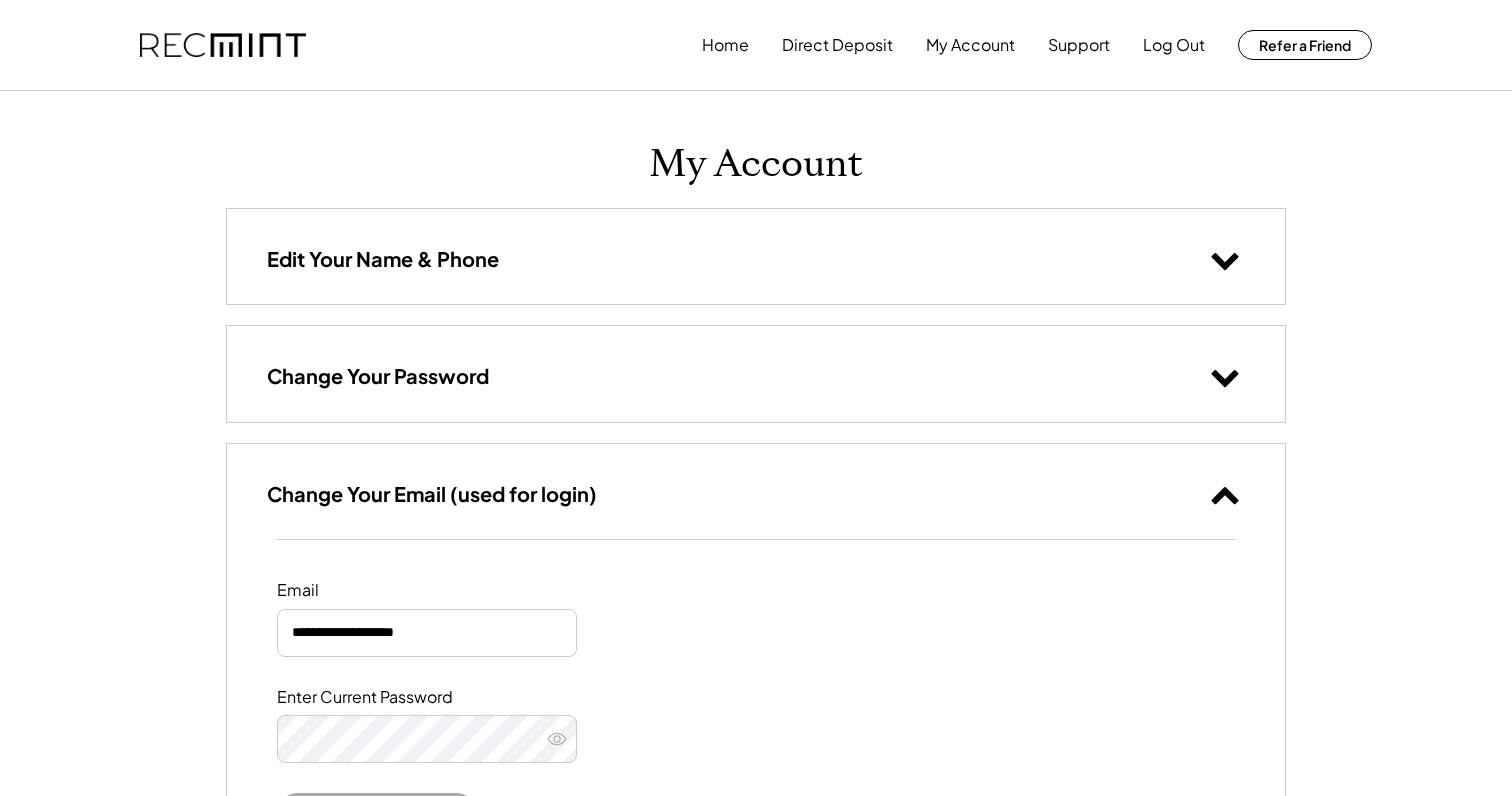scroll, scrollTop: 0, scrollLeft: 0, axis: both 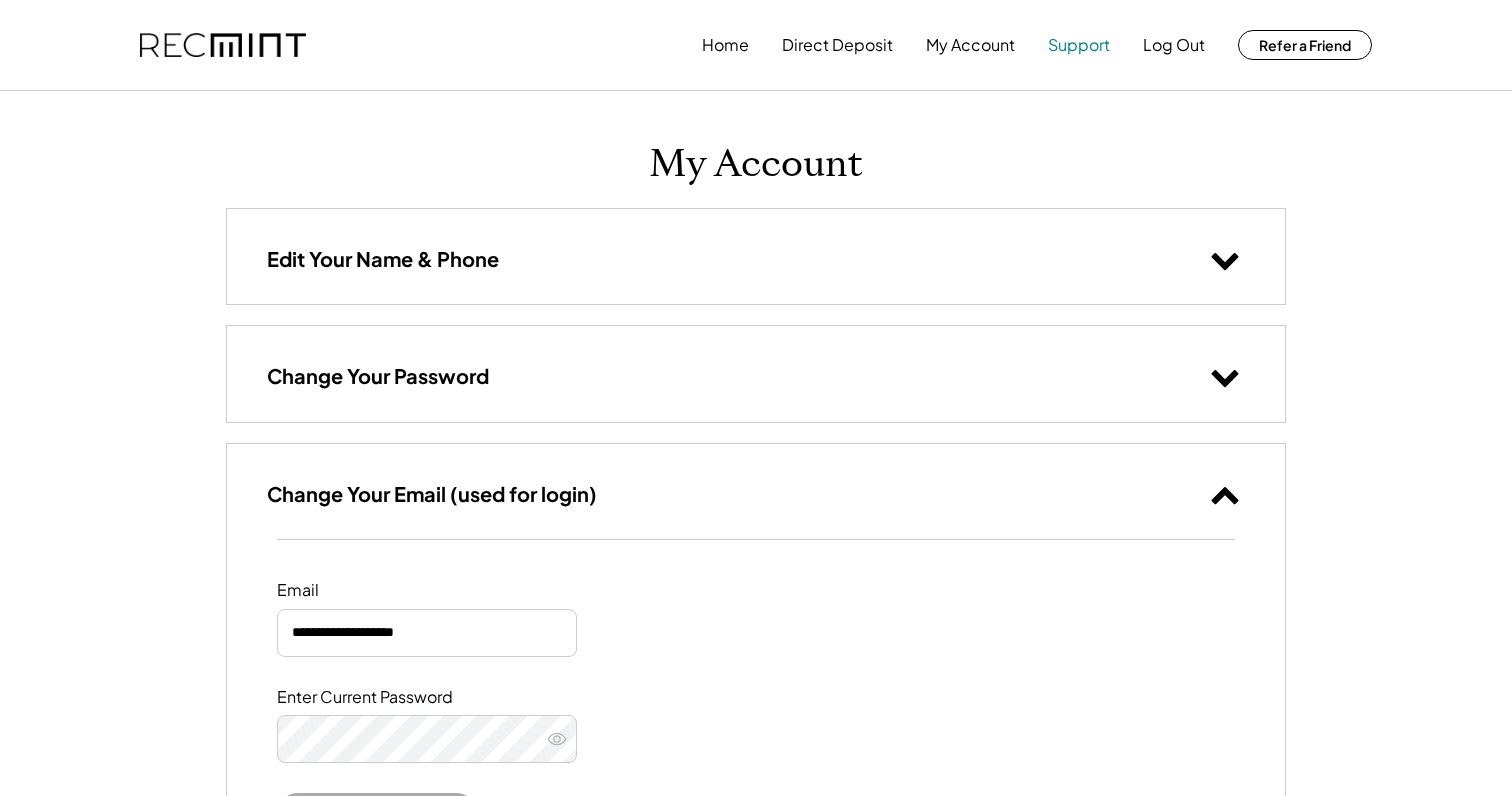 click on "Support" at bounding box center [1079, 45] 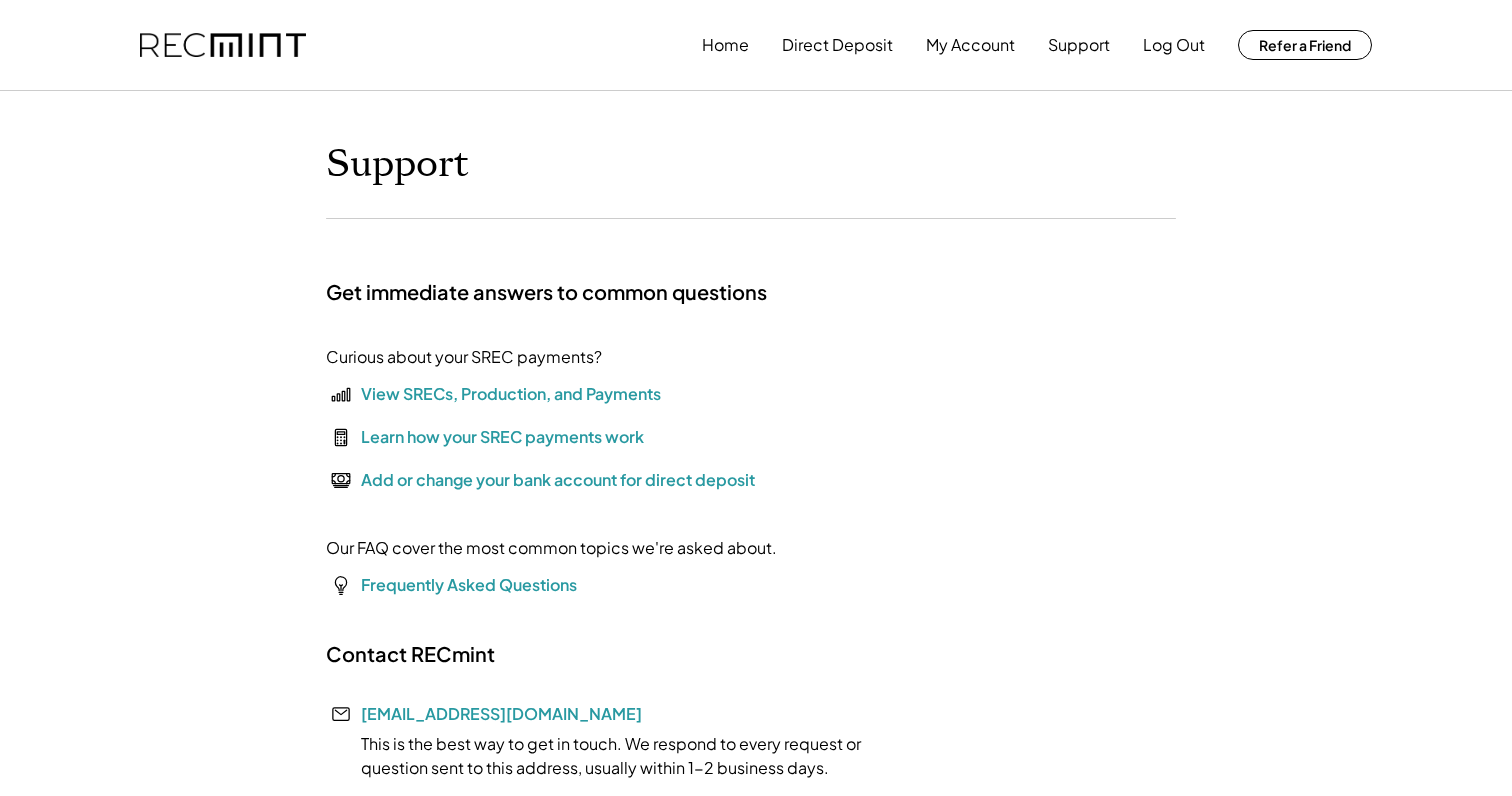 scroll, scrollTop: 0, scrollLeft: 0, axis: both 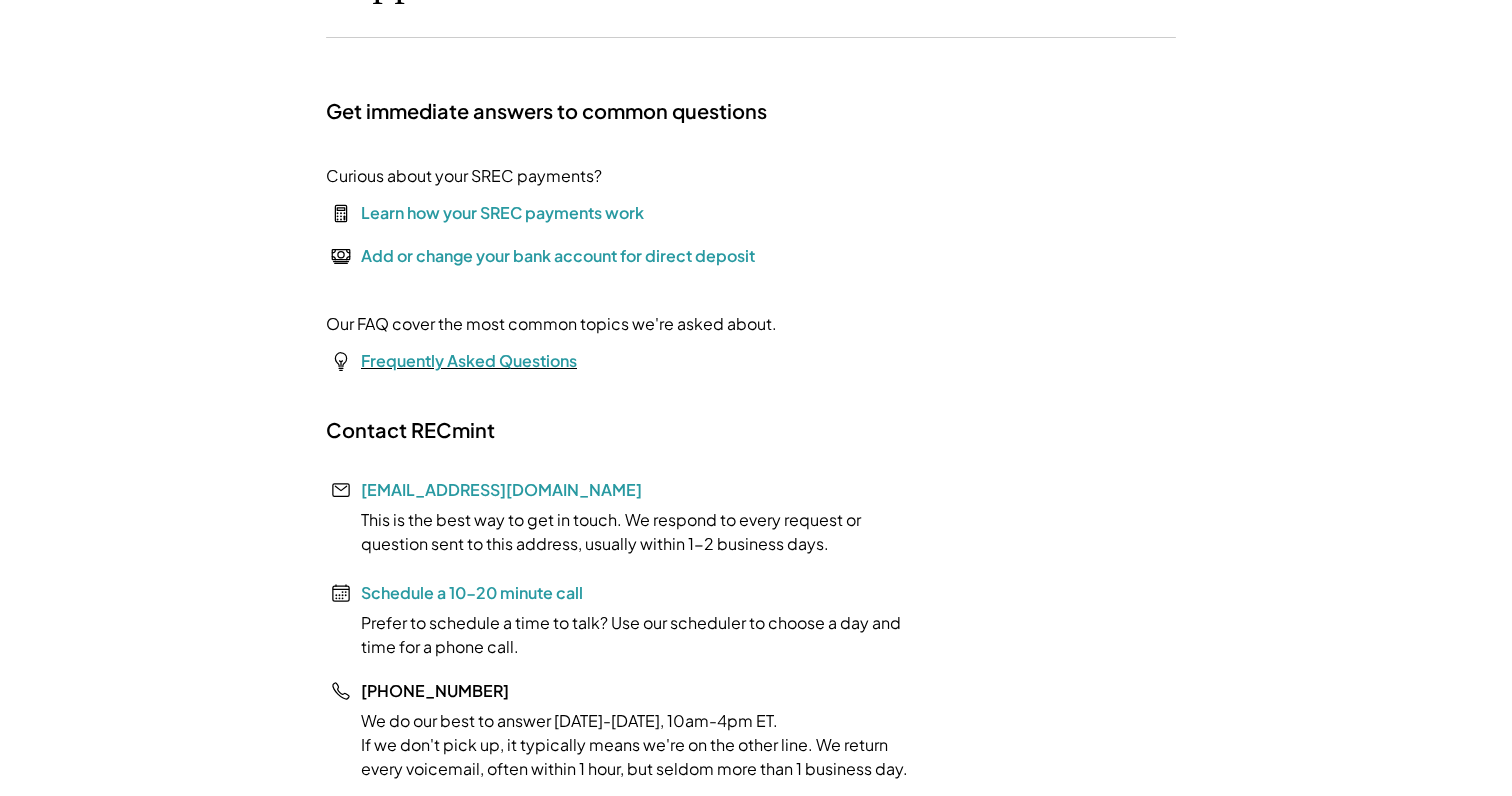click on "Frequently Asked Questions" at bounding box center (469, 360) 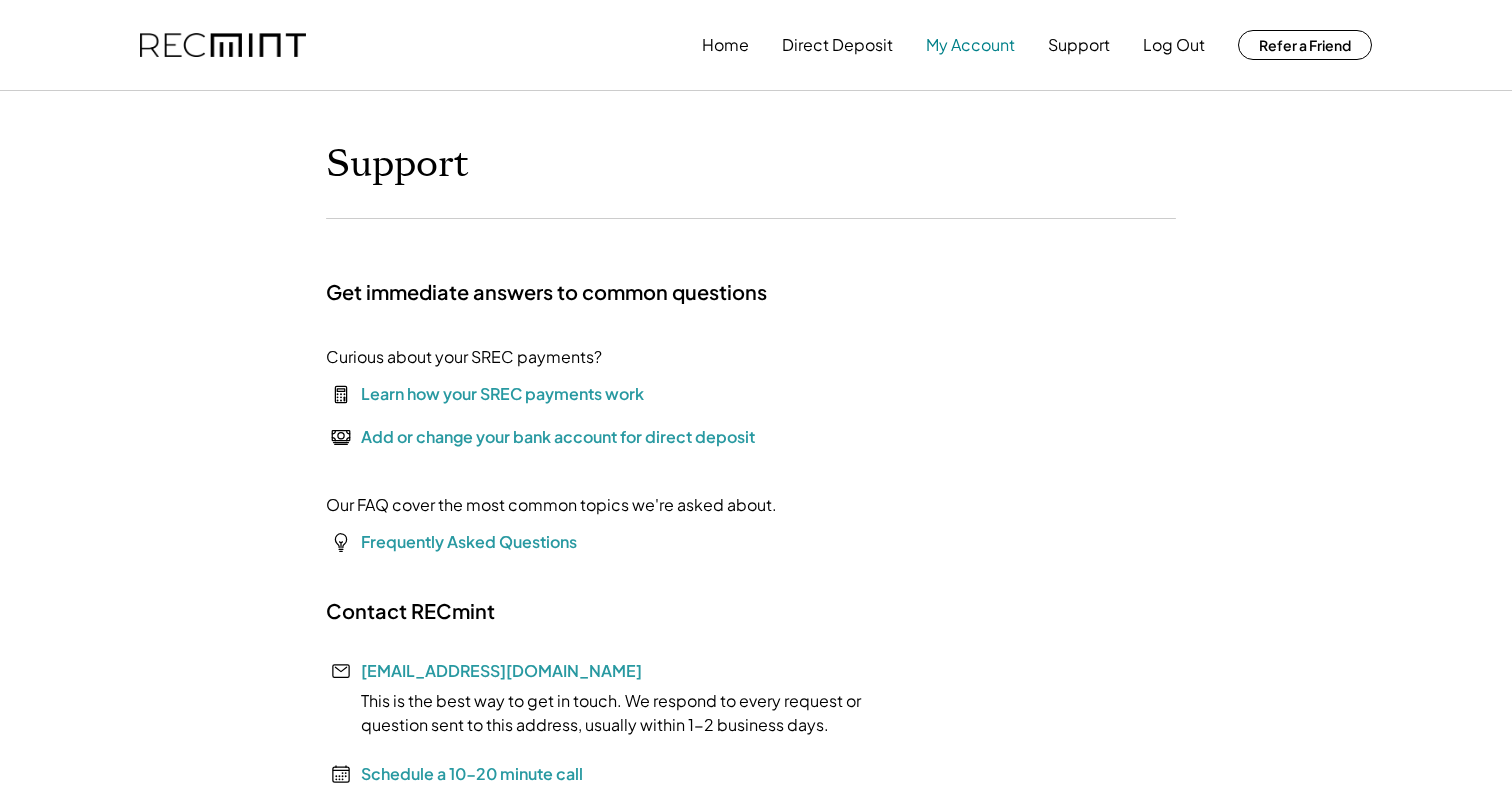scroll, scrollTop: 0, scrollLeft: 0, axis: both 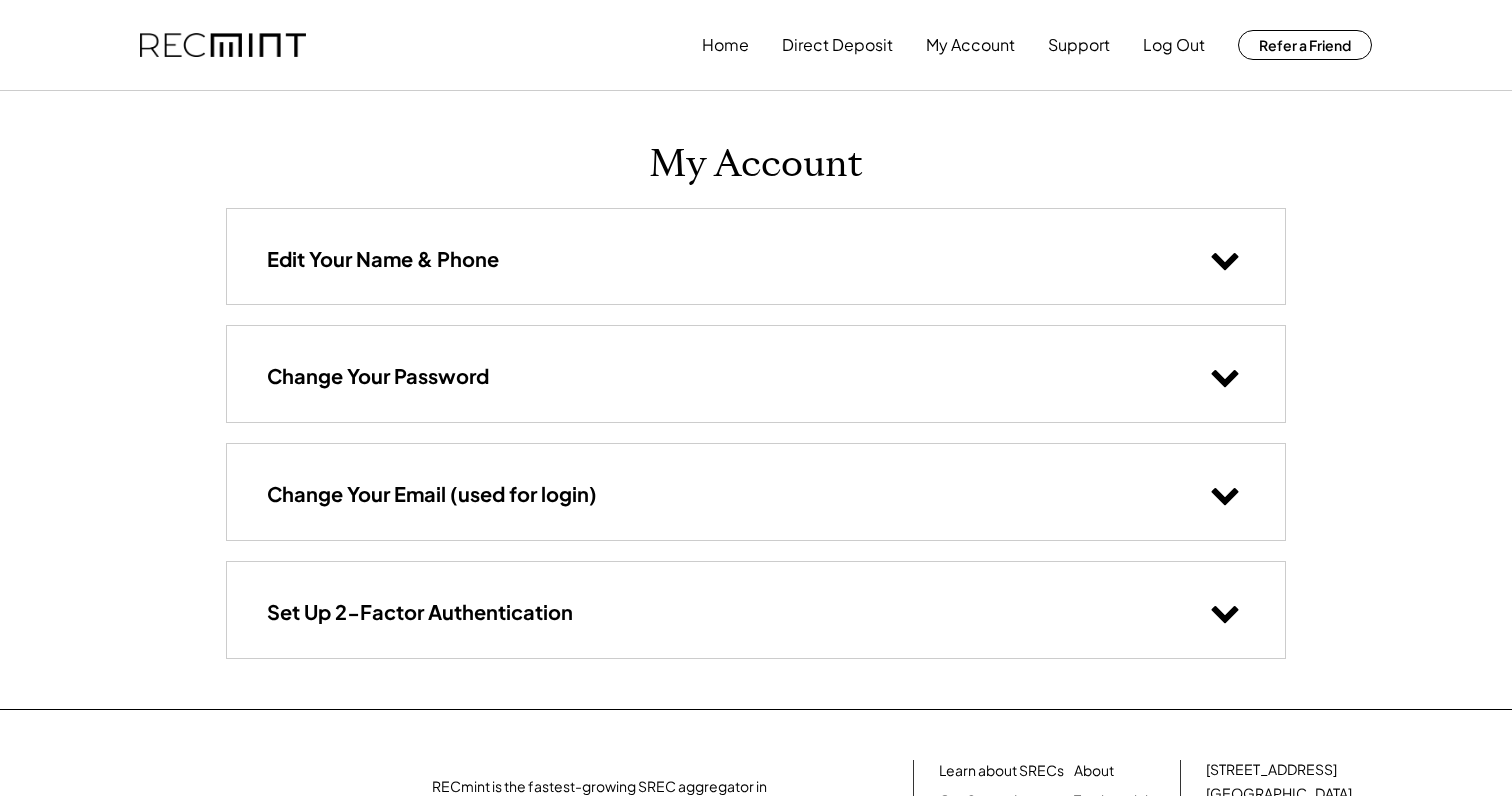 click on "Change Your Email (used for login)" at bounding box center (756, 491) 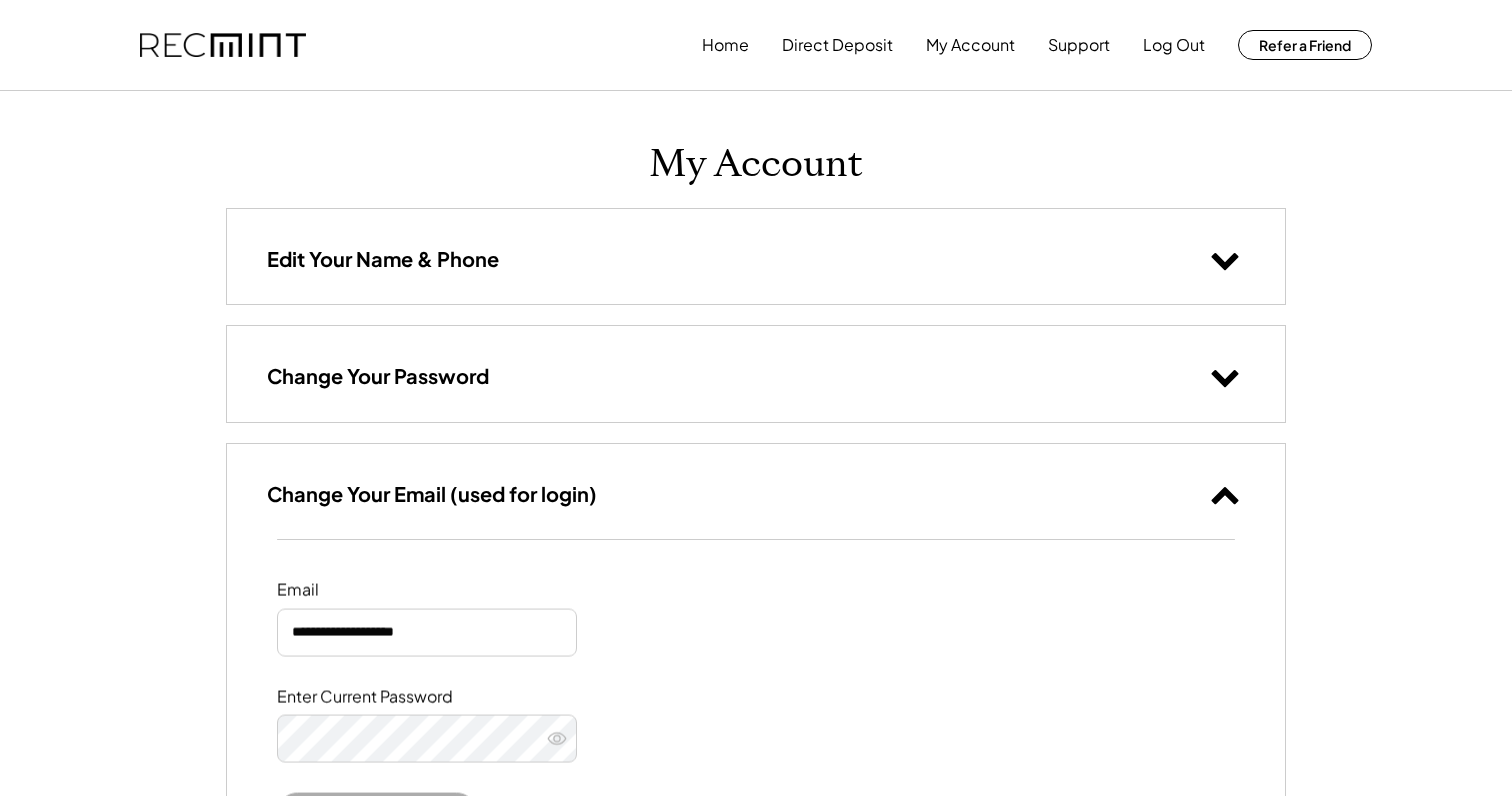 click on "**********" at bounding box center (756, 567) 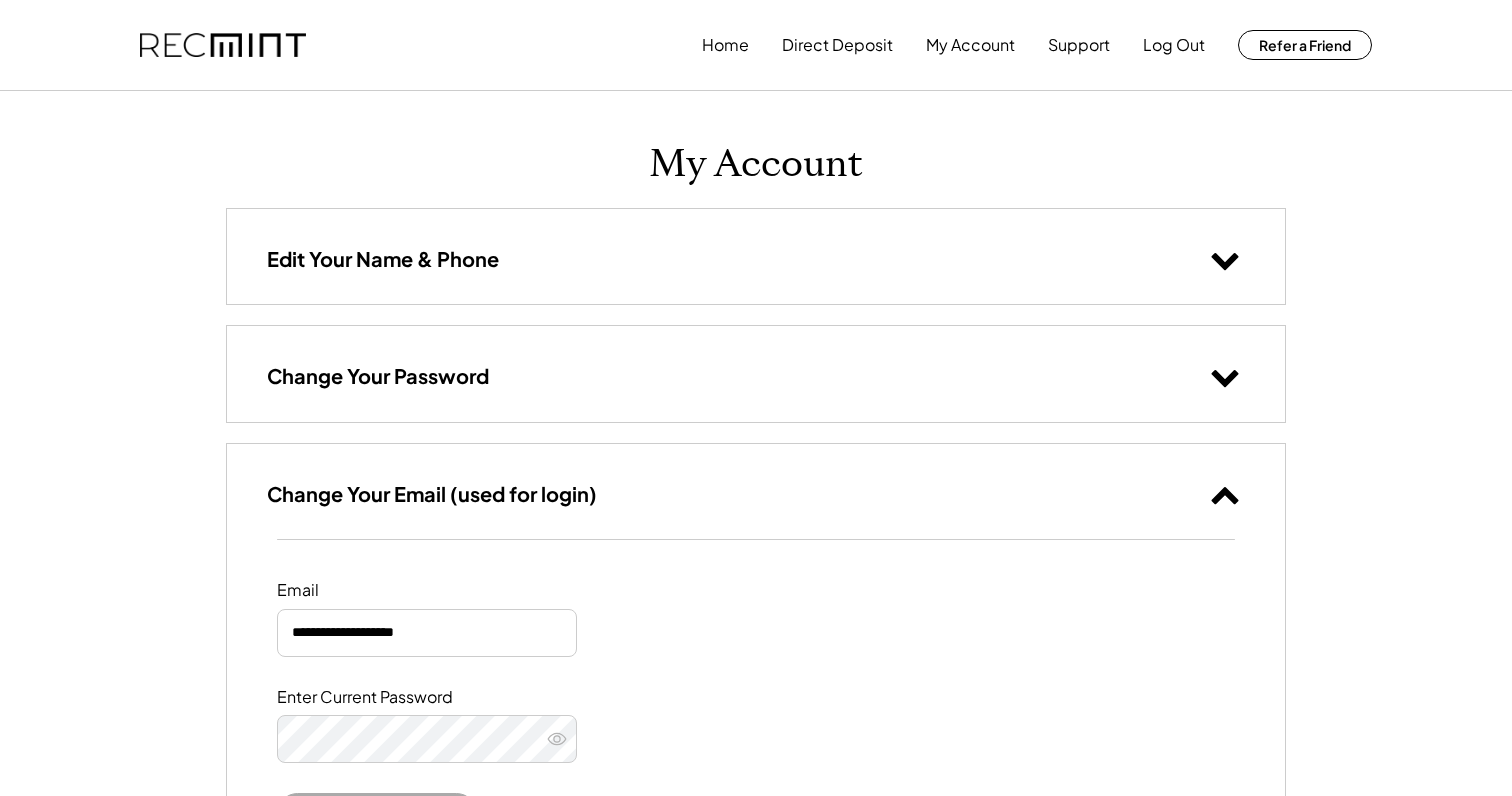 click on "Change Your Password" at bounding box center [756, 373] 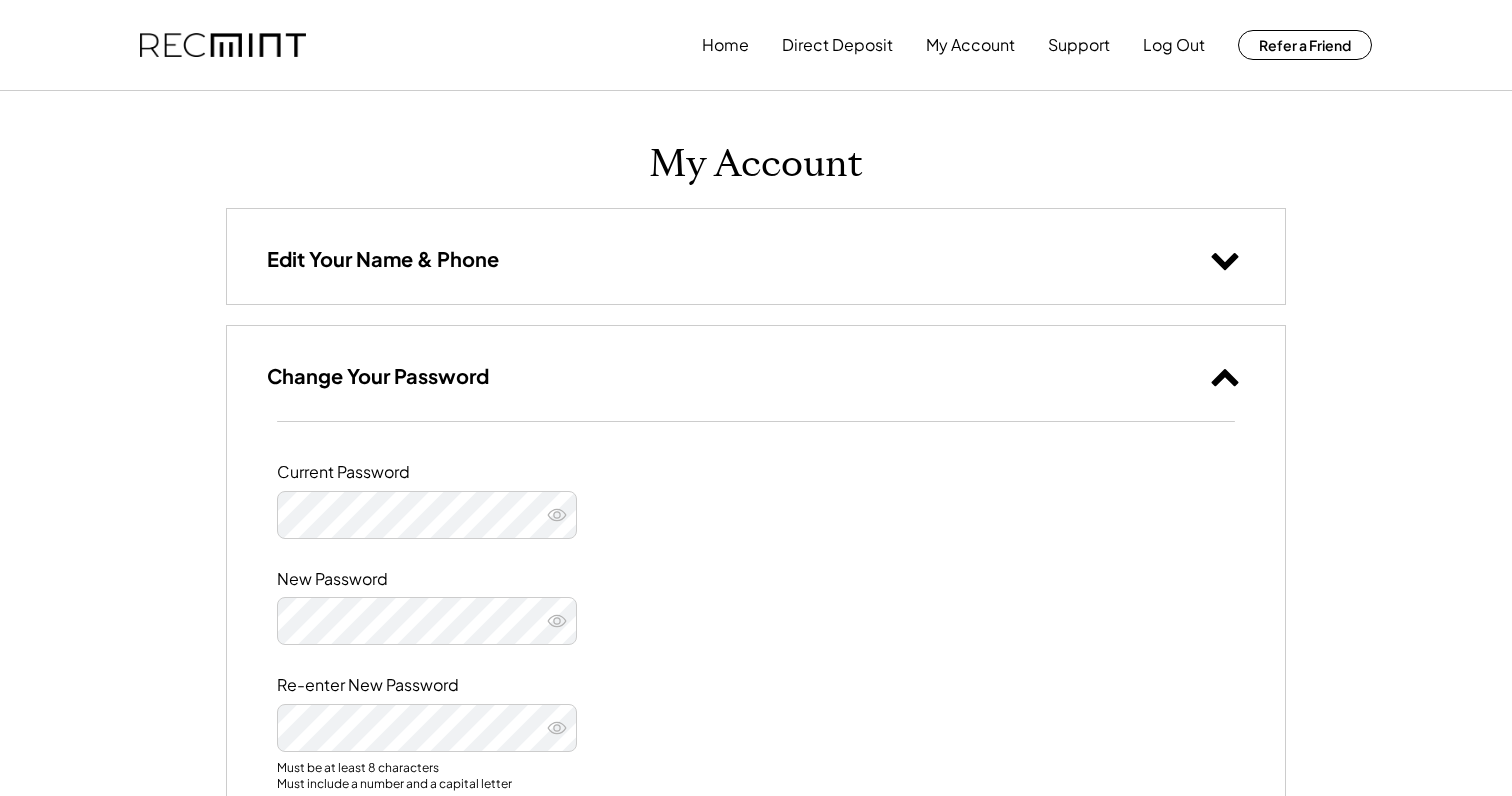 click on "Edit Your Name & Phone" at bounding box center (756, 256) 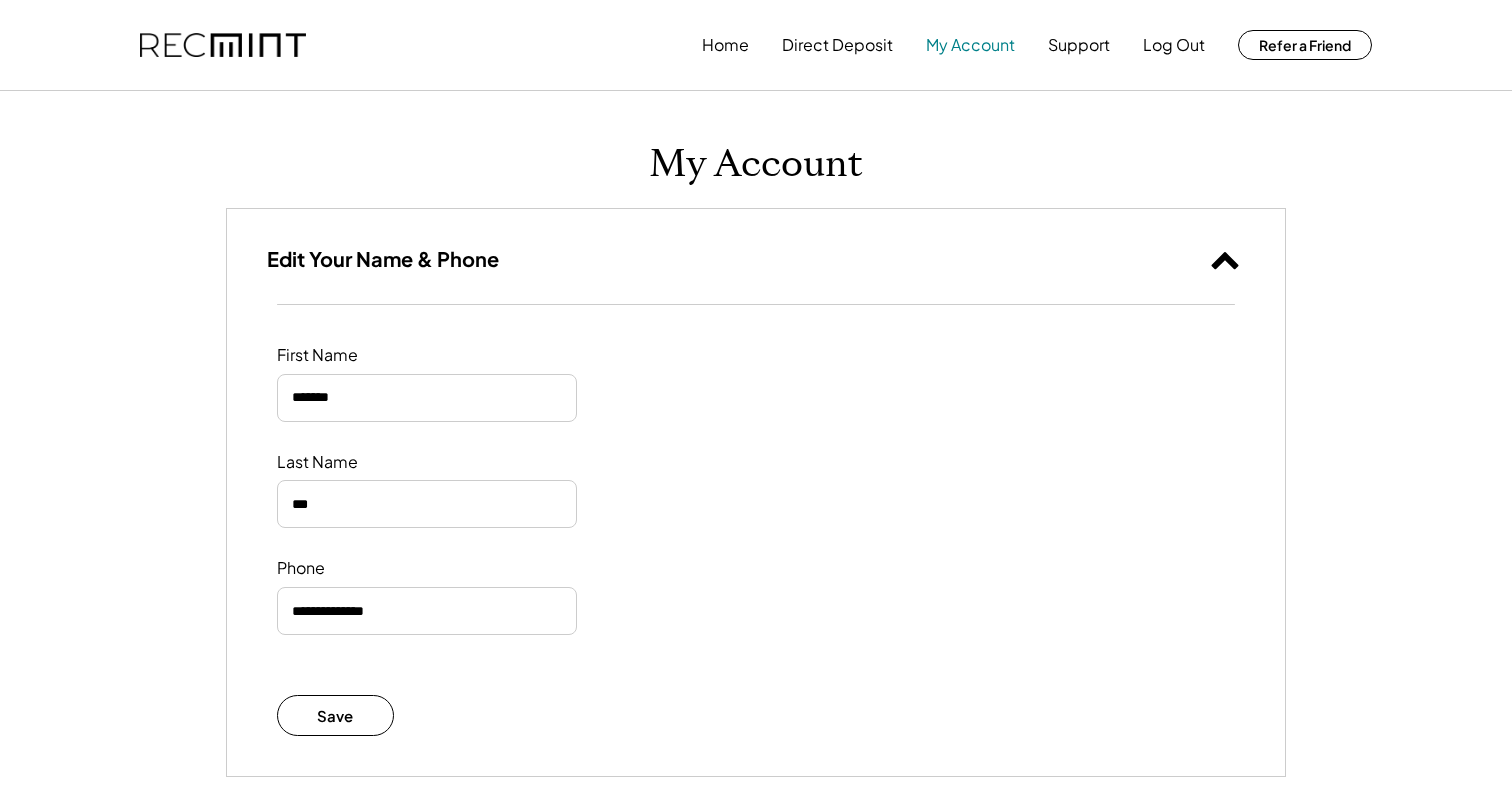 click on "My Account" at bounding box center (970, 45) 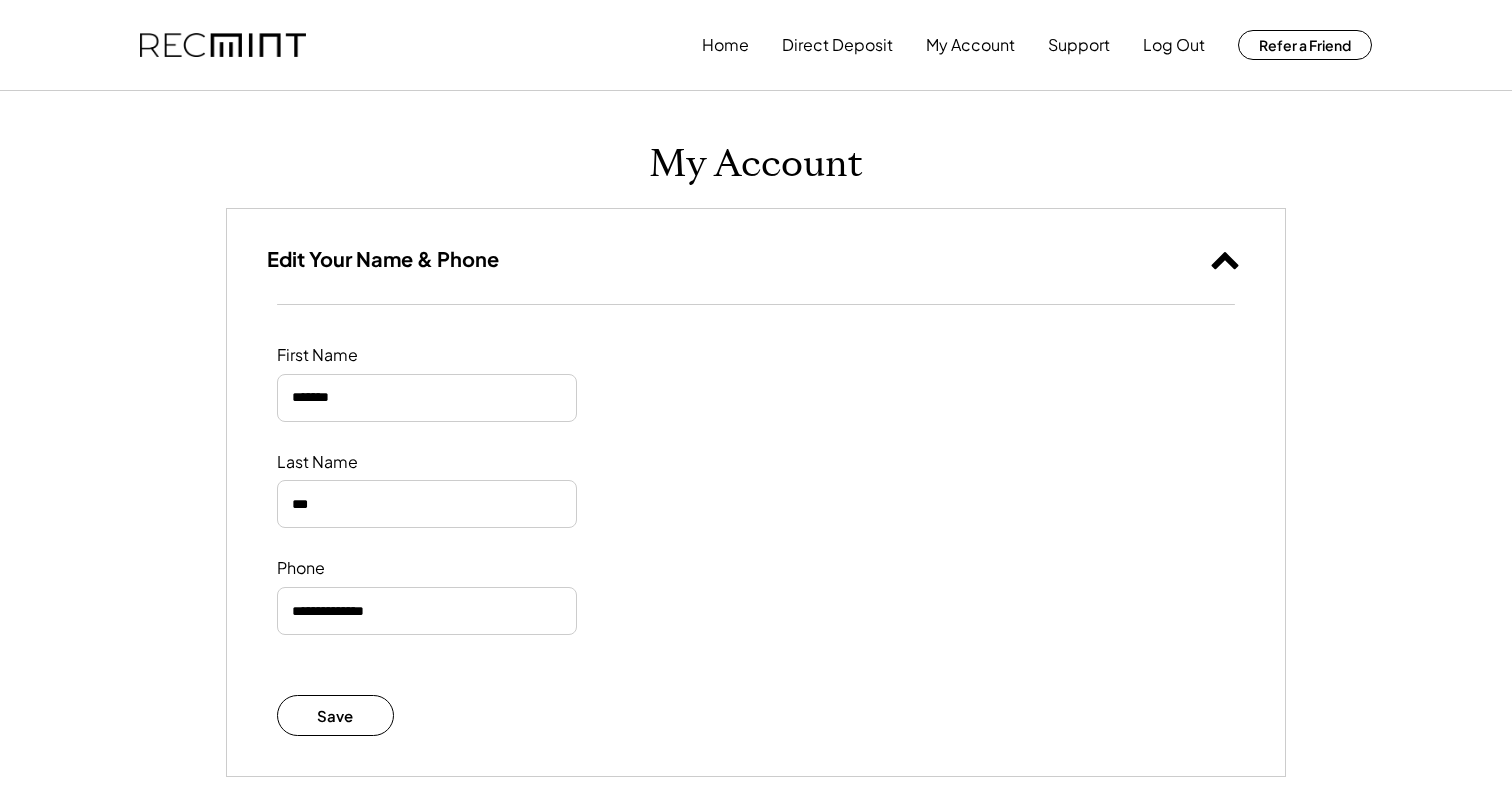 click on "Home Direct Deposit My Account Support Log Out Refer a Friend" at bounding box center (756, 45) 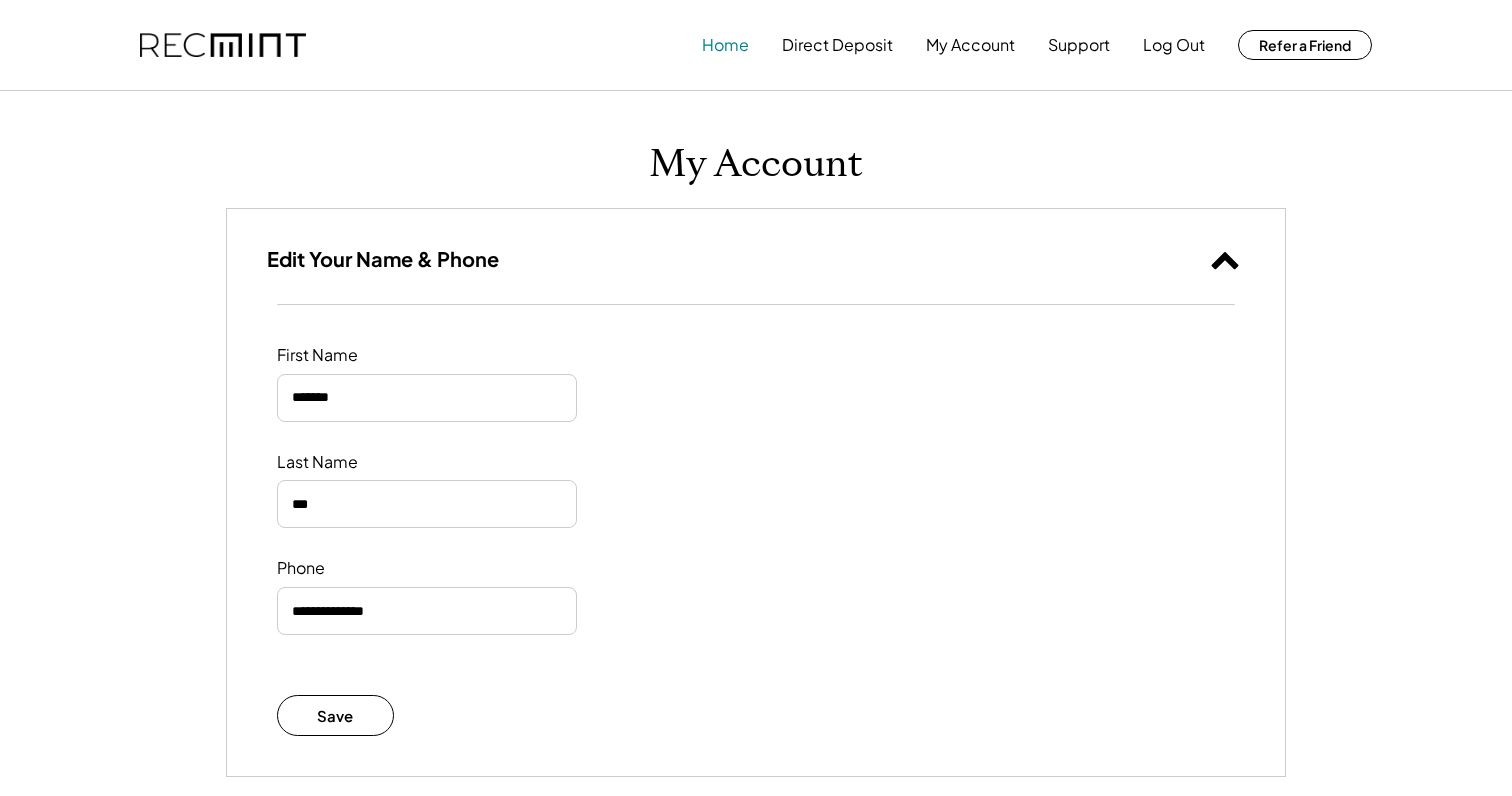 click on "Home" at bounding box center (725, 45) 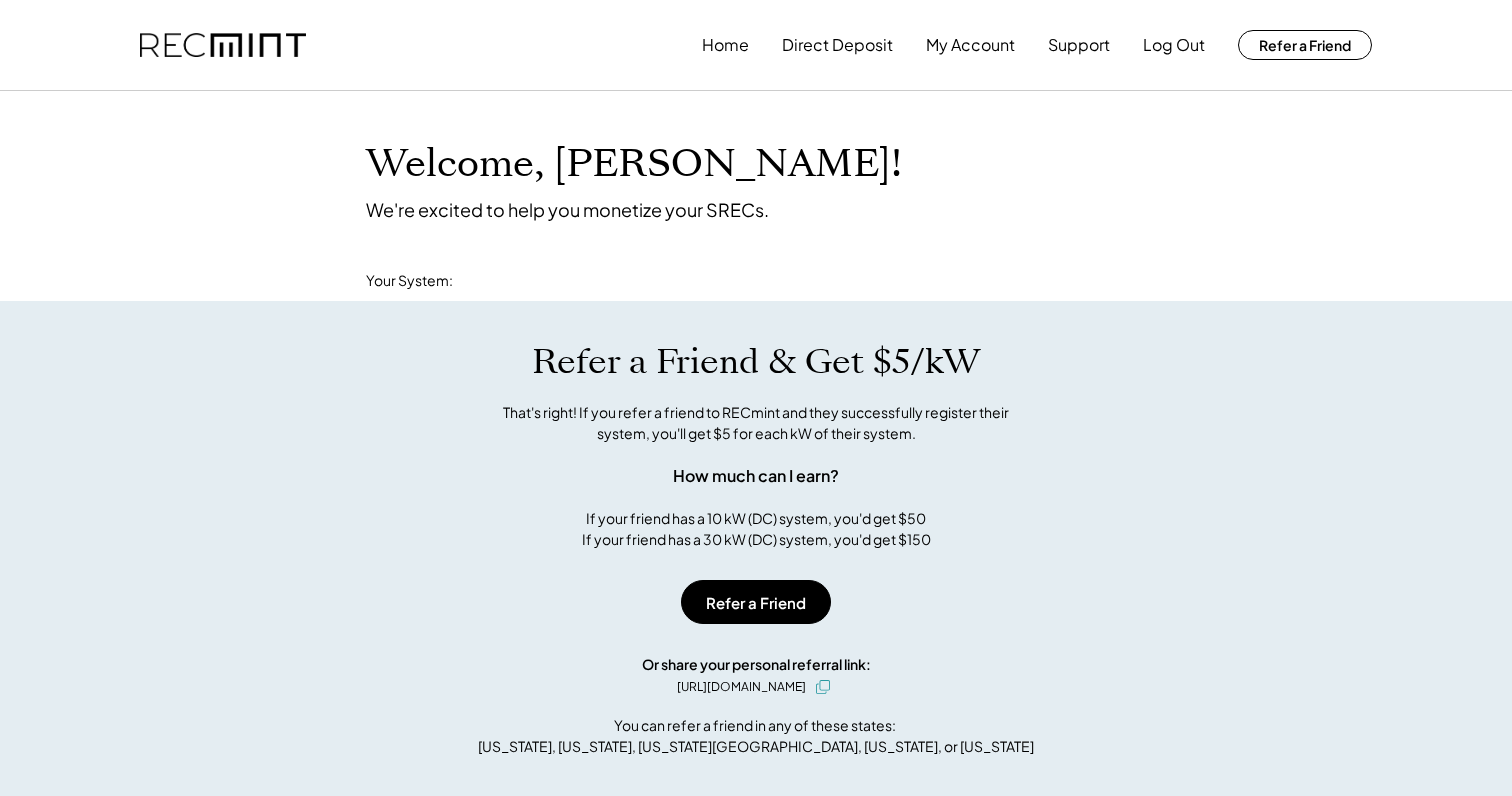scroll, scrollTop: 0, scrollLeft: 0, axis: both 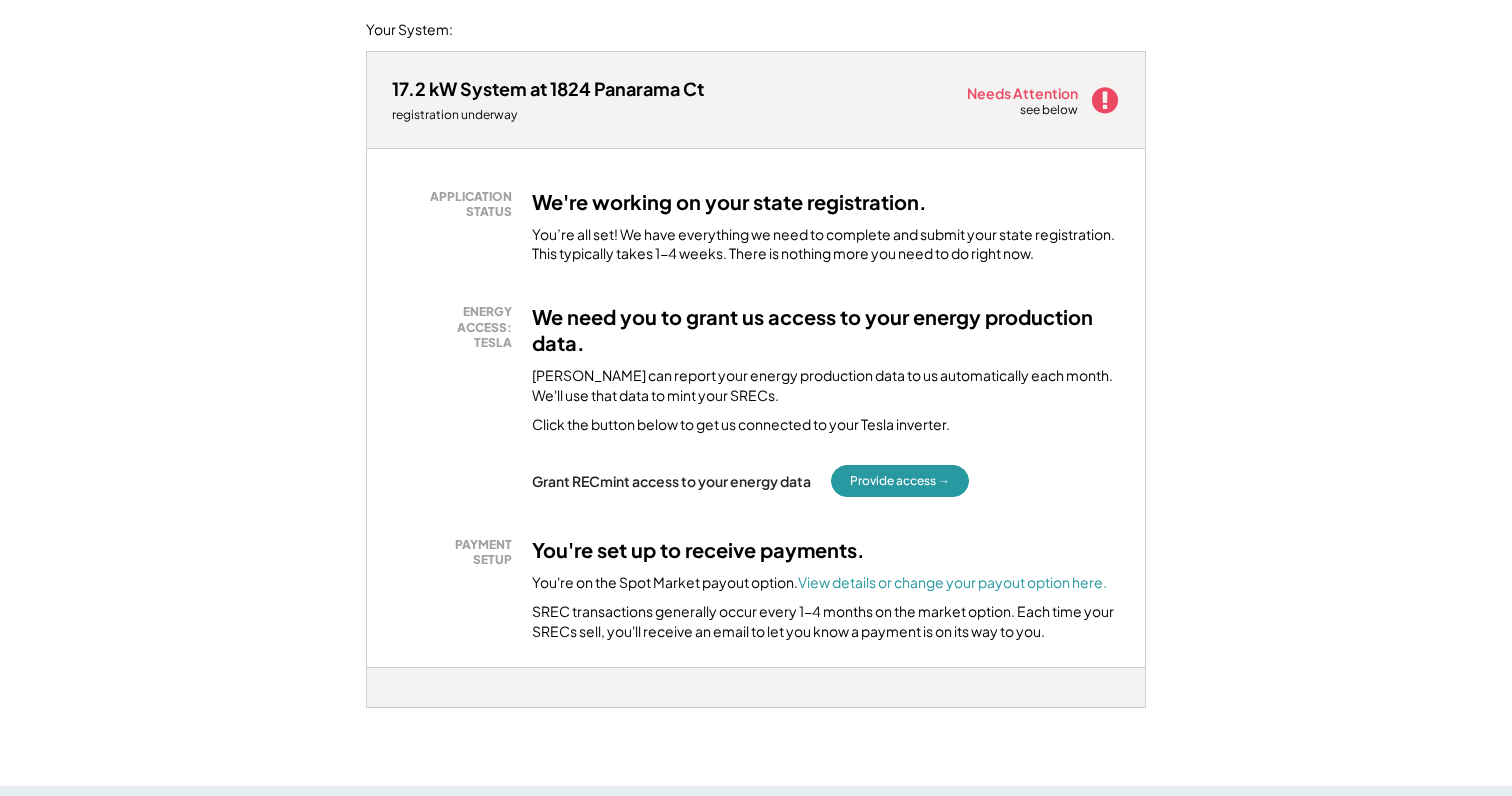 click on "ENERGY
ACCESS:  TESLA We need you to grant us access to your energy production data. [PERSON_NAME] can report your energy production data to us automatically each month. We'll use that data to mint your SRECs.  Click the button below to get us connected to your Tesla inverter.  [PERSON_NAME] RECmint access to your energy data Provide access →" at bounding box center [756, 400] 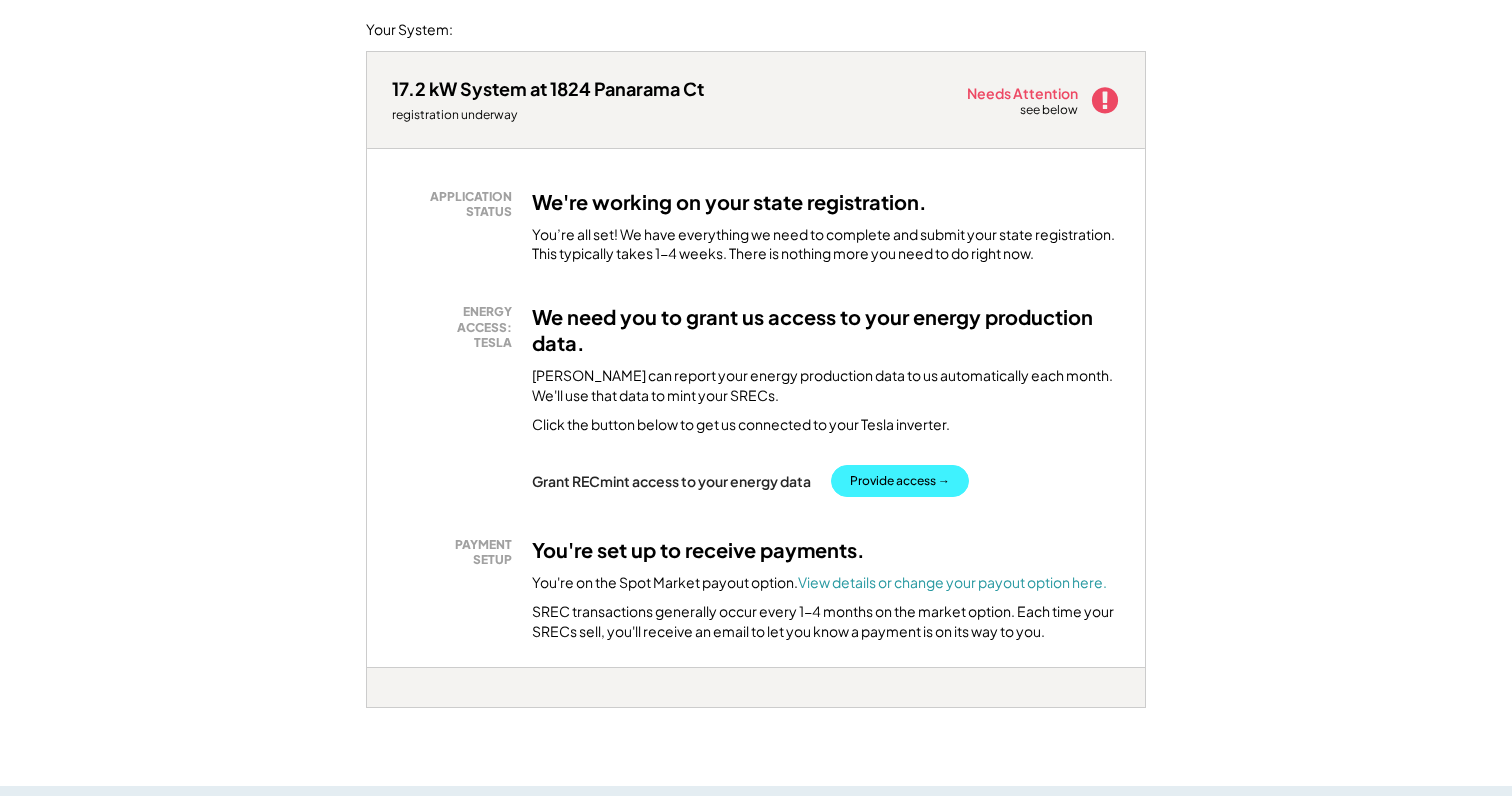 click on "Provide access →" at bounding box center (900, 481) 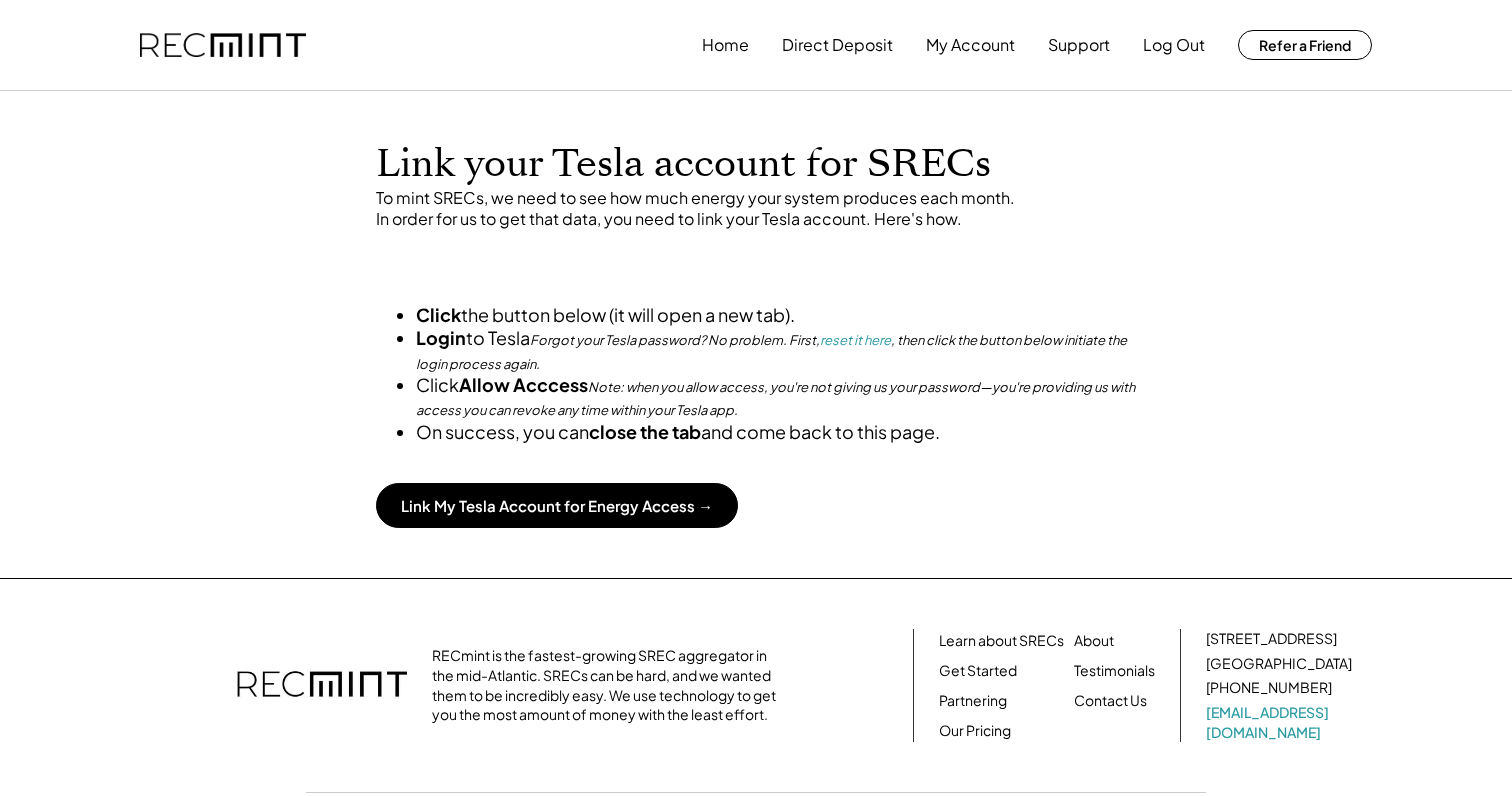 scroll, scrollTop: 0, scrollLeft: 0, axis: both 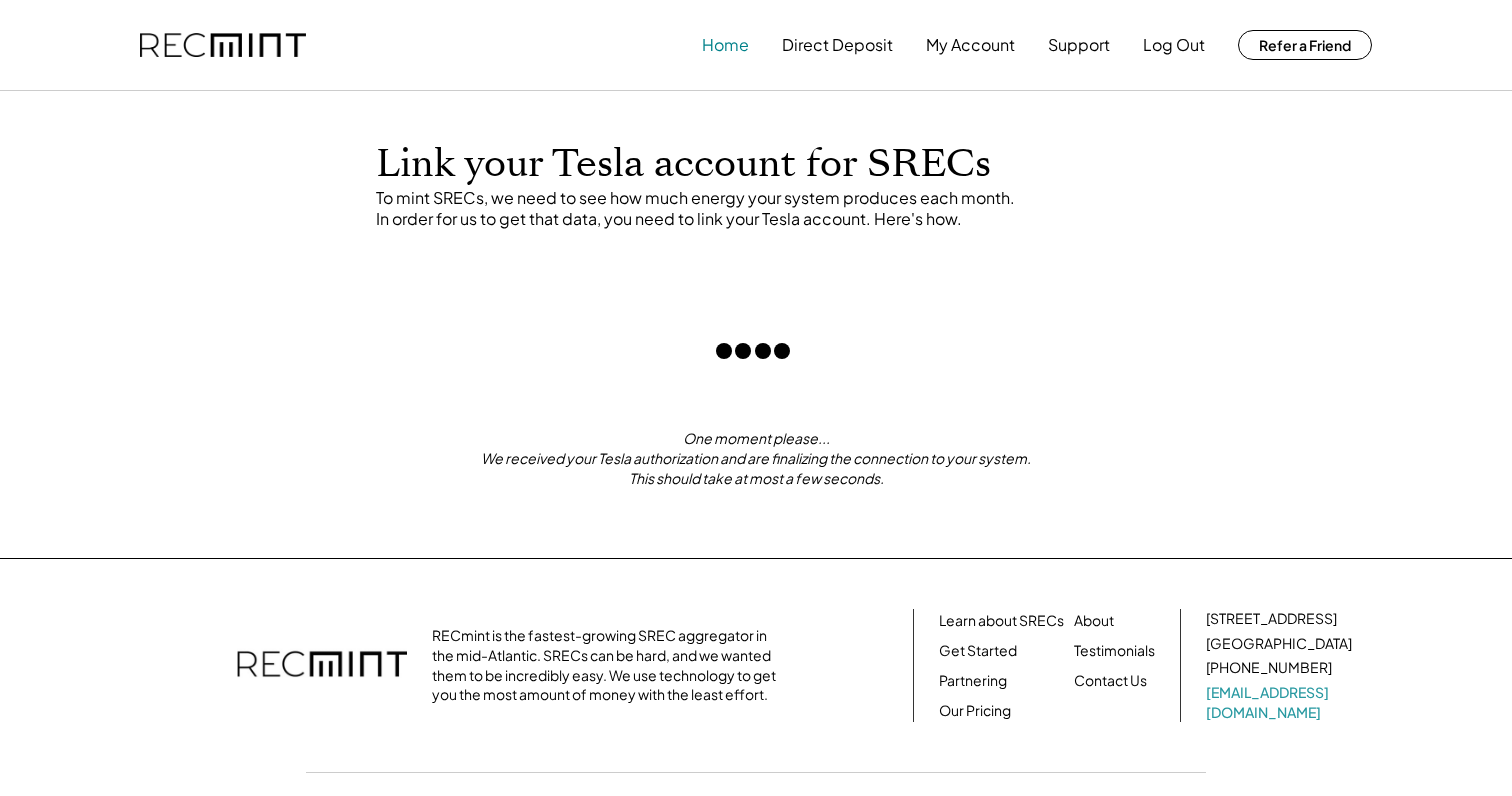 click on "Home" at bounding box center [725, 45] 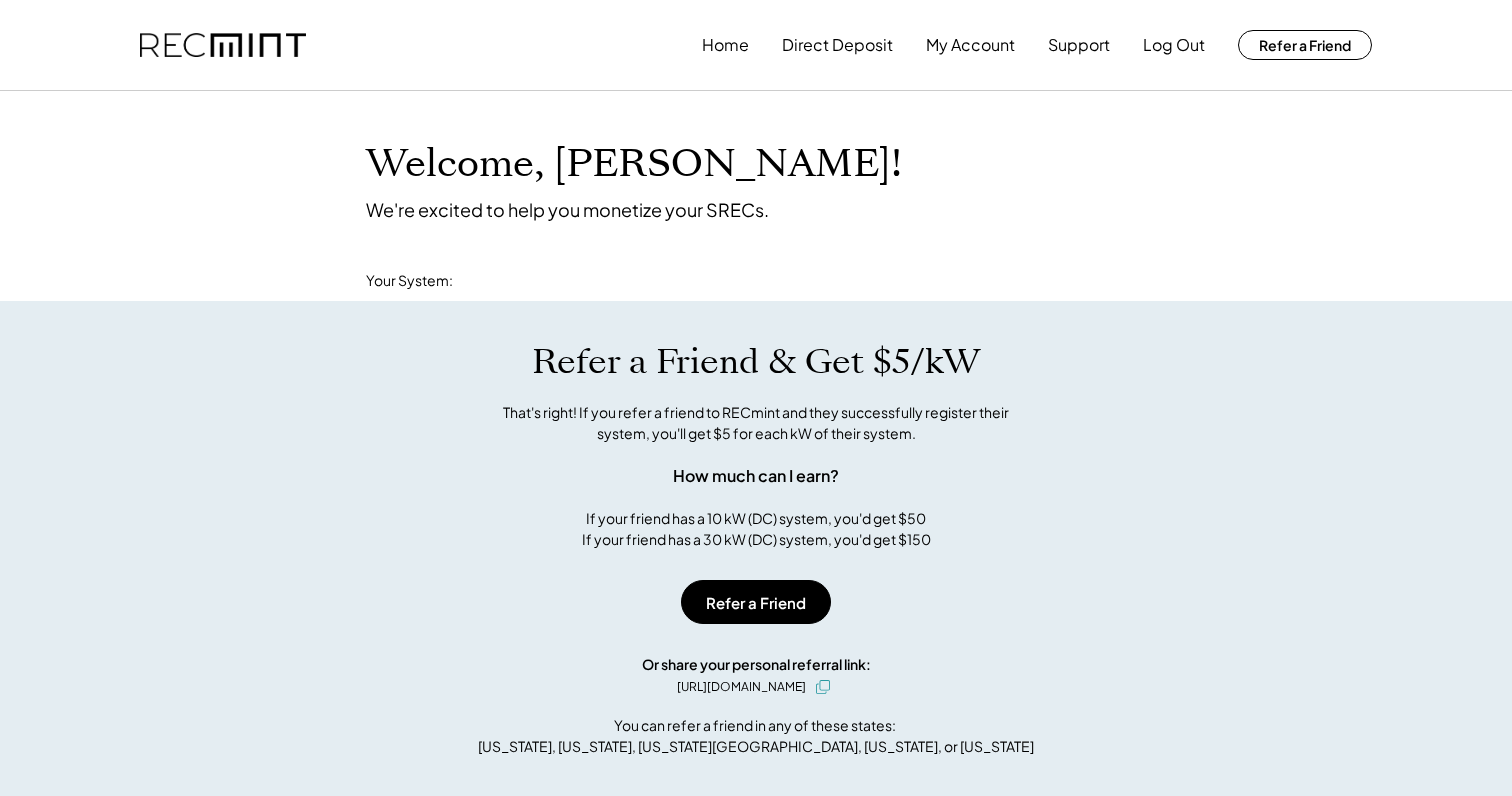 scroll, scrollTop: 0, scrollLeft: 0, axis: both 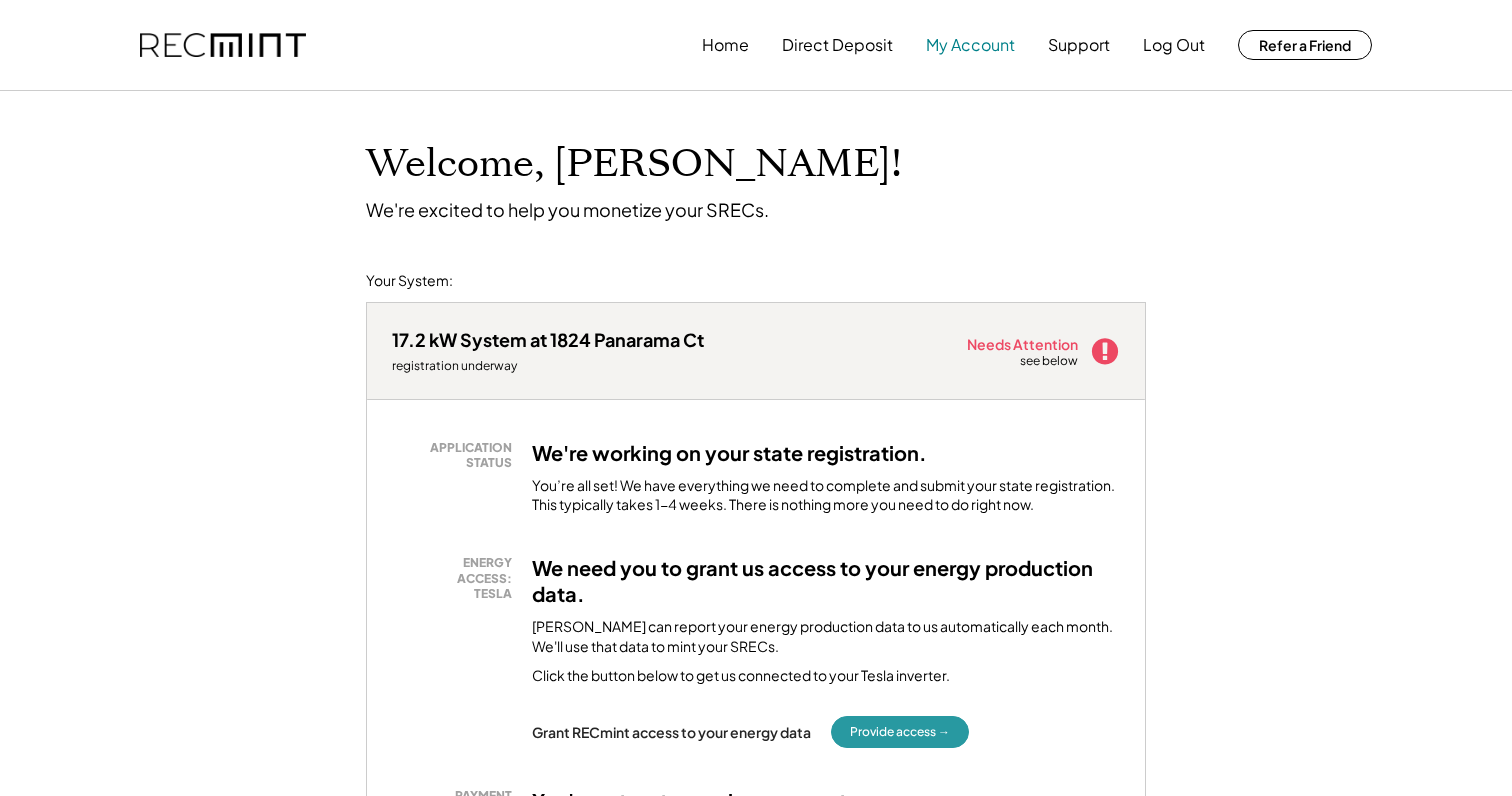 click on "My Account" at bounding box center (970, 45) 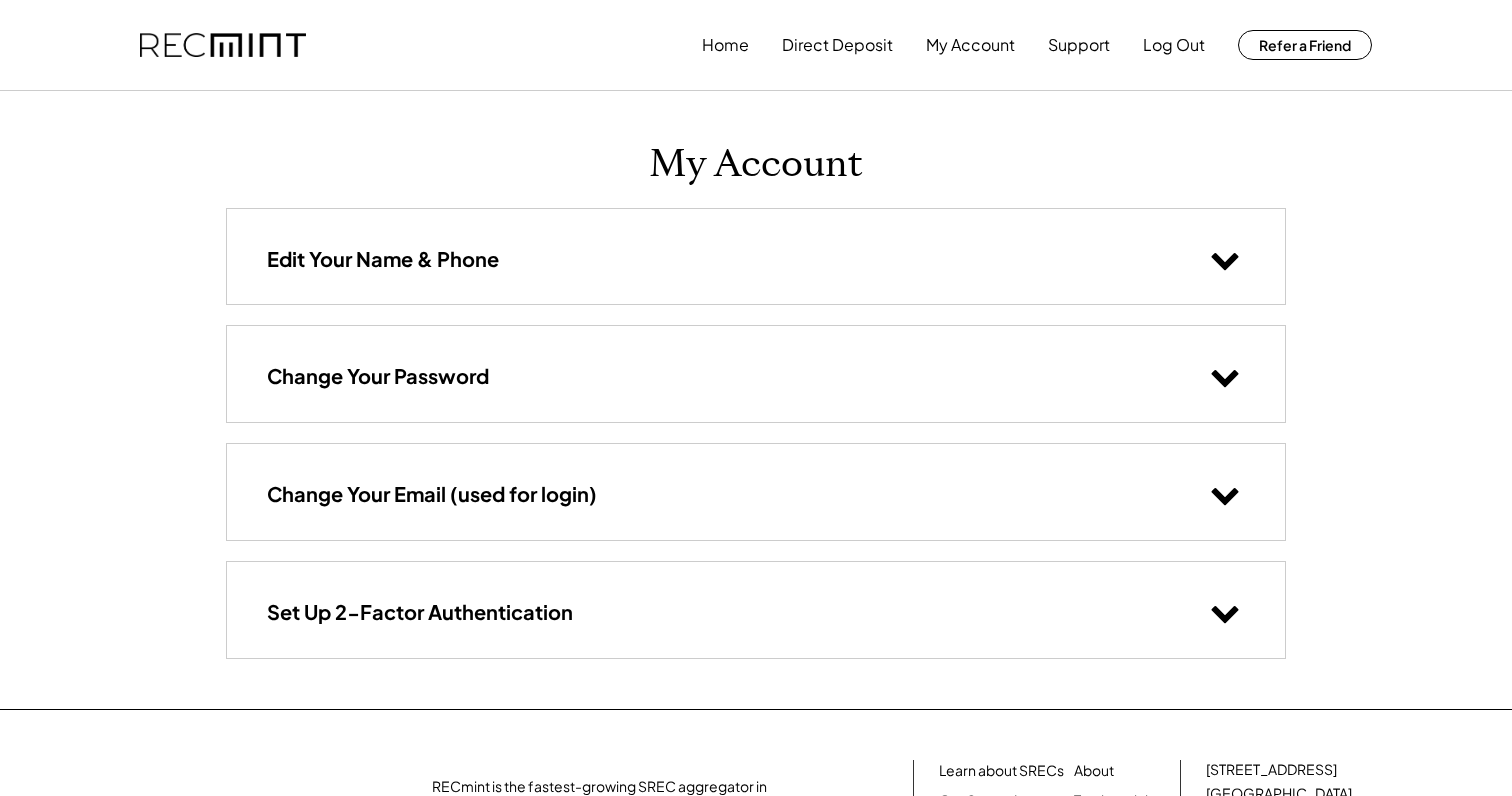 scroll, scrollTop: 0, scrollLeft: 0, axis: both 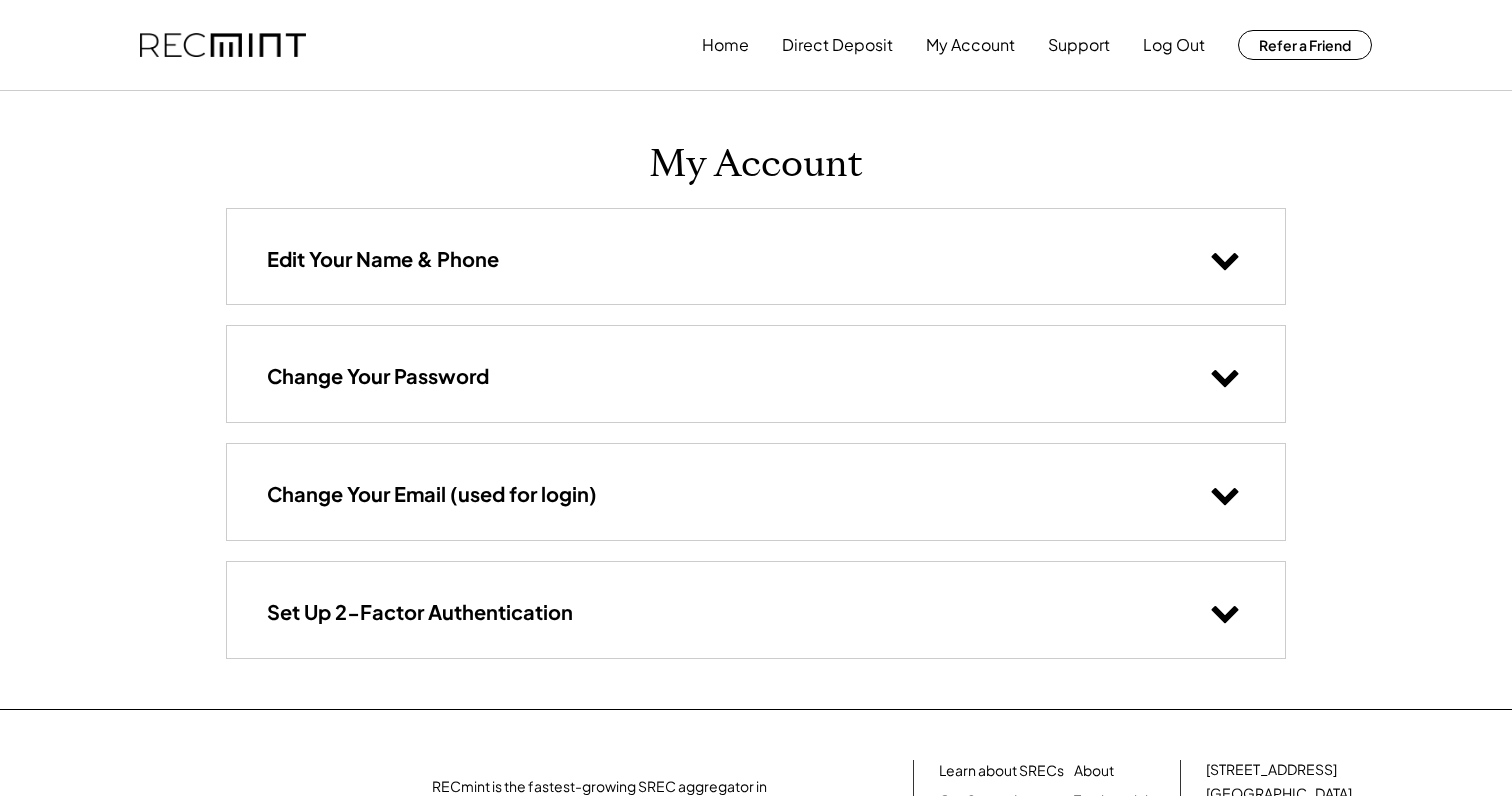 click on "Change Your Email (used for login)" at bounding box center (432, 494) 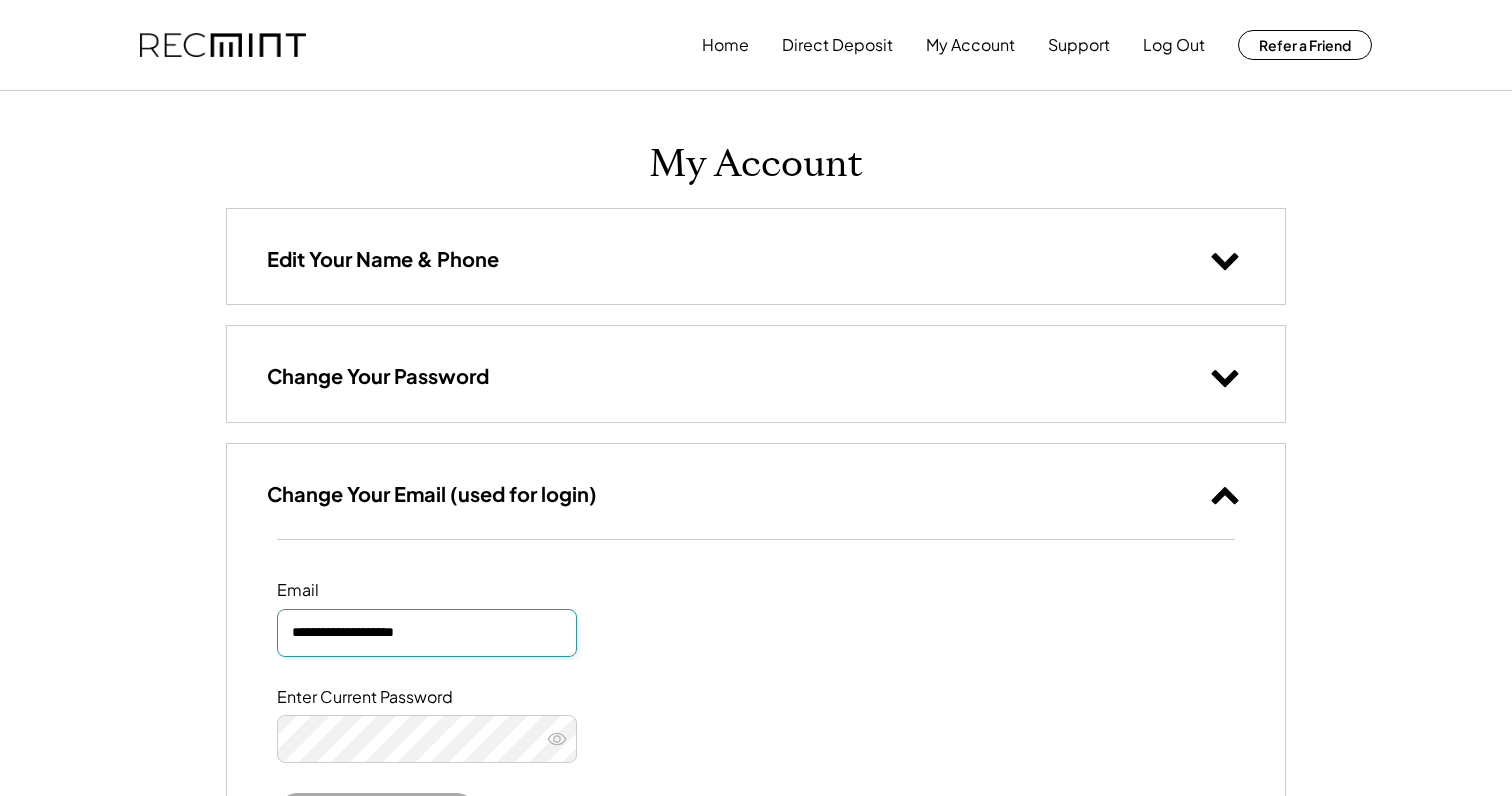 click on "**********" at bounding box center [427, 633] 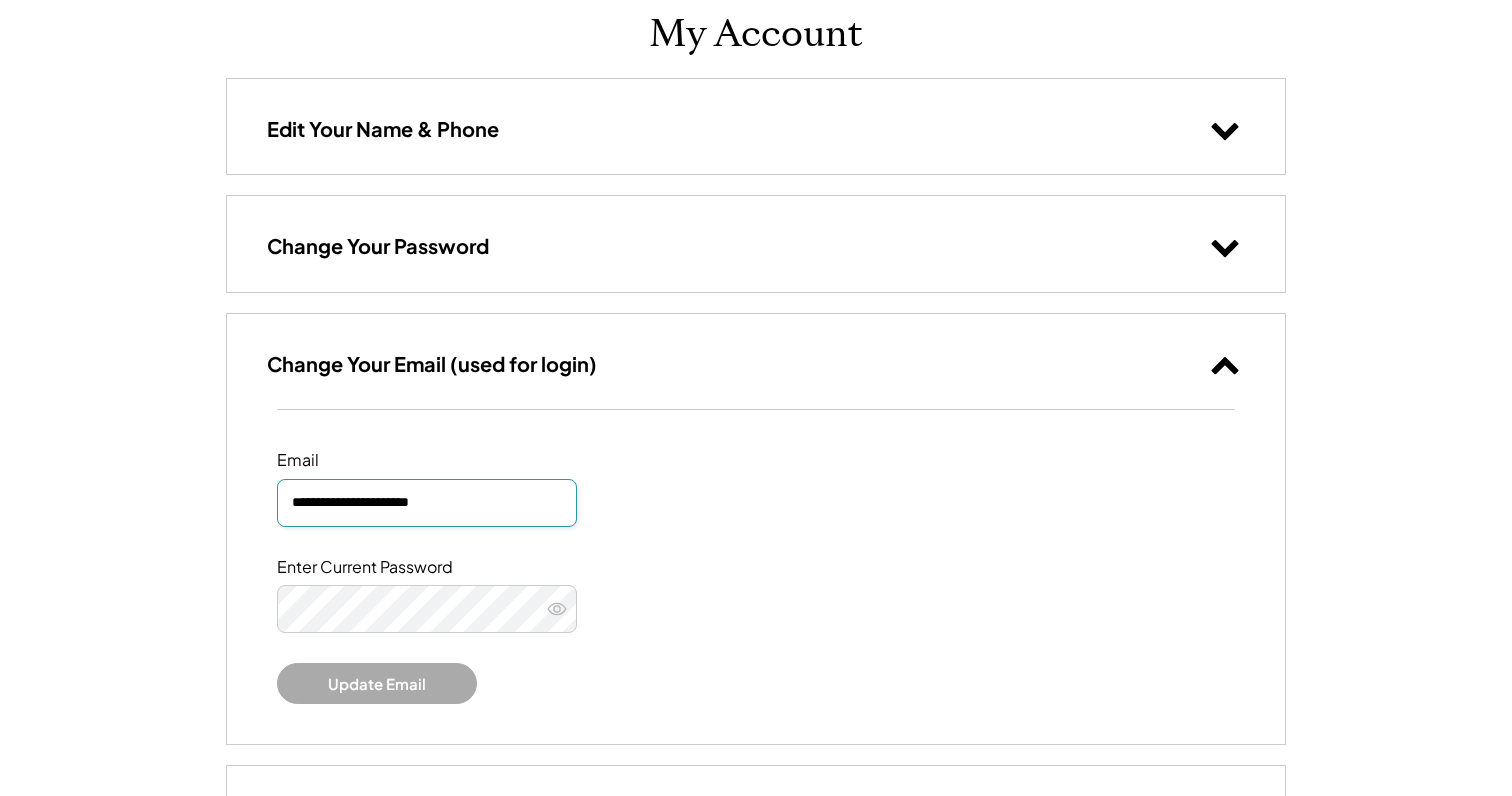 scroll, scrollTop: 141, scrollLeft: 0, axis: vertical 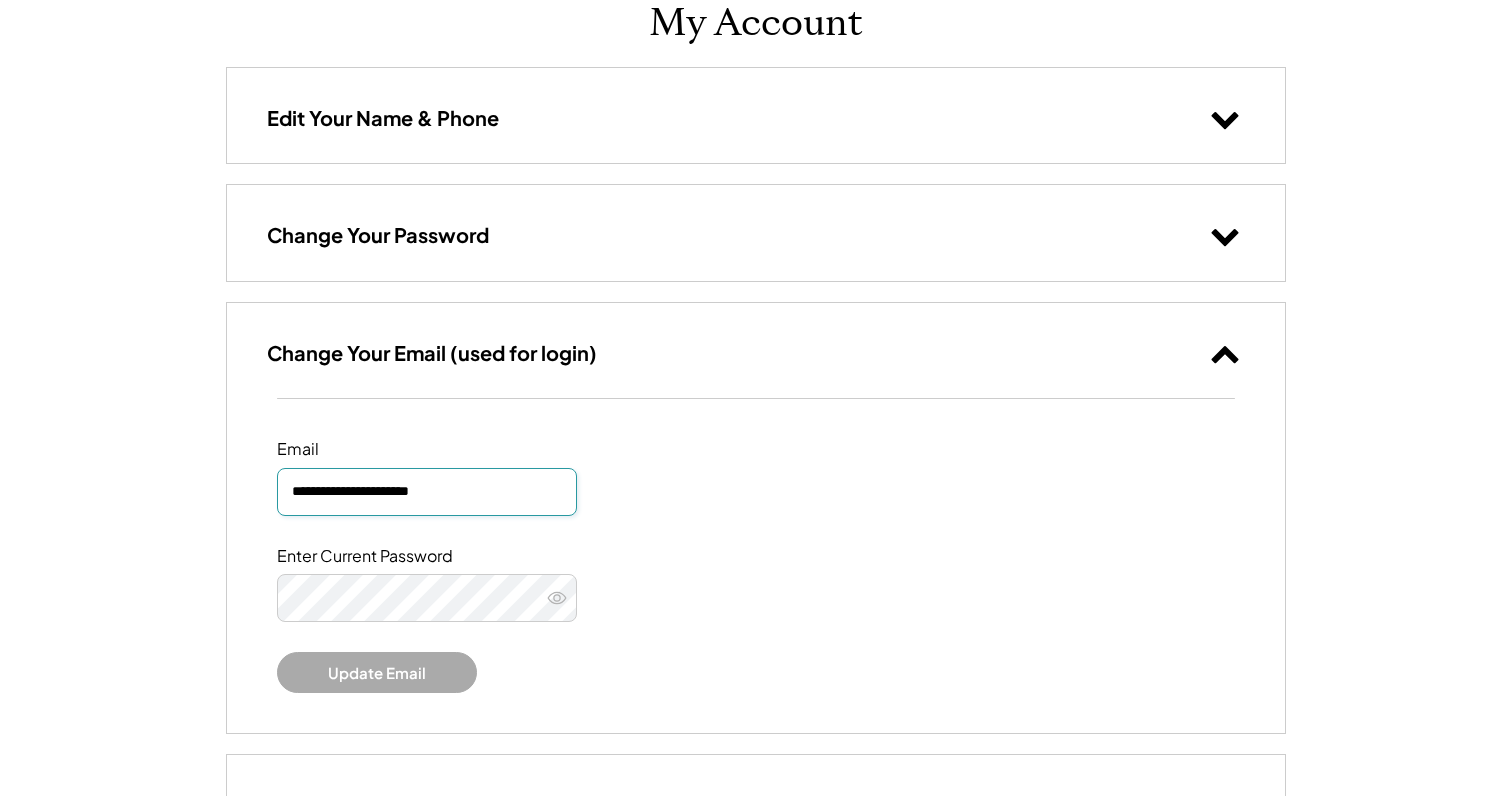type on "**********" 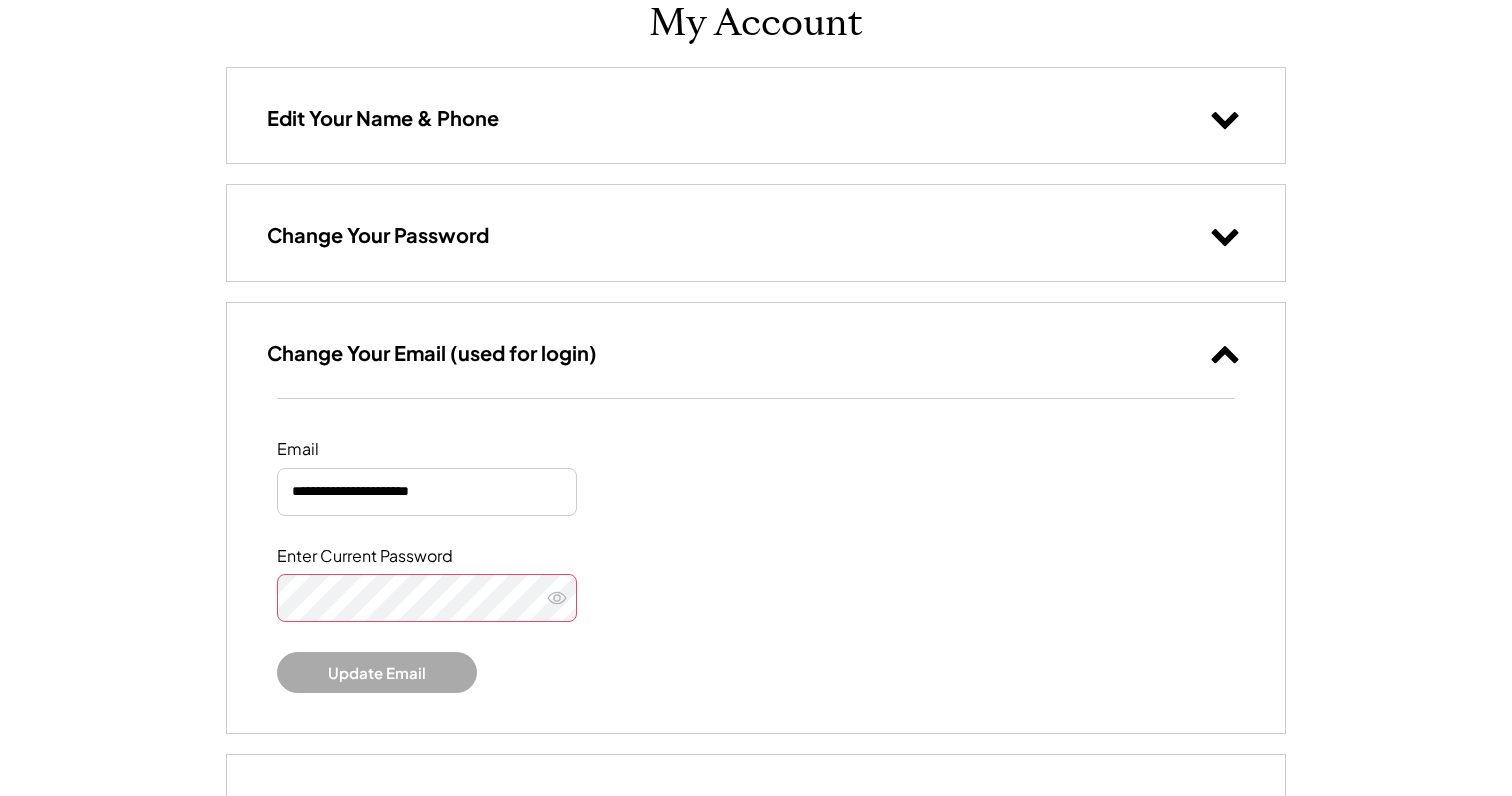 click on "Enter Current Password" at bounding box center [756, 584] 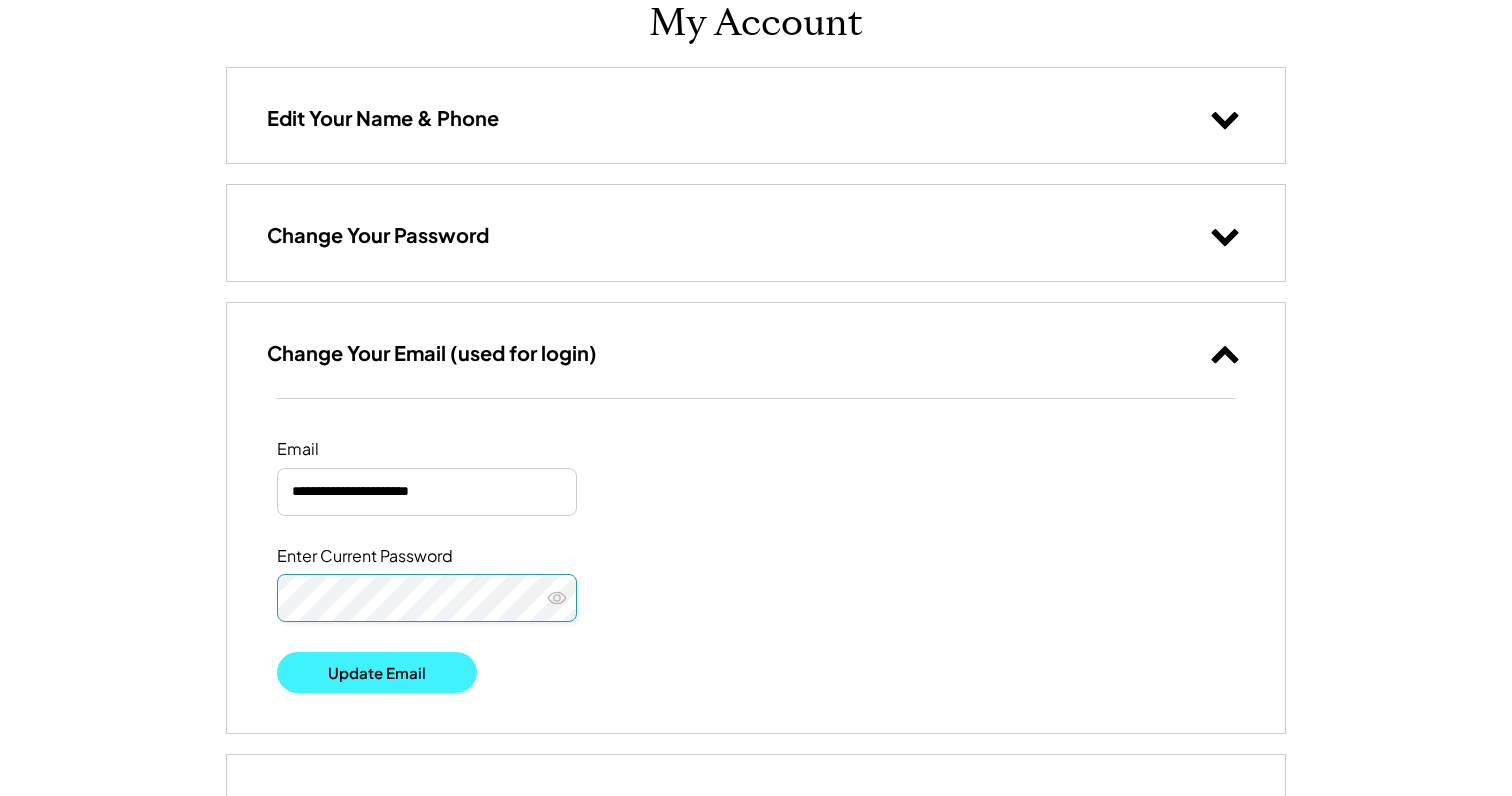 click on "Update Email" at bounding box center (377, 672) 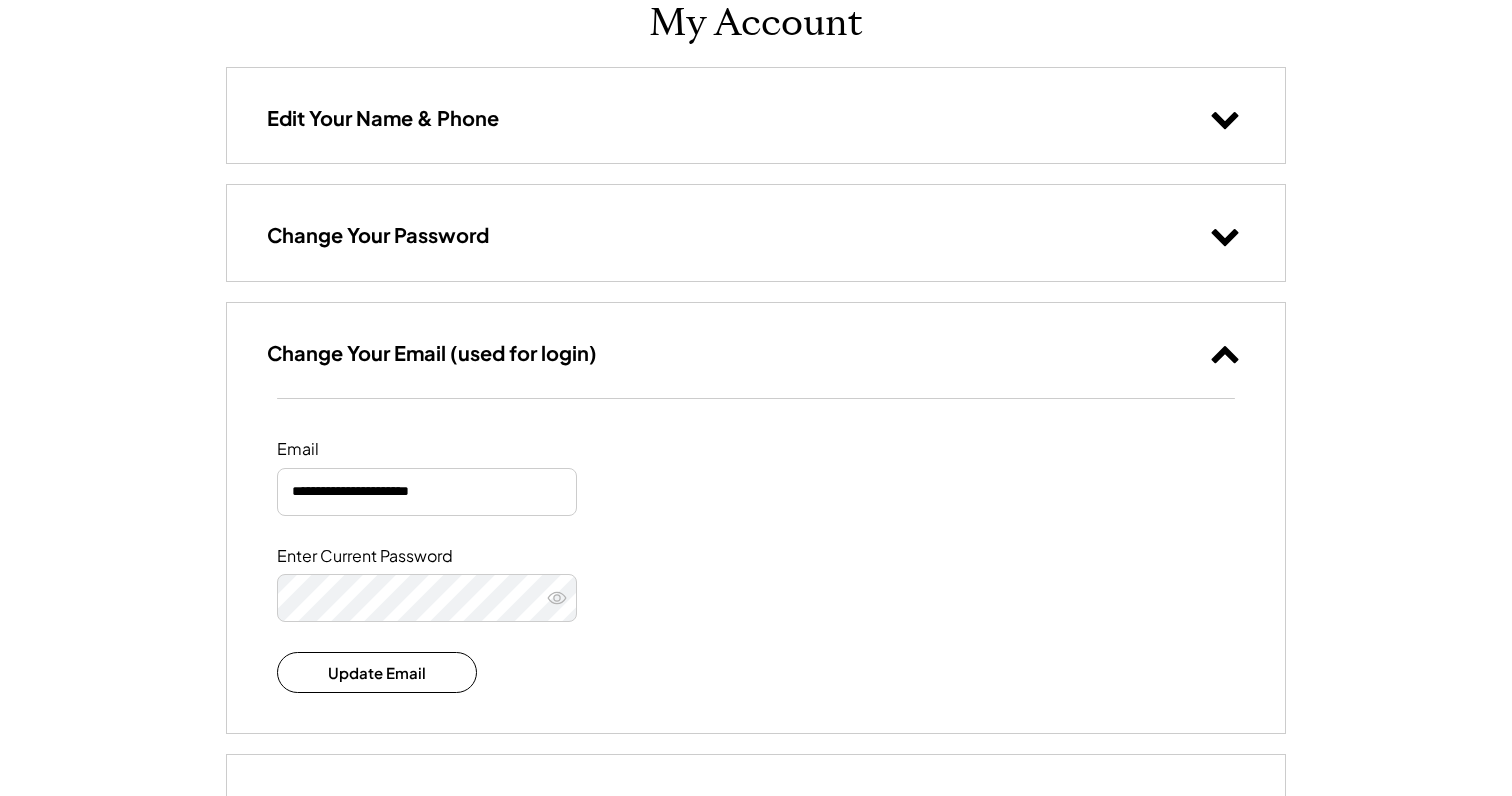 click 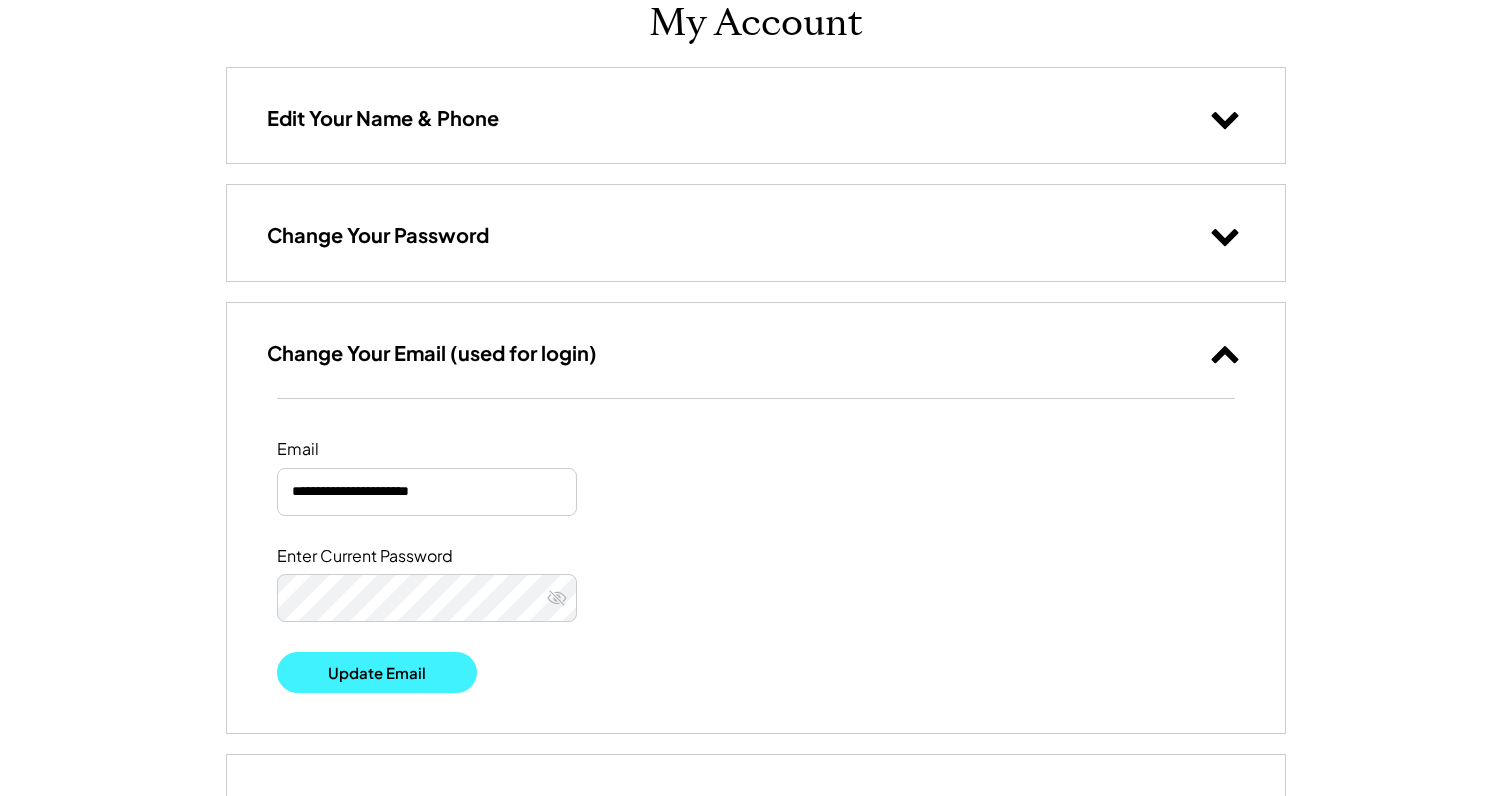 click on "Update Email" at bounding box center (377, 672) 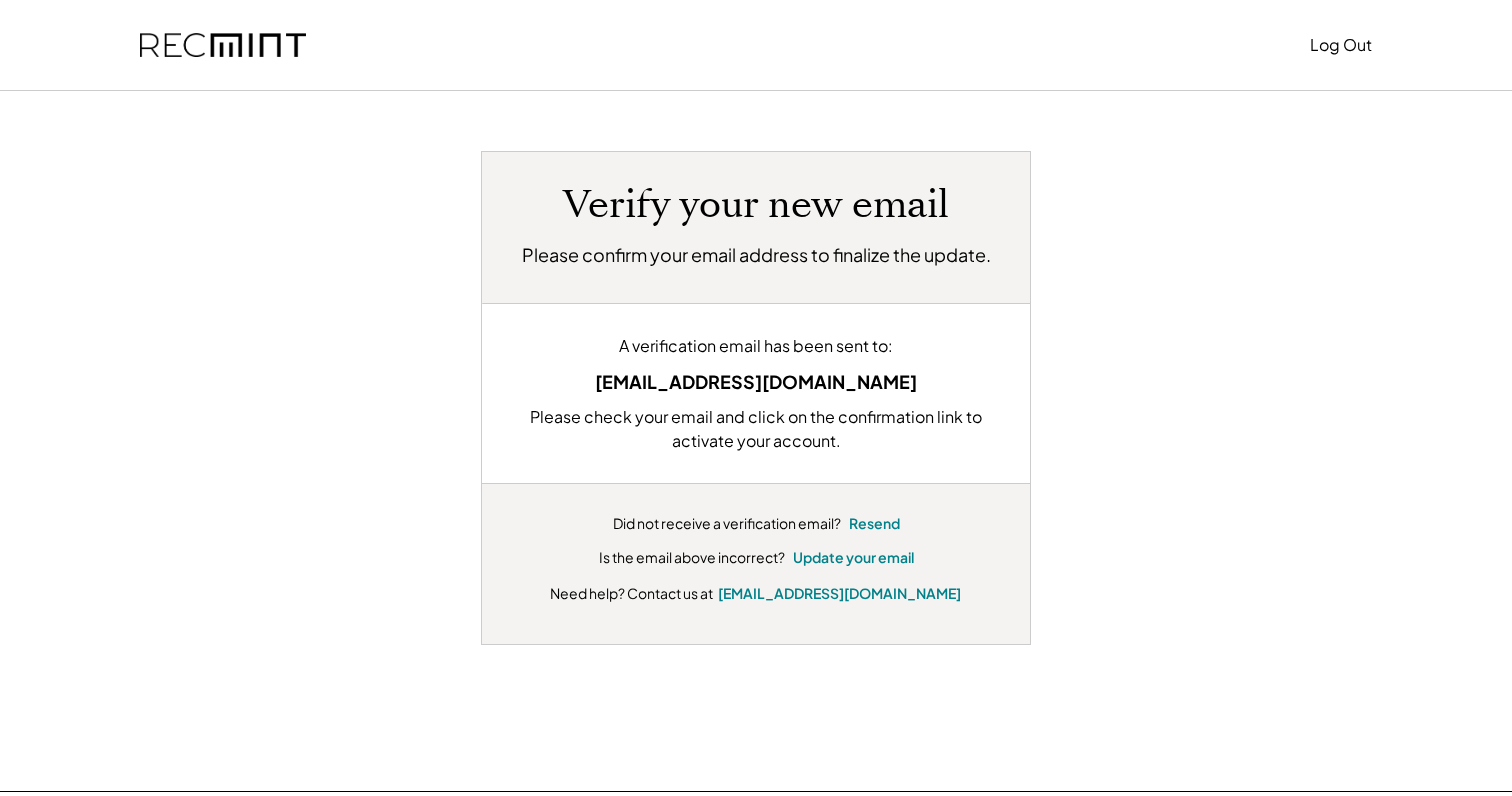 scroll, scrollTop: 0, scrollLeft: 0, axis: both 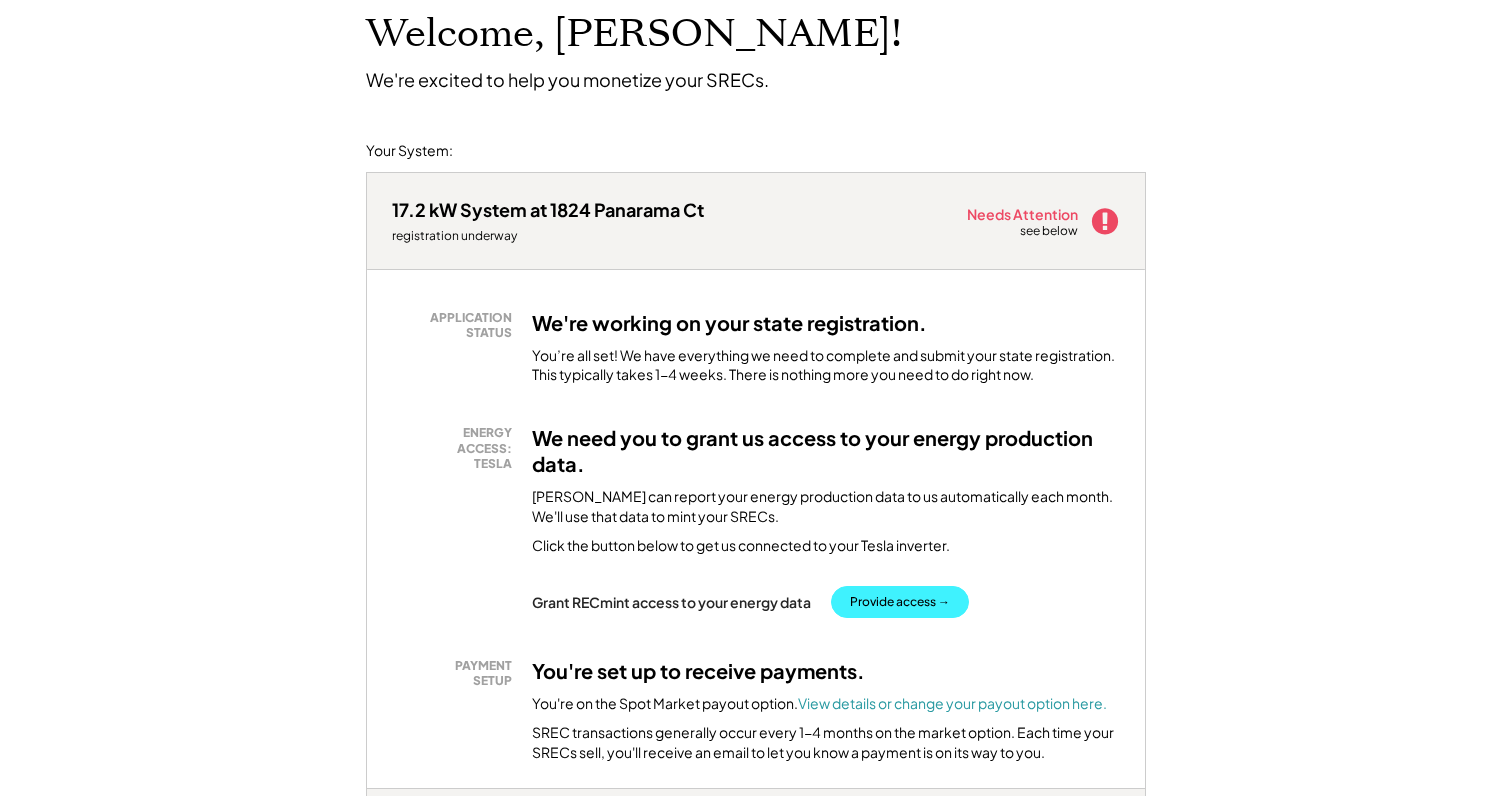 click on "Provide access →" at bounding box center (900, 602) 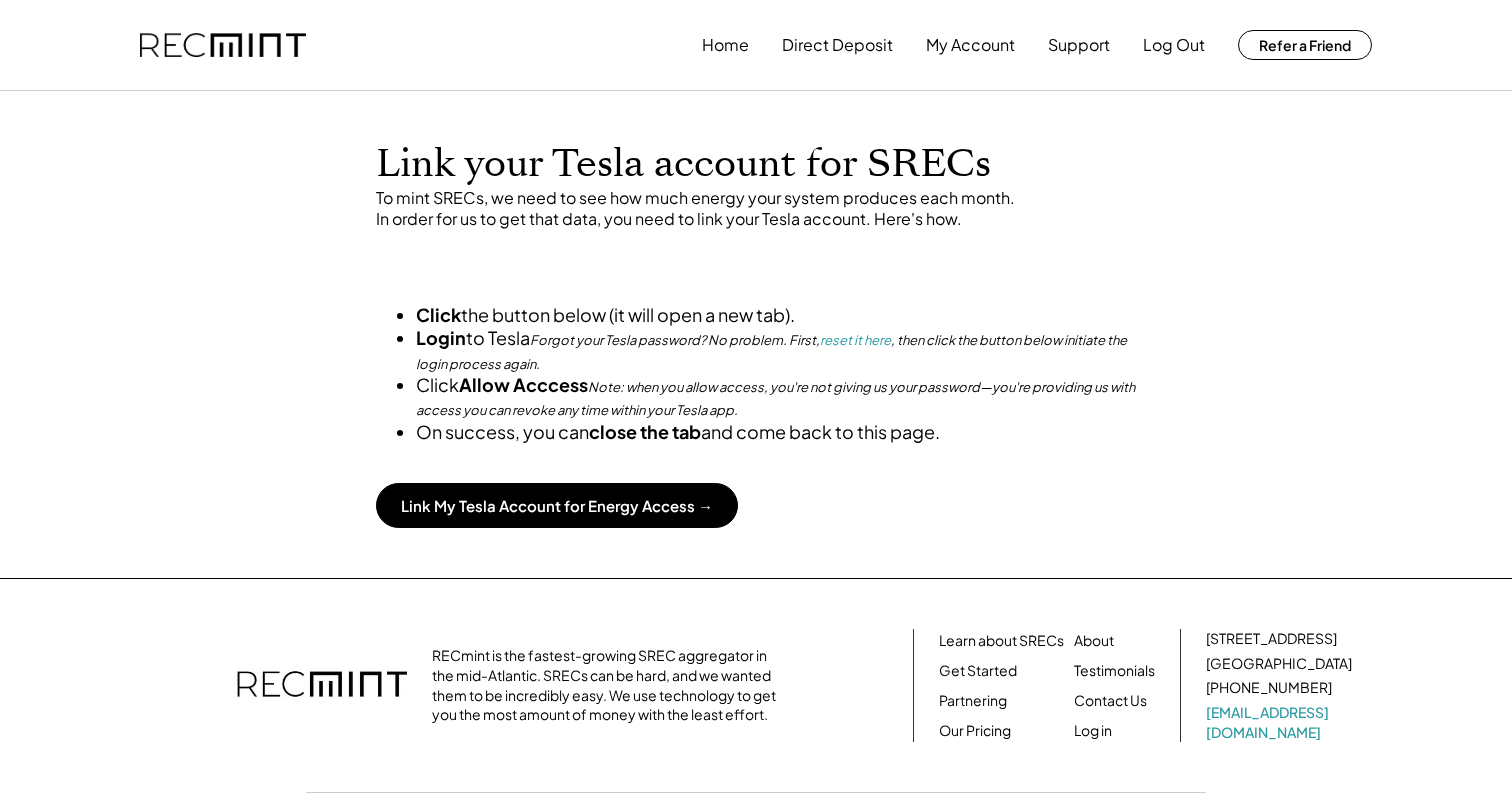 scroll, scrollTop: 0, scrollLeft: 0, axis: both 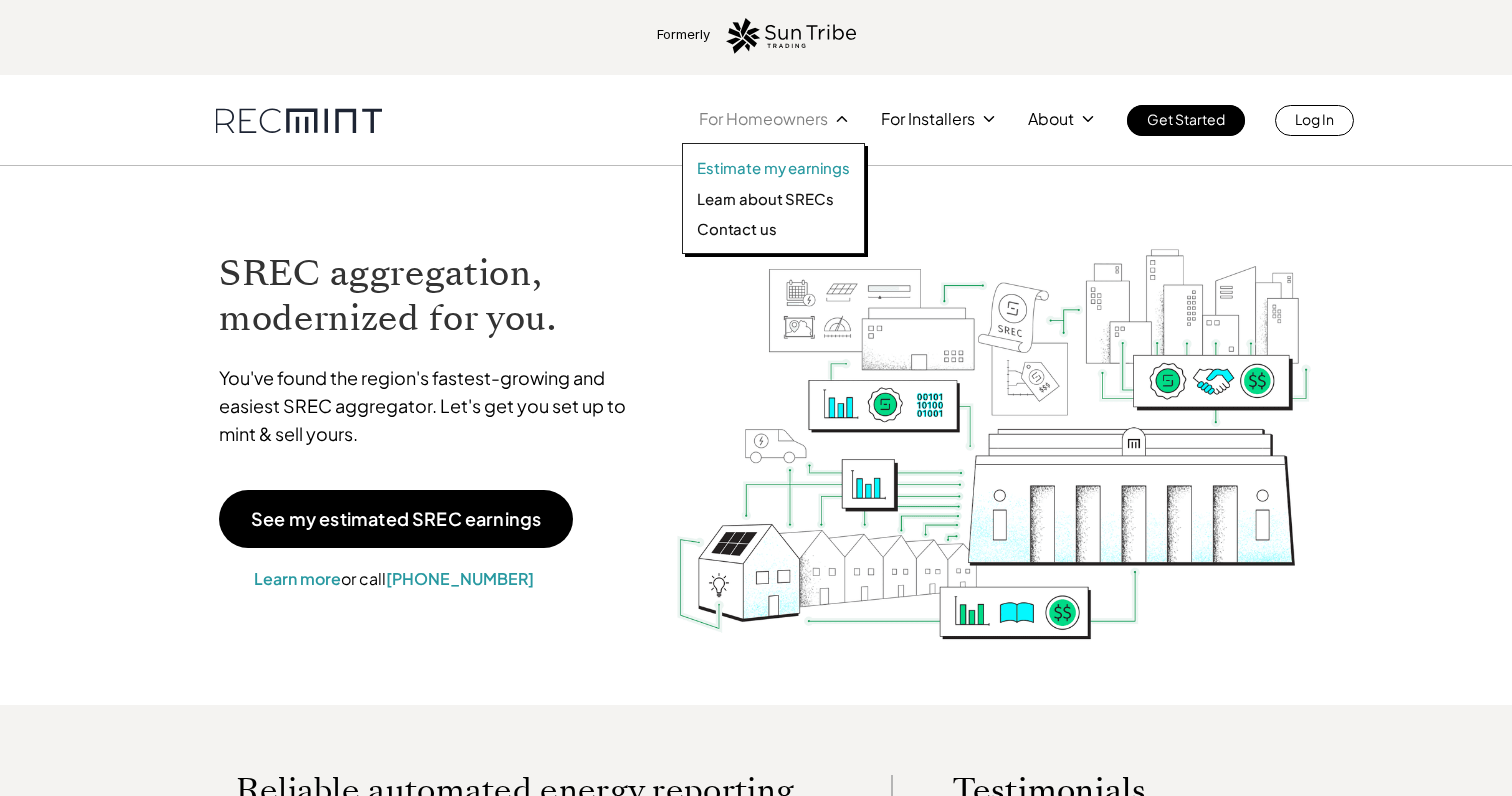 click on "Estimate my earnings" at bounding box center [773, 168] 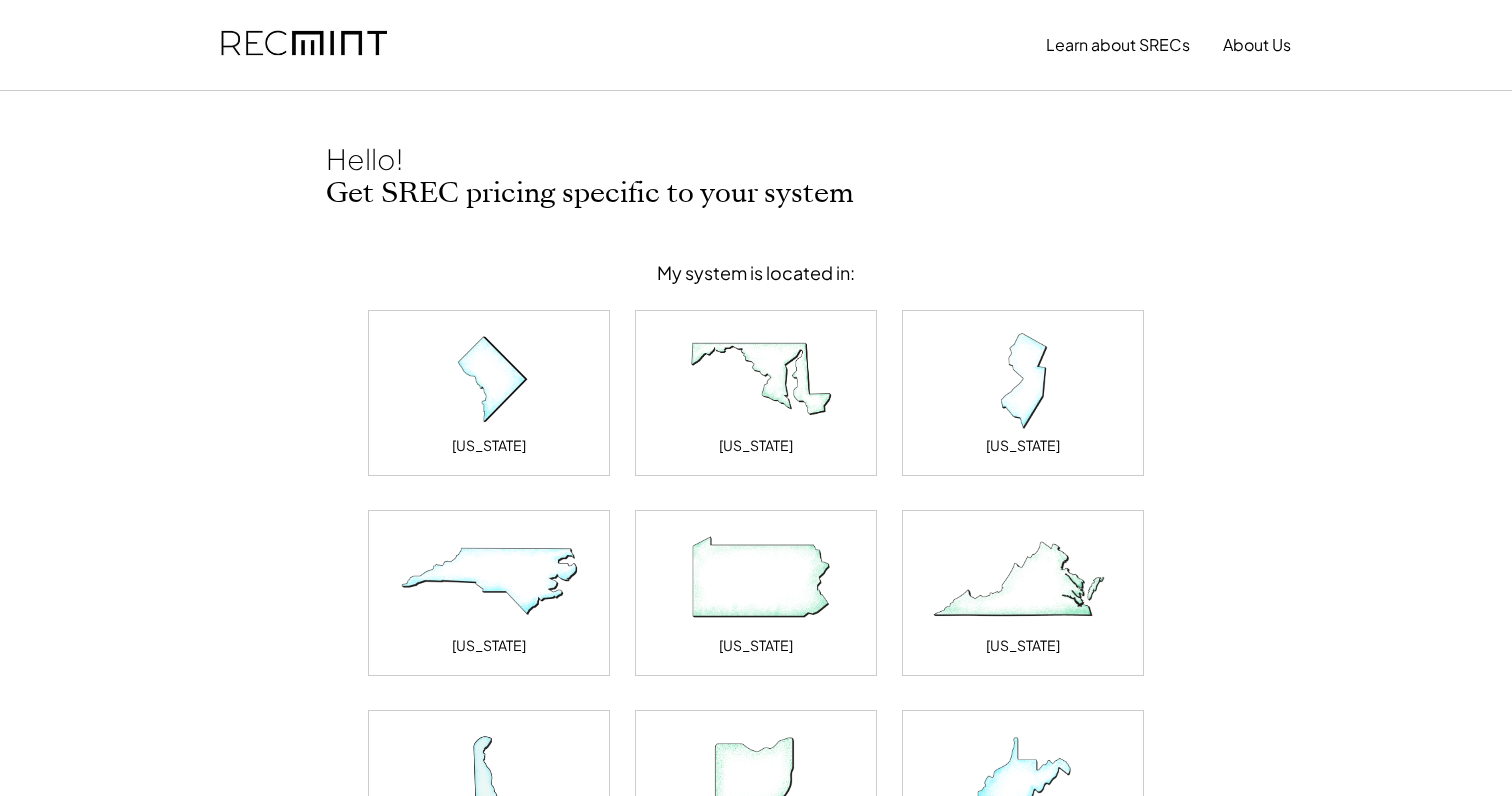 scroll, scrollTop: 0, scrollLeft: 0, axis: both 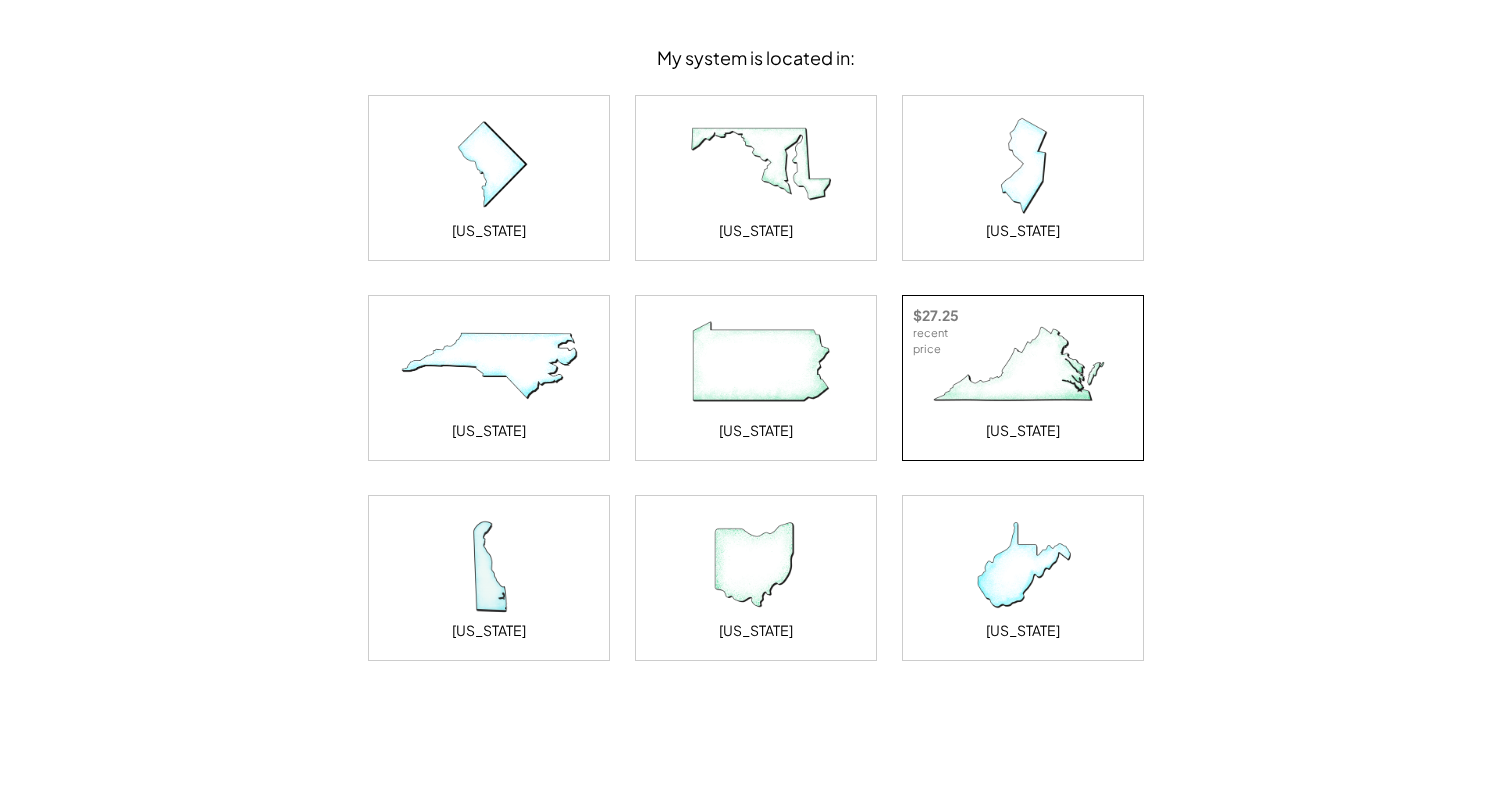 click at bounding box center [1023, 366] 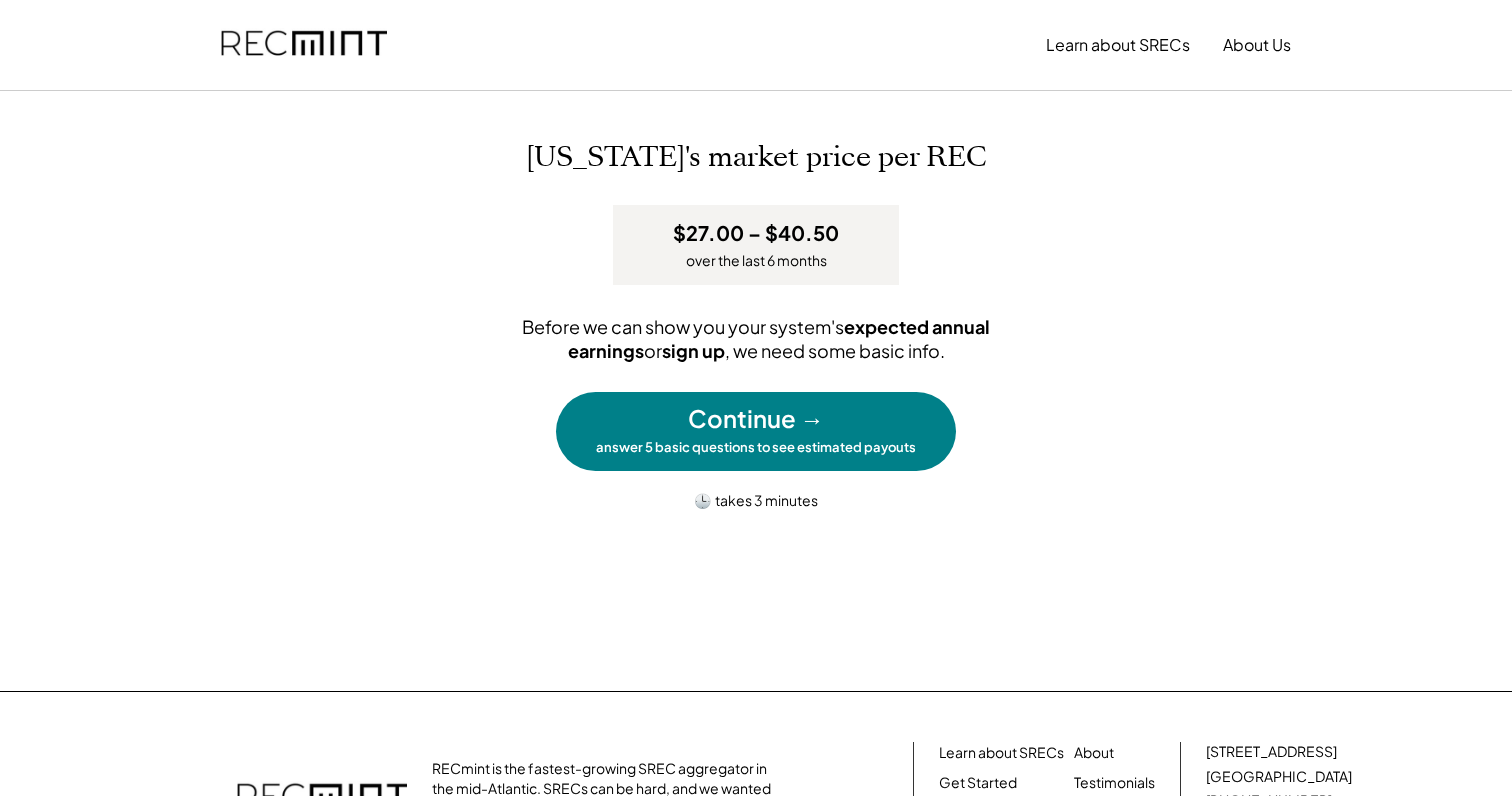 scroll, scrollTop: 0, scrollLeft: 0, axis: both 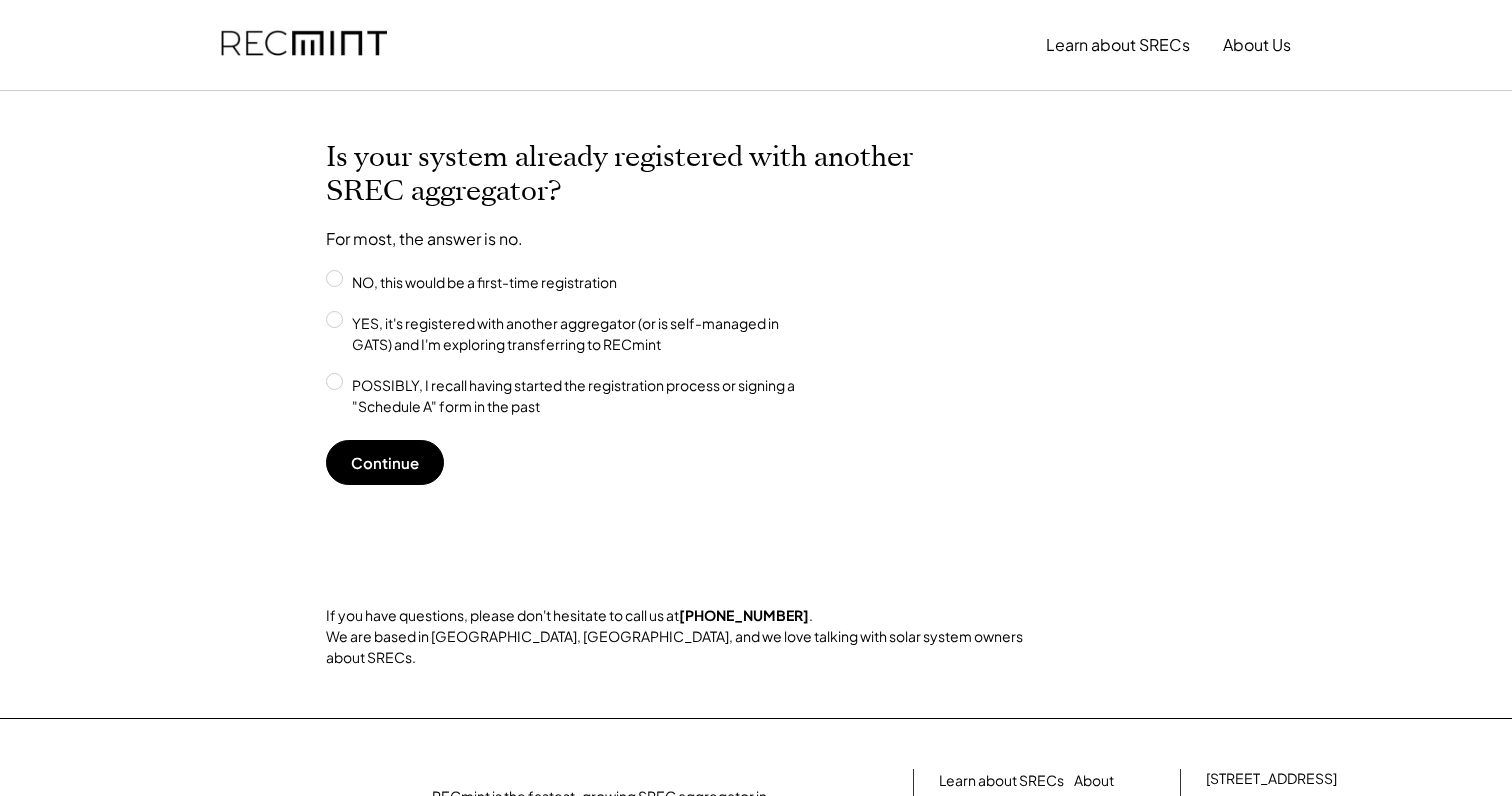 click at bounding box center (304, 45) 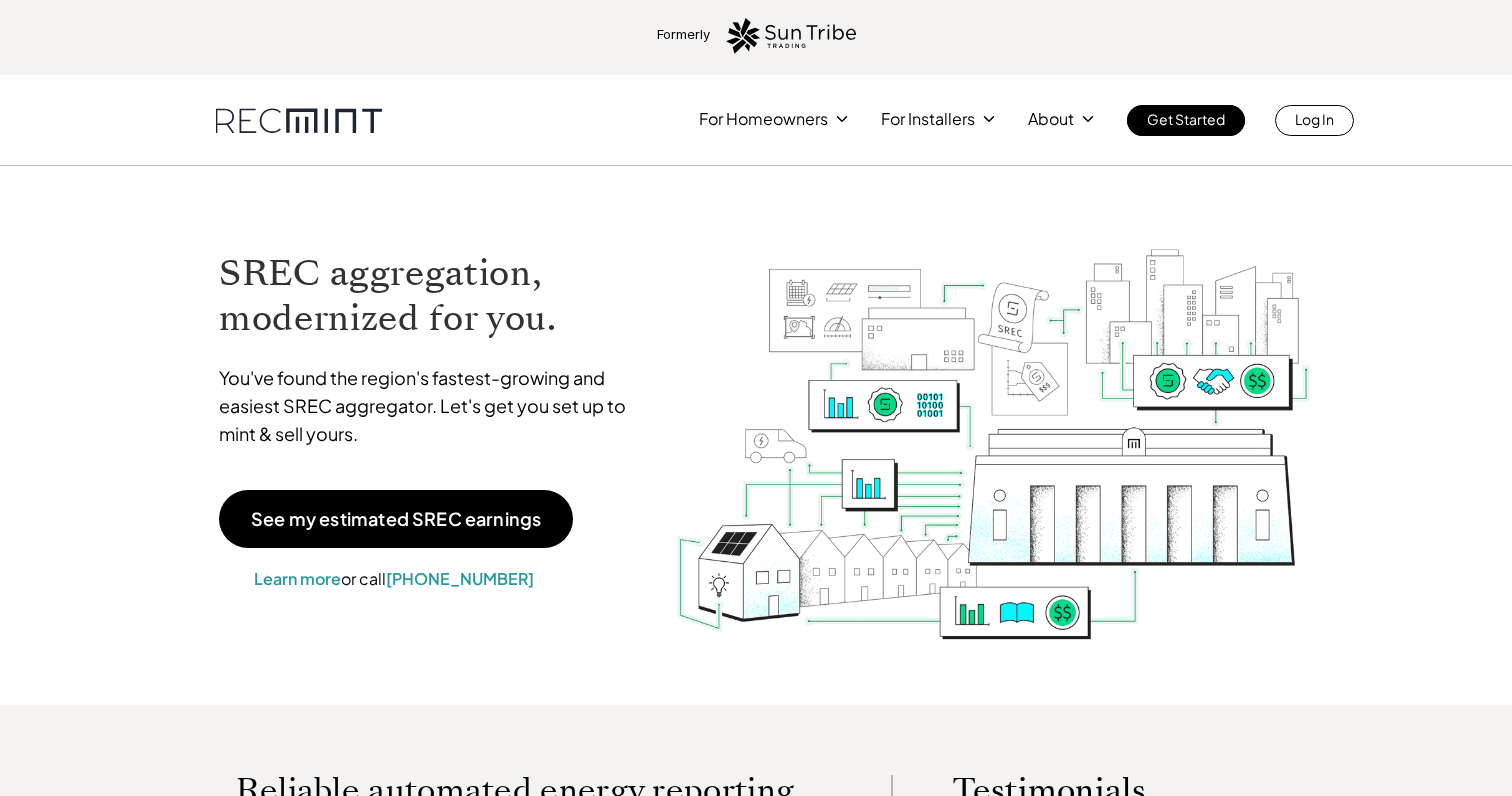 scroll, scrollTop: 0, scrollLeft: 0, axis: both 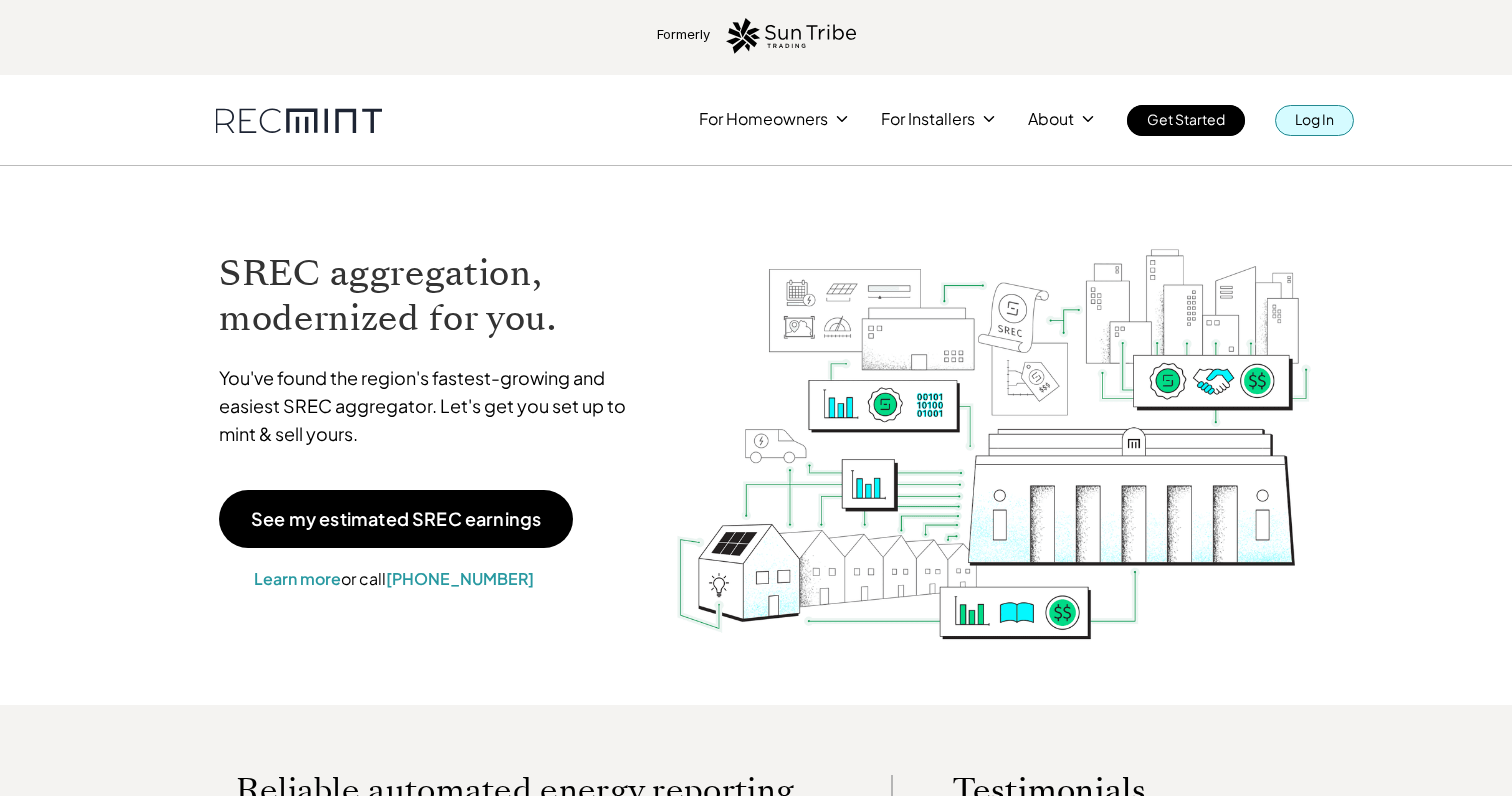 click on "Log In" at bounding box center (1314, 119) 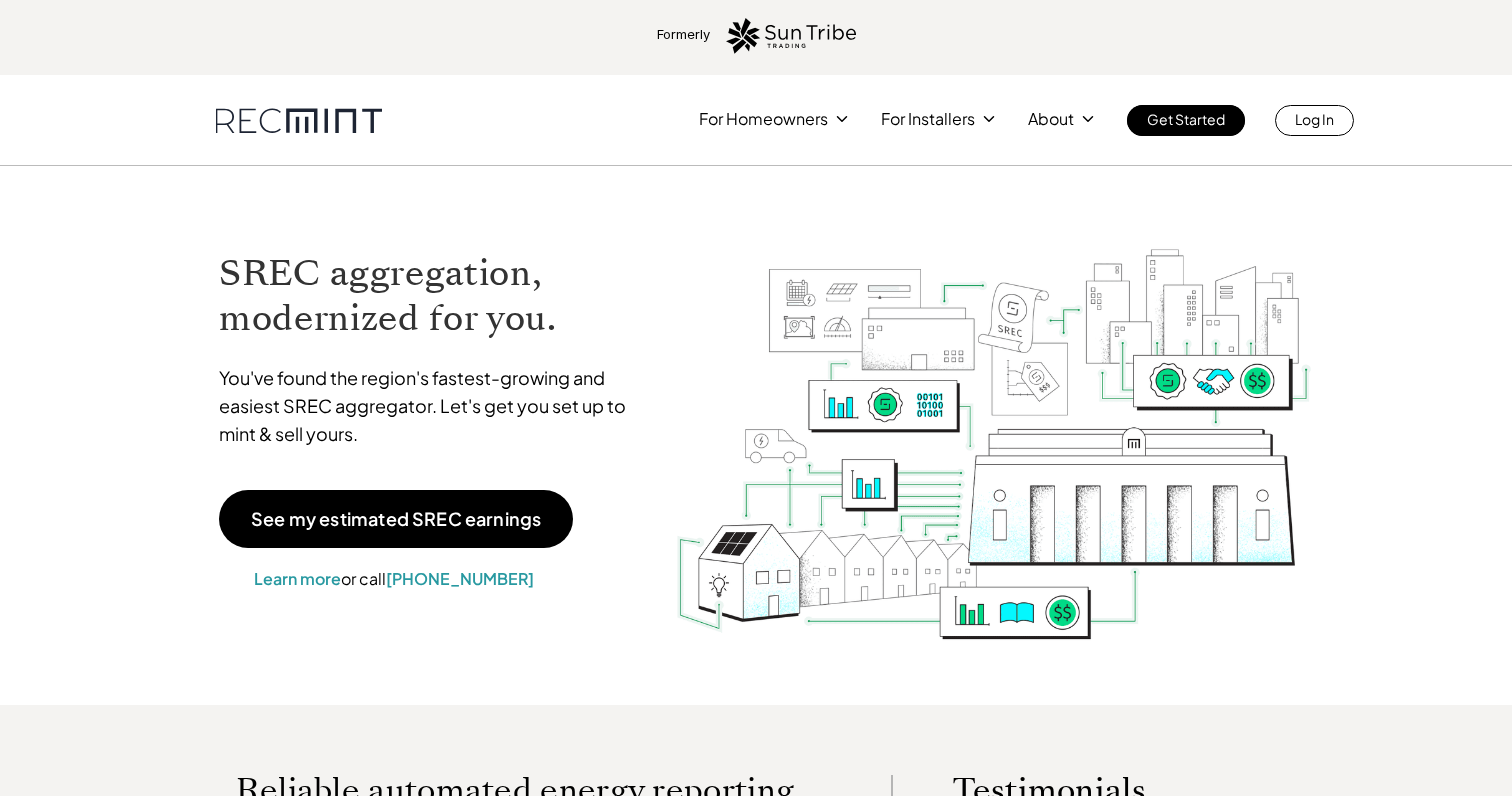 click at bounding box center (994, 420) 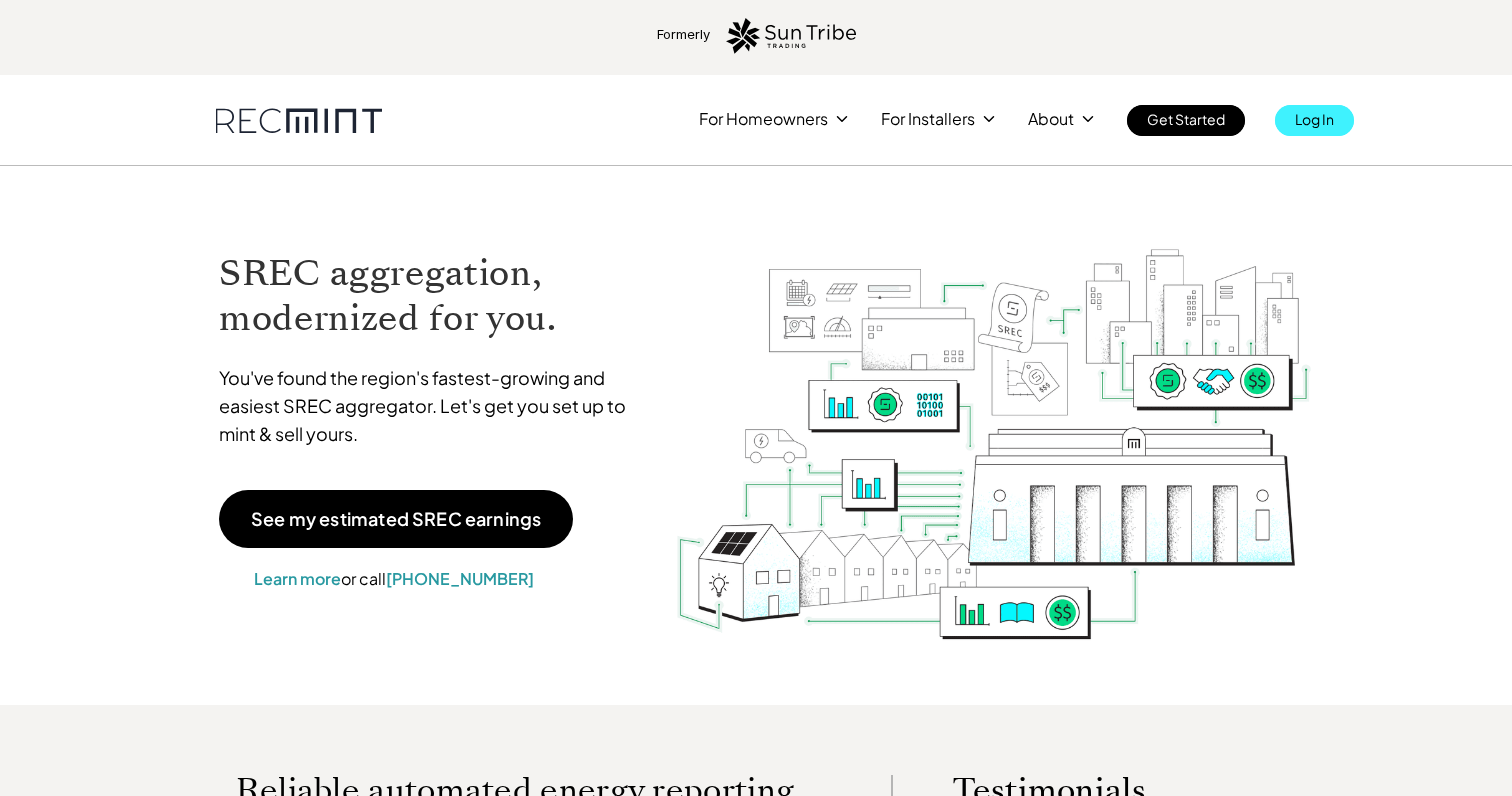 click on "Log In" at bounding box center (1314, 119) 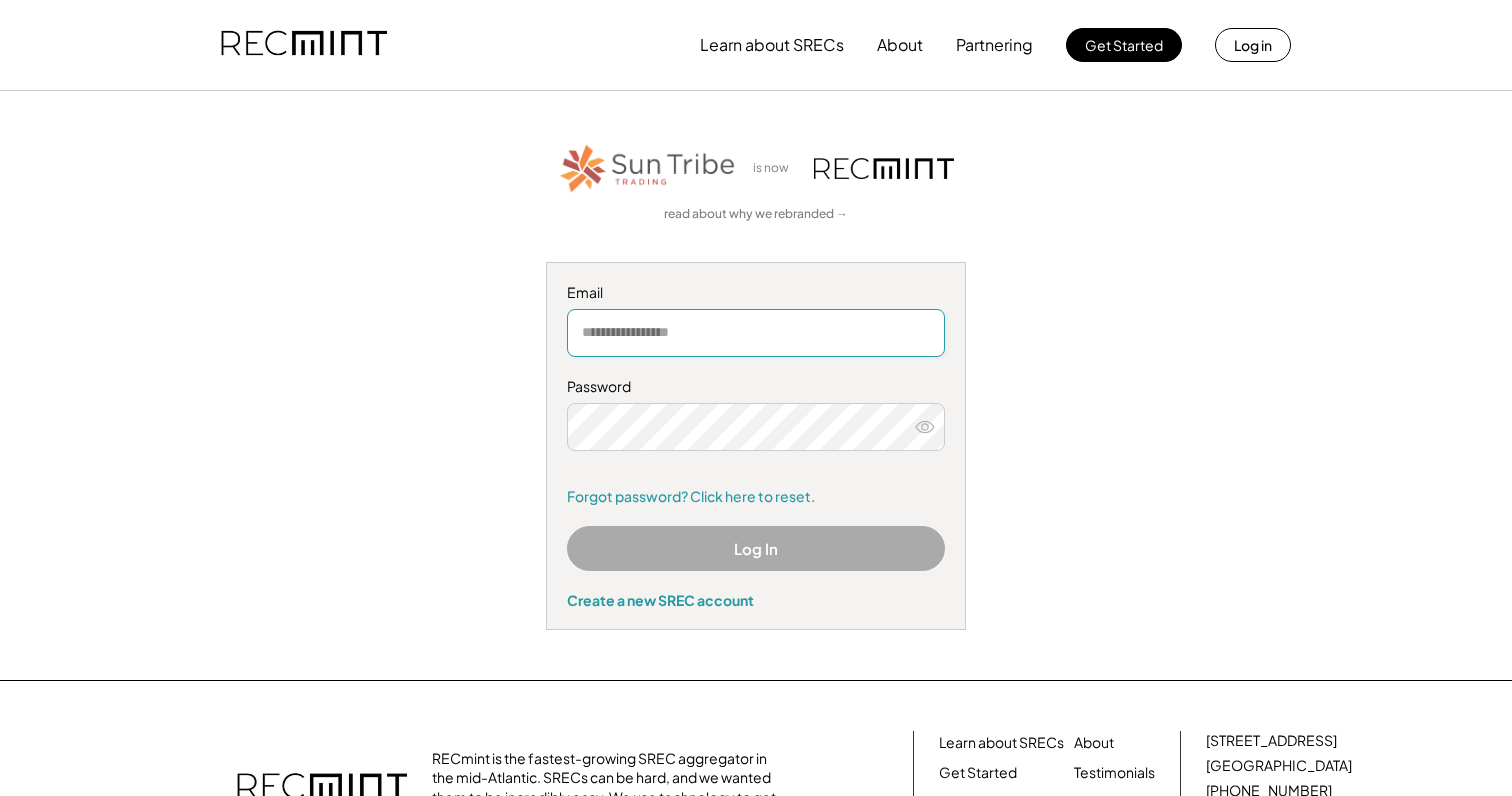 scroll, scrollTop: 0, scrollLeft: 0, axis: both 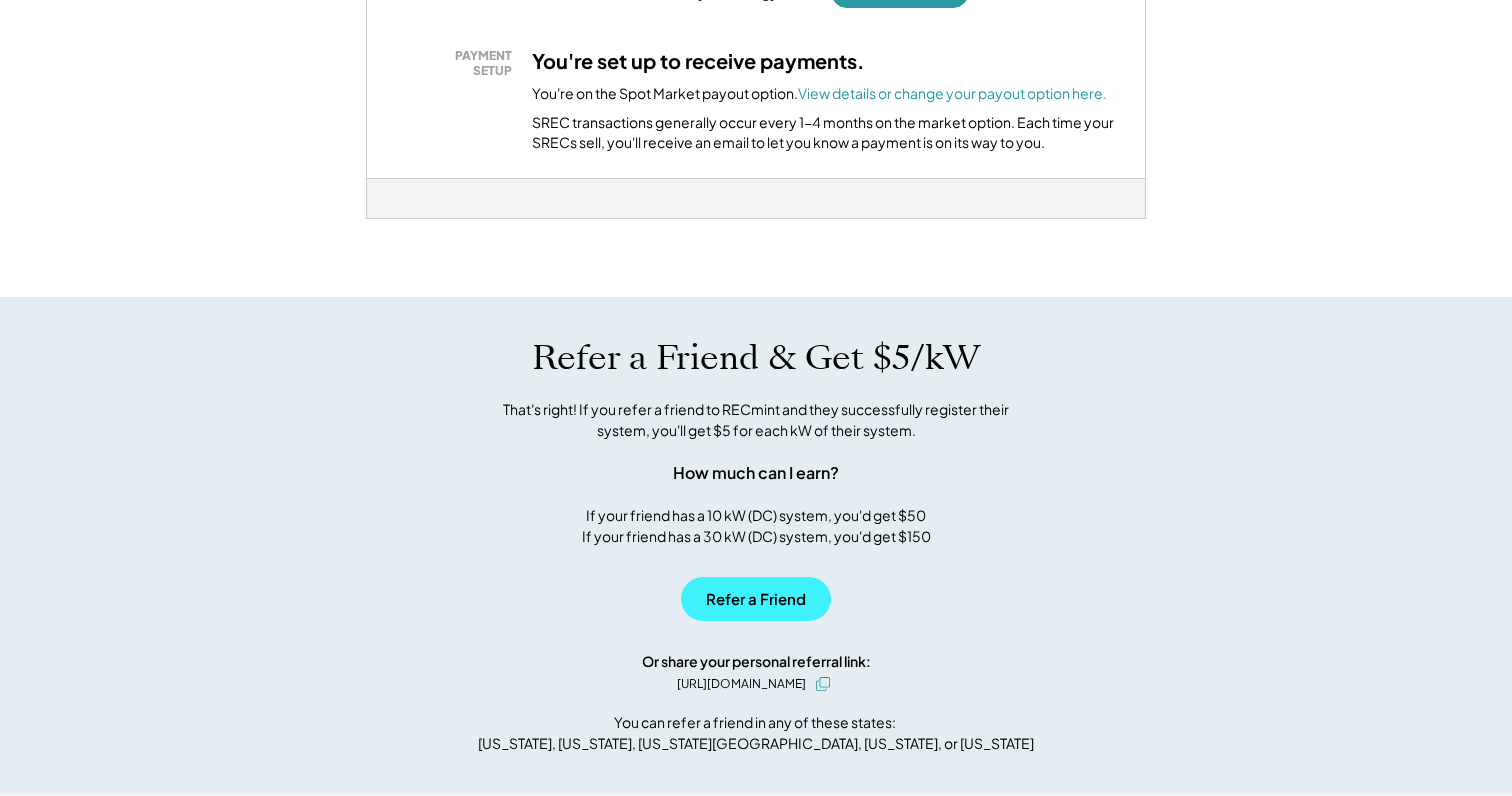 click on "Refer a Friend" at bounding box center (756, 599) 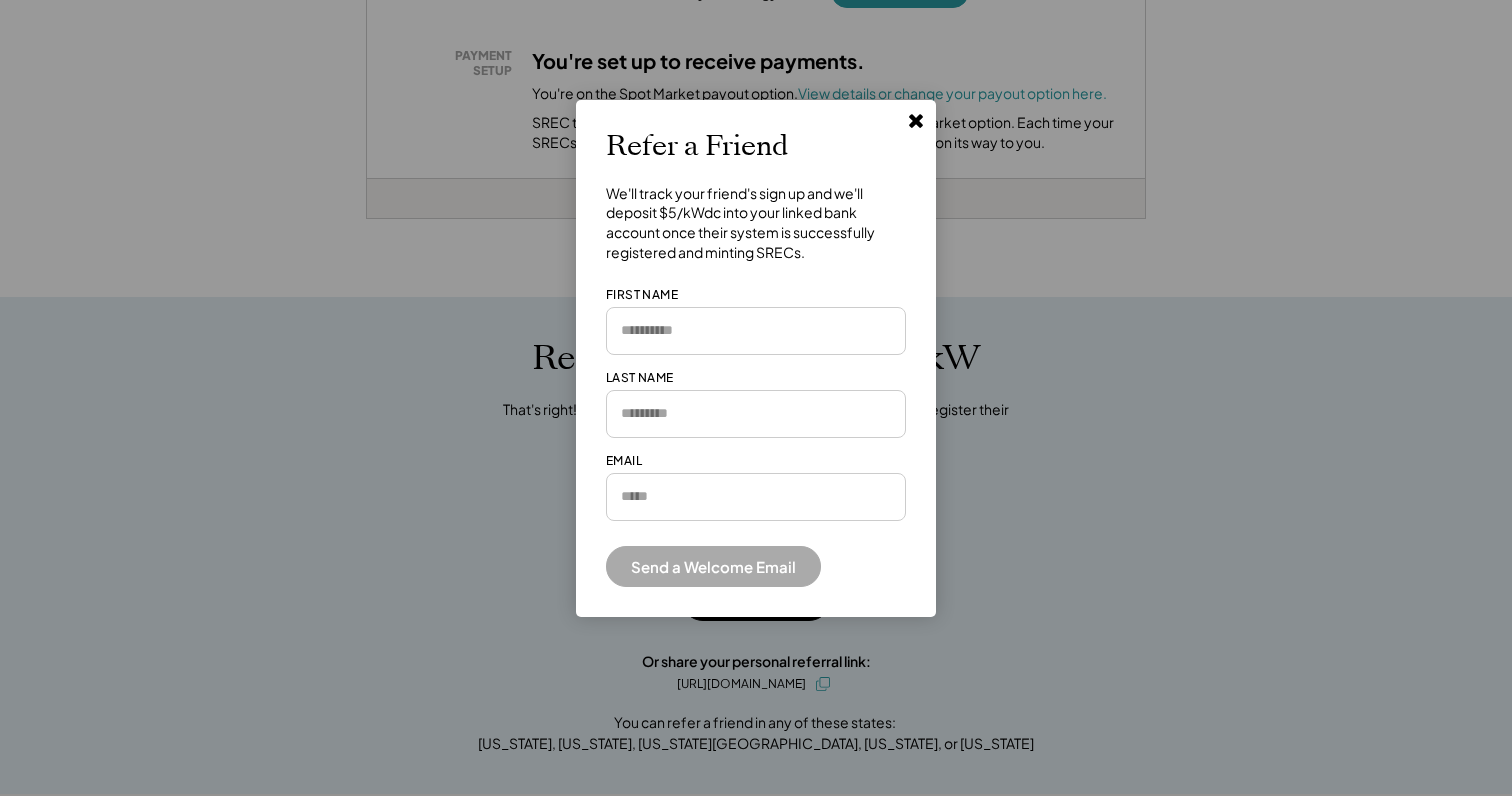 click 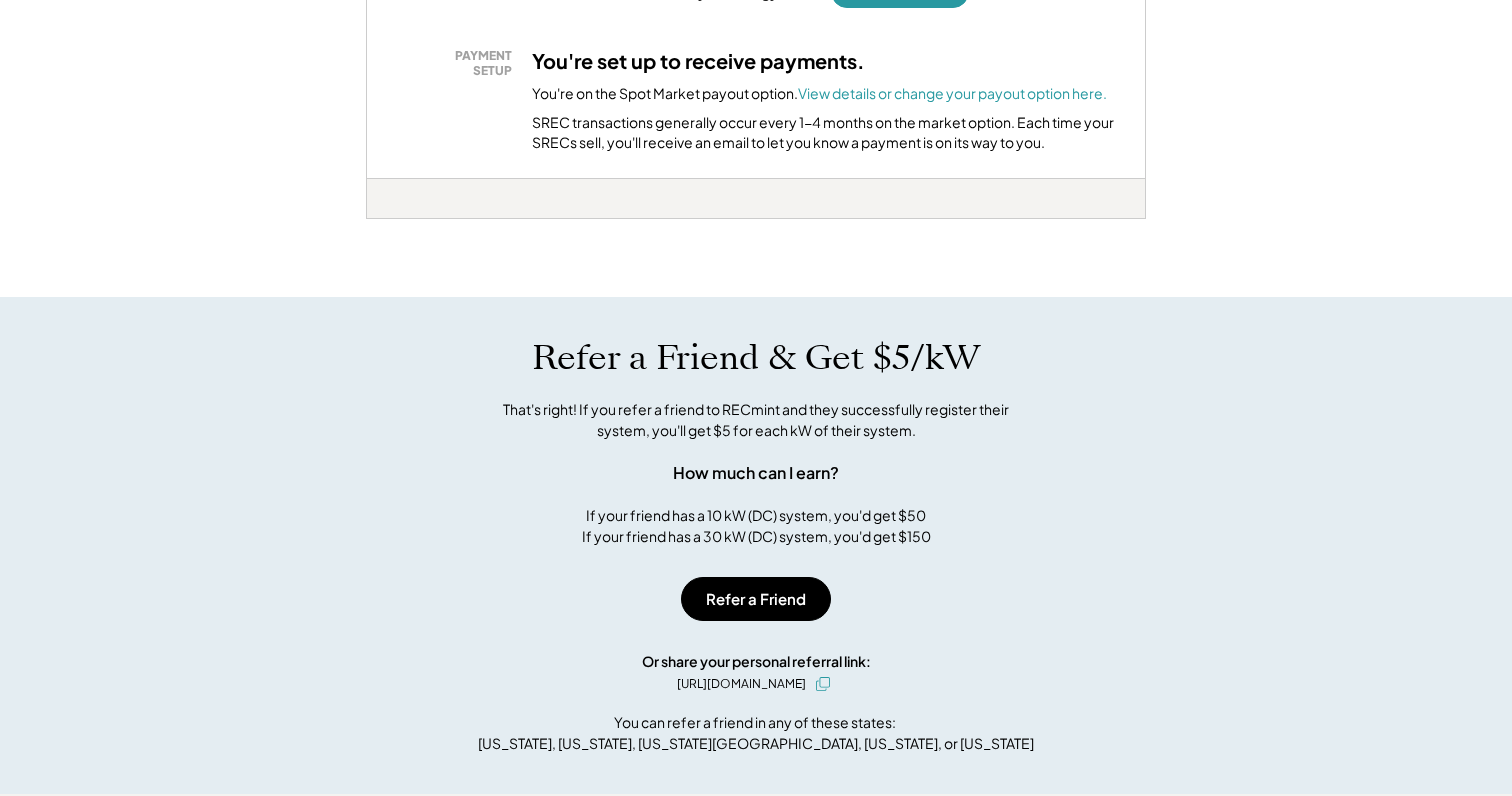 click 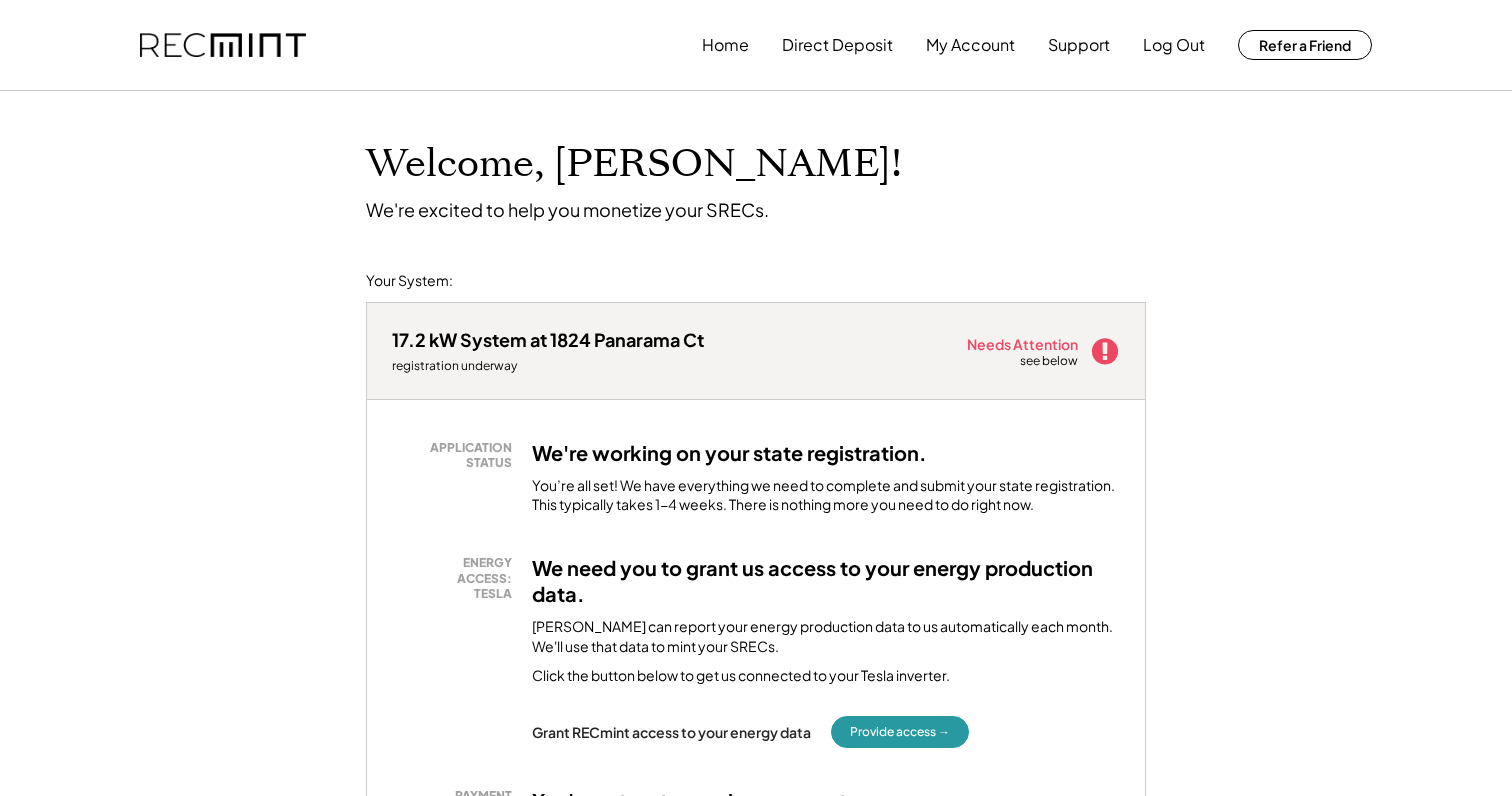 scroll, scrollTop: 0, scrollLeft: 0, axis: both 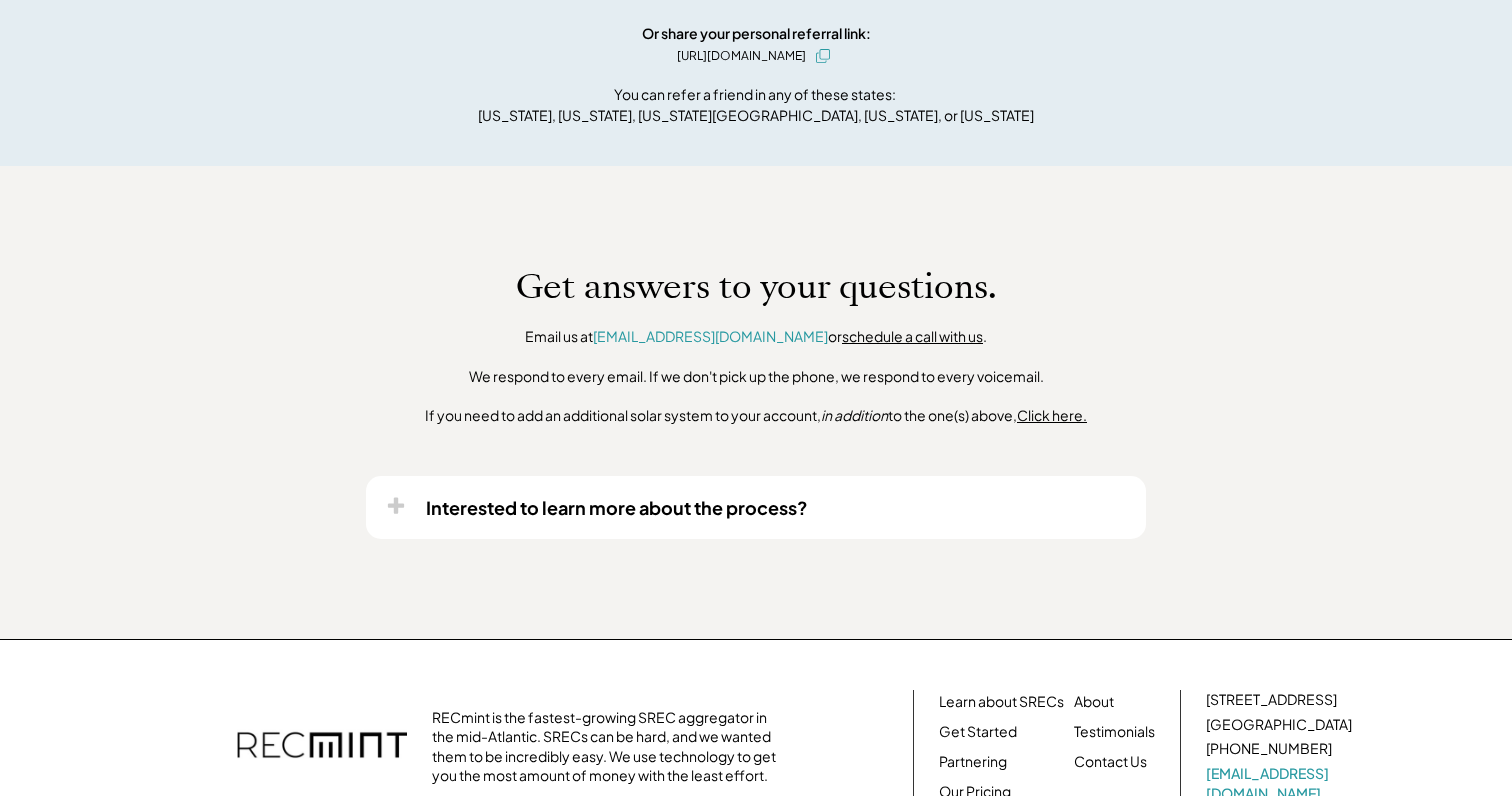 click on "Interested to learn more about the process?" at bounding box center (617, 507) 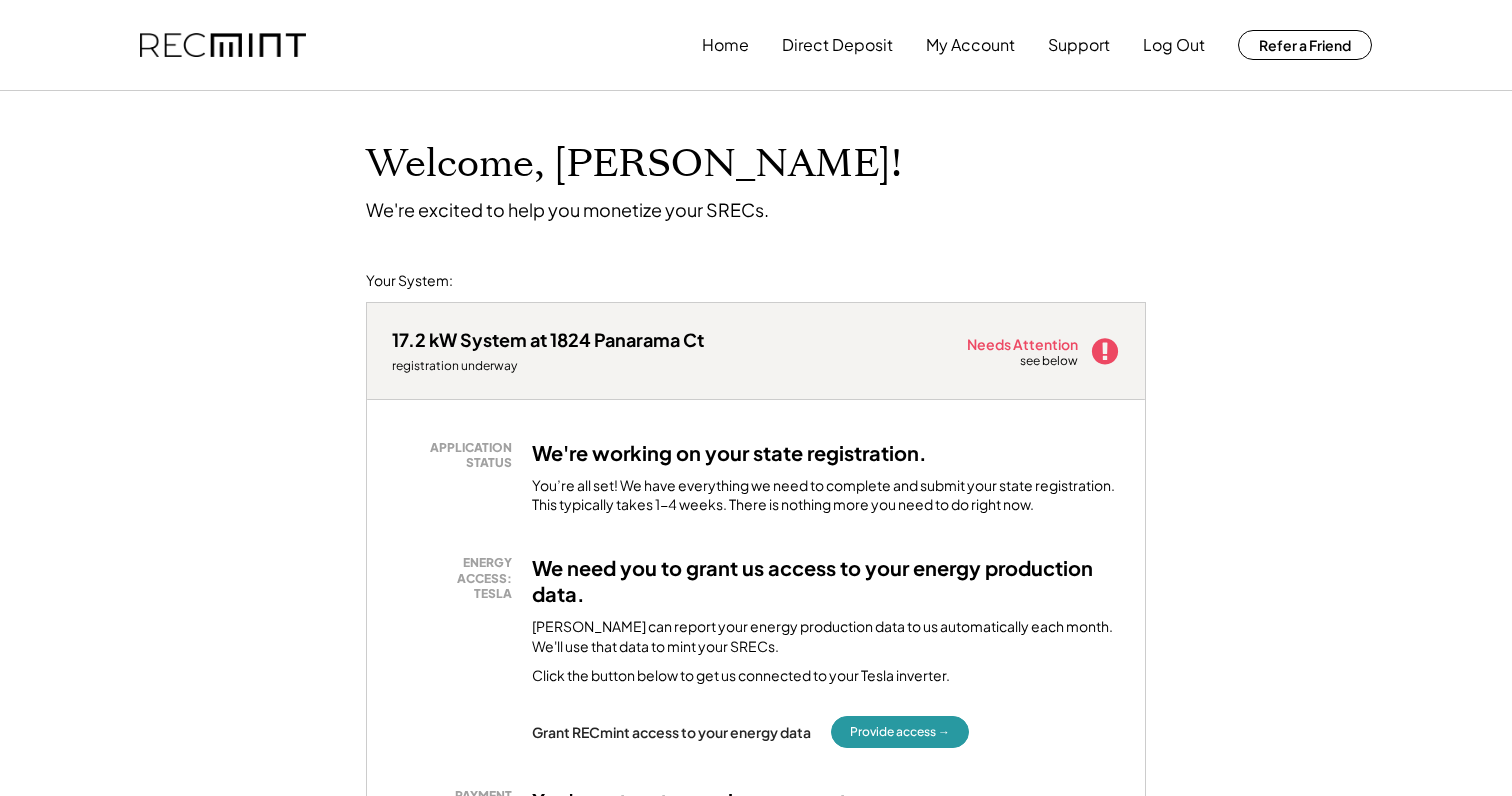 scroll, scrollTop: 0, scrollLeft: 0, axis: both 